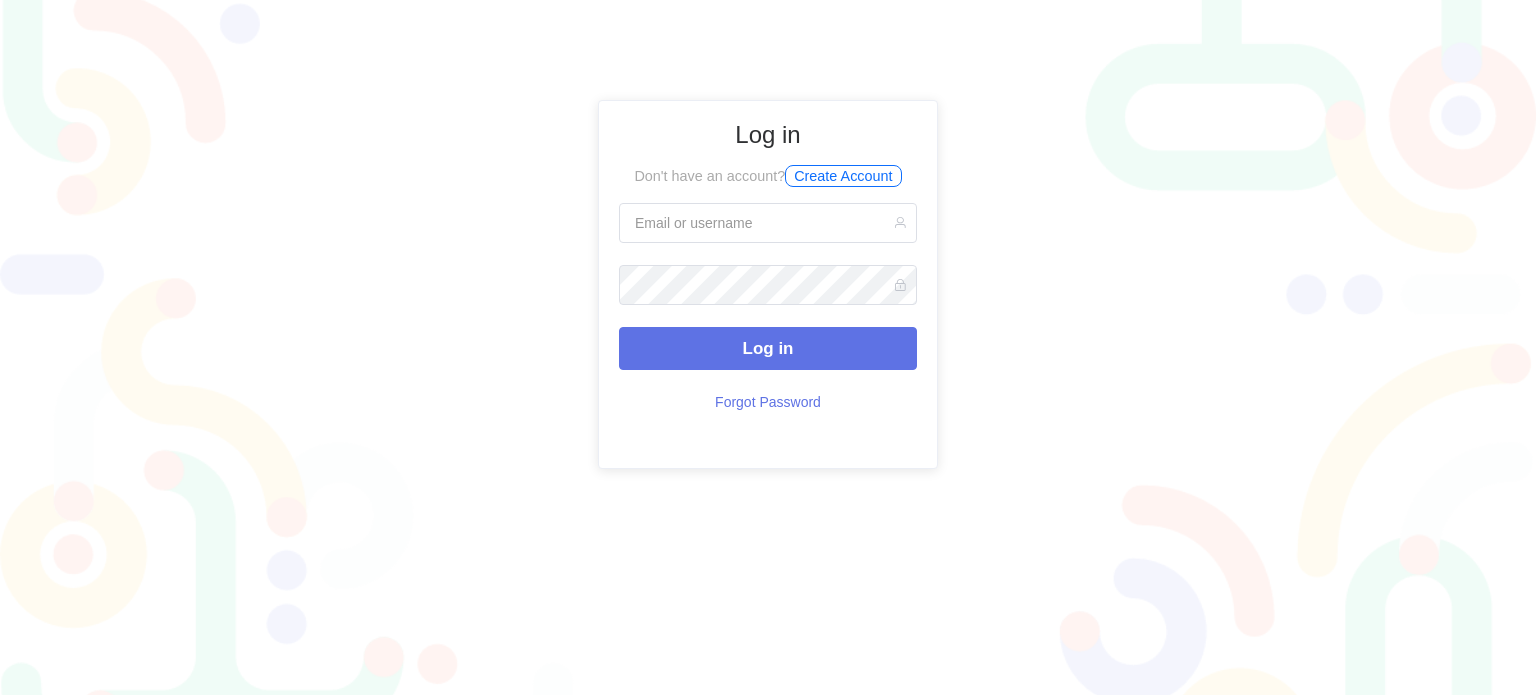 scroll, scrollTop: 0, scrollLeft: 0, axis: both 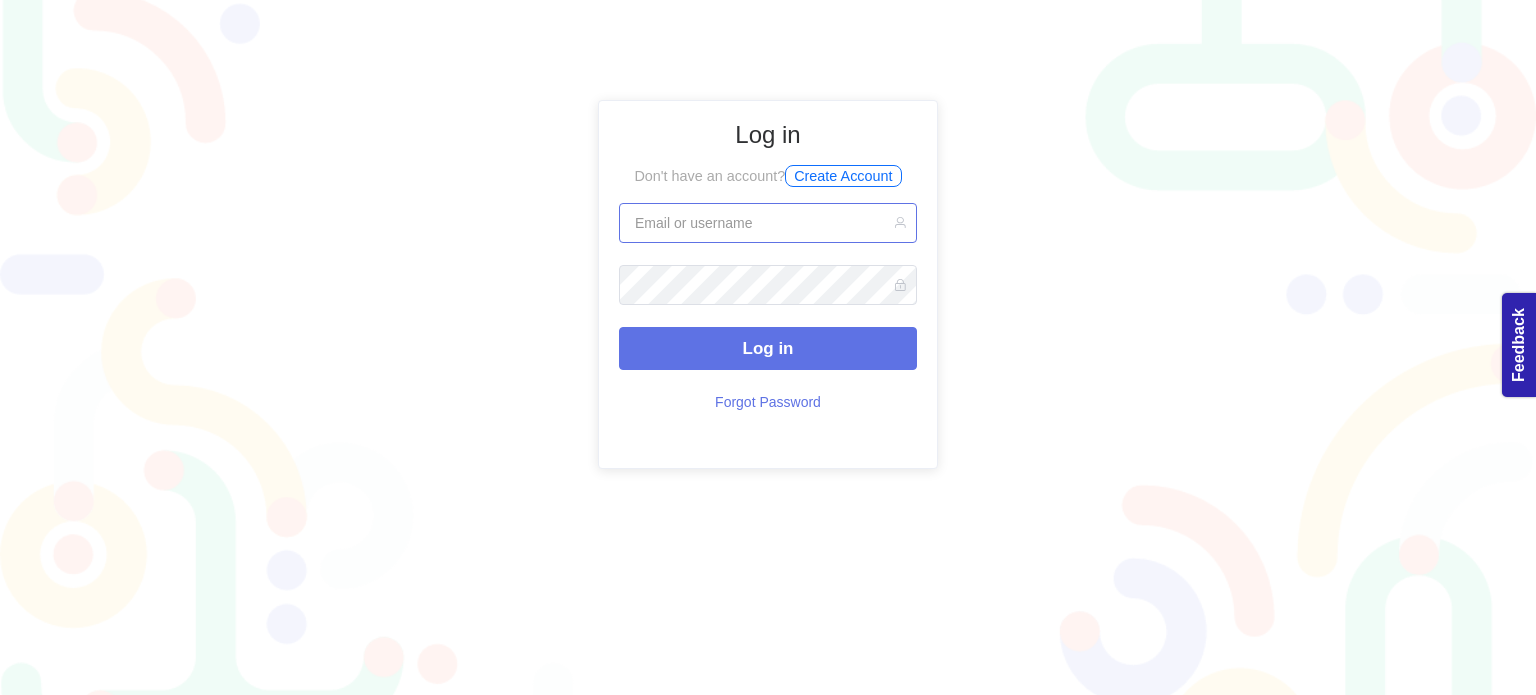 click at bounding box center (768, 223) 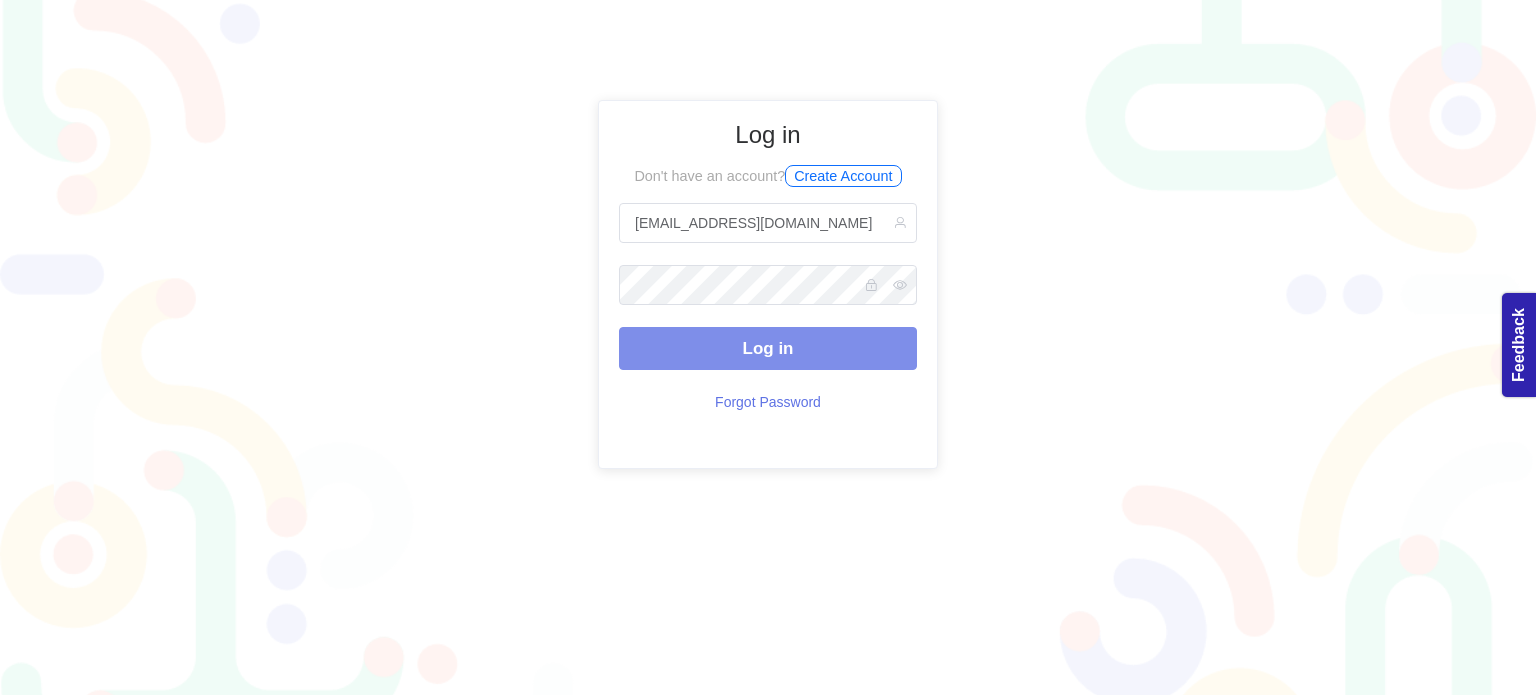 click on "Log in" at bounding box center (768, 348) 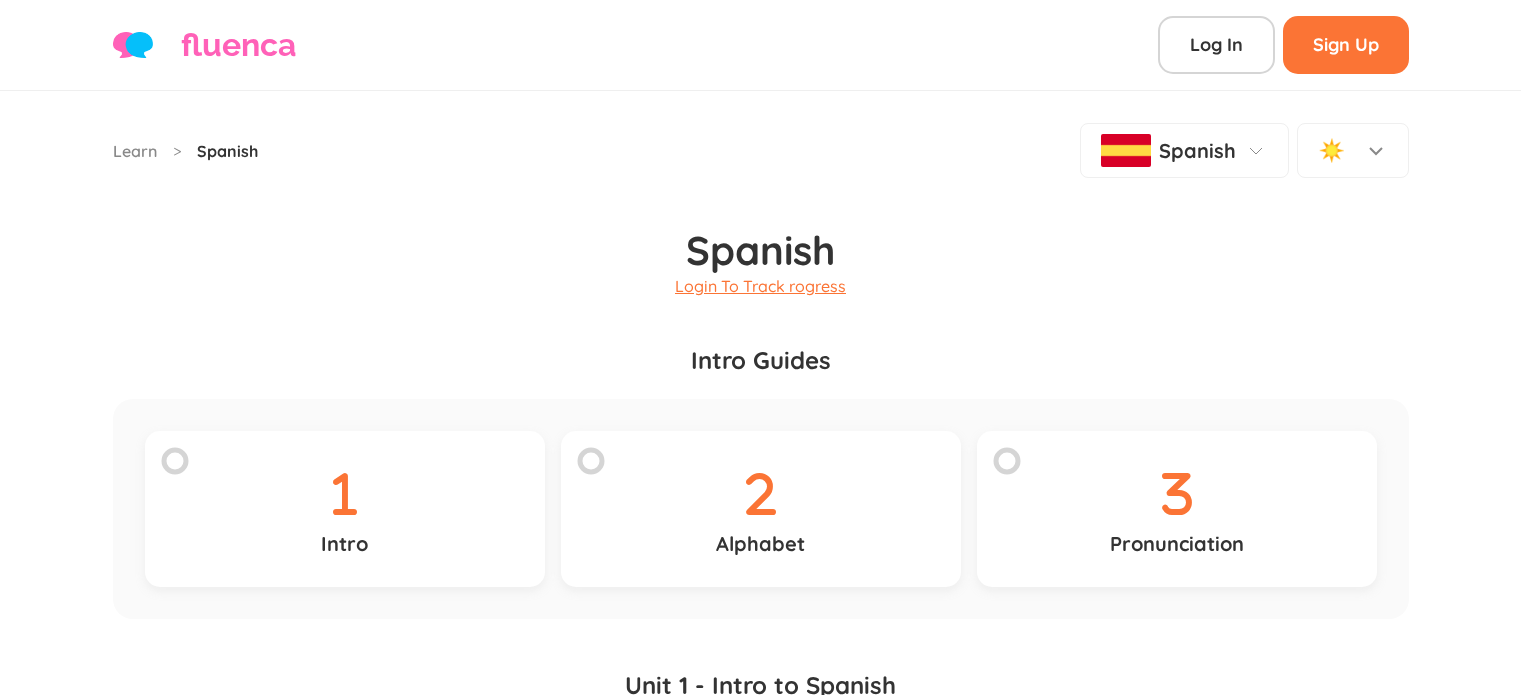 scroll, scrollTop: 0, scrollLeft: 0, axis: both 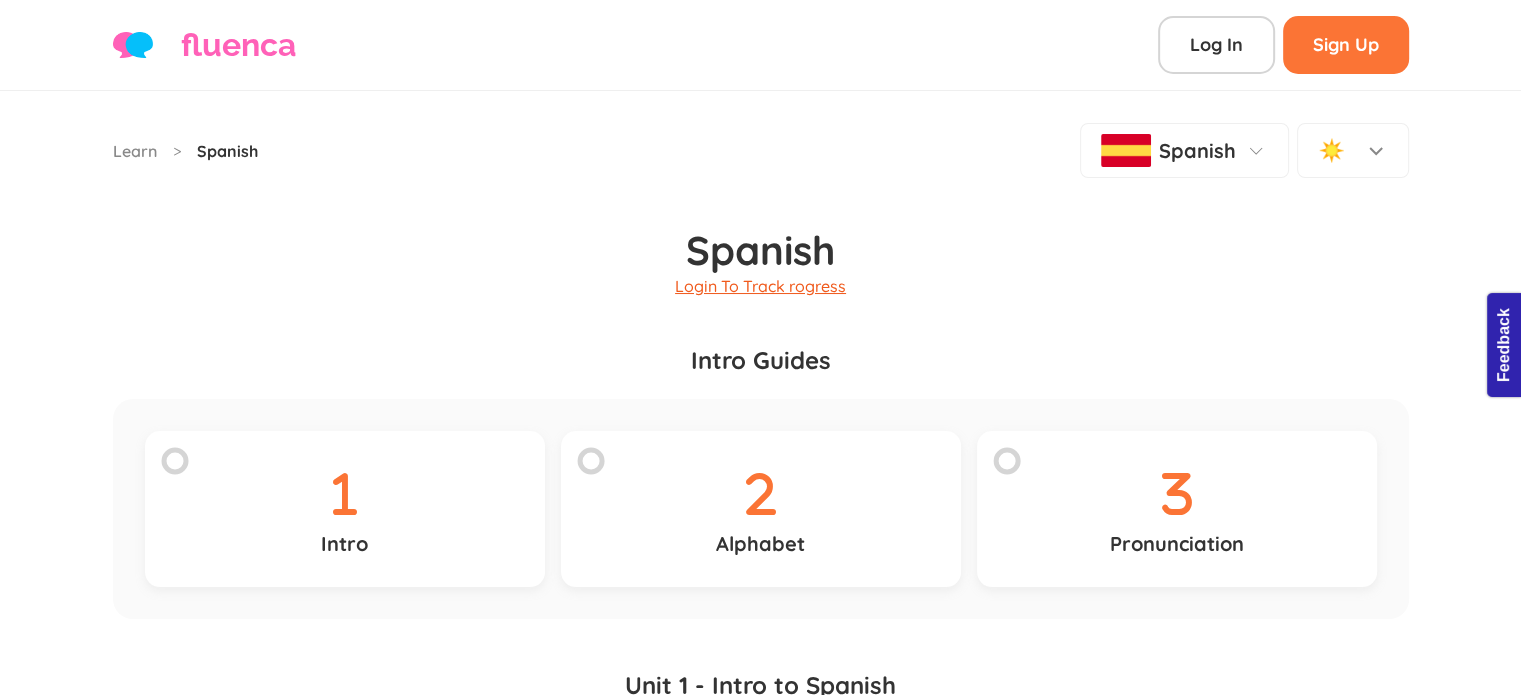 click on "Login To Track rogress" at bounding box center (760, 286) 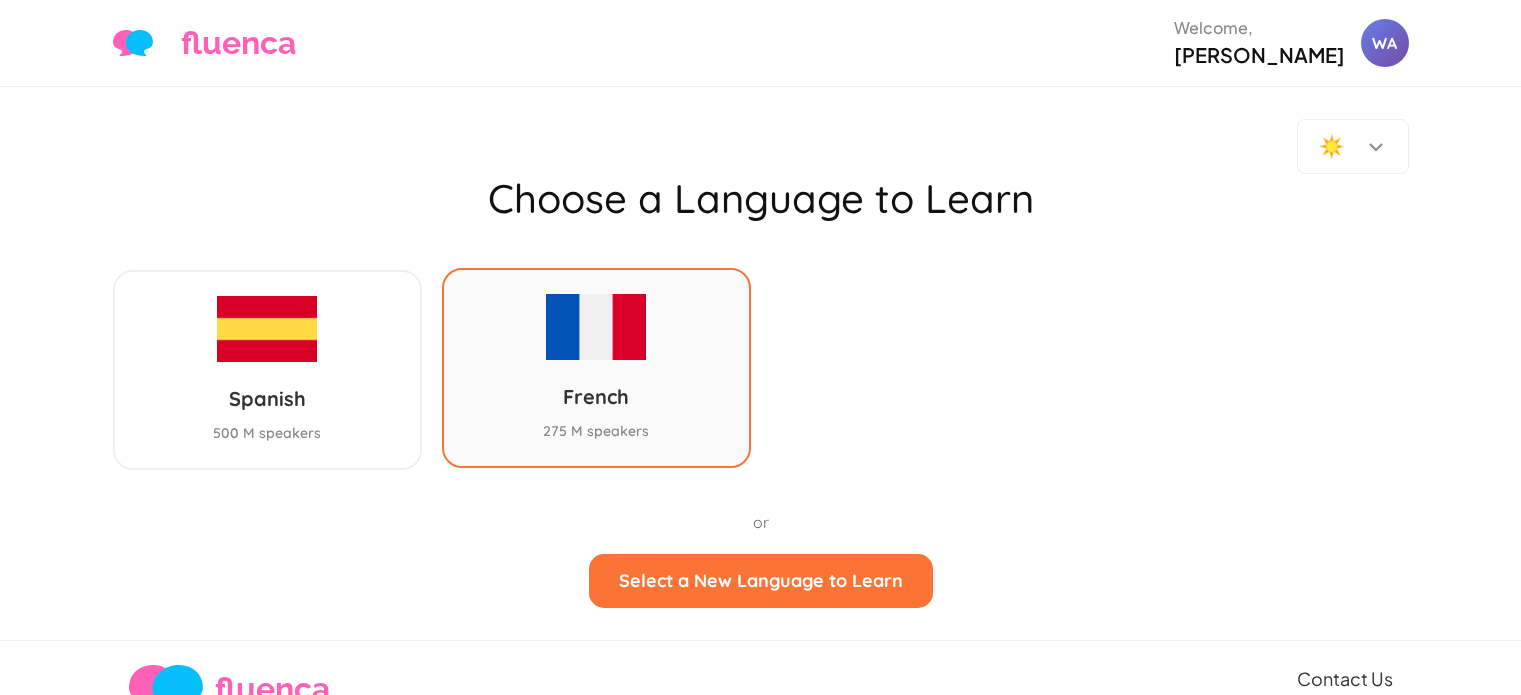 scroll, scrollTop: 0, scrollLeft: 0, axis: both 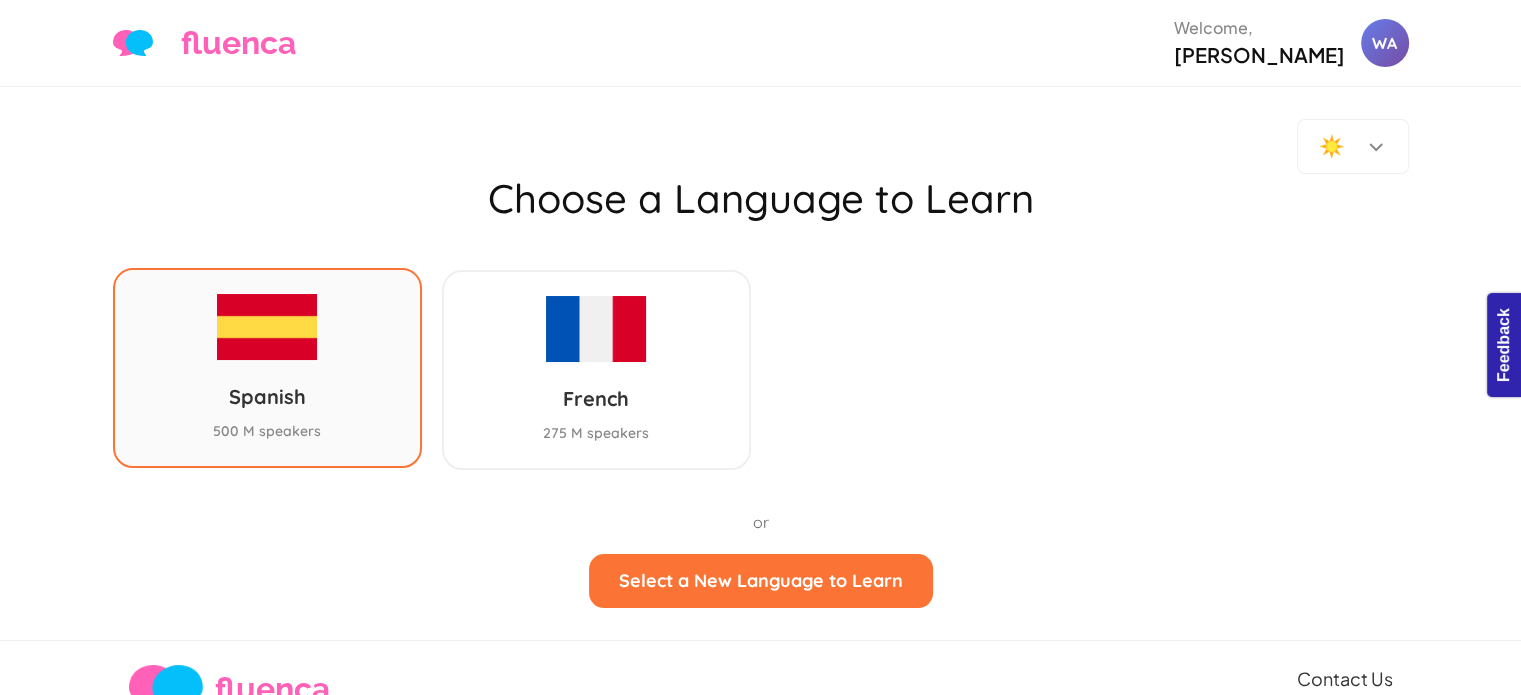 click at bounding box center (267, 327) 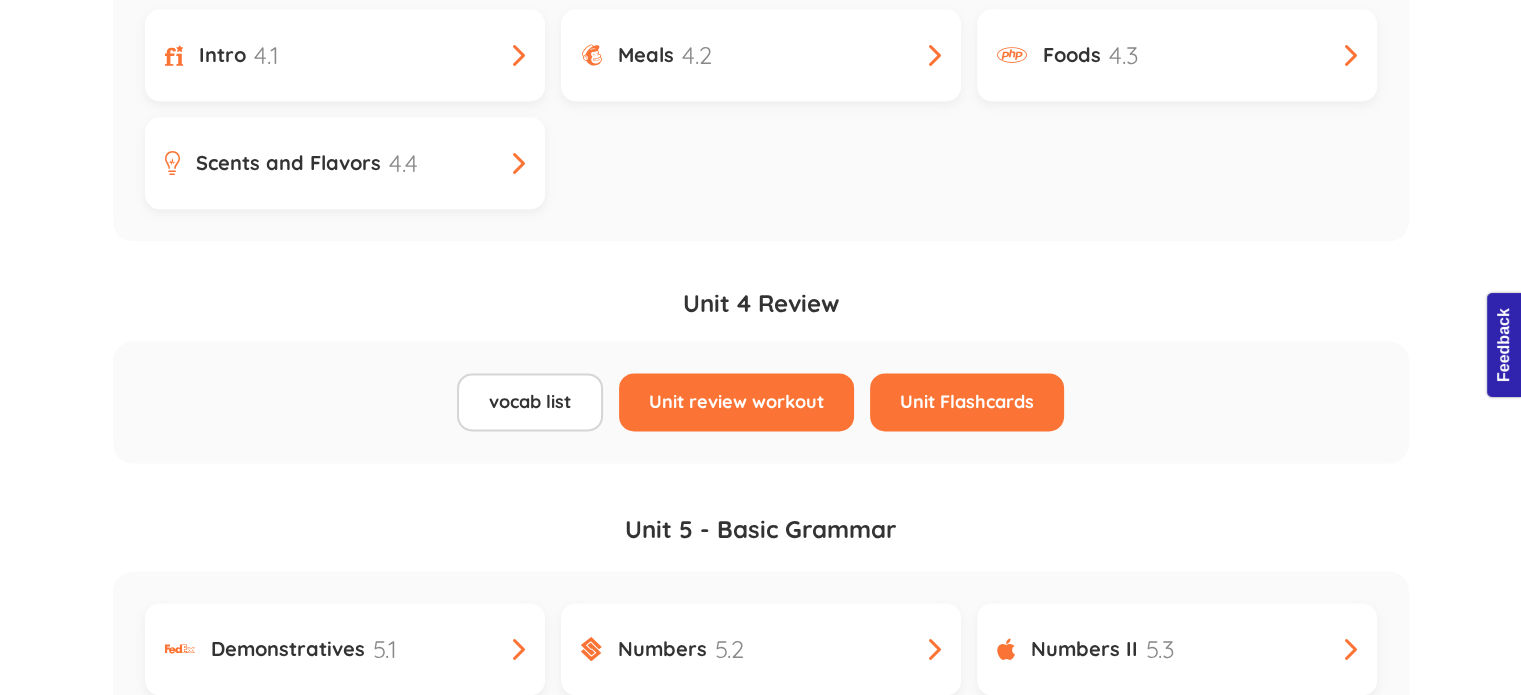 scroll, scrollTop: 0, scrollLeft: 0, axis: both 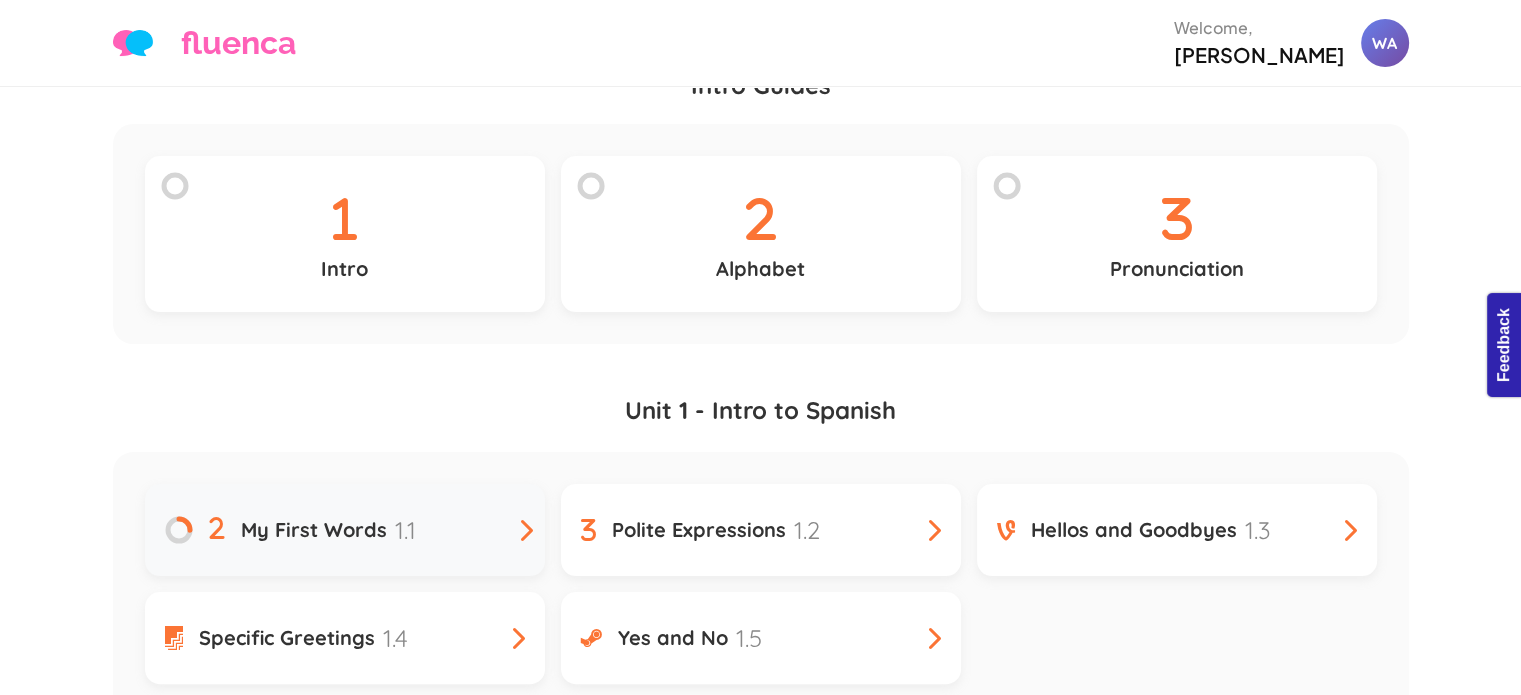 click on "My First Words 1.1" at bounding box center (345, 530) 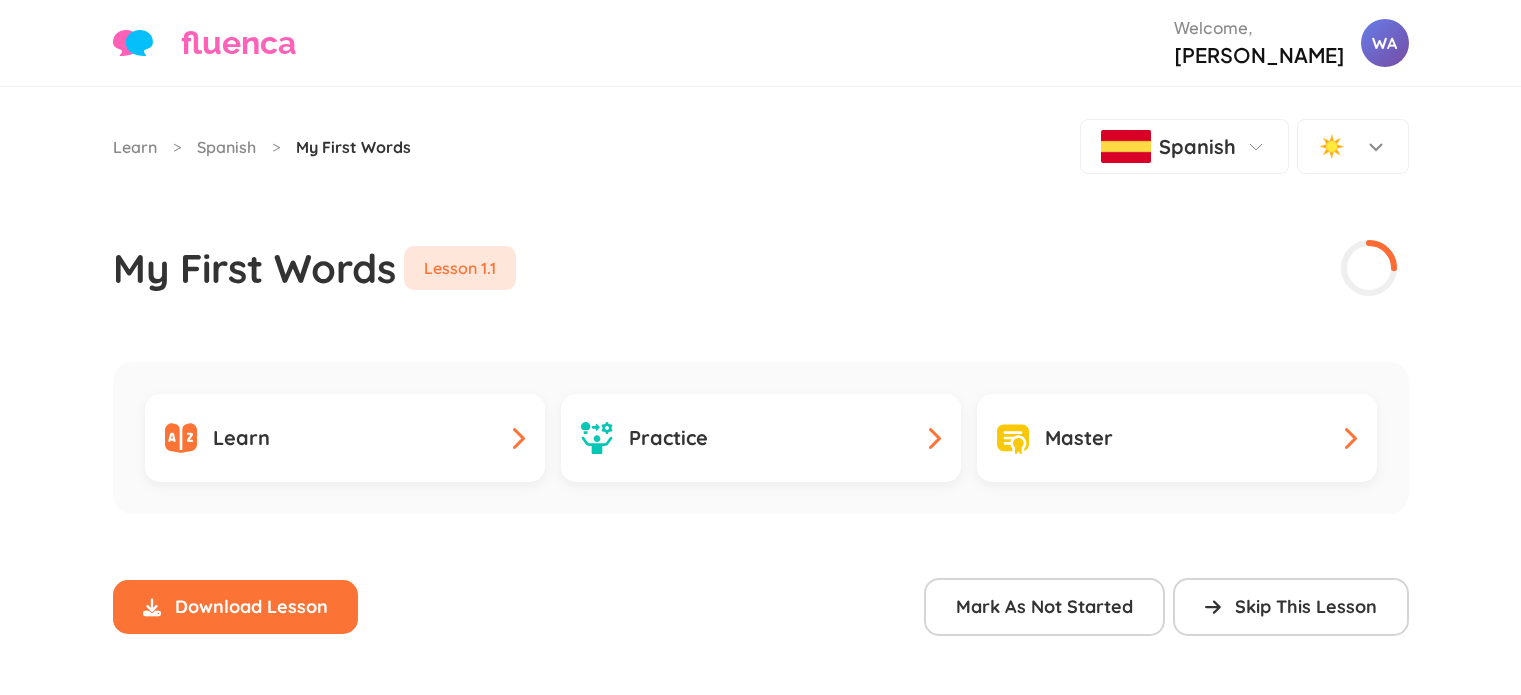 scroll, scrollTop: 290, scrollLeft: 0, axis: vertical 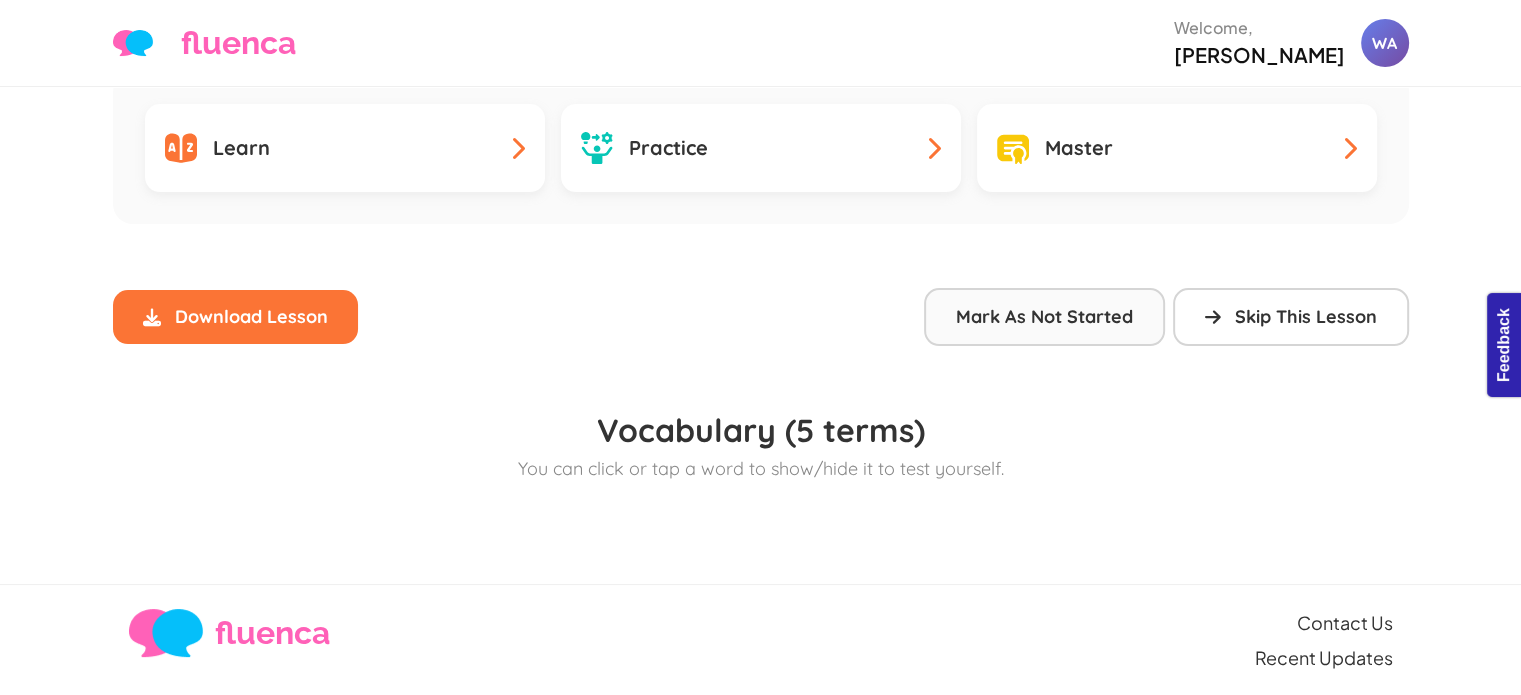 click on "Mark As Not Started" at bounding box center [1044, 317] 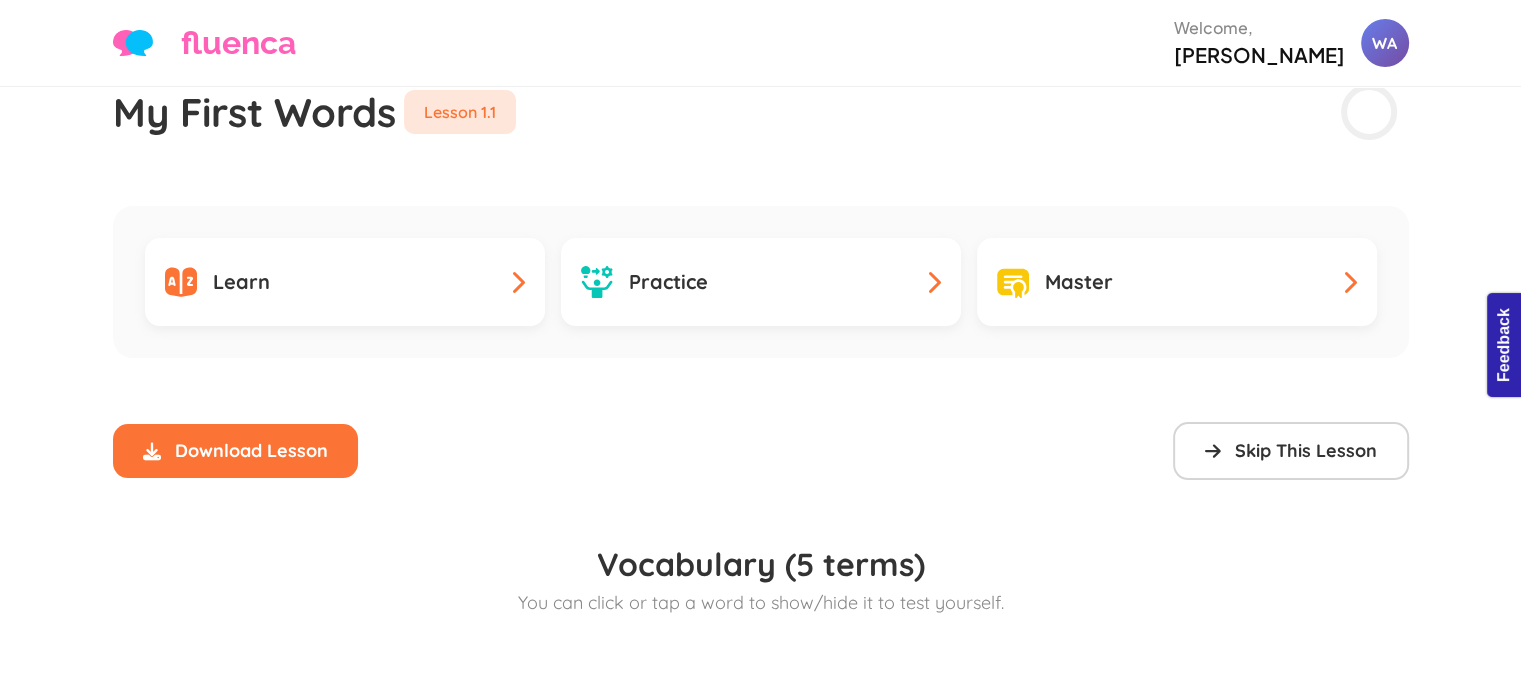 scroll, scrollTop: 0, scrollLeft: 0, axis: both 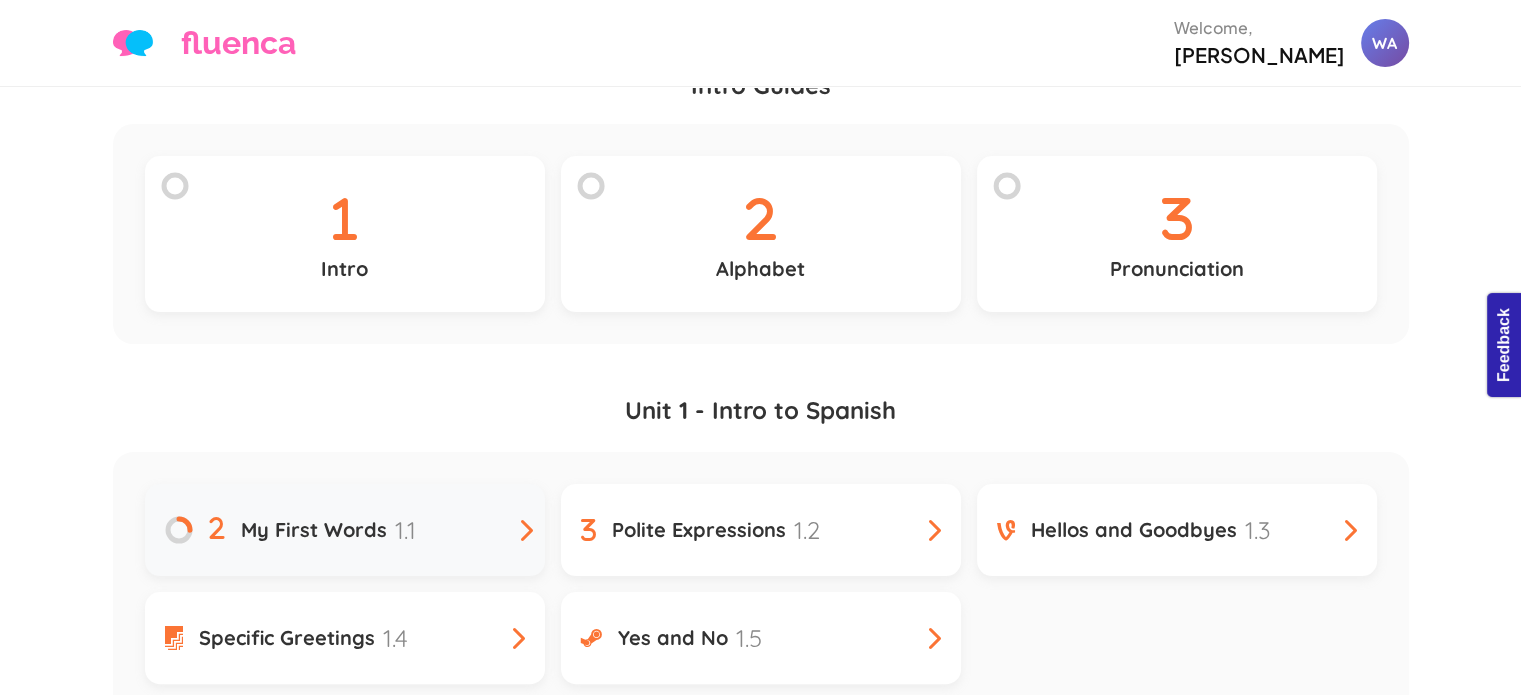 click on "My First Words 1.1" at bounding box center (345, 530) 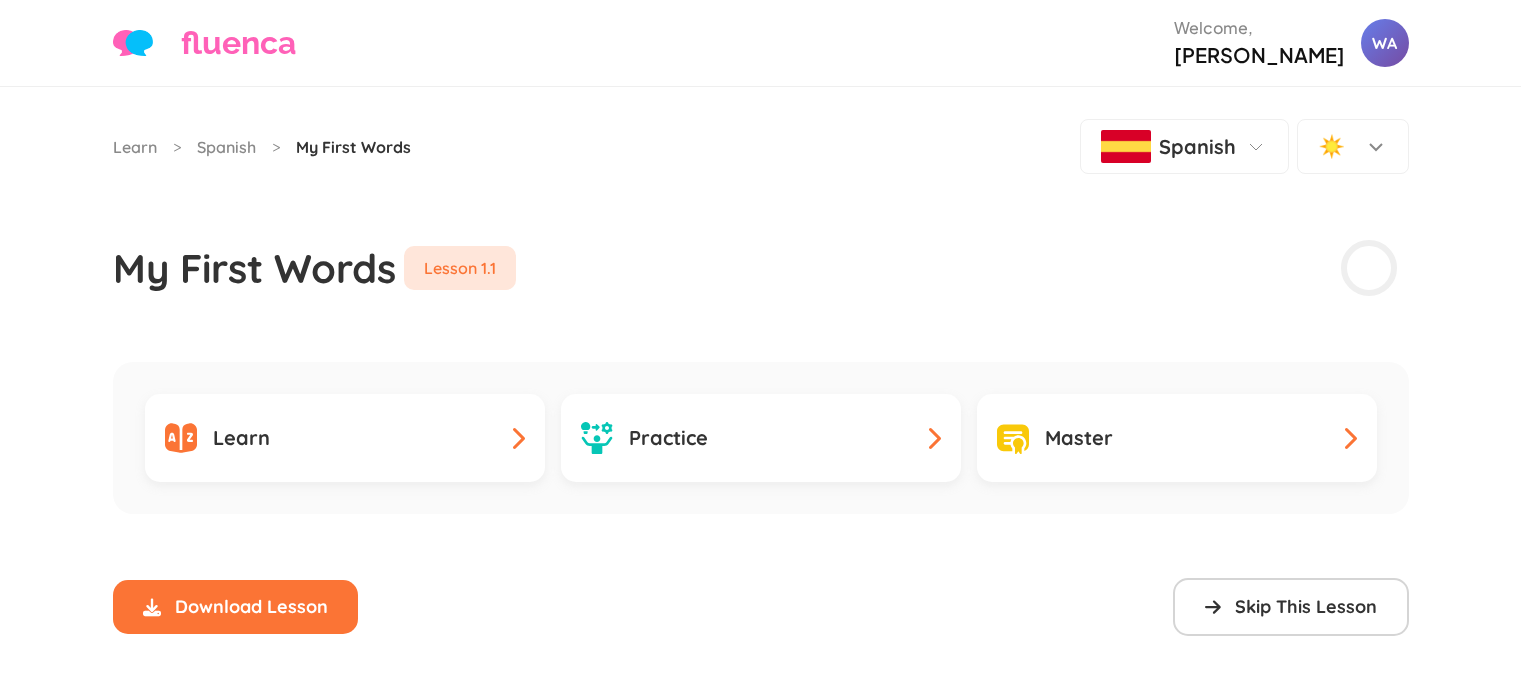 scroll, scrollTop: 0, scrollLeft: 0, axis: both 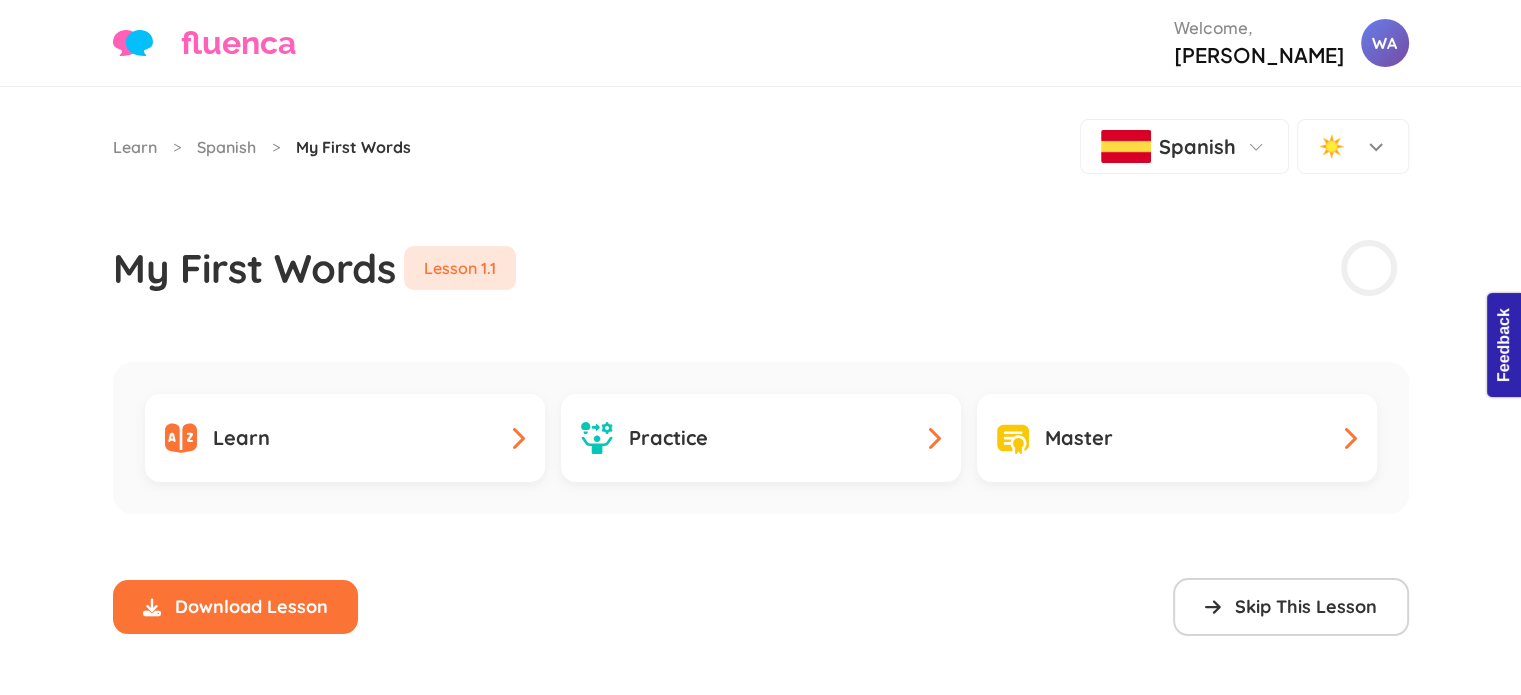 click 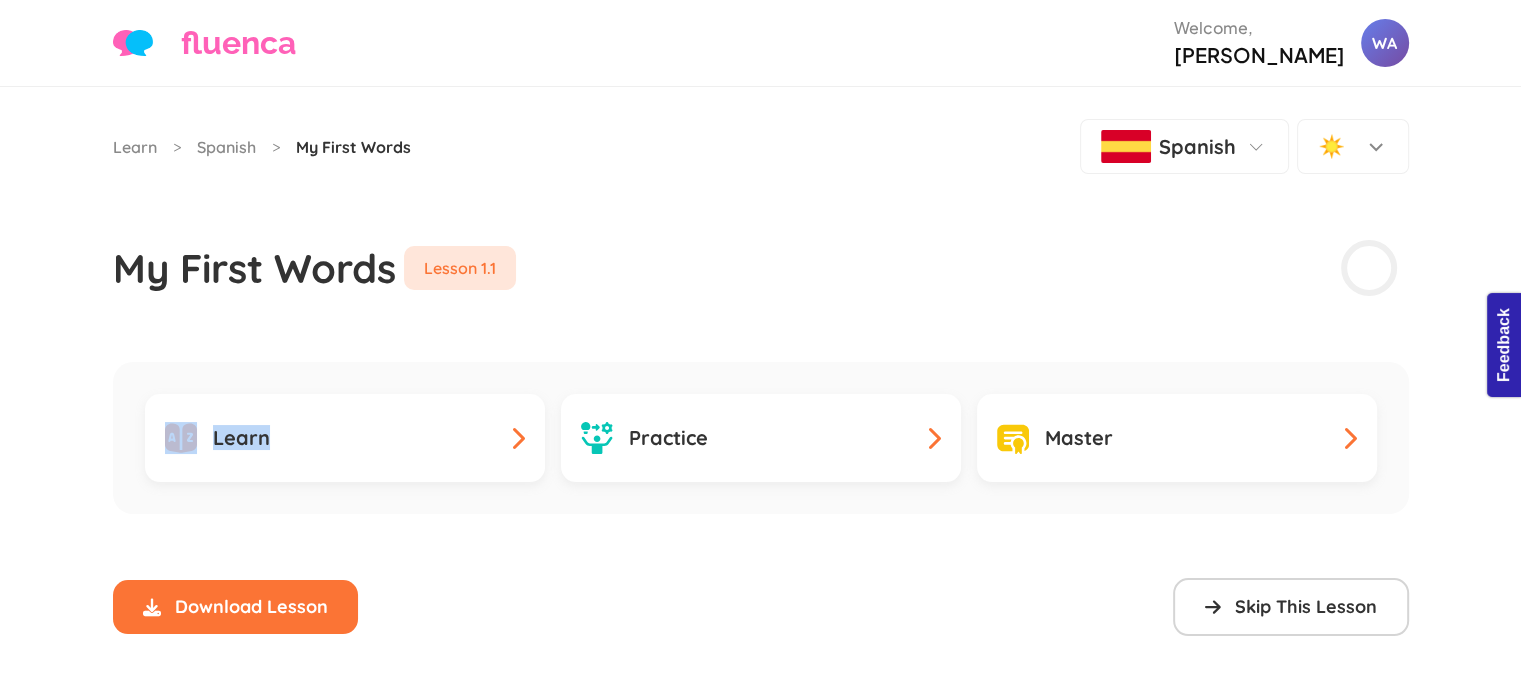 click 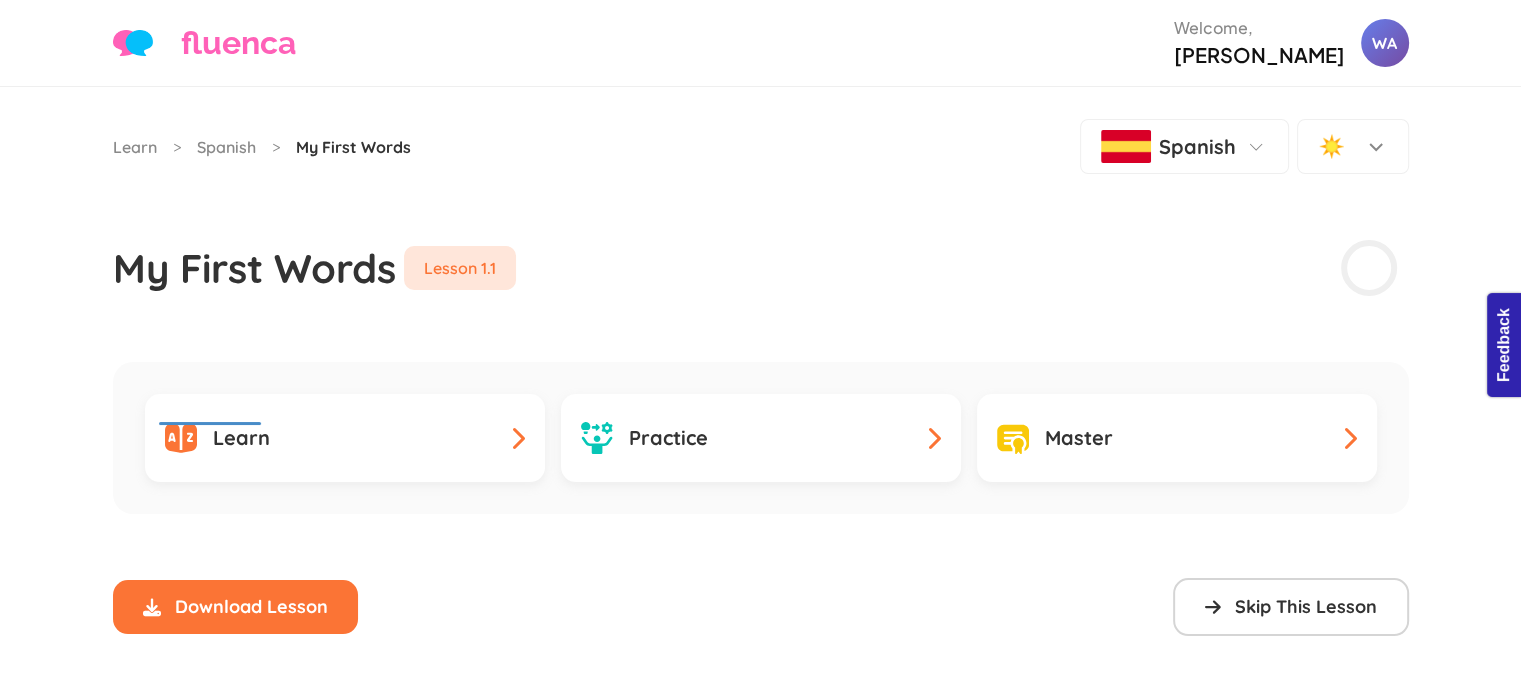 click on "My First Words Lesson 1.1" at bounding box center [761, 236] 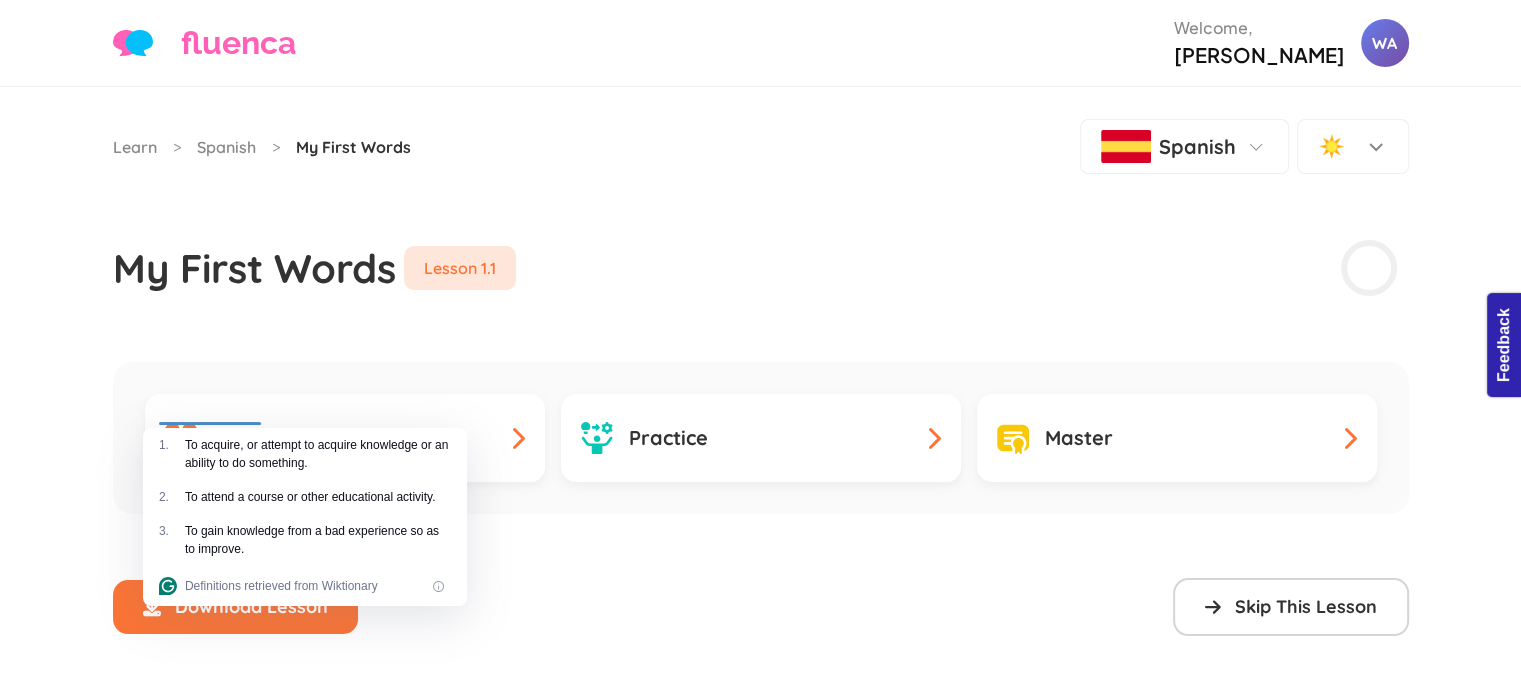 click on "Learn > Spanish > My First Words Spanish ☀️ My First Words Lesson 1.1 Learn Practice Master  Download Lesson   Lesson Downloaded  error: skipped not defined error: started not defined error: completed not defined  Skip: not skipped | Study: not started | Study: not completed  Skip This Lesson  Vocabulary (5 terms) You can click or tap a word to show/hide it to test yourself.  Loading audio player...  Audio Player Debugger Status Status: Ready paused: false current.audio.paused:   delay for 0.00 s  Current:  Queue History Log (turn on debug to log)" at bounding box center (761, 480) 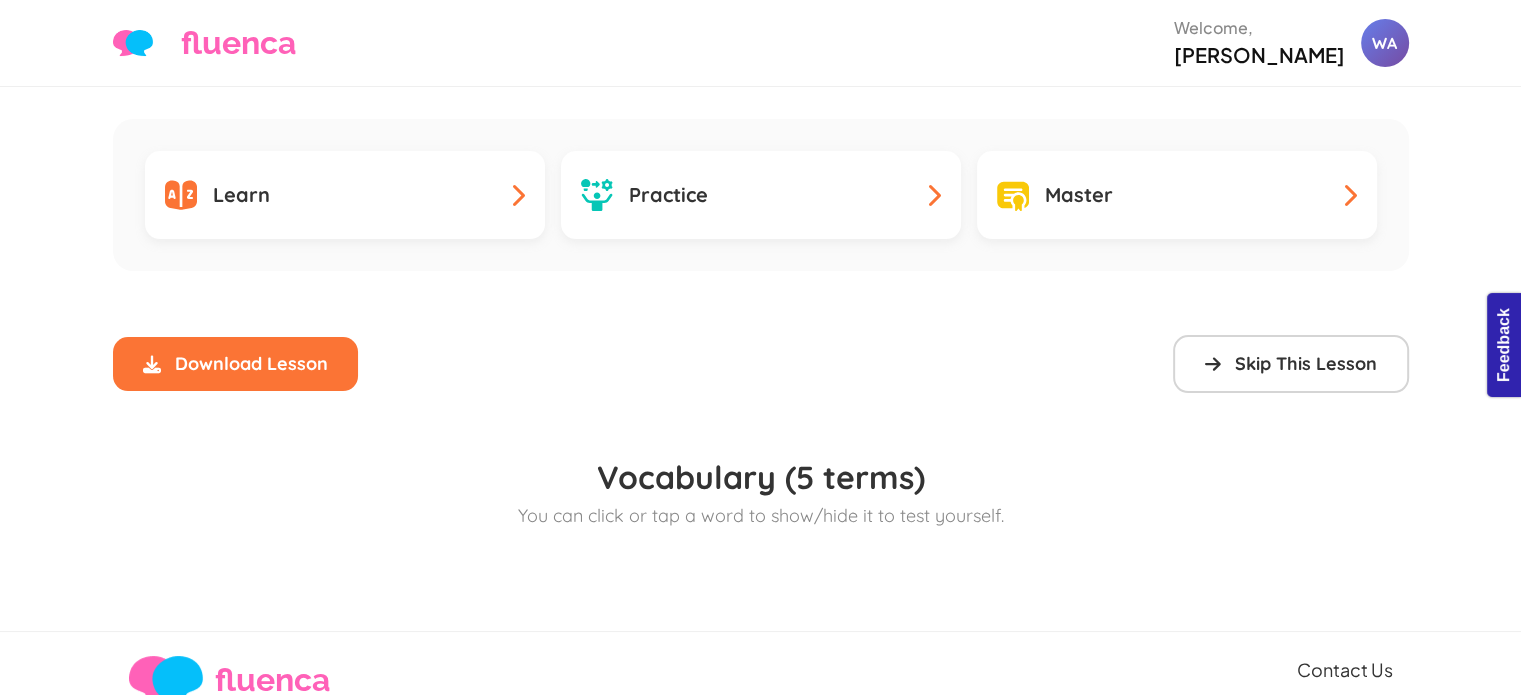 scroll, scrollTop: 290, scrollLeft: 0, axis: vertical 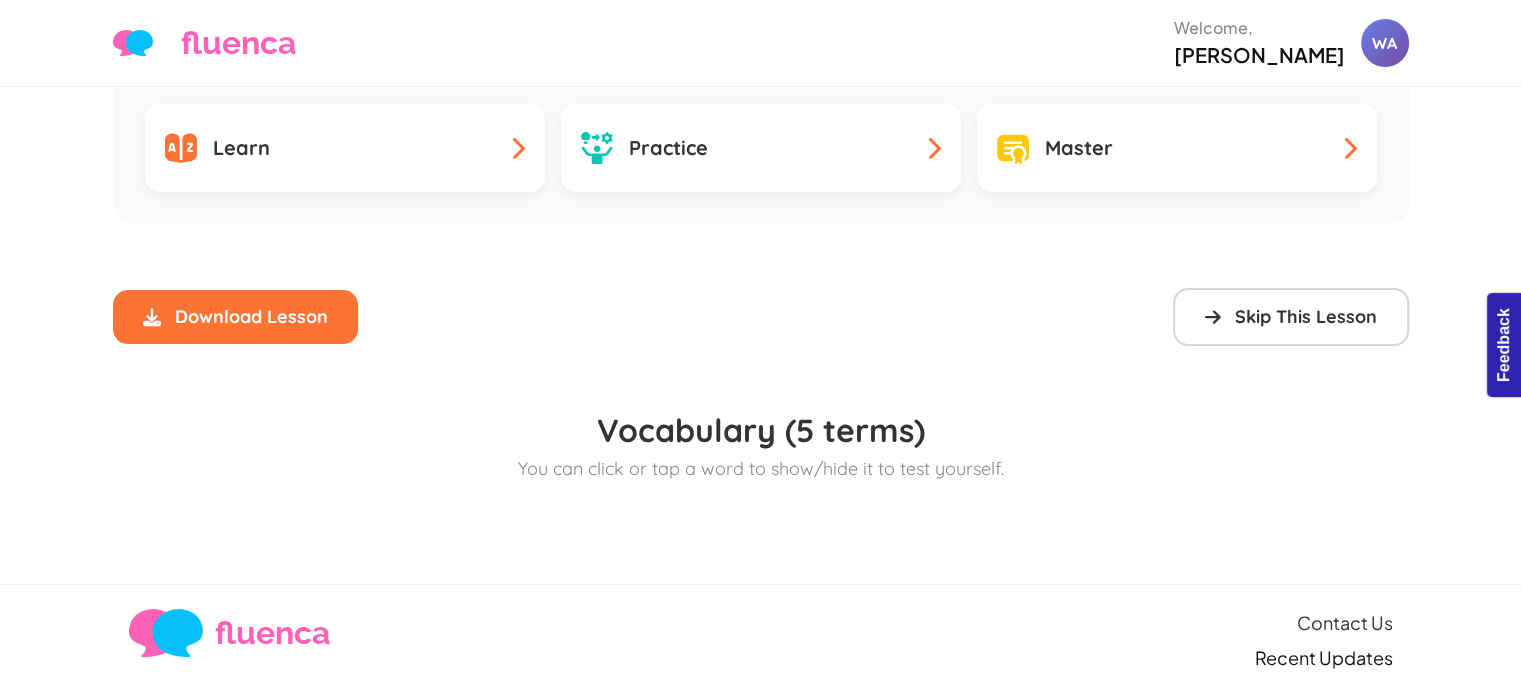 click on "Recent Updates" at bounding box center (1324, 657) 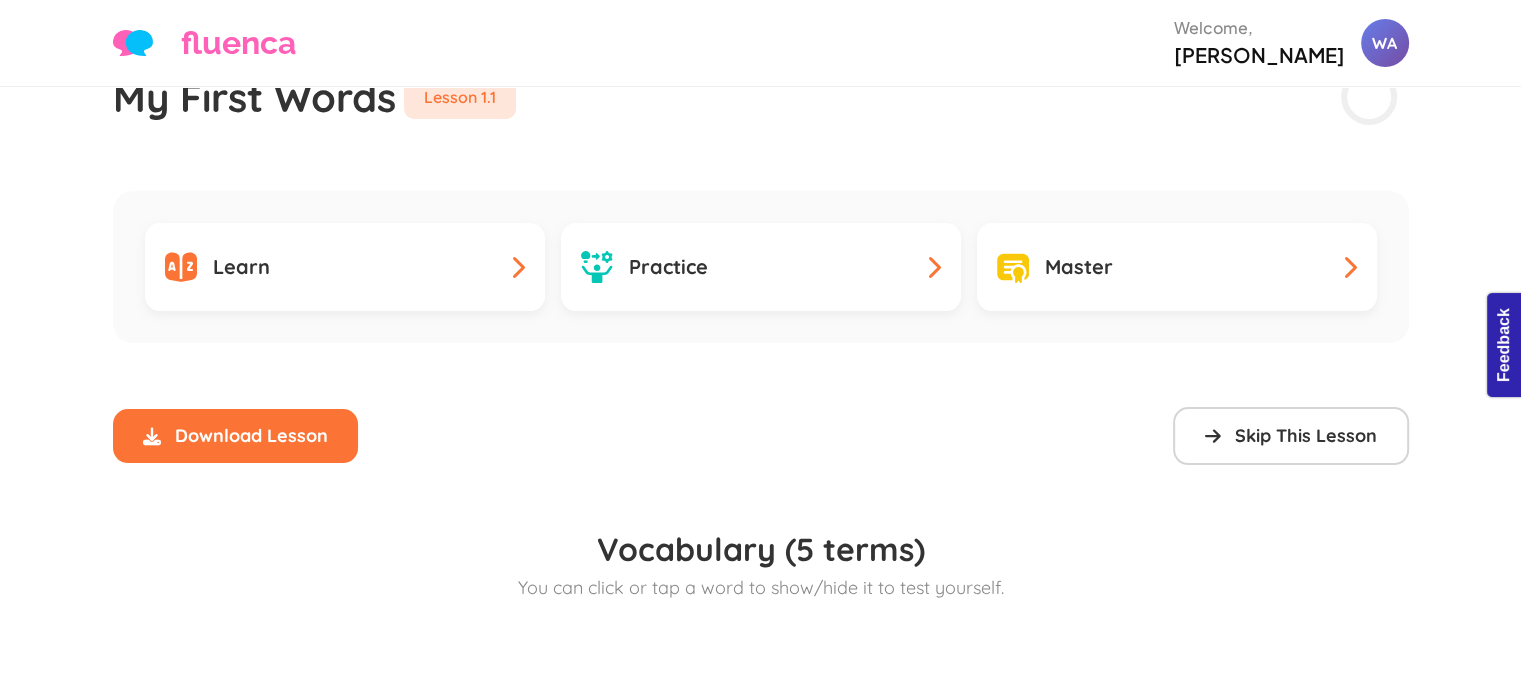 scroll, scrollTop: 0, scrollLeft: 0, axis: both 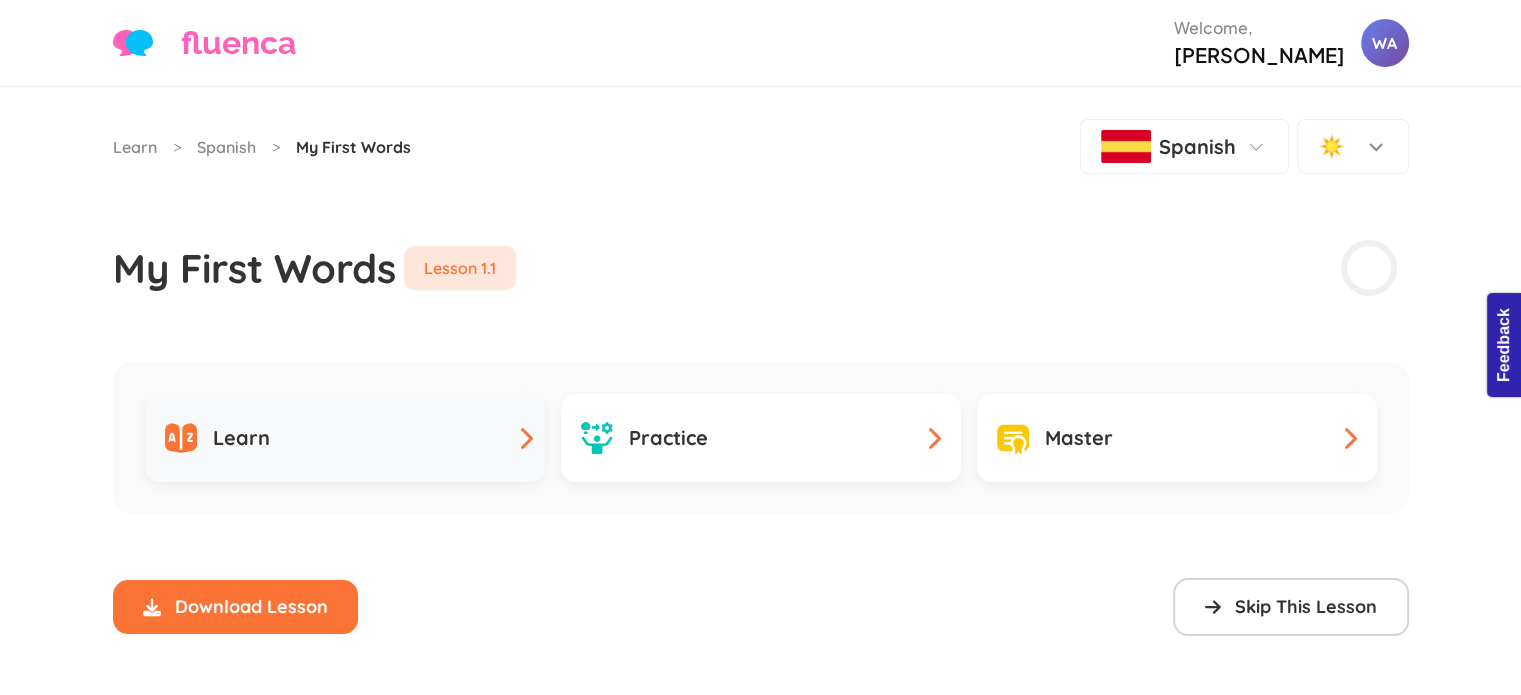 click on "Learn" at bounding box center [345, 438] 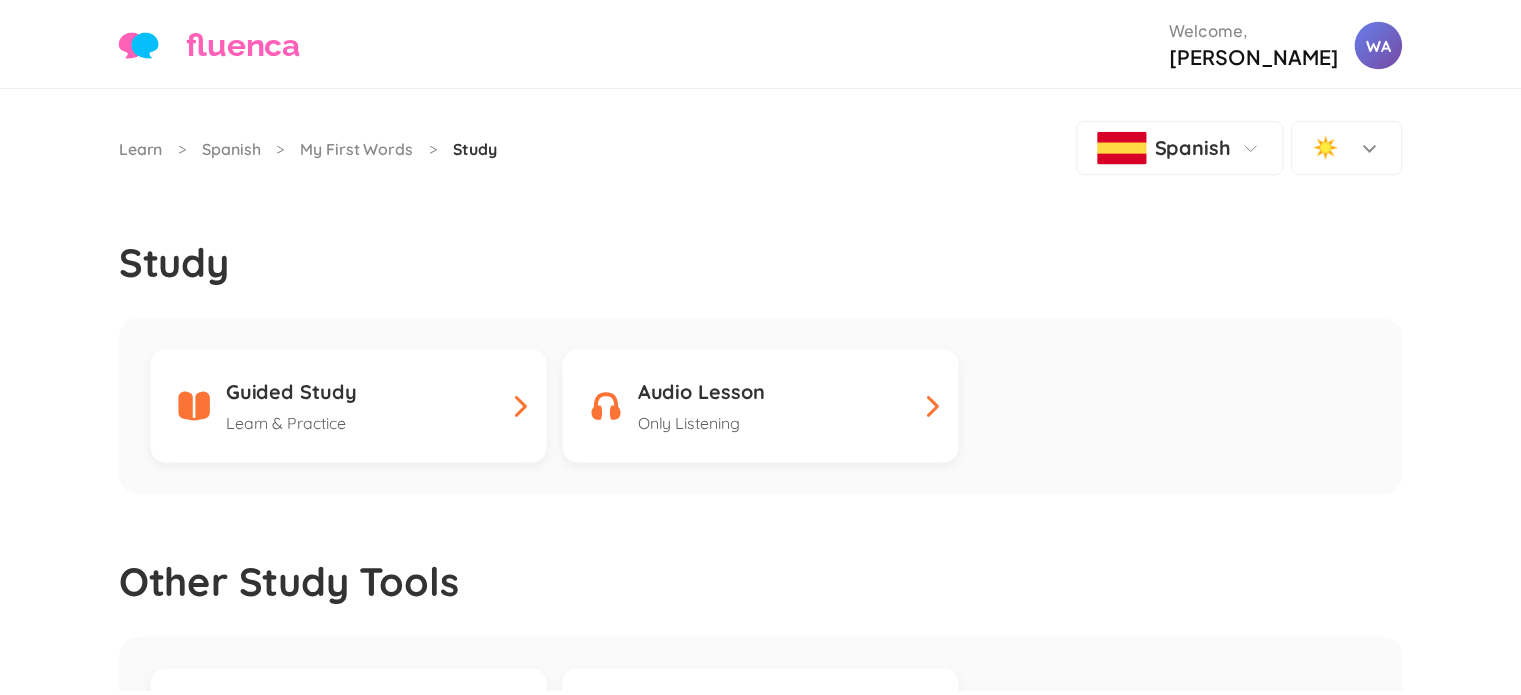scroll, scrollTop: 0, scrollLeft: 0, axis: both 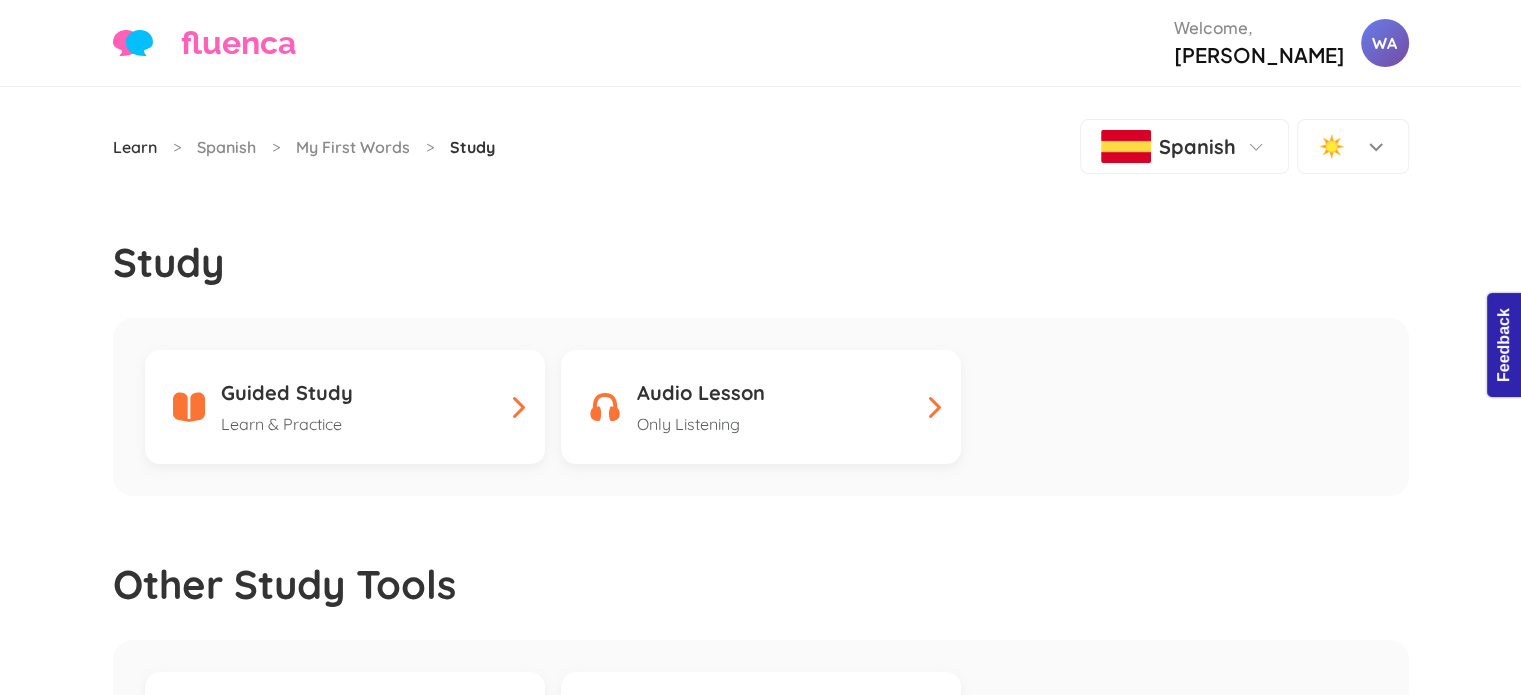 click on "Learn" 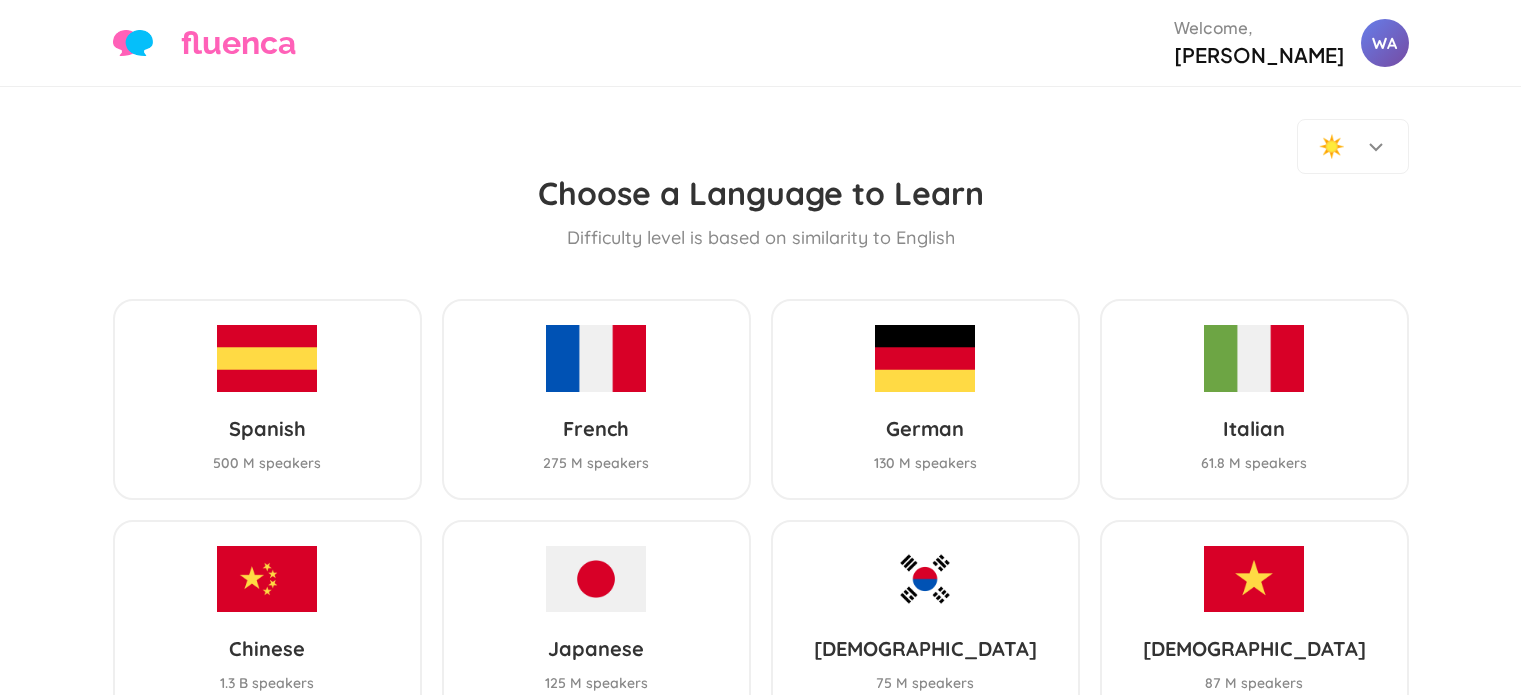scroll, scrollTop: 0, scrollLeft: 0, axis: both 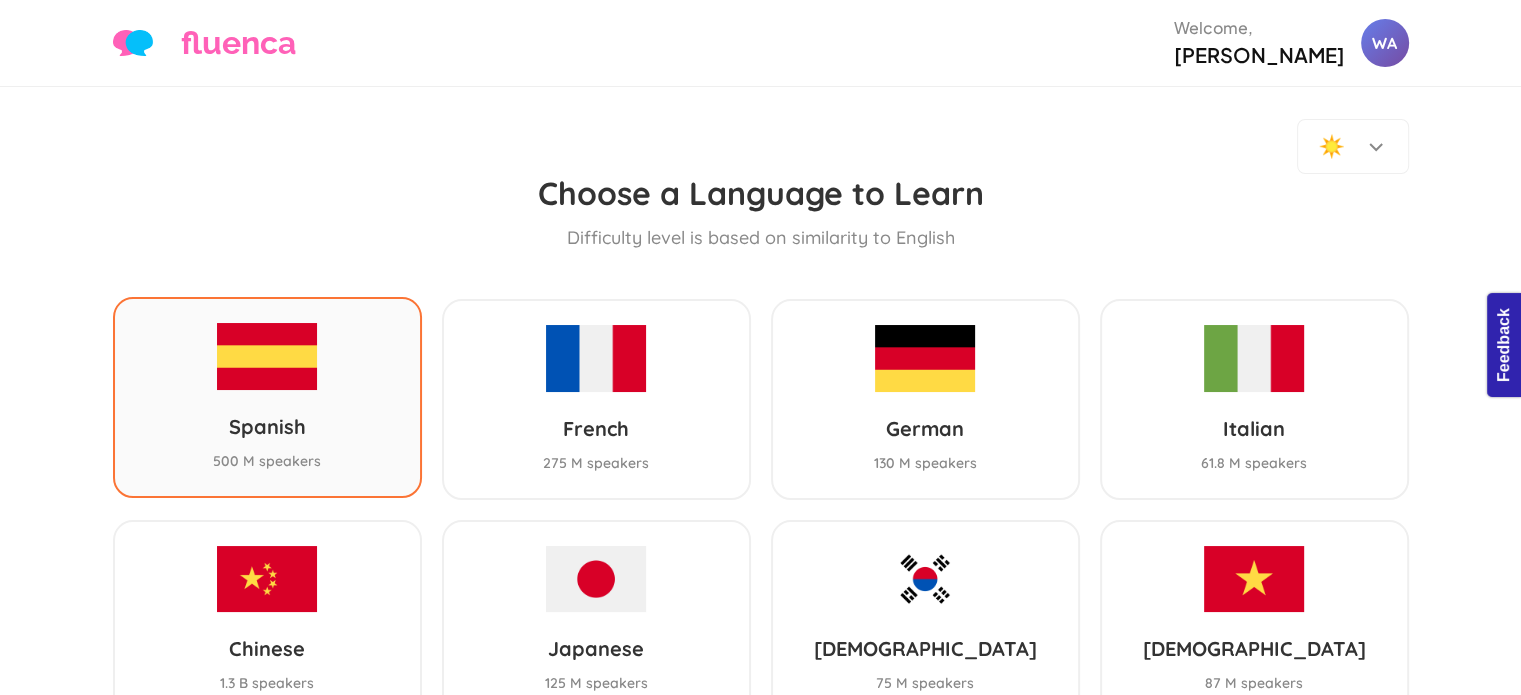 click on "Spanish 500 M speakers" at bounding box center (267, 397) 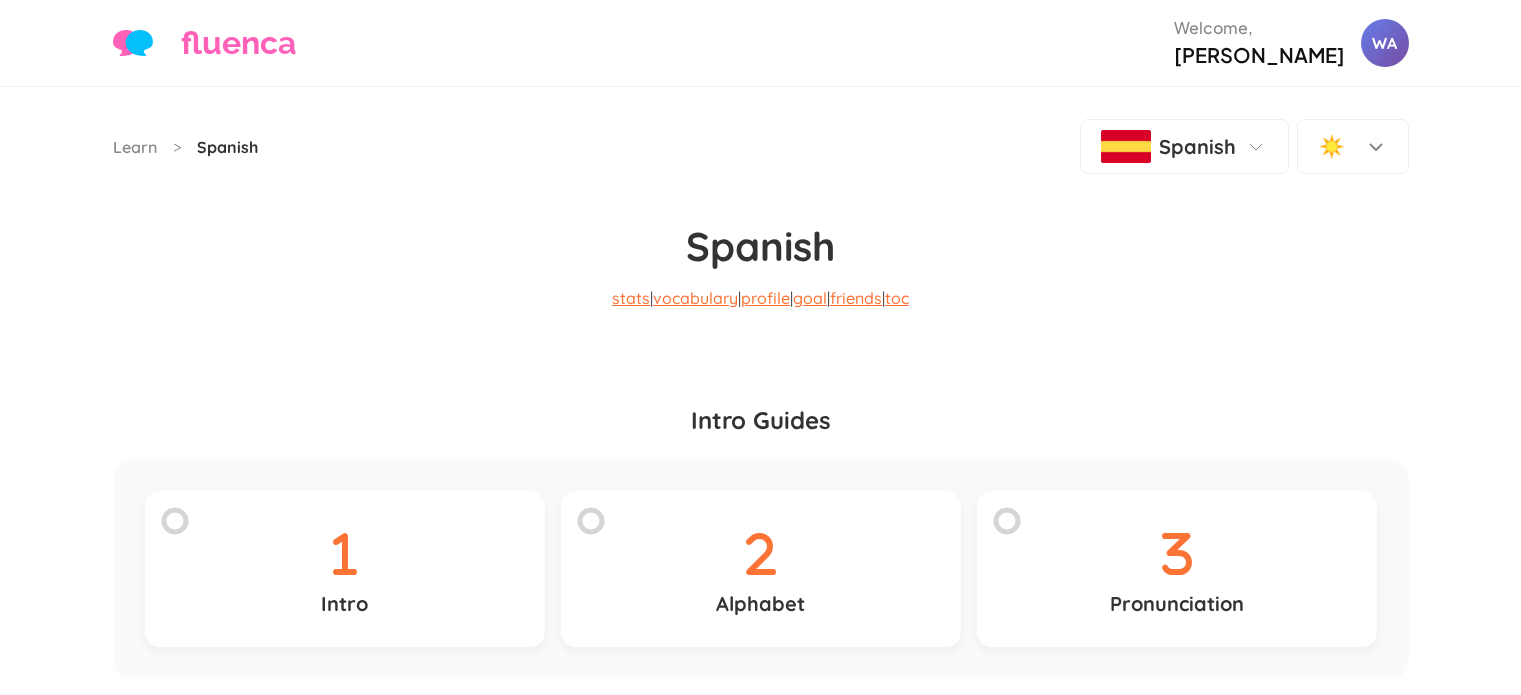 scroll, scrollTop: 0, scrollLeft: 0, axis: both 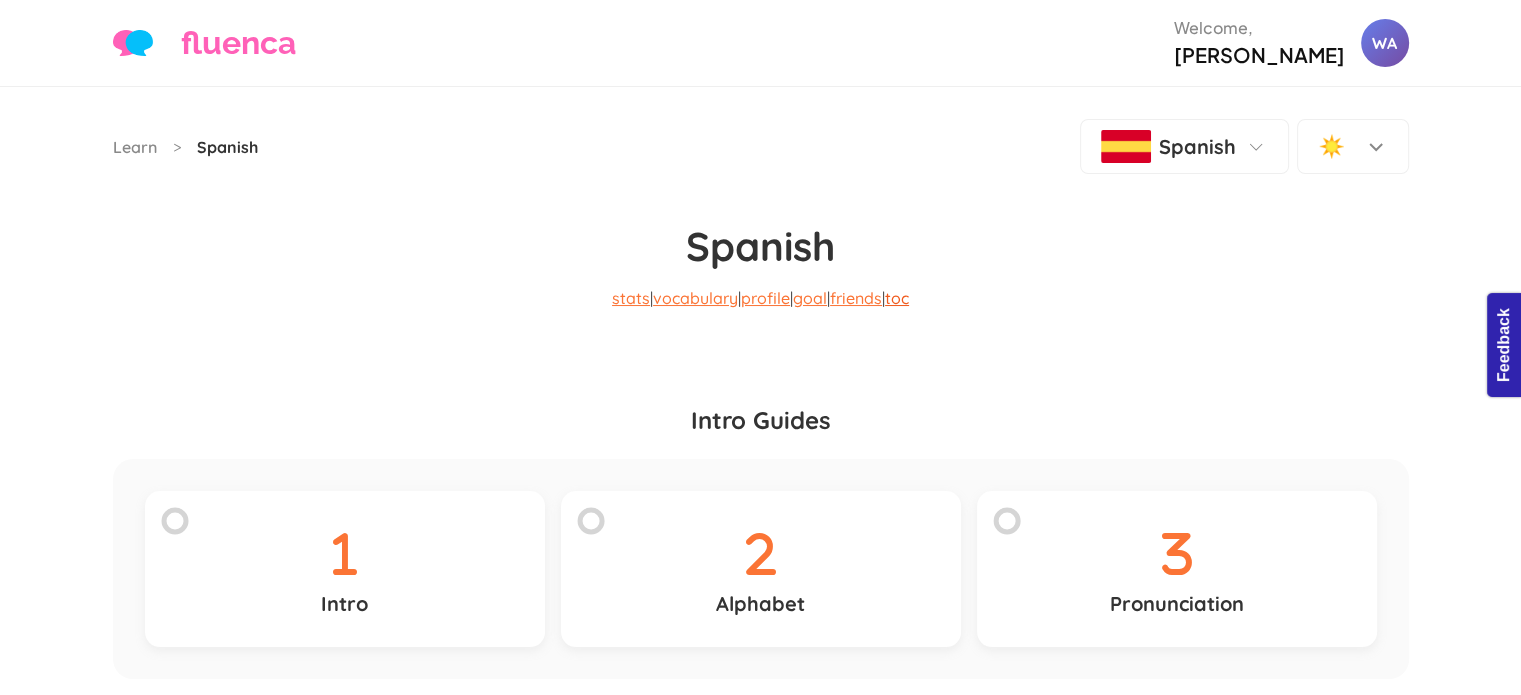 click on "toc" at bounding box center (897, 298) 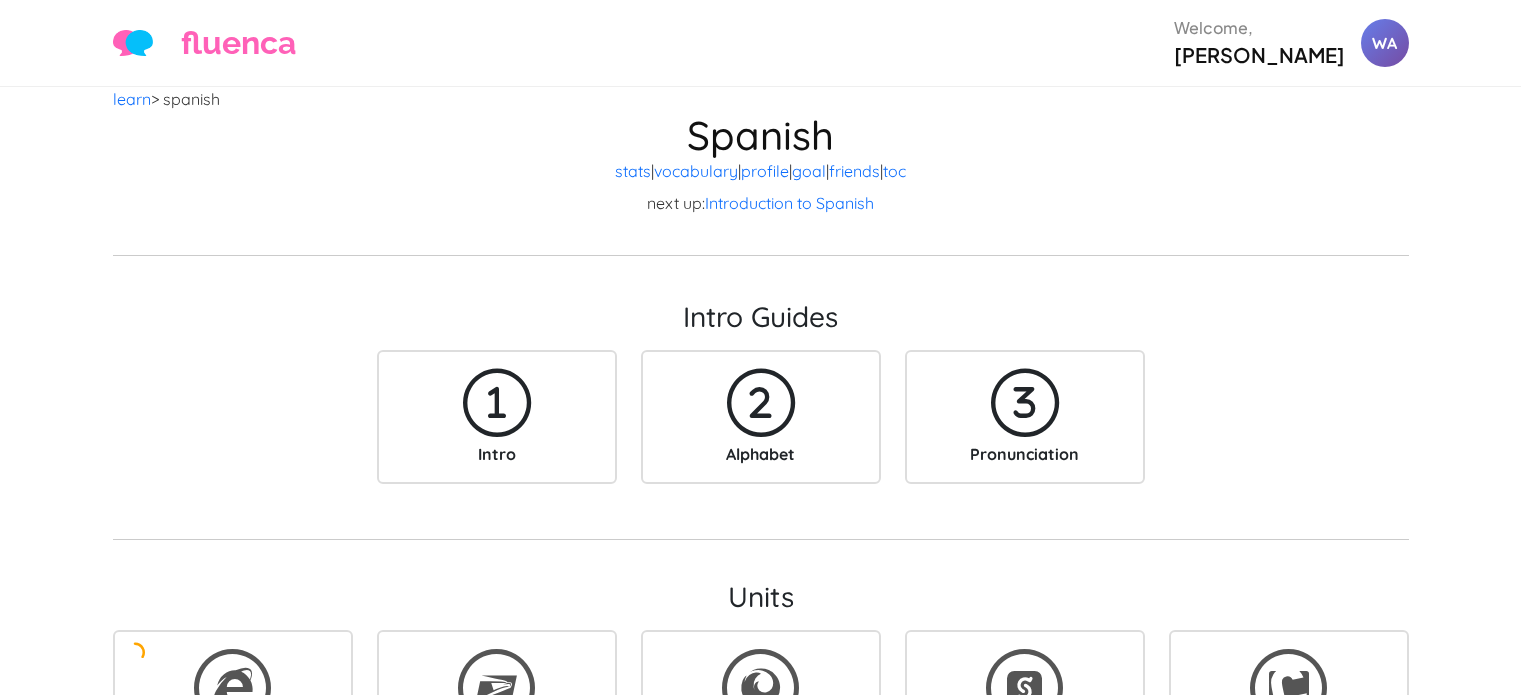 scroll, scrollTop: 0, scrollLeft: 0, axis: both 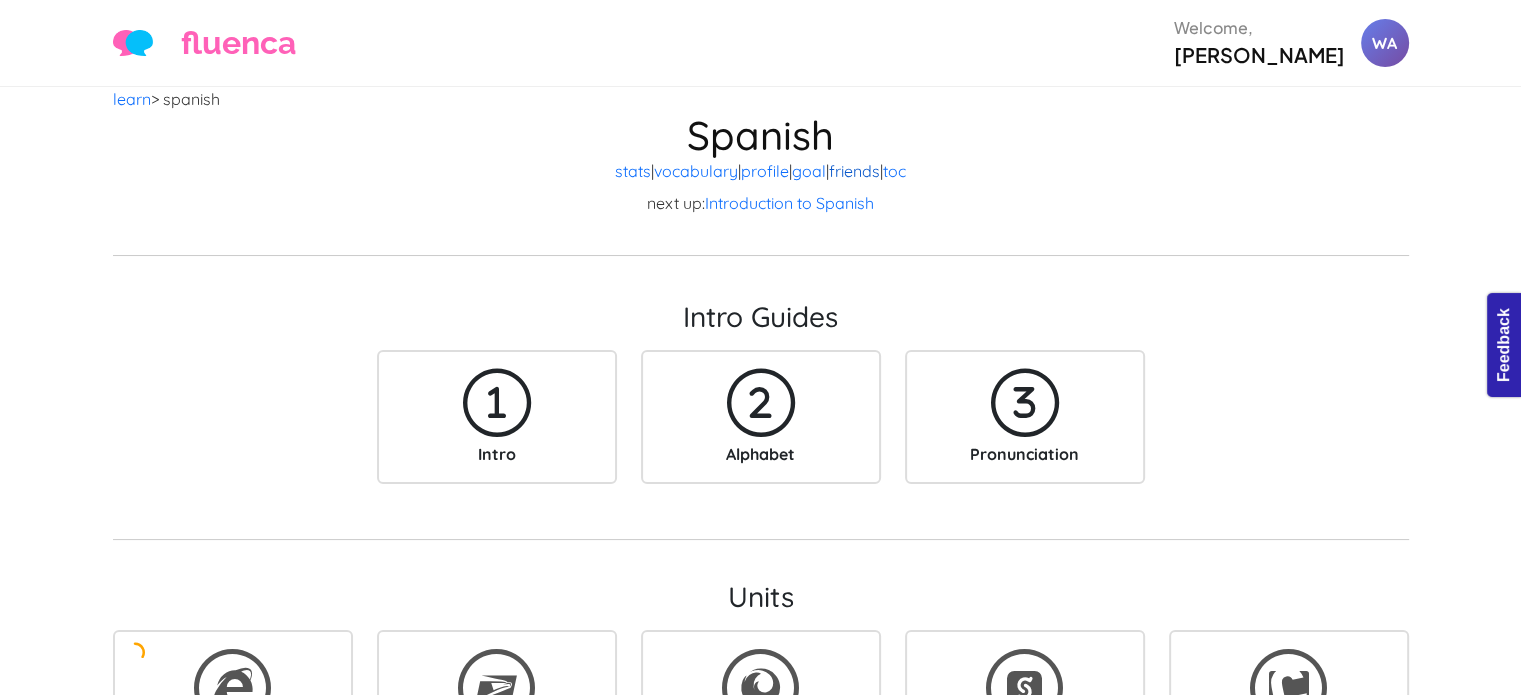 click on "friends" at bounding box center [854, 171] 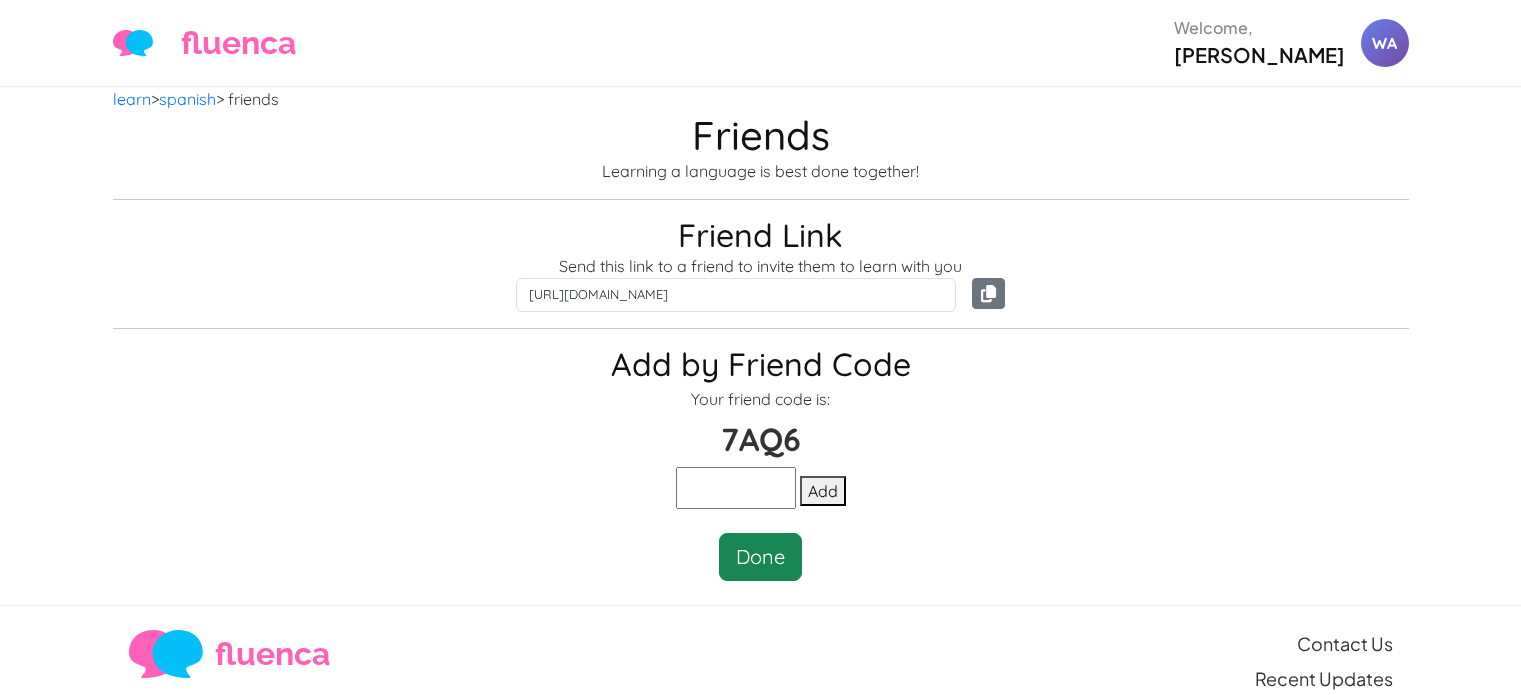 scroll, scrollTop: 0, scrollLeft: 0, axis: both 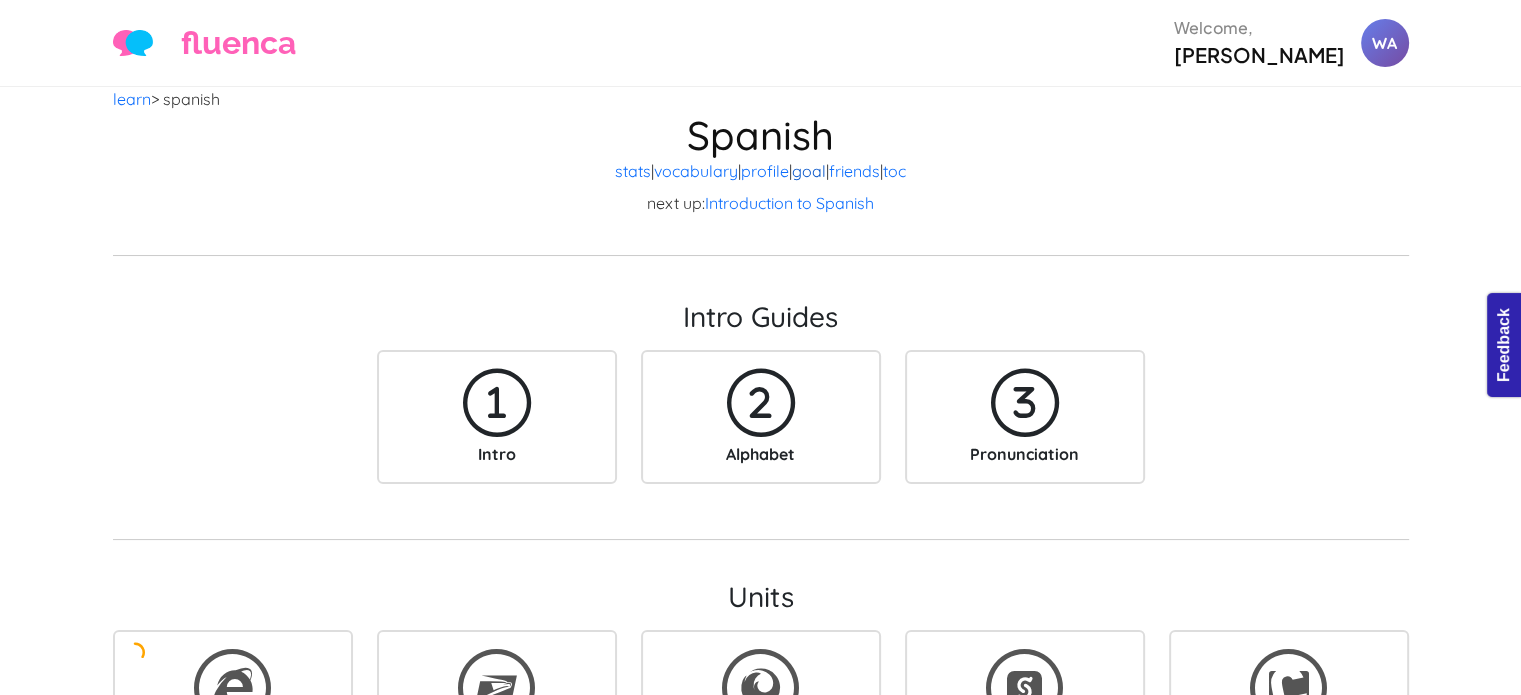 click on "goal" at bounding box center [809, 171] 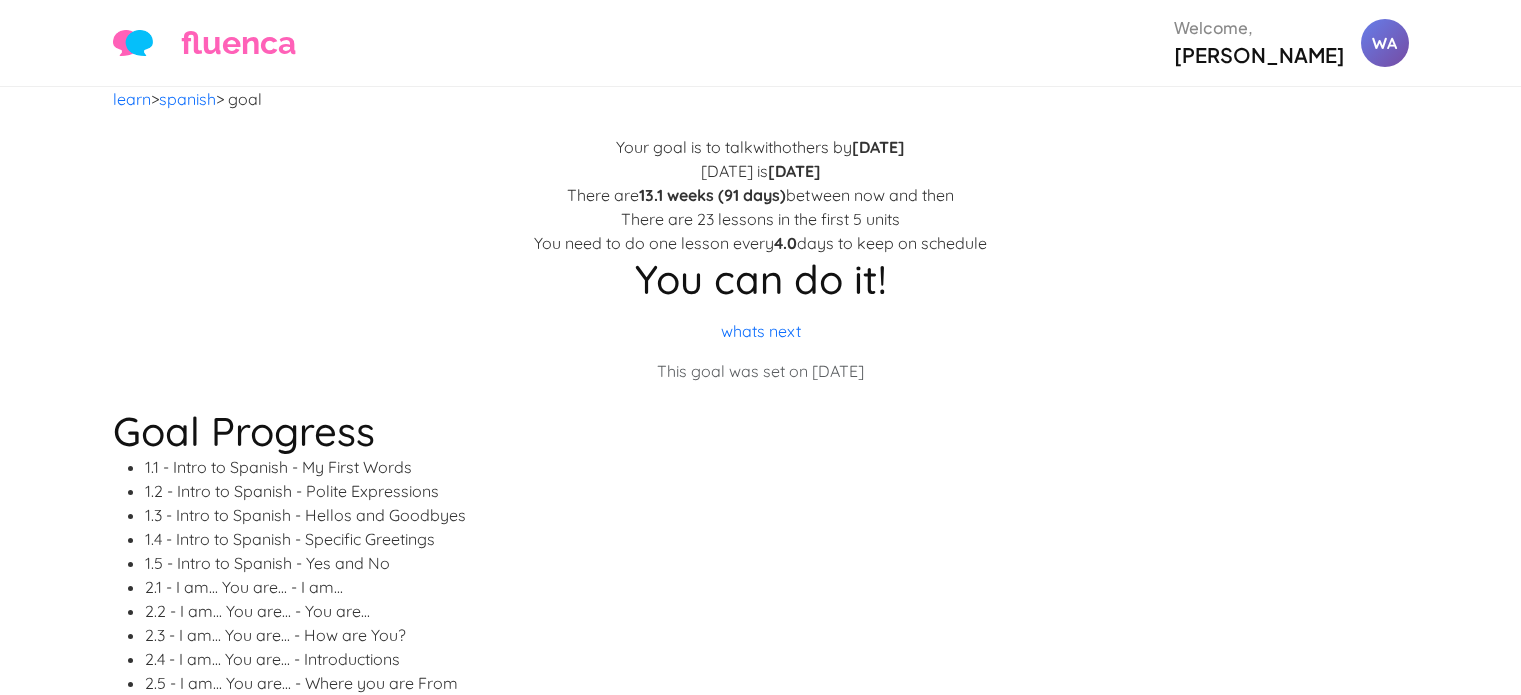 scroll, scrollTop: 0, scrollLeft: 0, axis: both 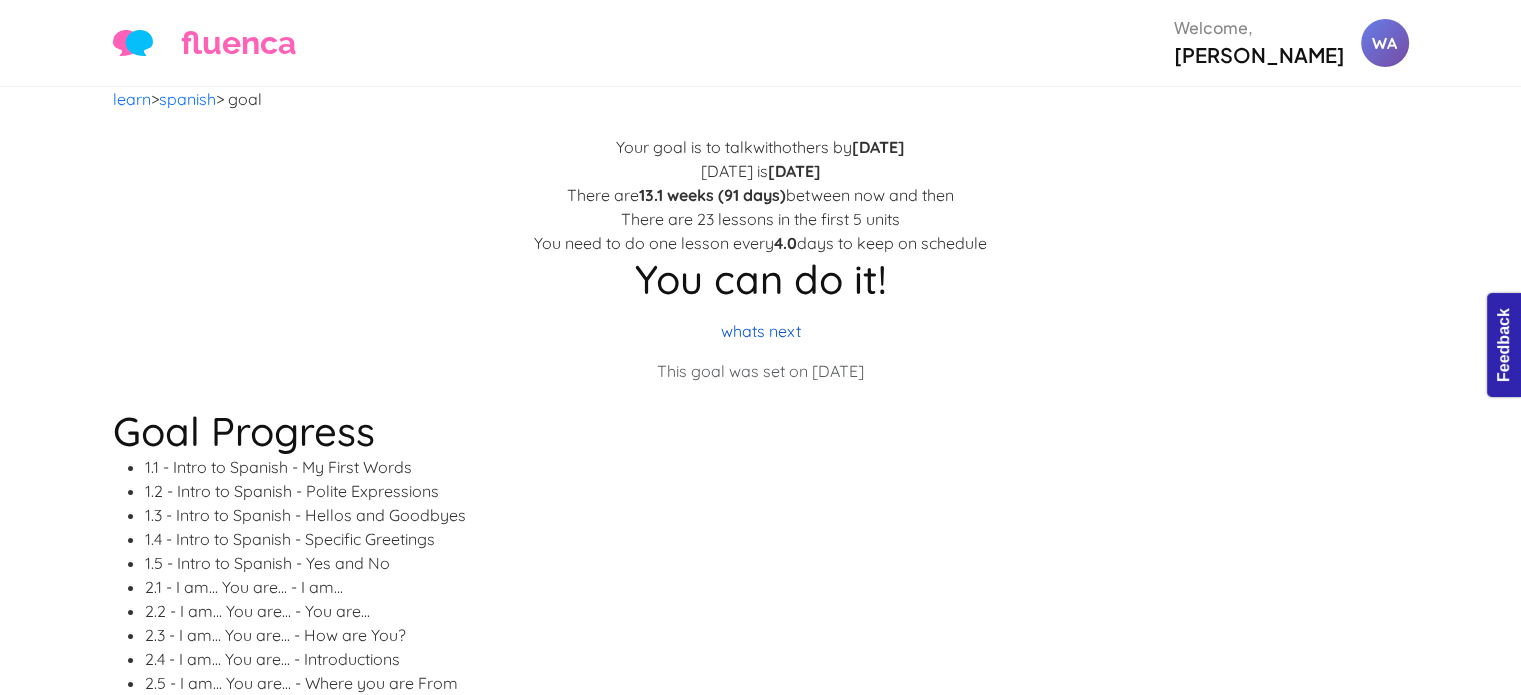 click on "whats next" at bounding box center (761, 331) 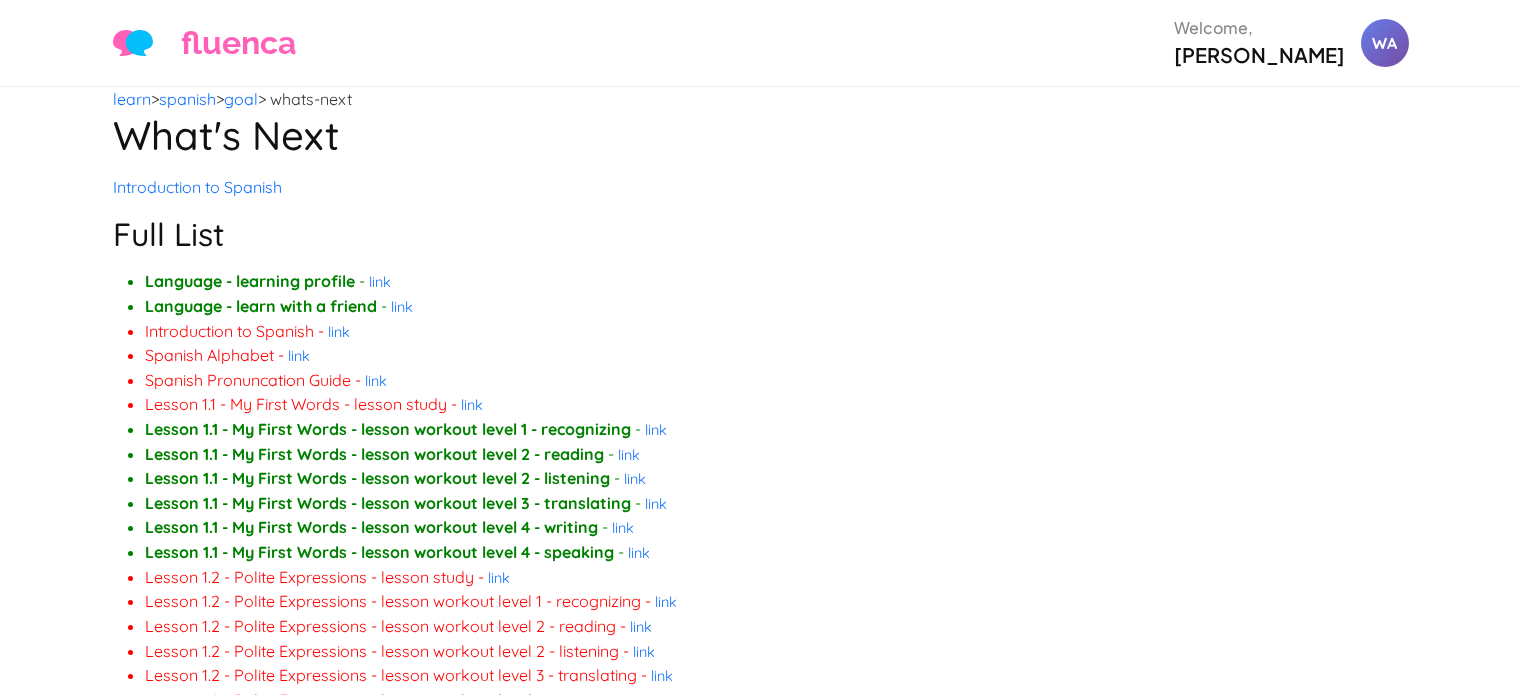 scroll, scrollTop: 0, scrollLeft: 0, axis: both 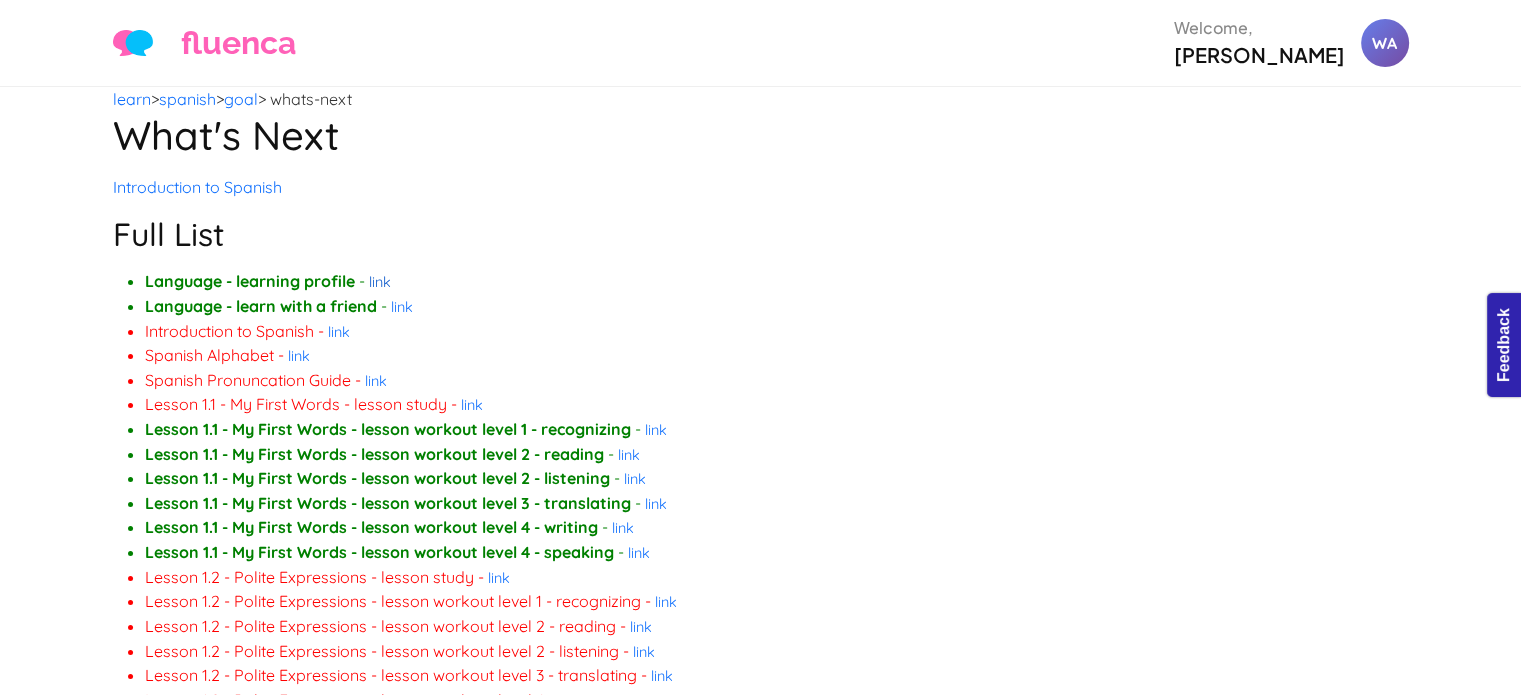 click on "link" at bounding box center [380, 282] 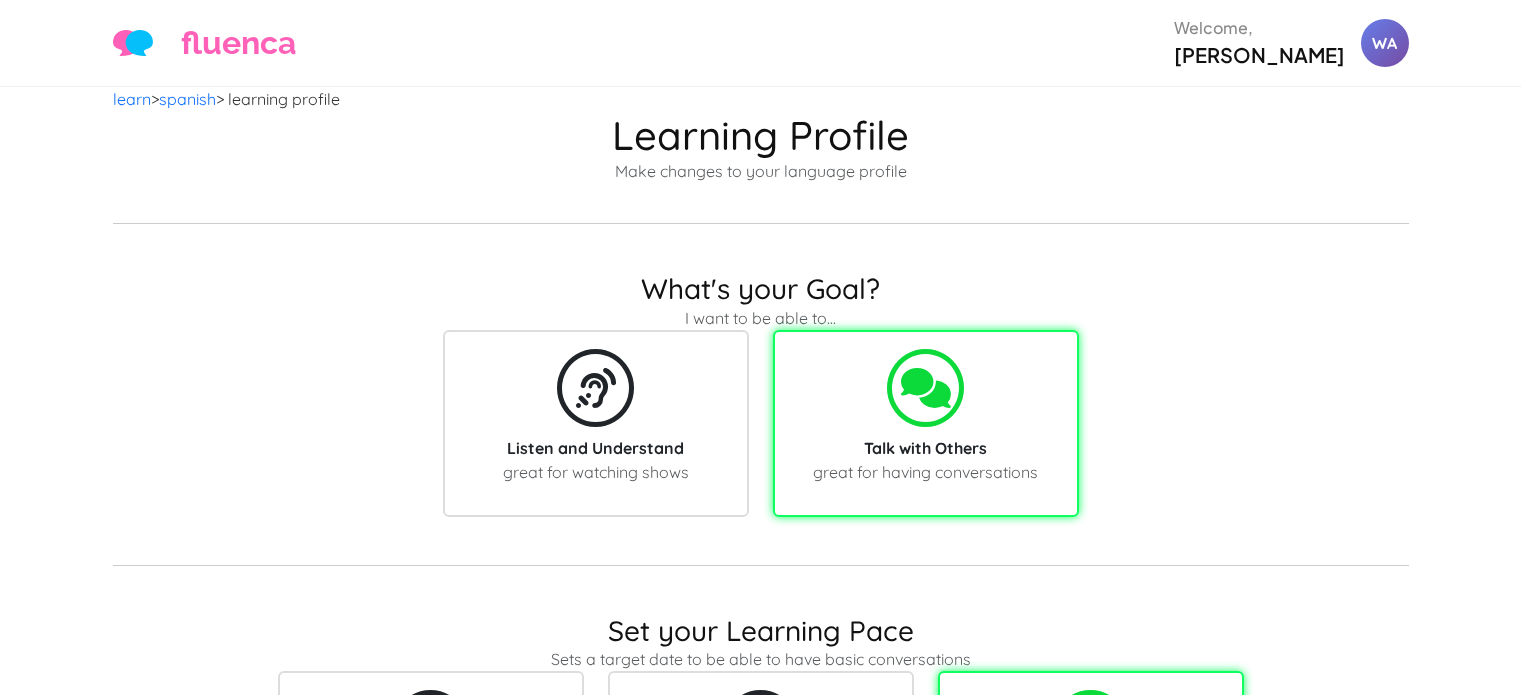 scroll, scrollTop: 0, scrollLeft: 0, axis: both 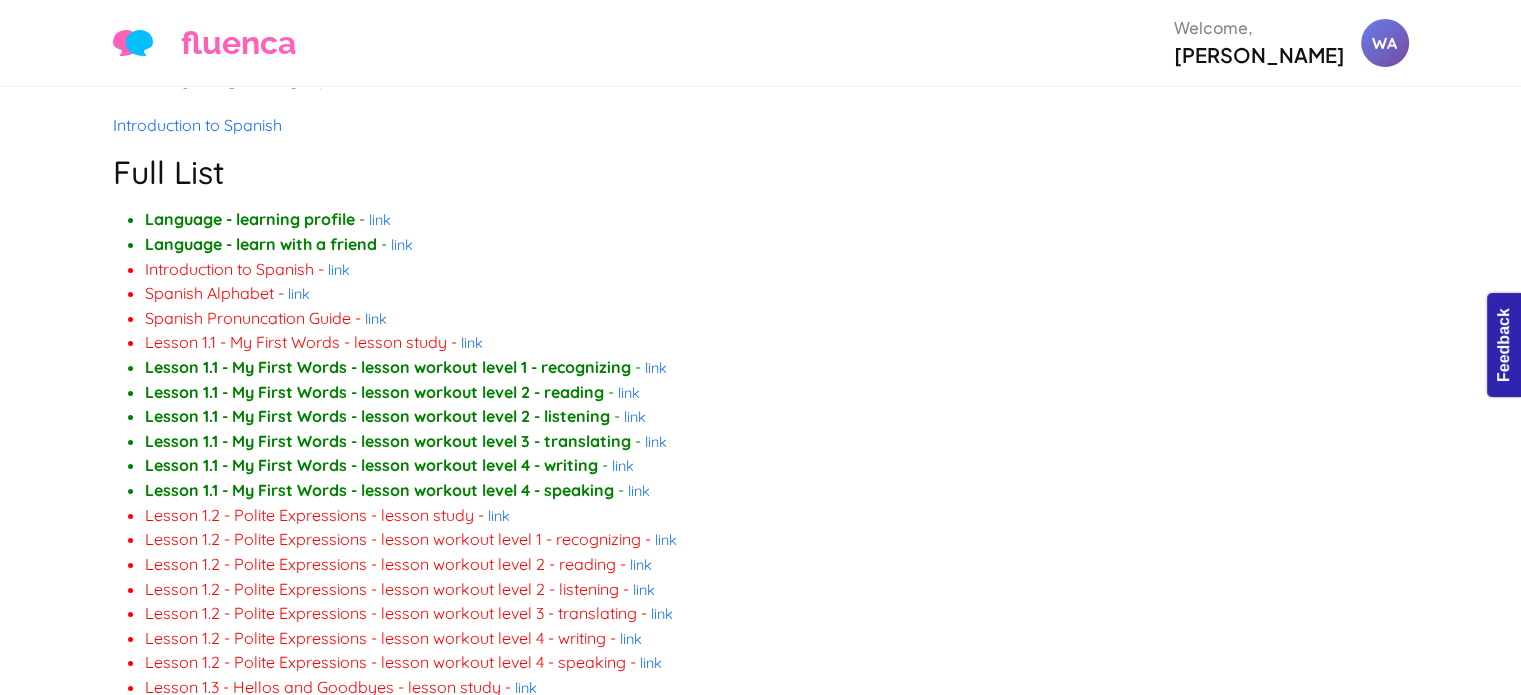 click on "Lesson 1.1 - My First Words - lesson workout level 1 - recognizing" at bounding box center [388, 367] 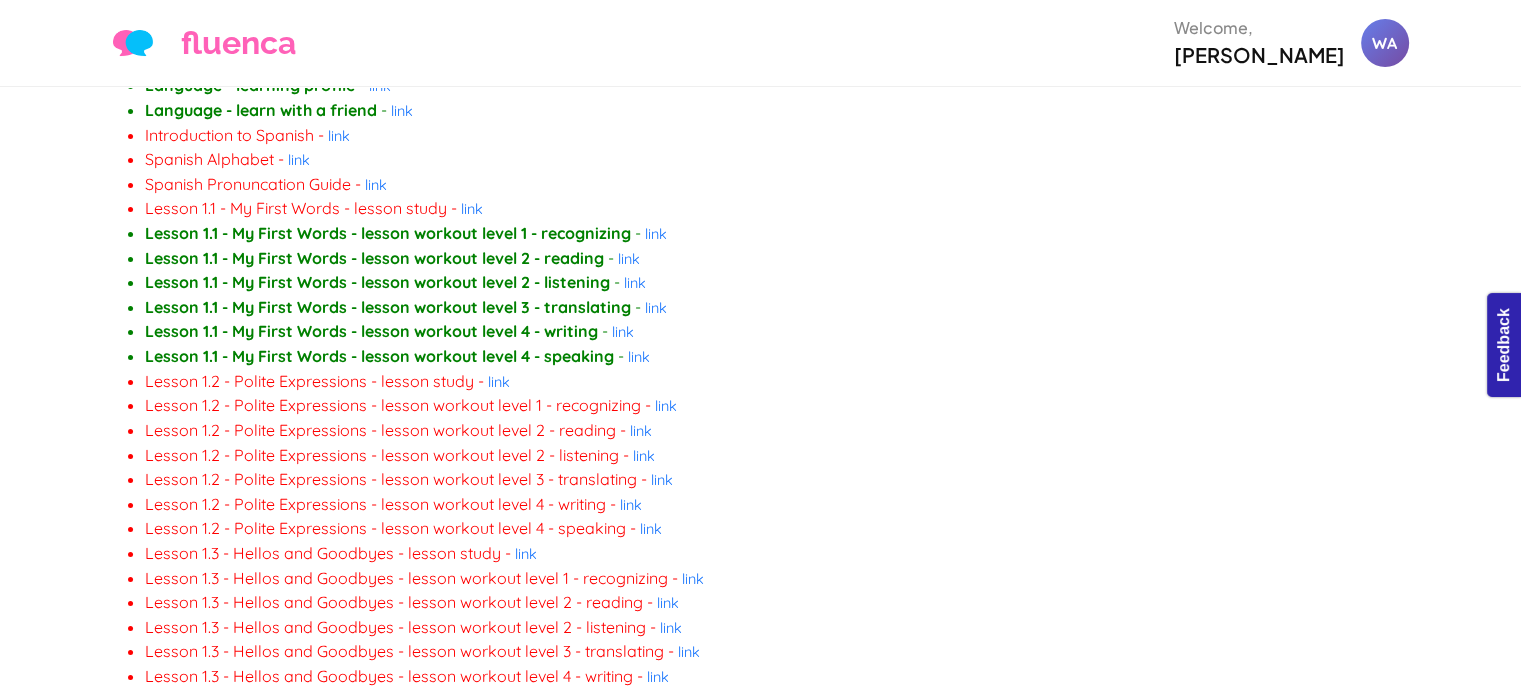 scroll, scrollTop: 0, scrollLeft: 0, axis: both 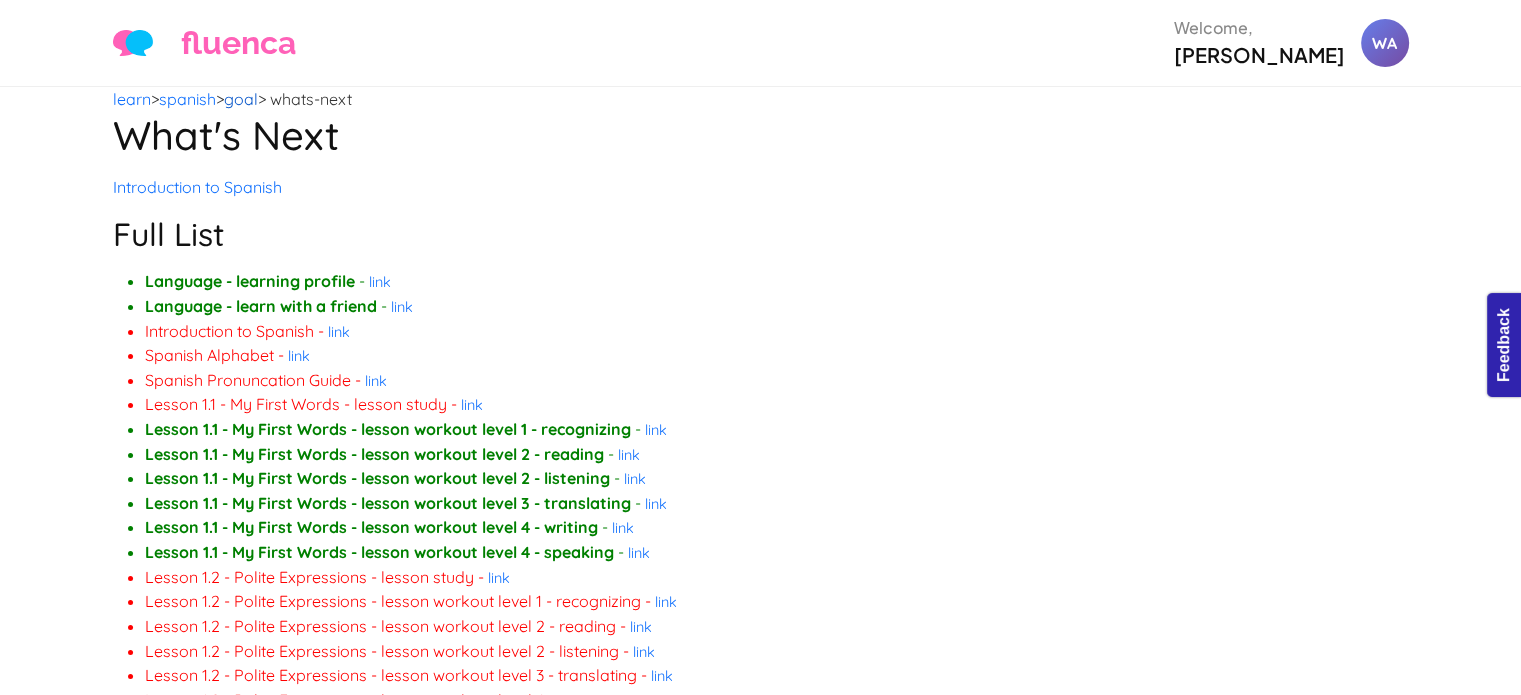 click on "goal" at bounding box center [241, 99] 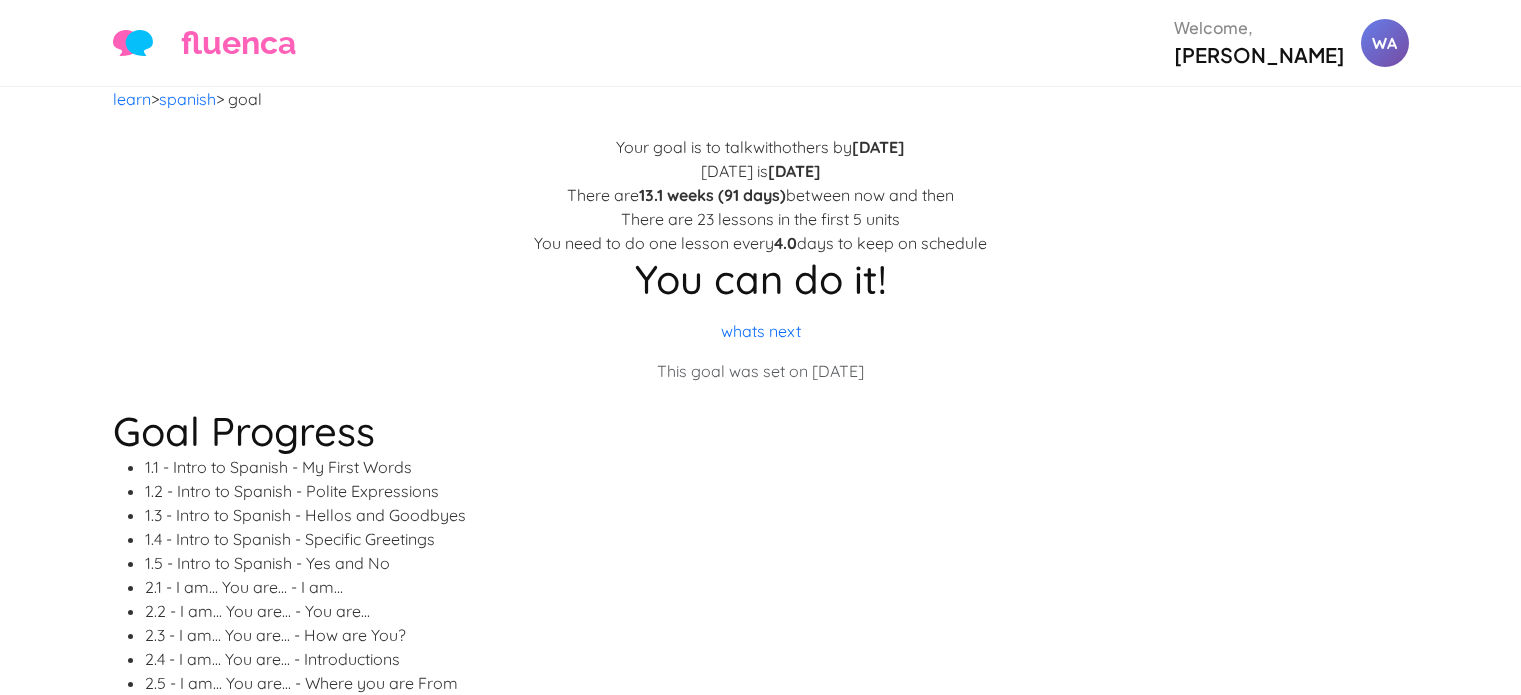 scroll, scrollTop: 0, scrollLeft: 0, axis: both 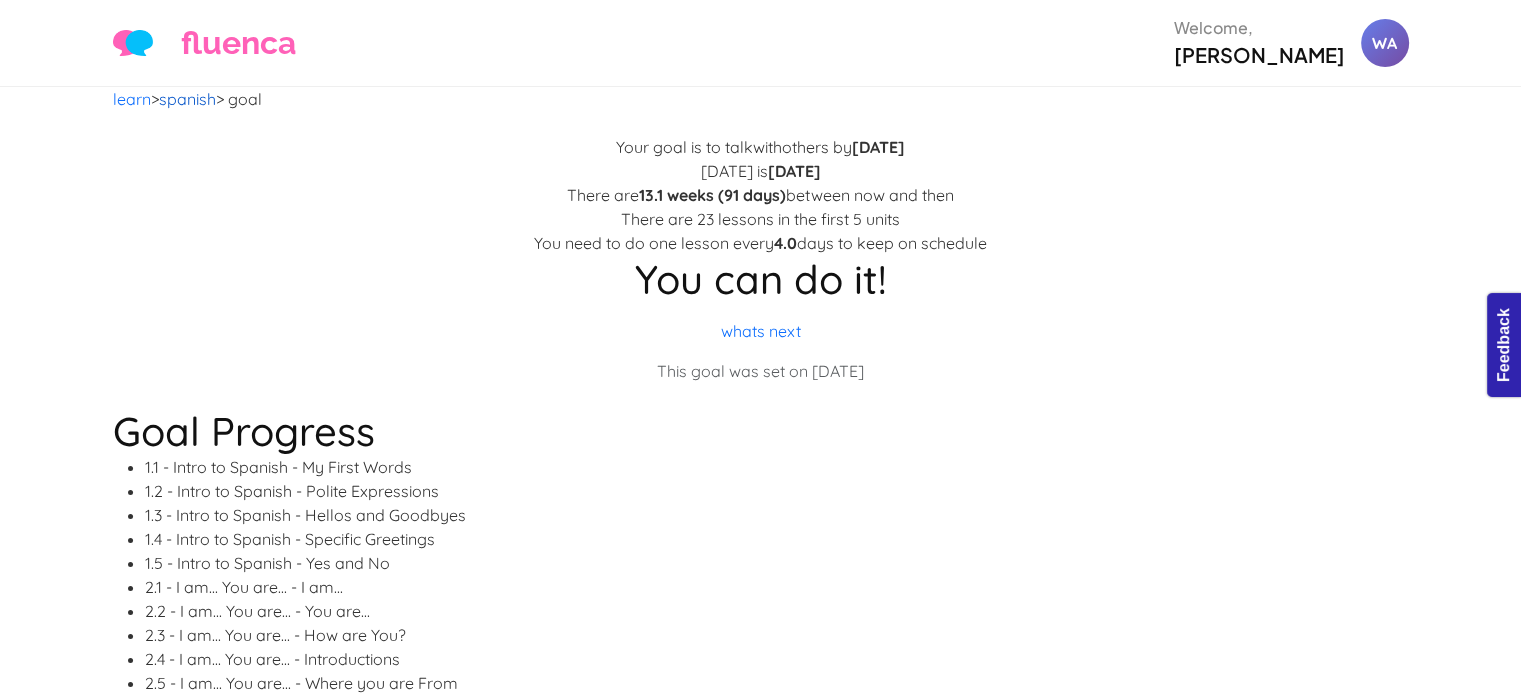 click on "spanish" at bounding box center (187, 99) 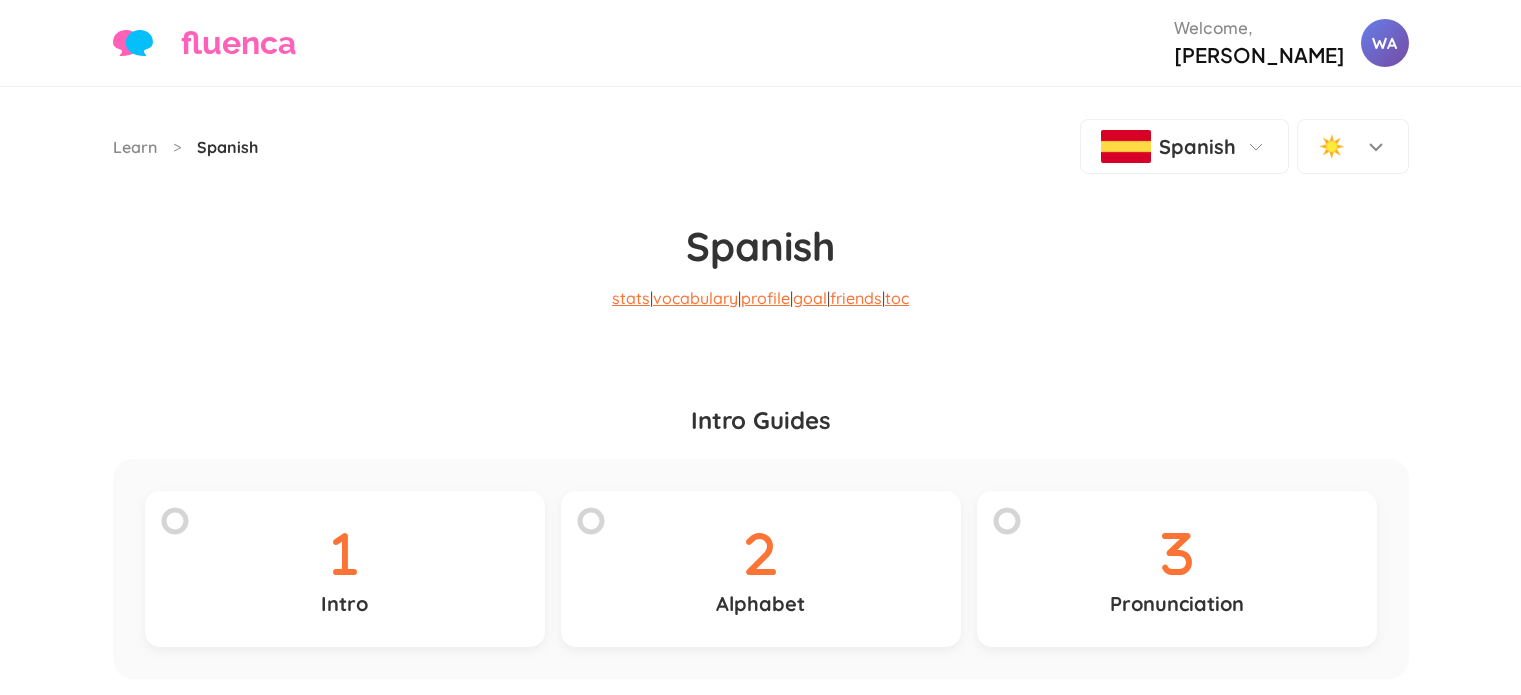 scroll, scrollTop: 0, scrollLeft: 0, axis: both 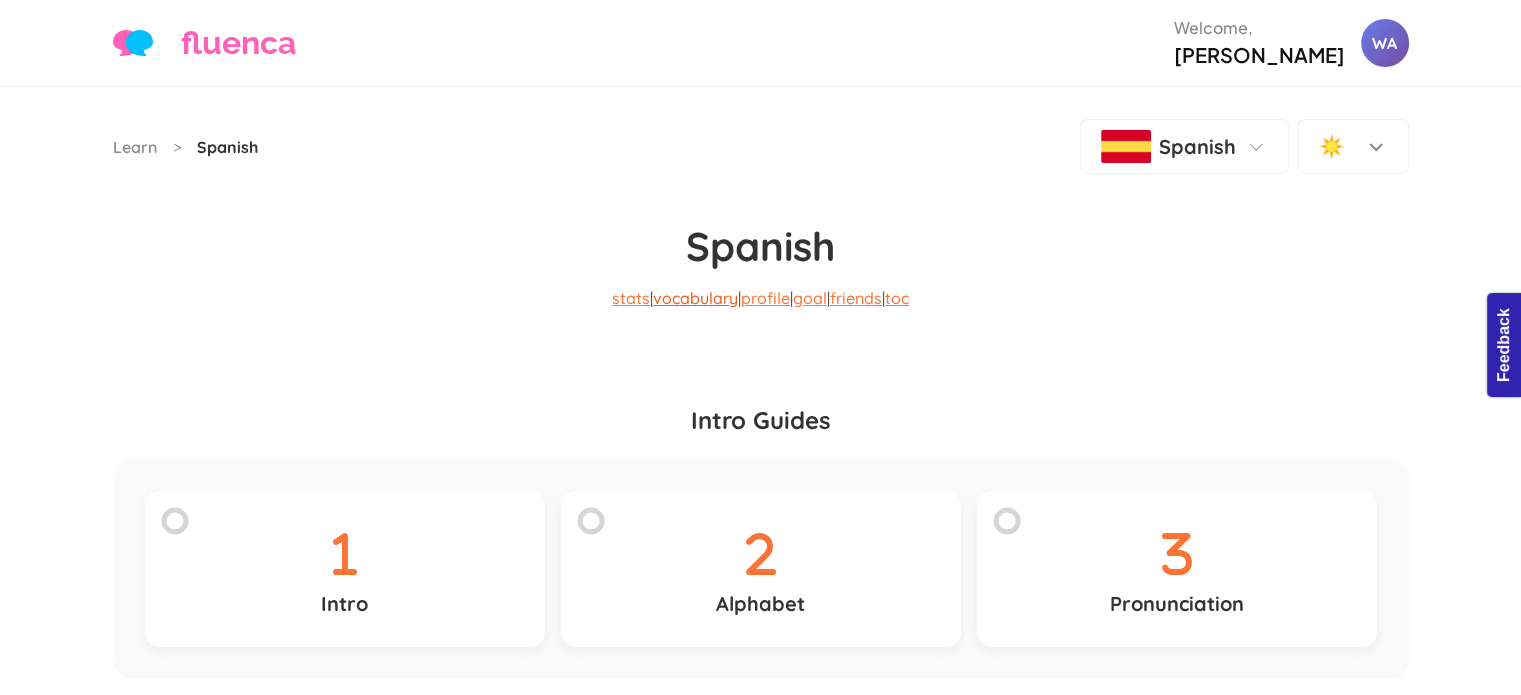 click on "vocabulary" at bounding box center (695, 298) 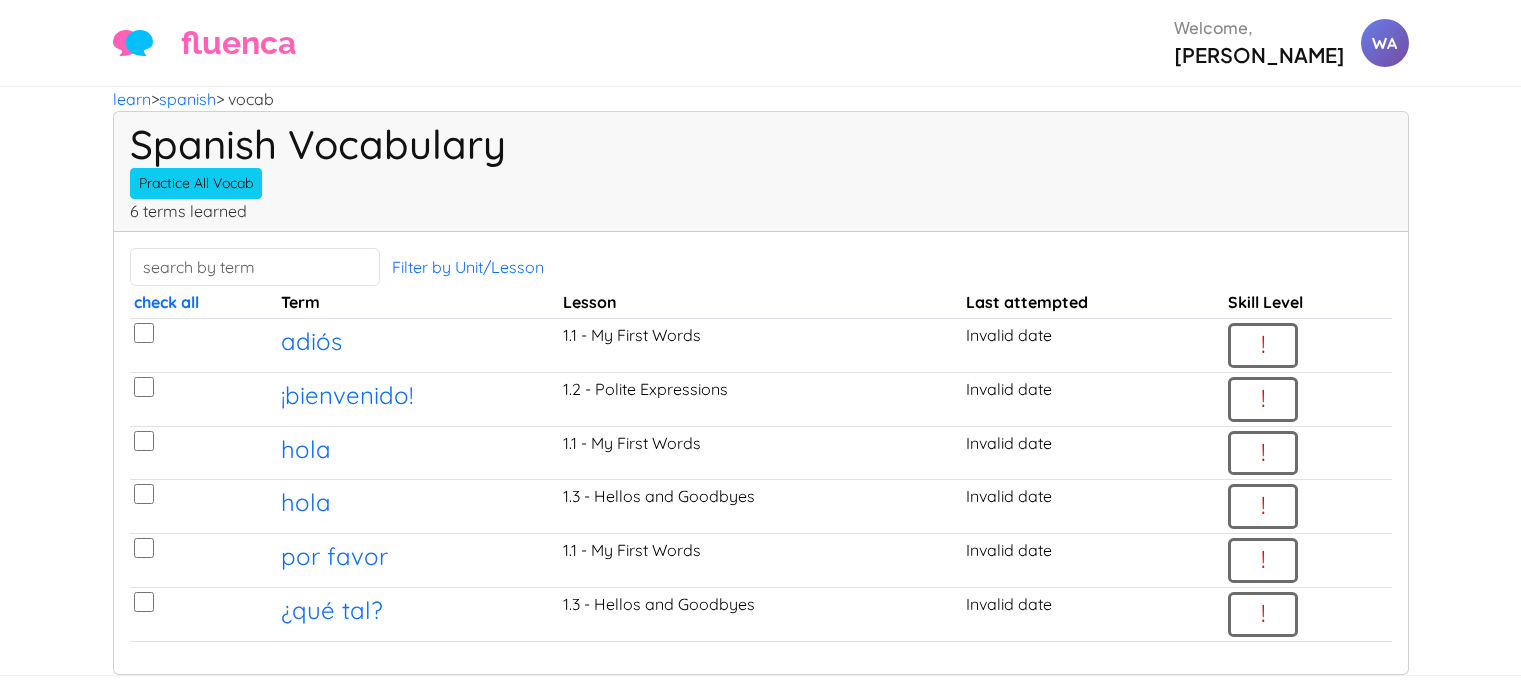 scroll, scrollTop: 0, scrollLeft: 0, axis: both 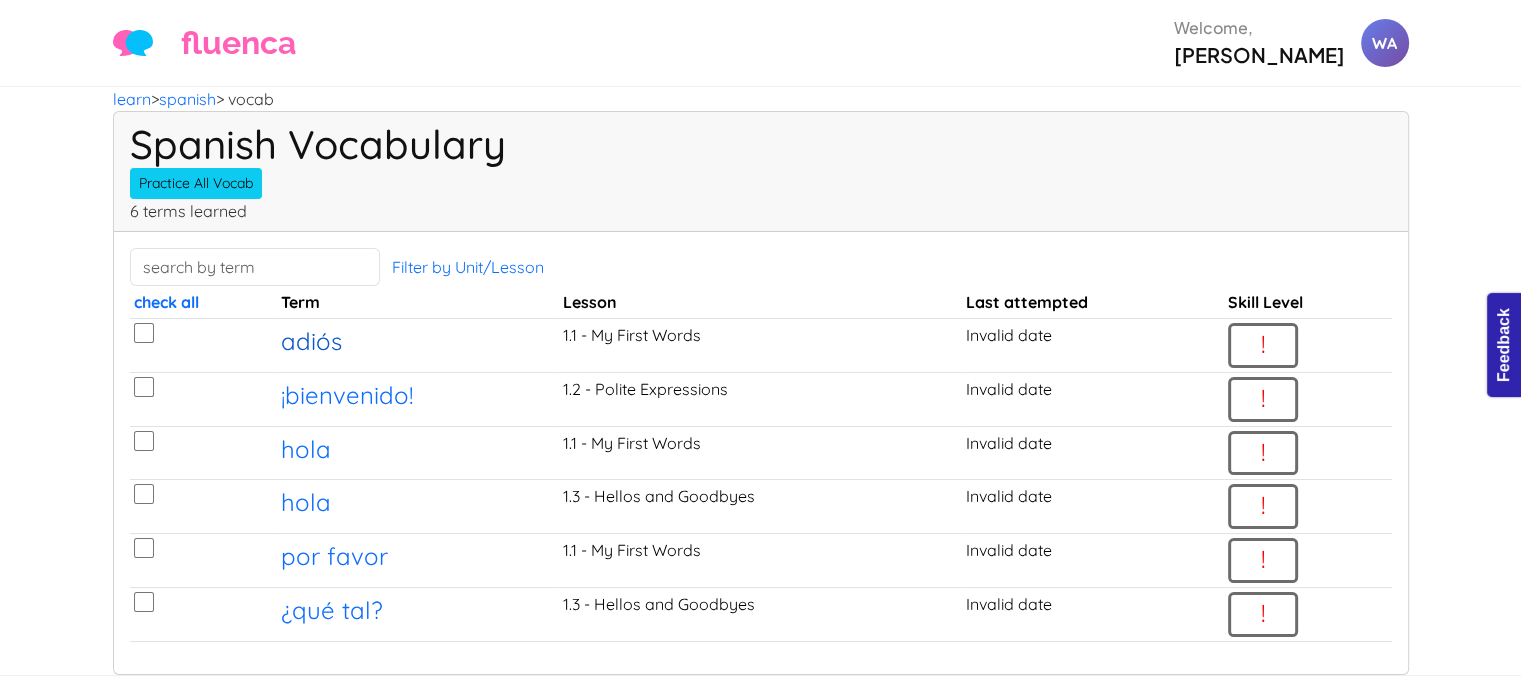 click on "adiós" at bounding box center [311, 341] 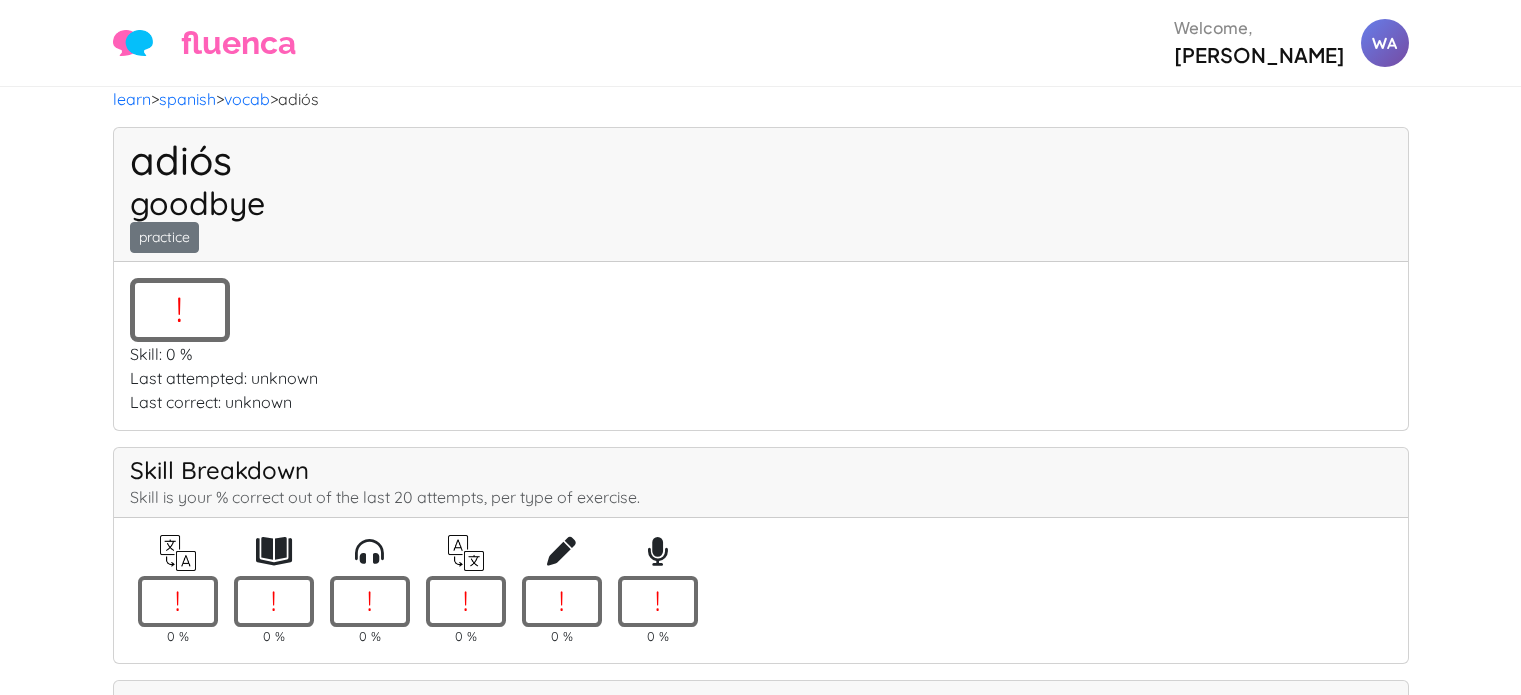 scroll, scrollTop: 0, scrollLeft: 0, axis: both 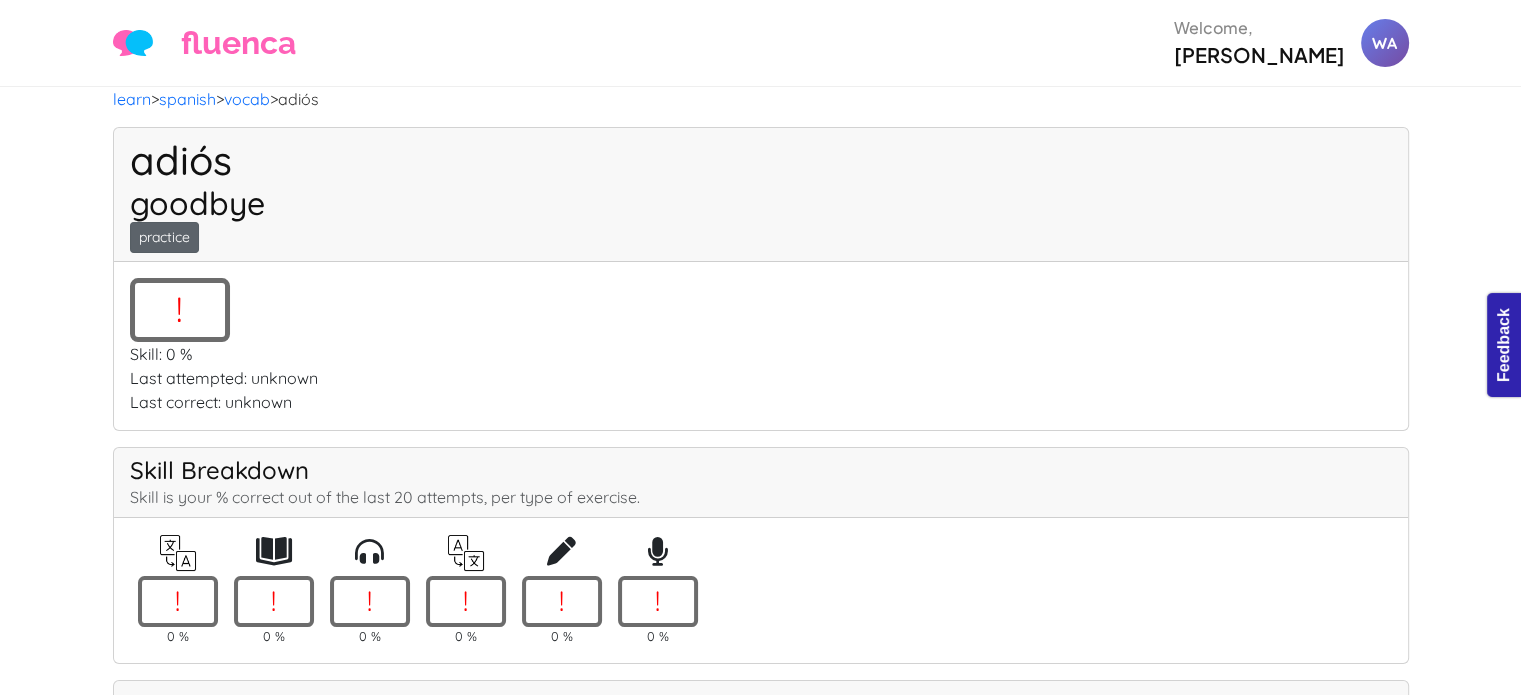 click on "practice" at bounding box center (164, 237) 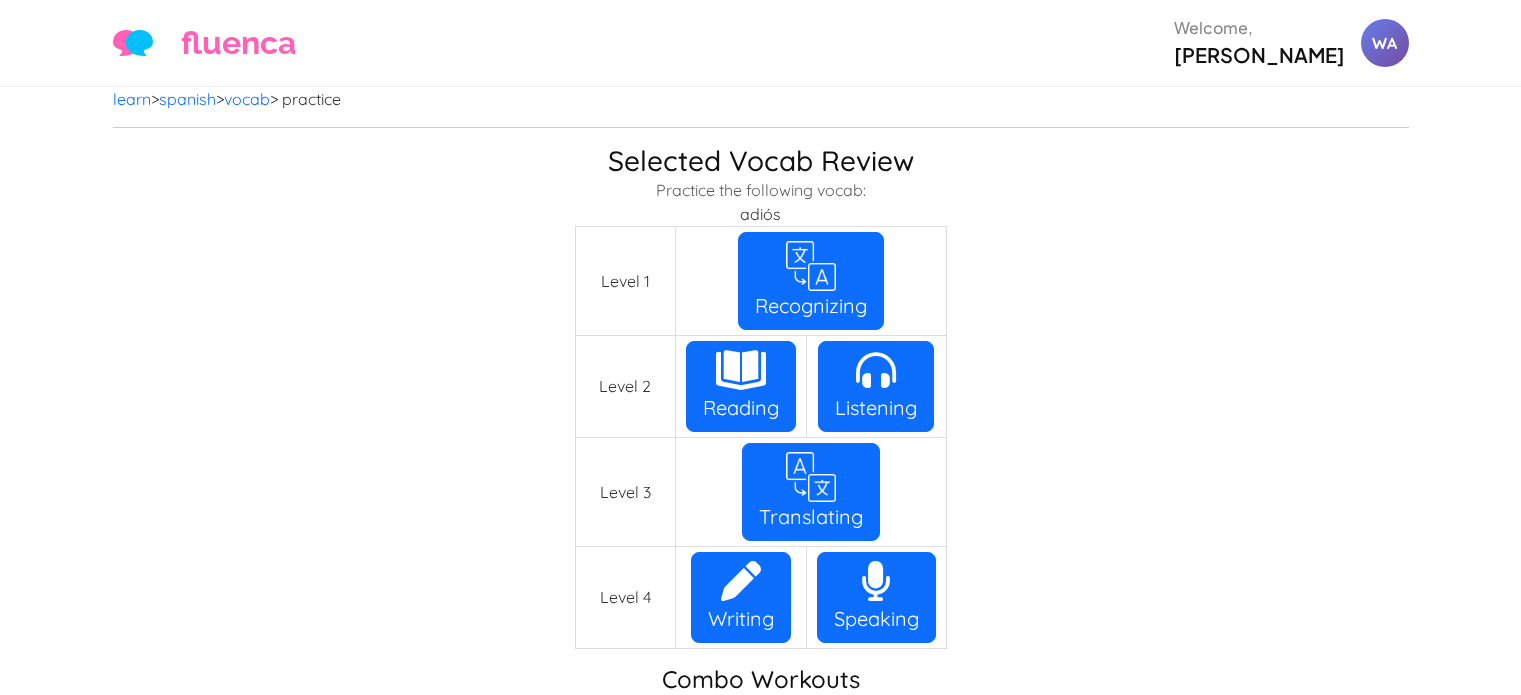 scroll, scrollTop: 0, scrollLeft: 0, axis: both 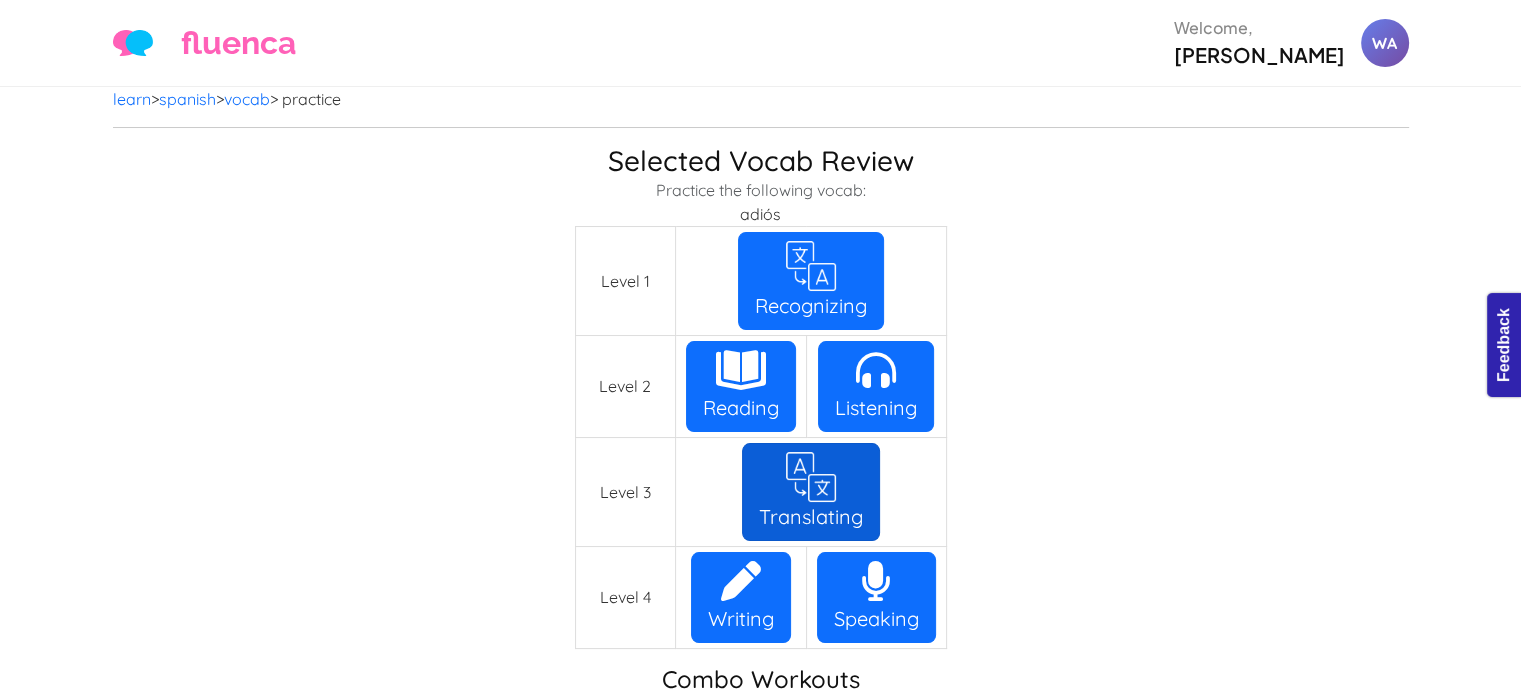 click at bounding box center [811, 477] 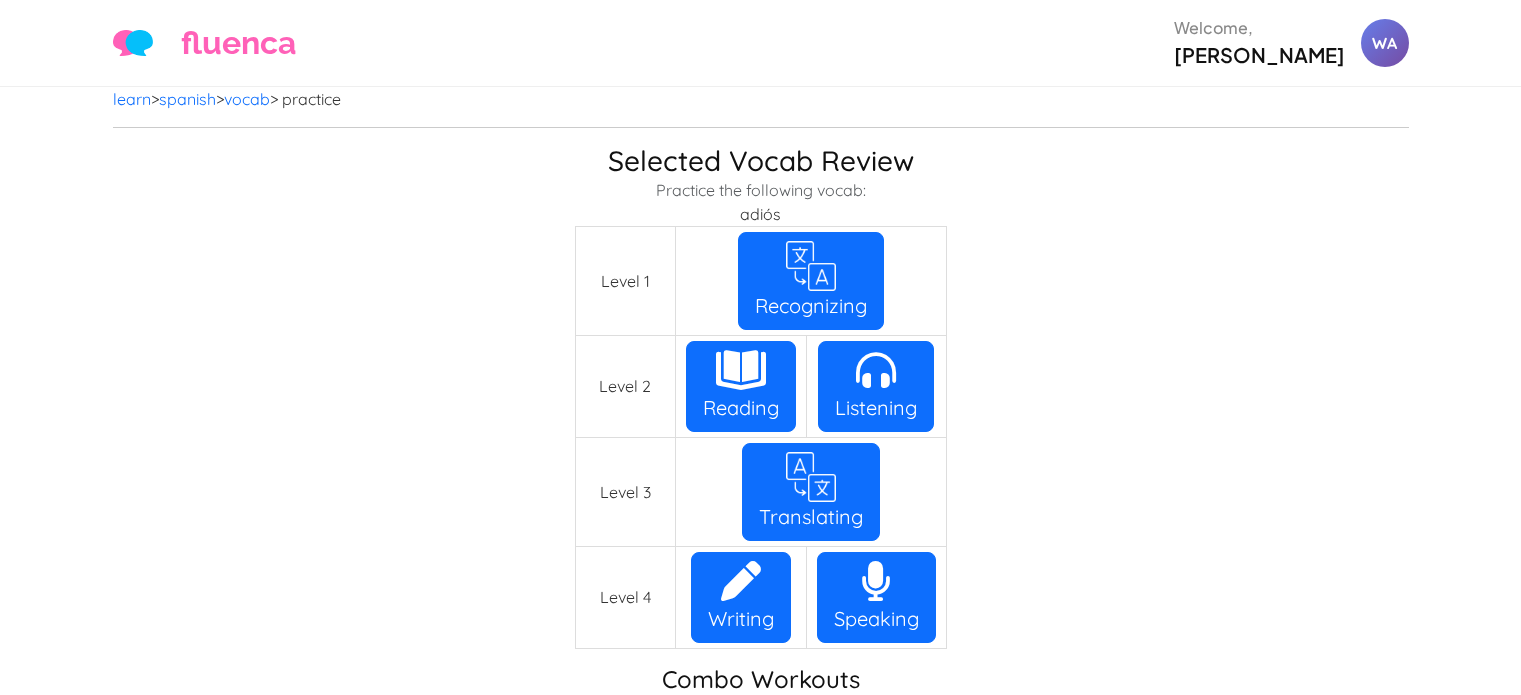 scroll, scrollTop: 0, scrollLeft: 0, axis: both 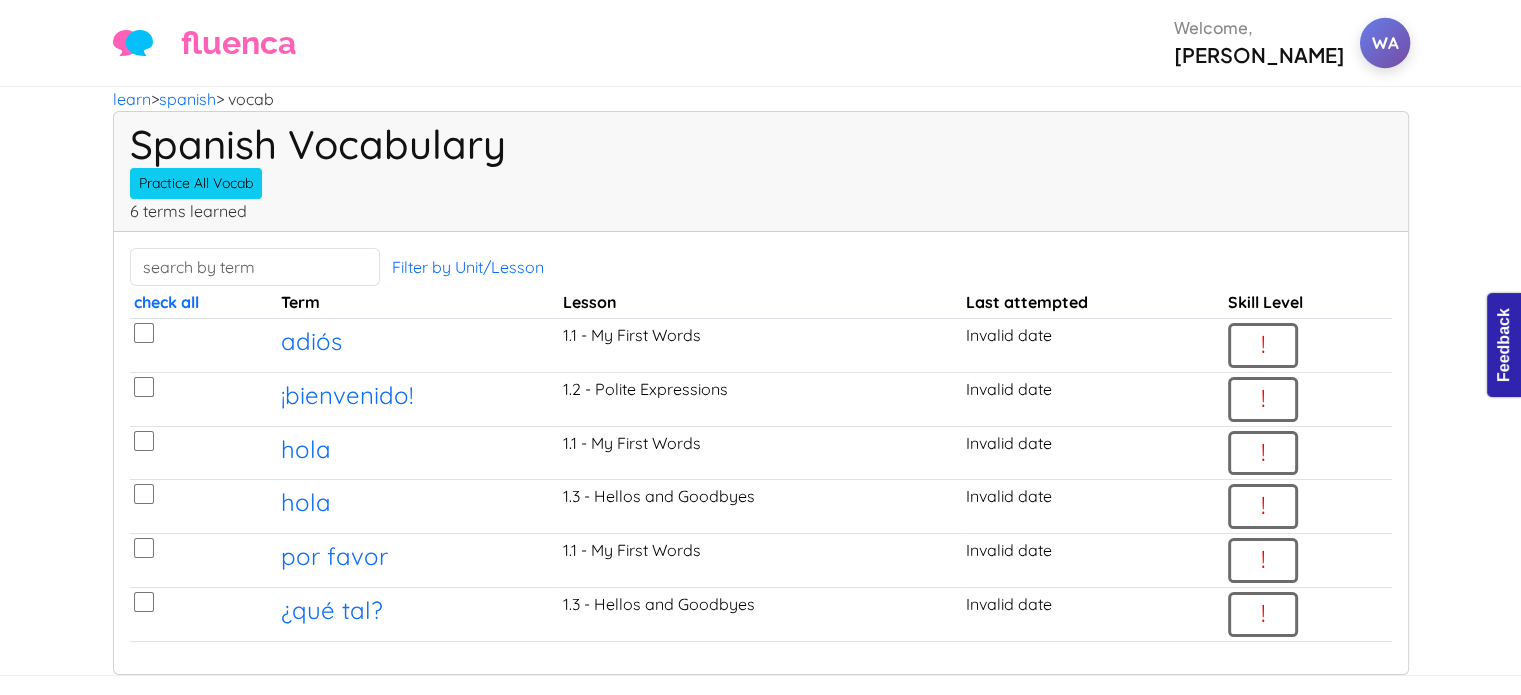 click on "WA" at bounding box center [1384, 43] 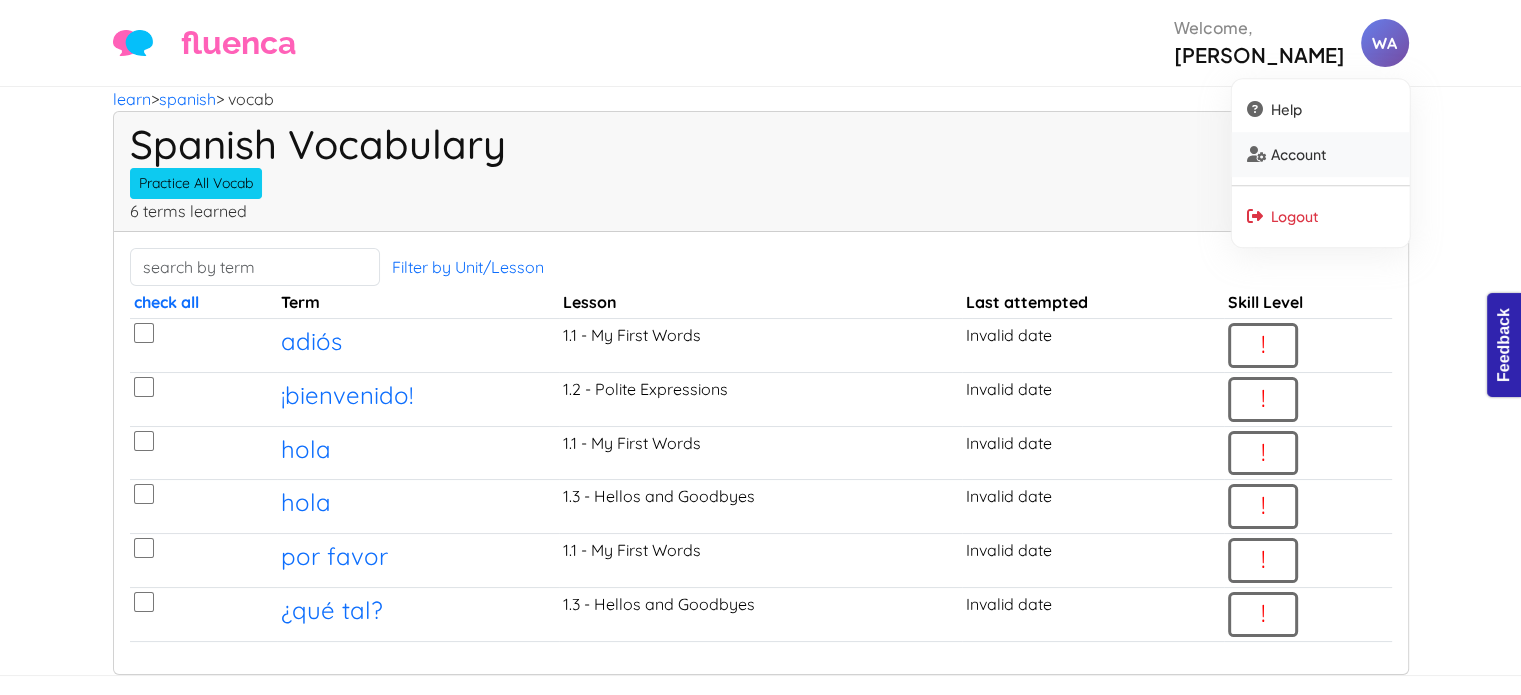 click on "Account" at bounding box center [1320, 154] 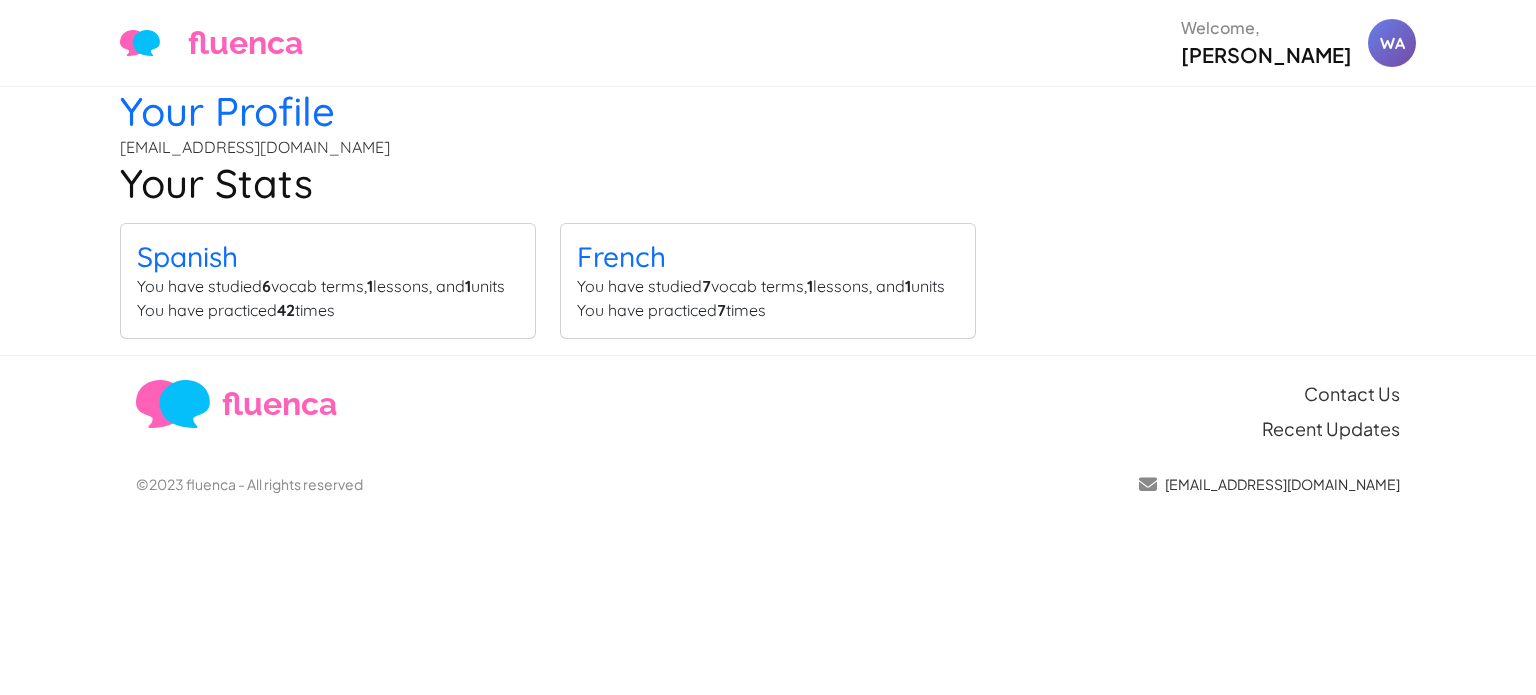 scroll, scrollTop: 0, scrollLeft: 0, axis: both 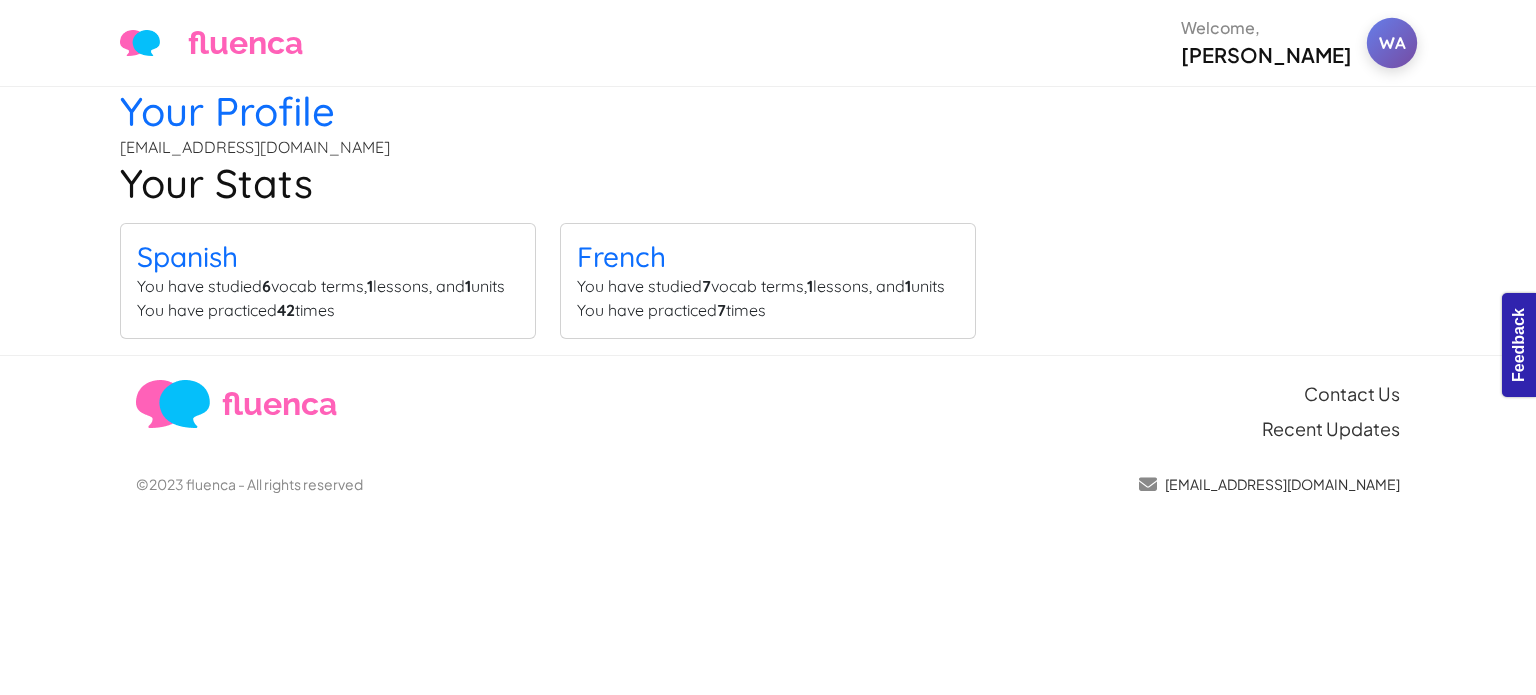 click on "WA" at bounding box center [1392, 43] 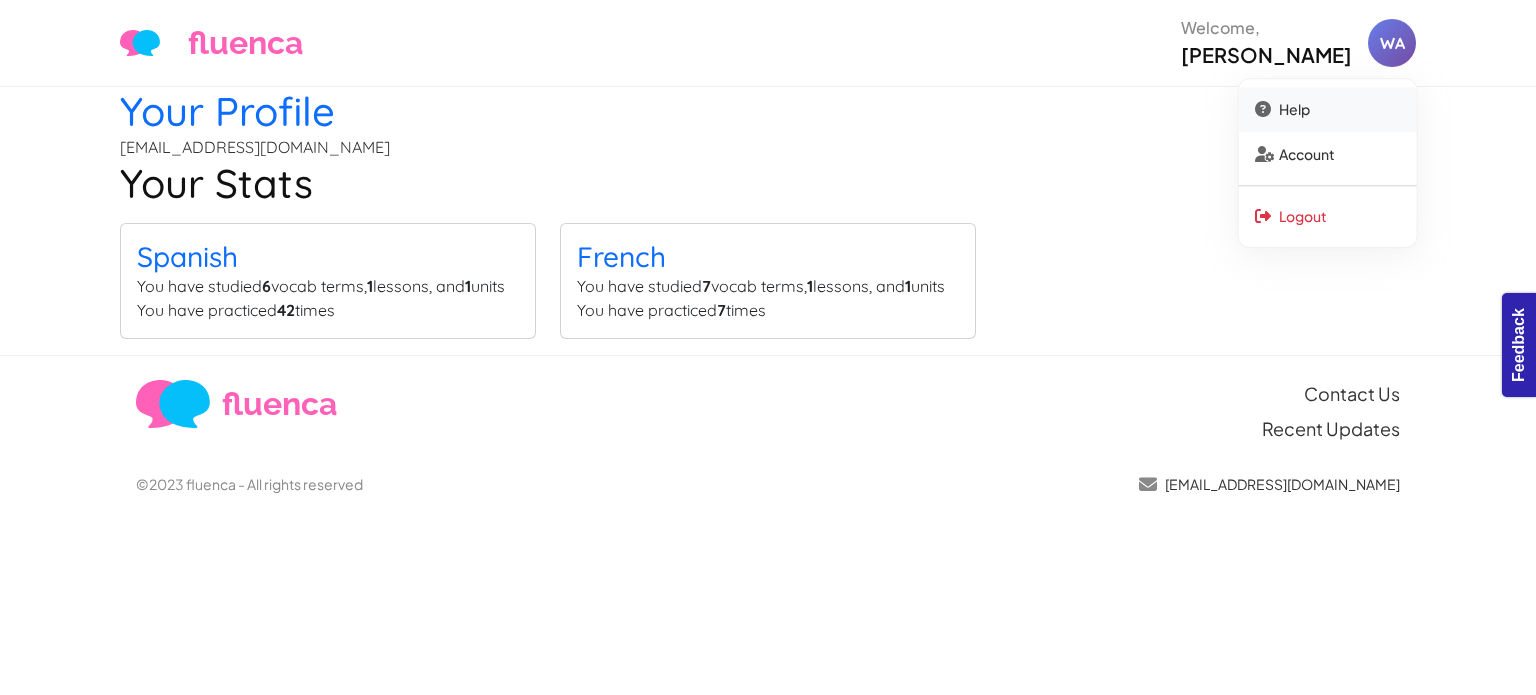 click on "Help" at bounding box center (1328, 109) 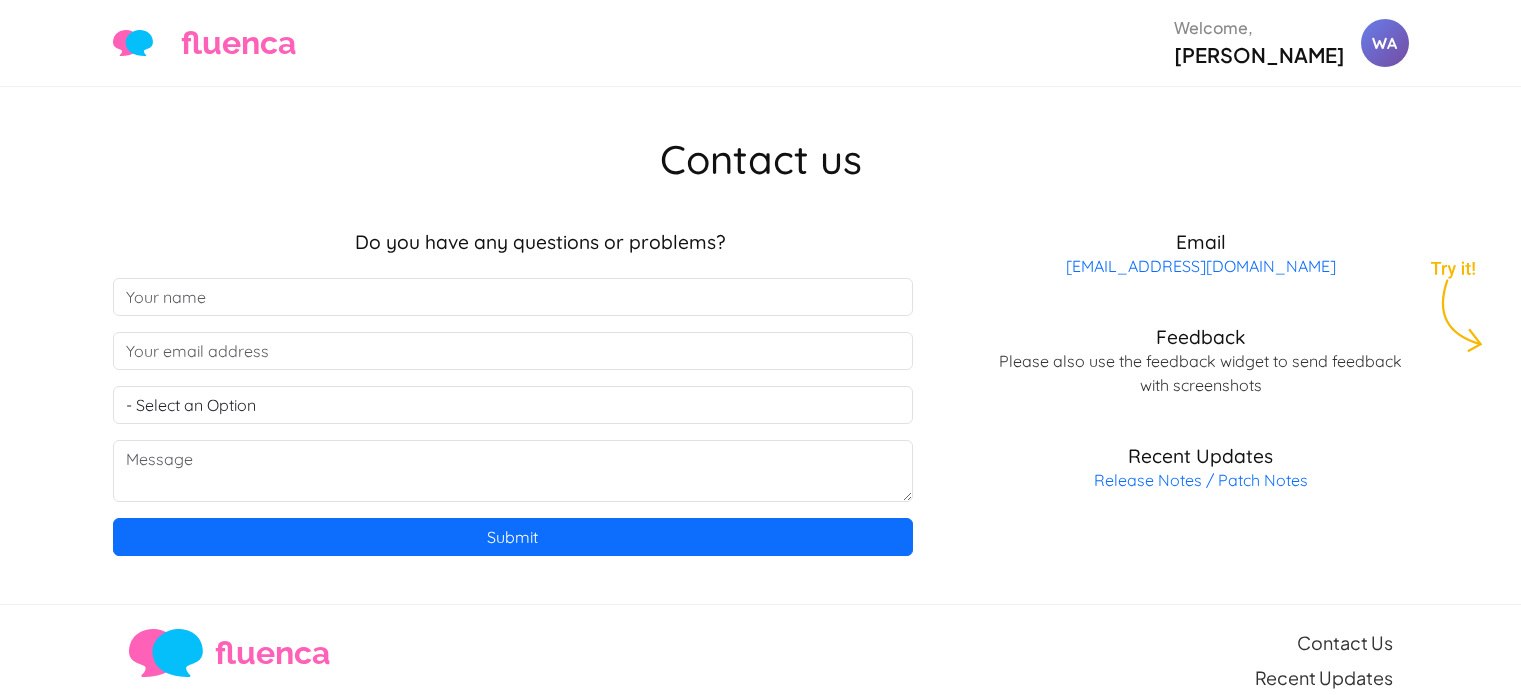 scroll, scrollTop: 0, scrollLeft: 0, axis: both 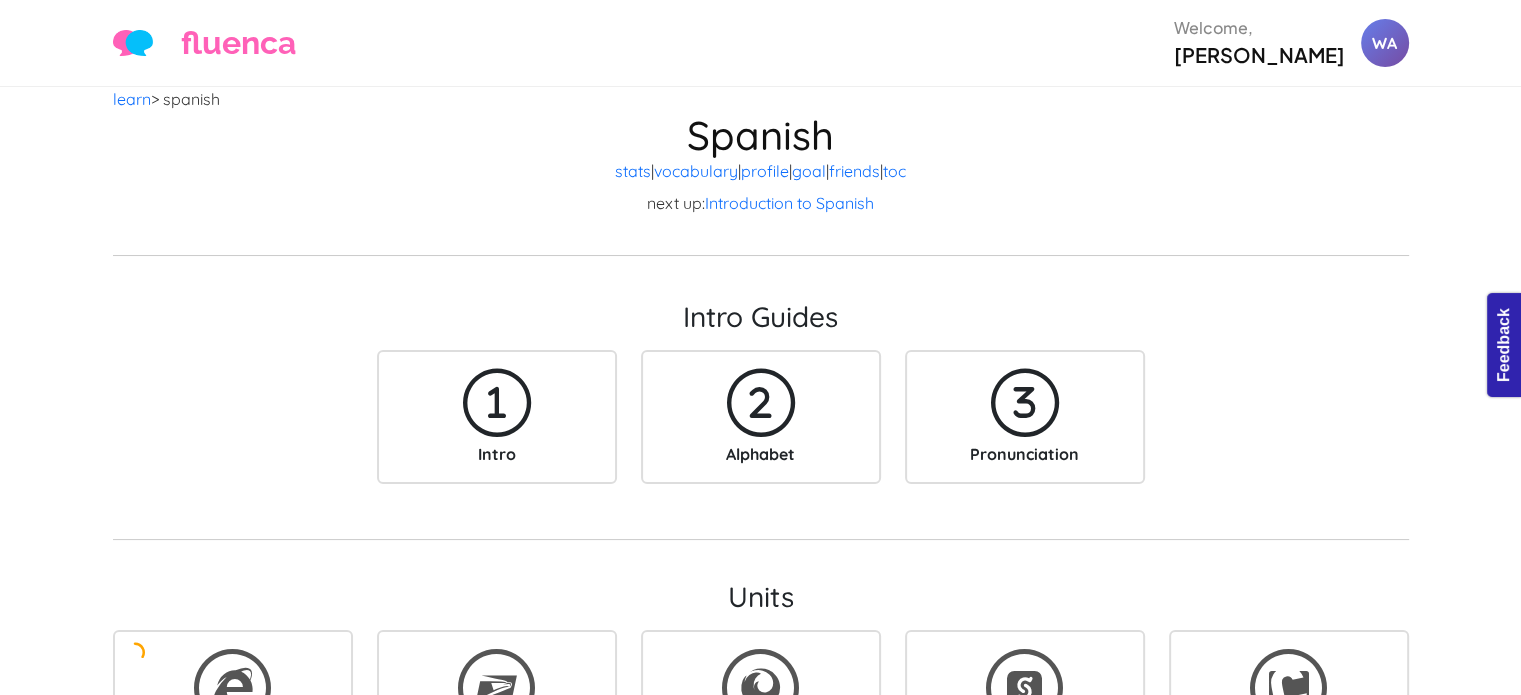 click on "Spanish" at bounding box center (761, 135) 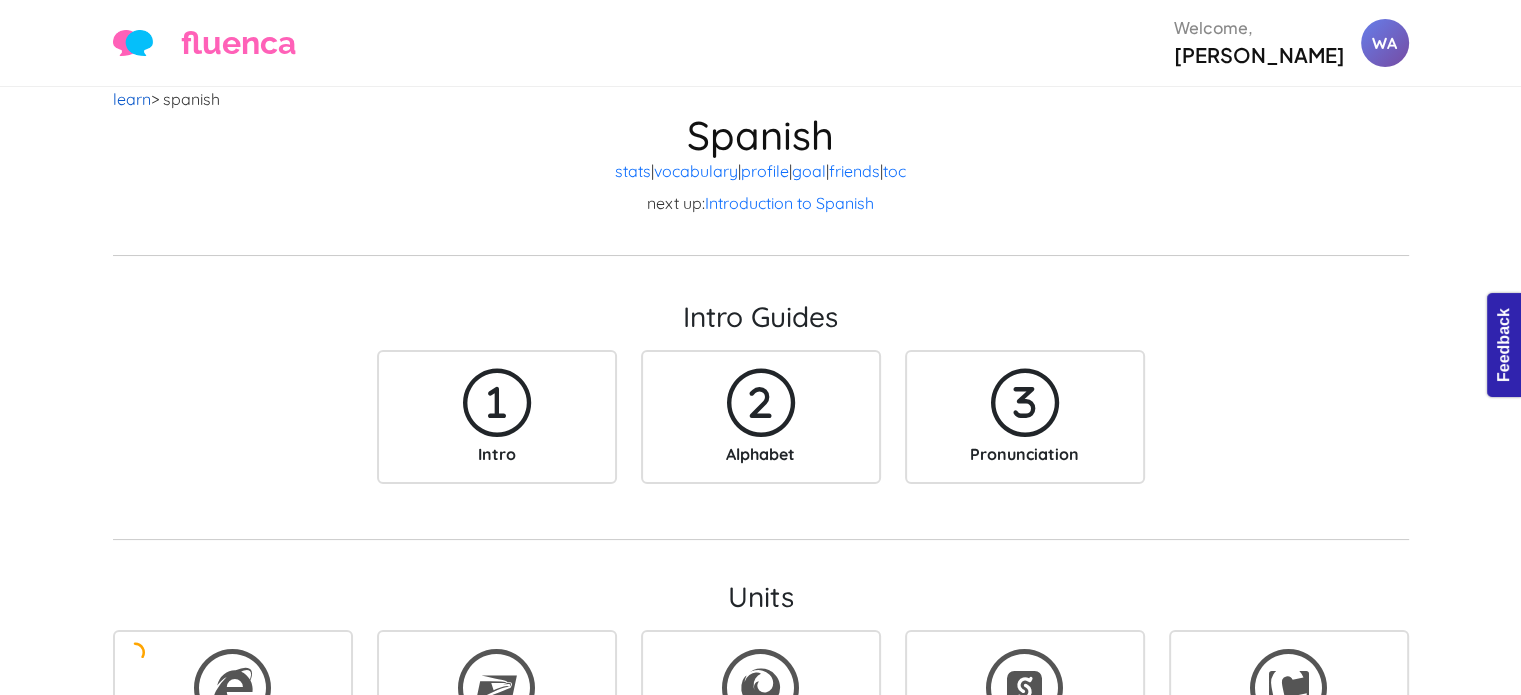 click on "learn" at bounding box center [132, 99] 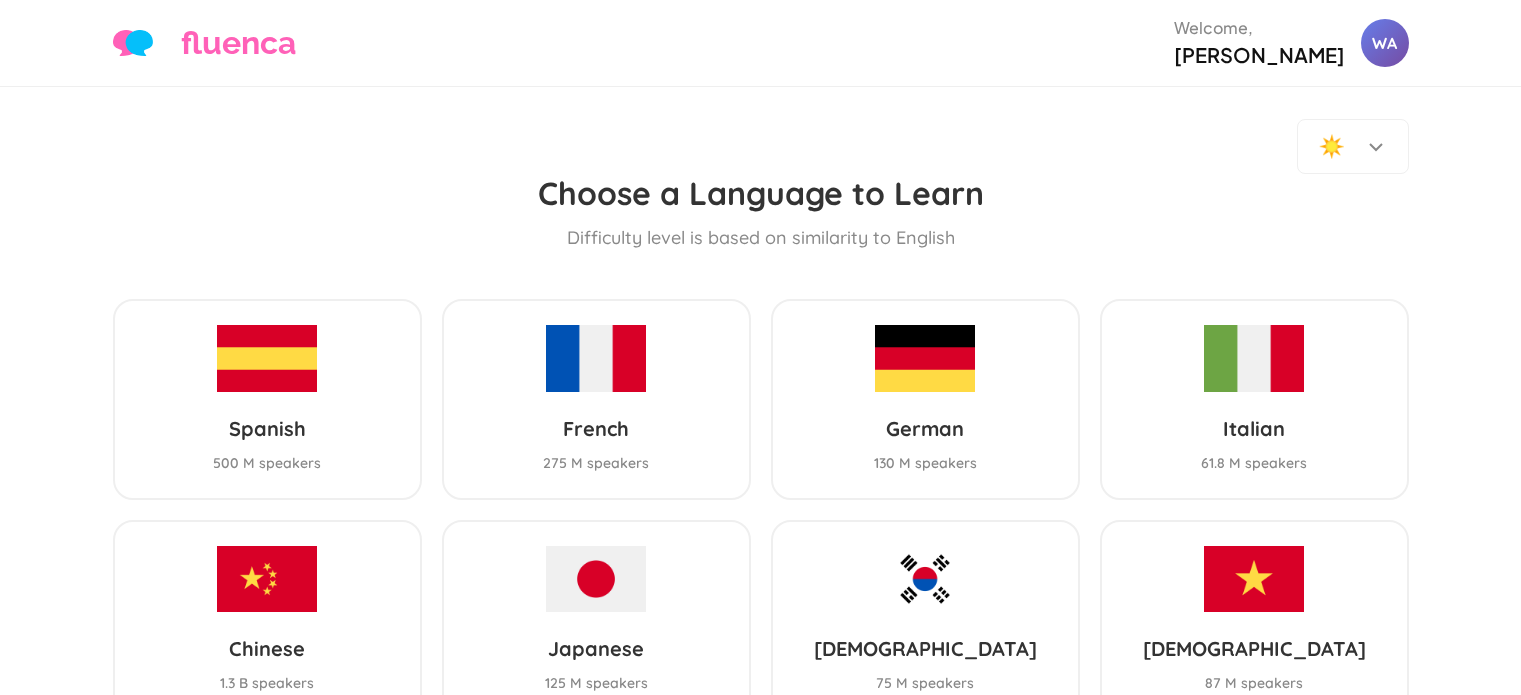scroll, scrollTop: 0, scrollLeft: 0, axis: both 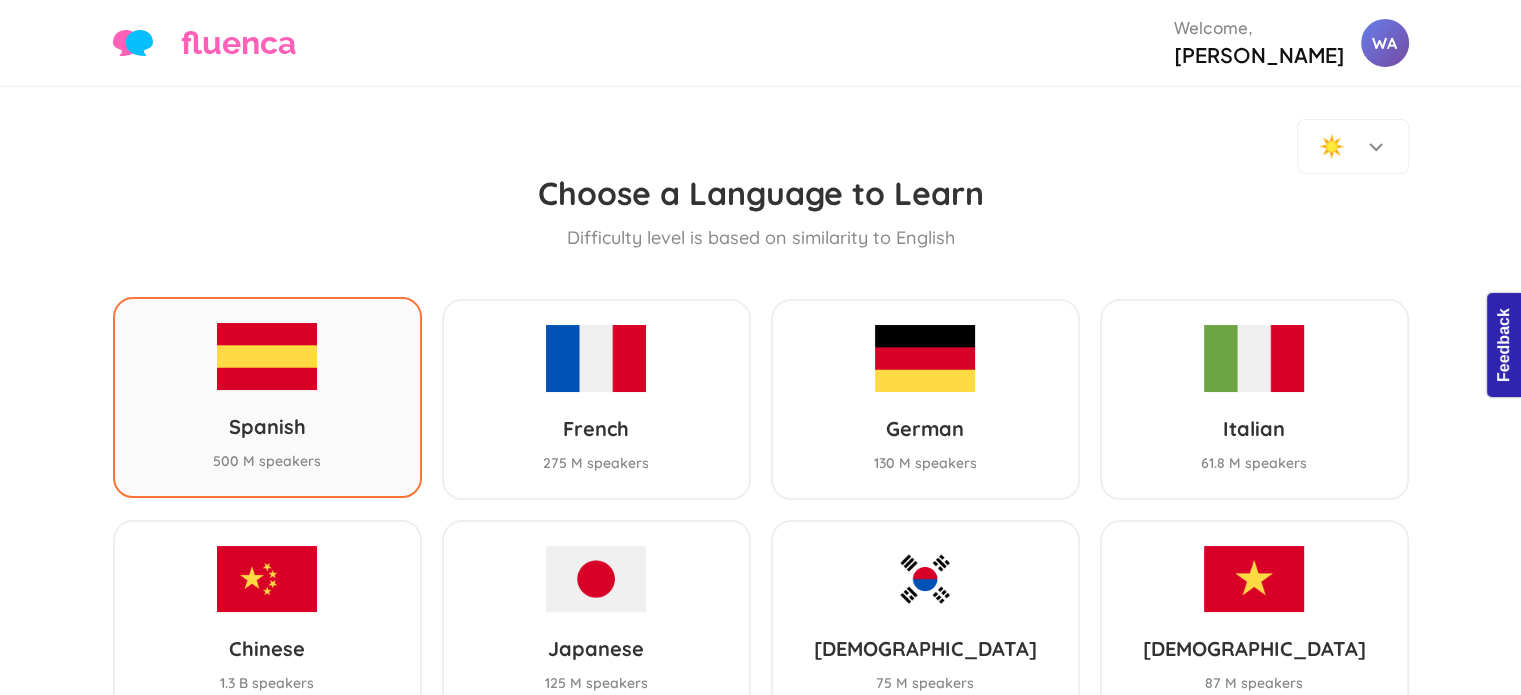 click on "Spanish 500 M speakers" at bounding box center [267, 397] 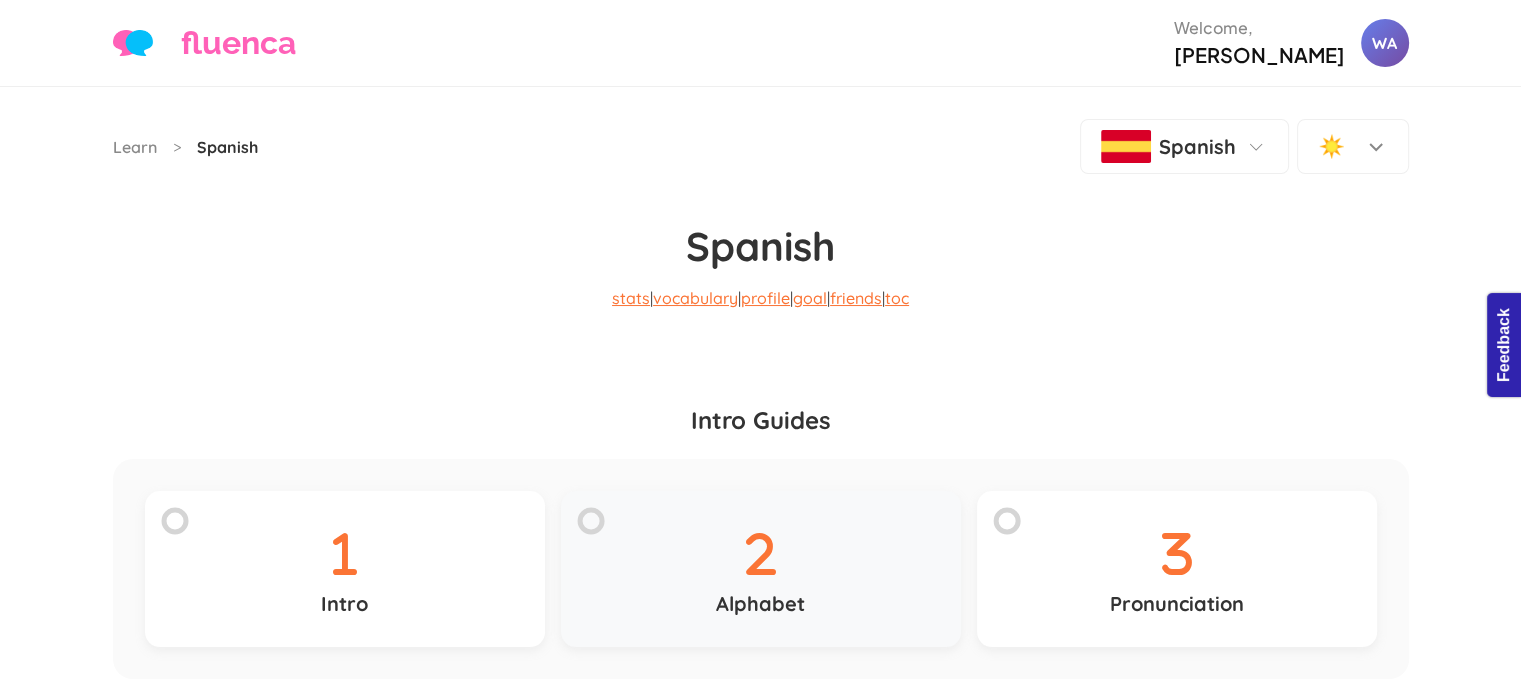 scroll, scrollTop: 40, scrollLeft: 0, axis: vertical 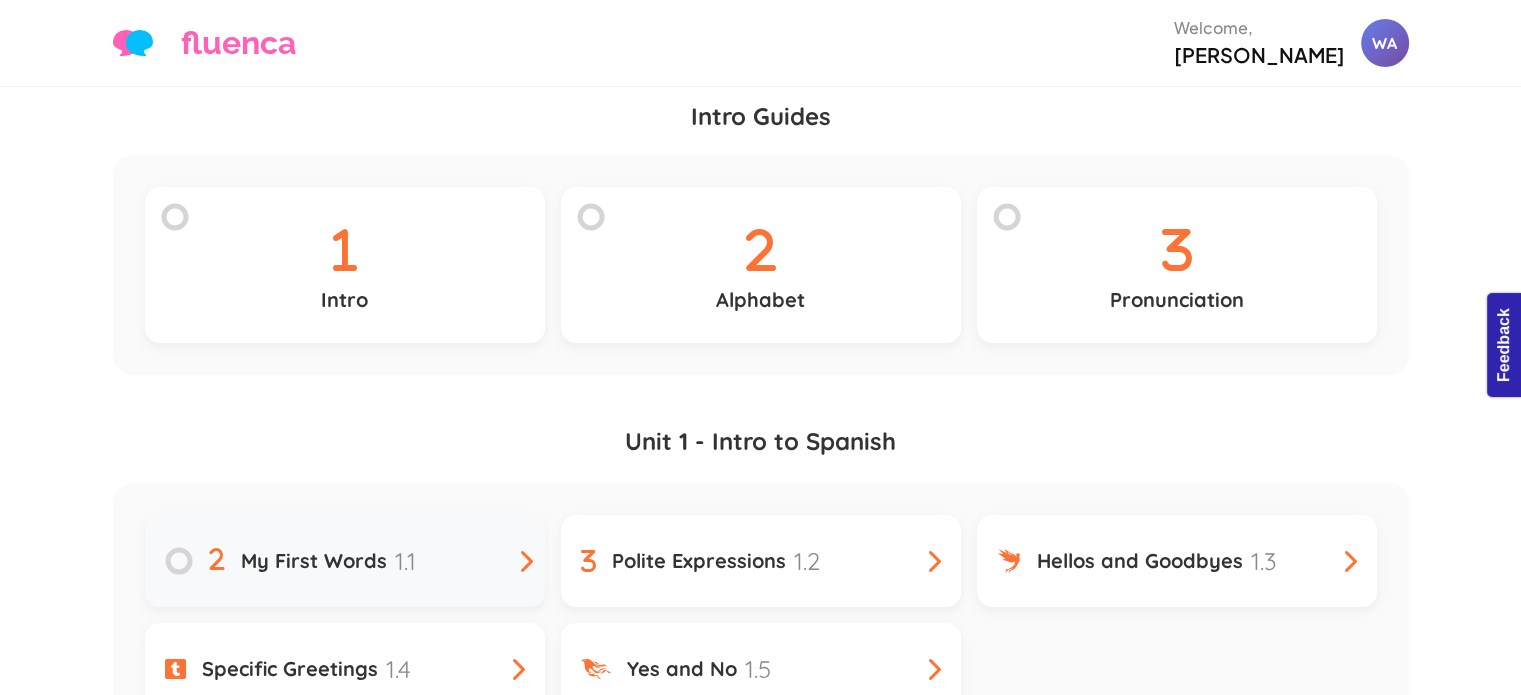 click on "My First Words 1.1" at bounding box center (345, 561) 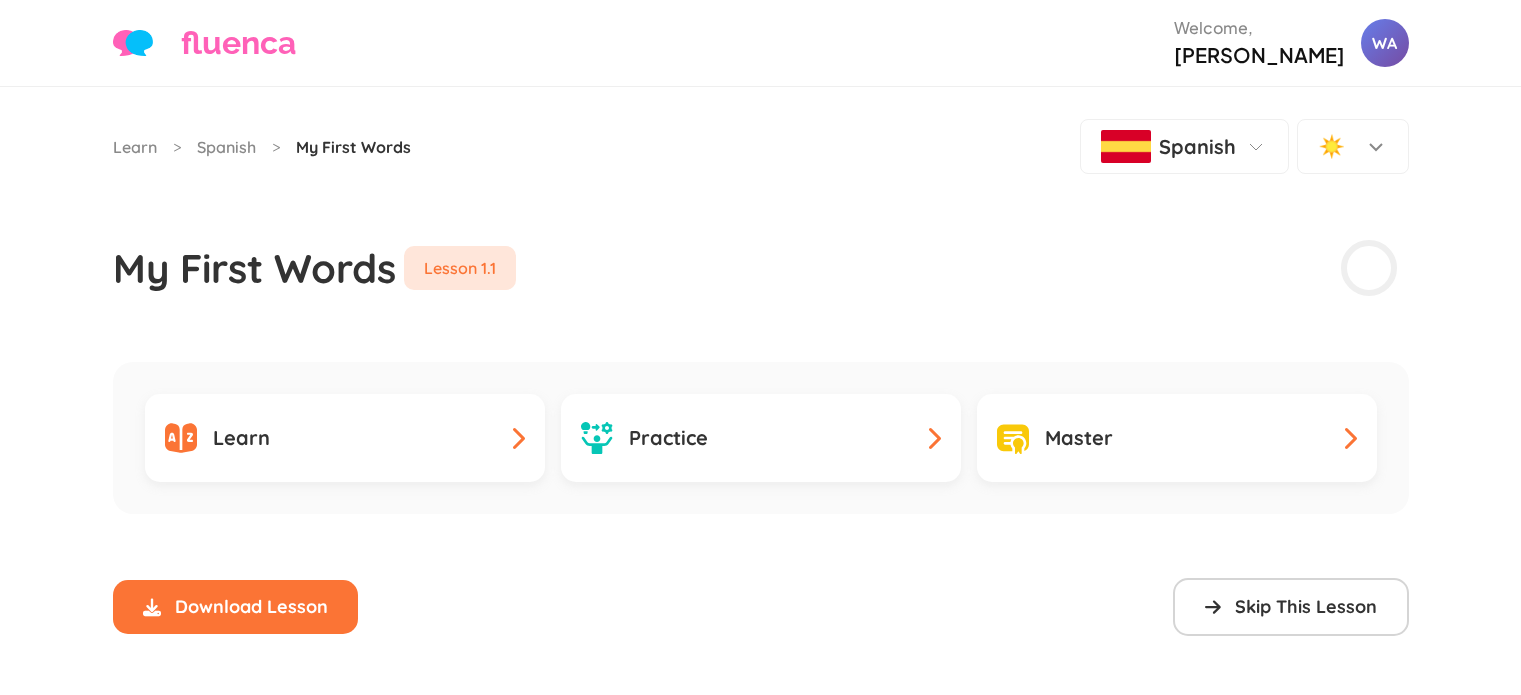 scroll, scrollTop: 0, scrollLeft: 0, axis: both 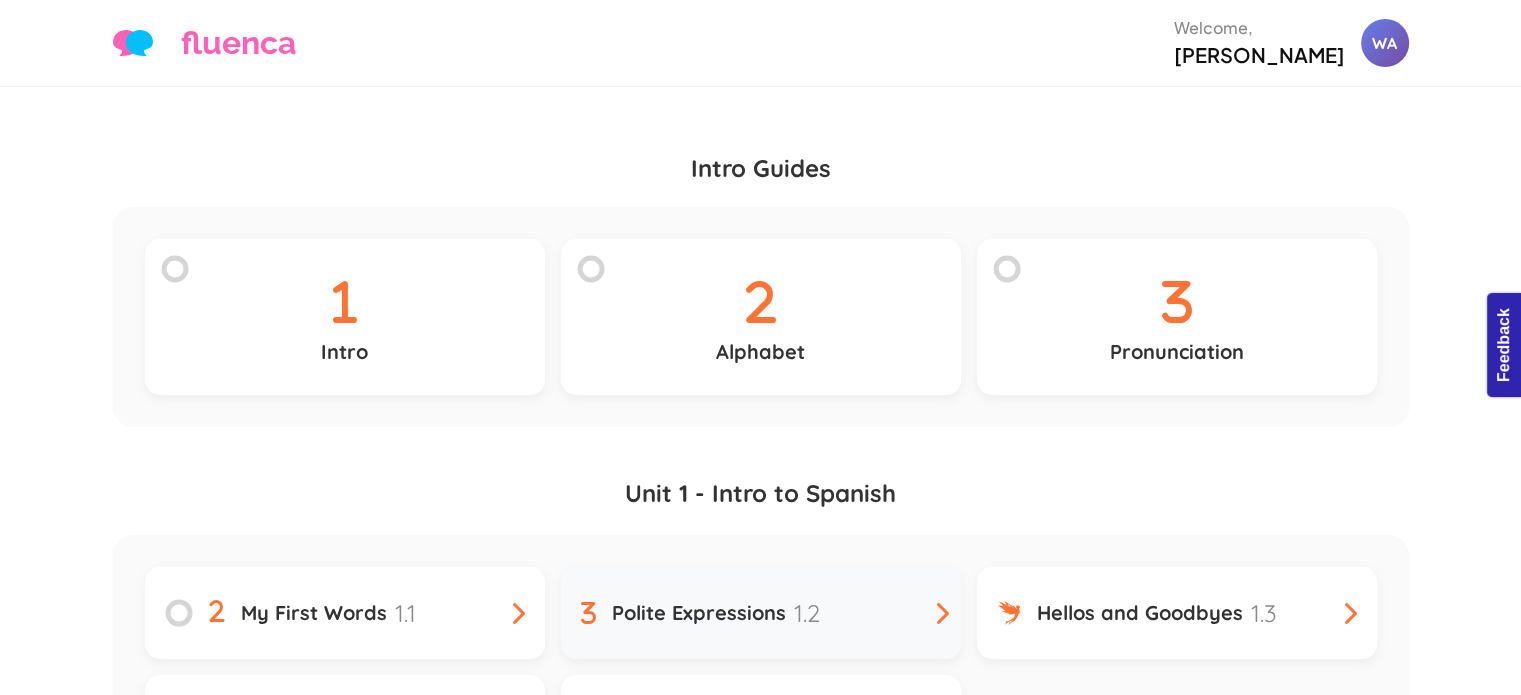 click on "Polite Expressions 1.2" at bounding box center (761, 613) 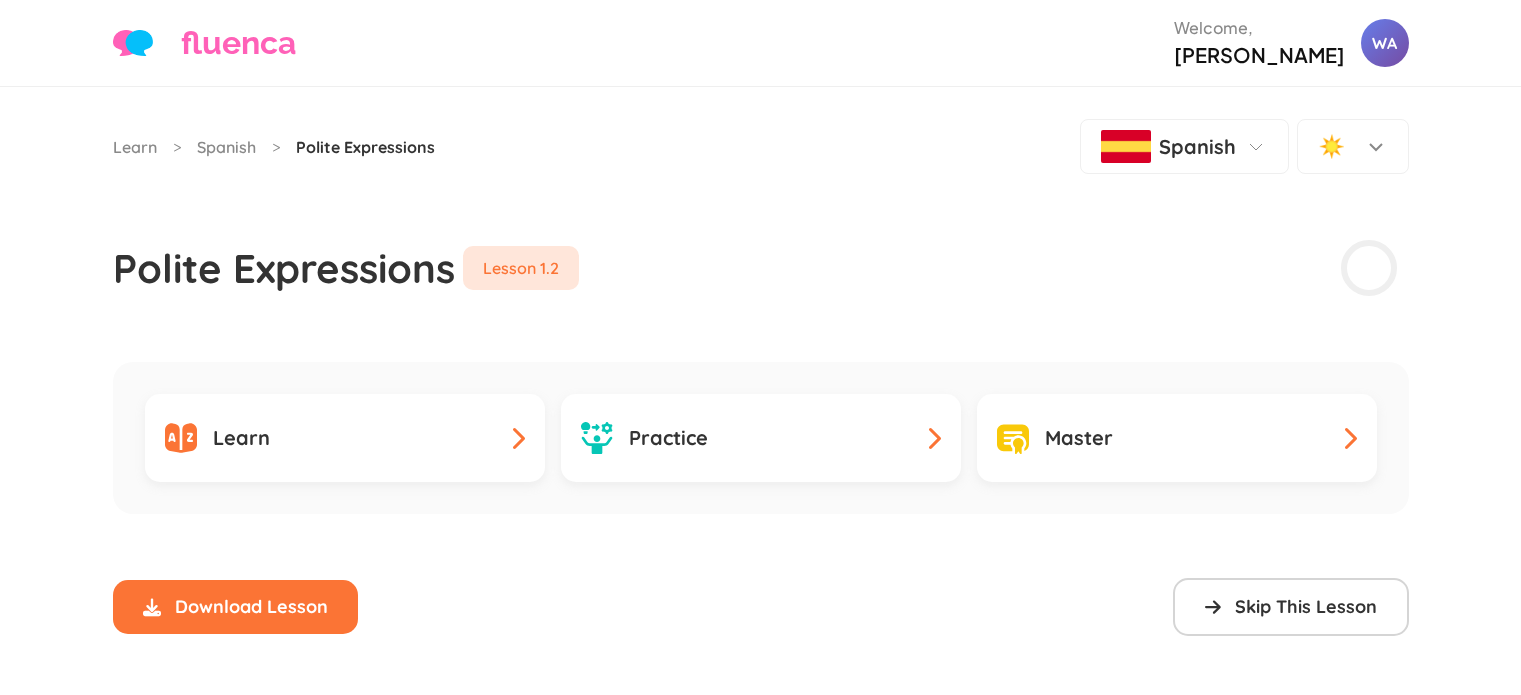 scroll, scrollTop: 0, scrollLeft: 0, axis: both 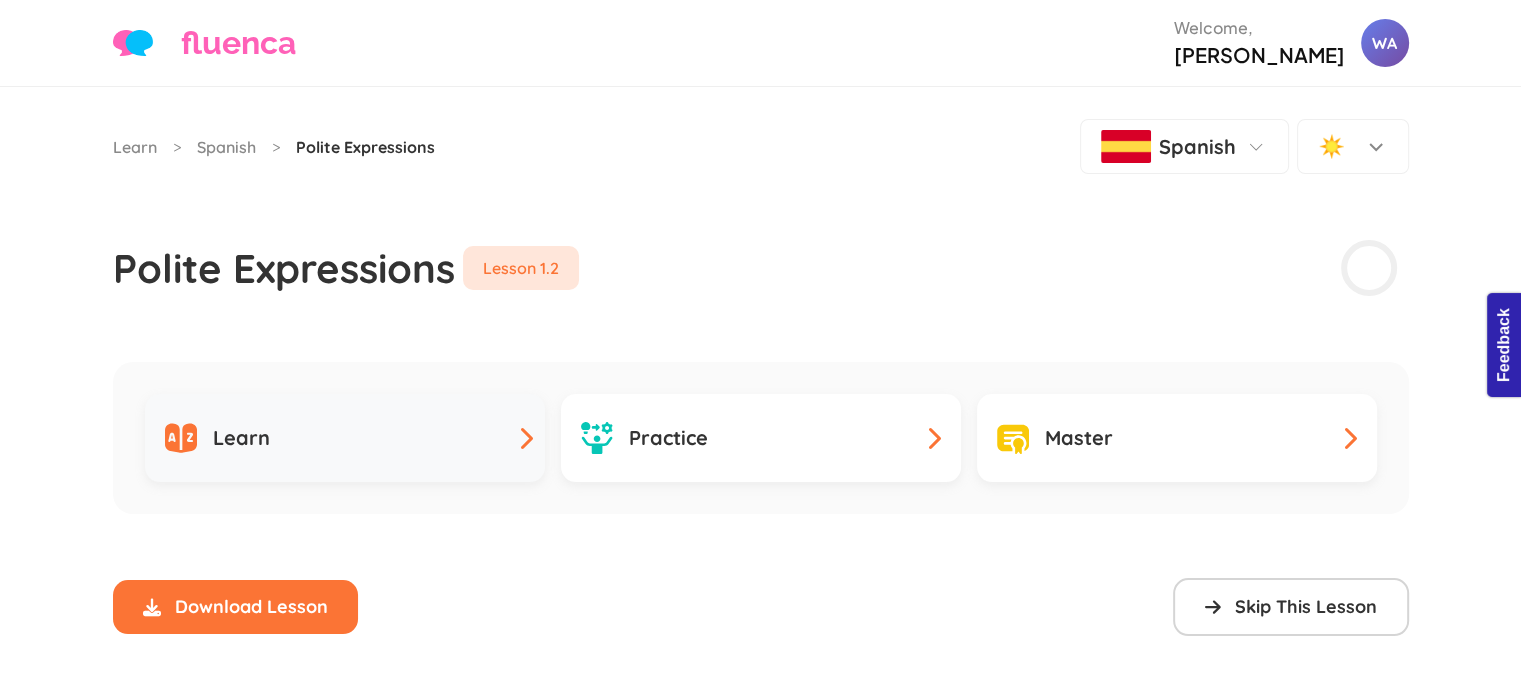 click on "Learn" at bounding box center [345, 438] 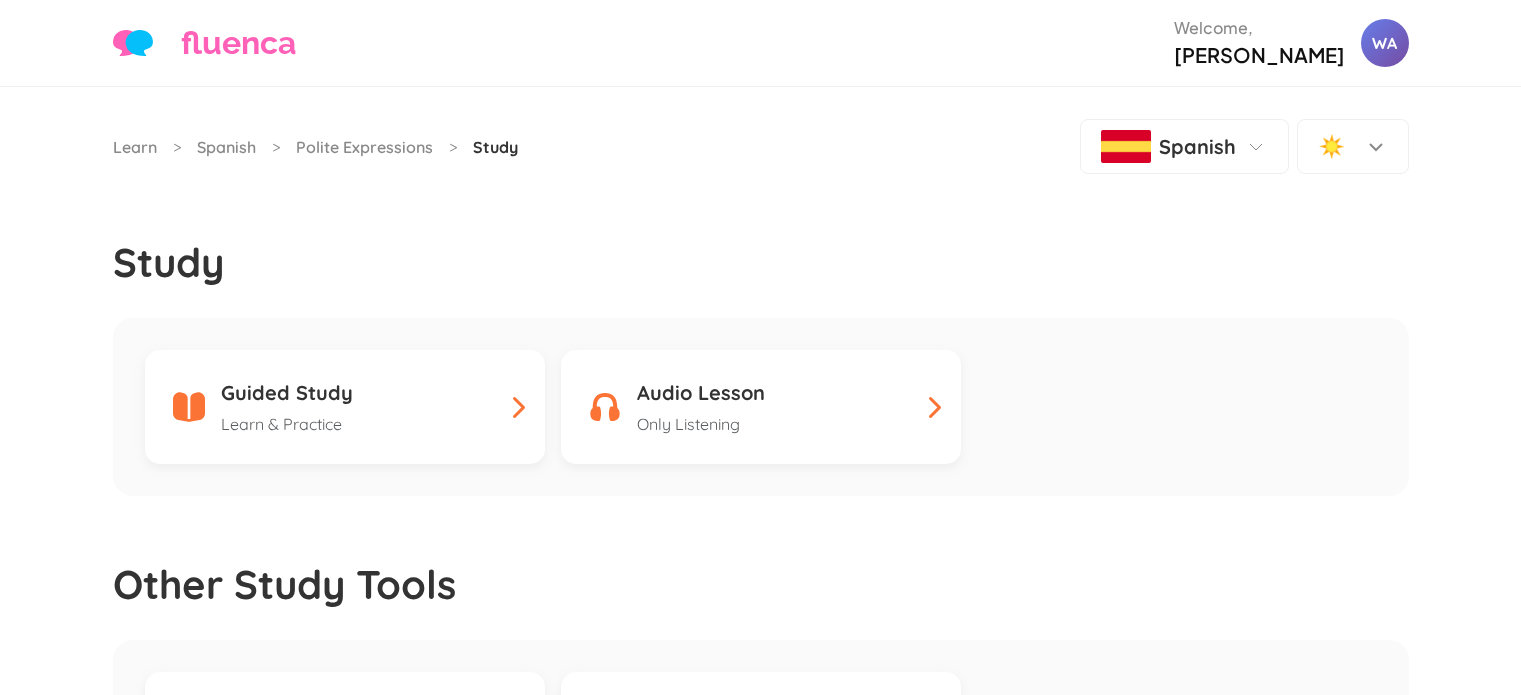 scroll, scrollTop: 0, scrollLeft: 0, axis: both 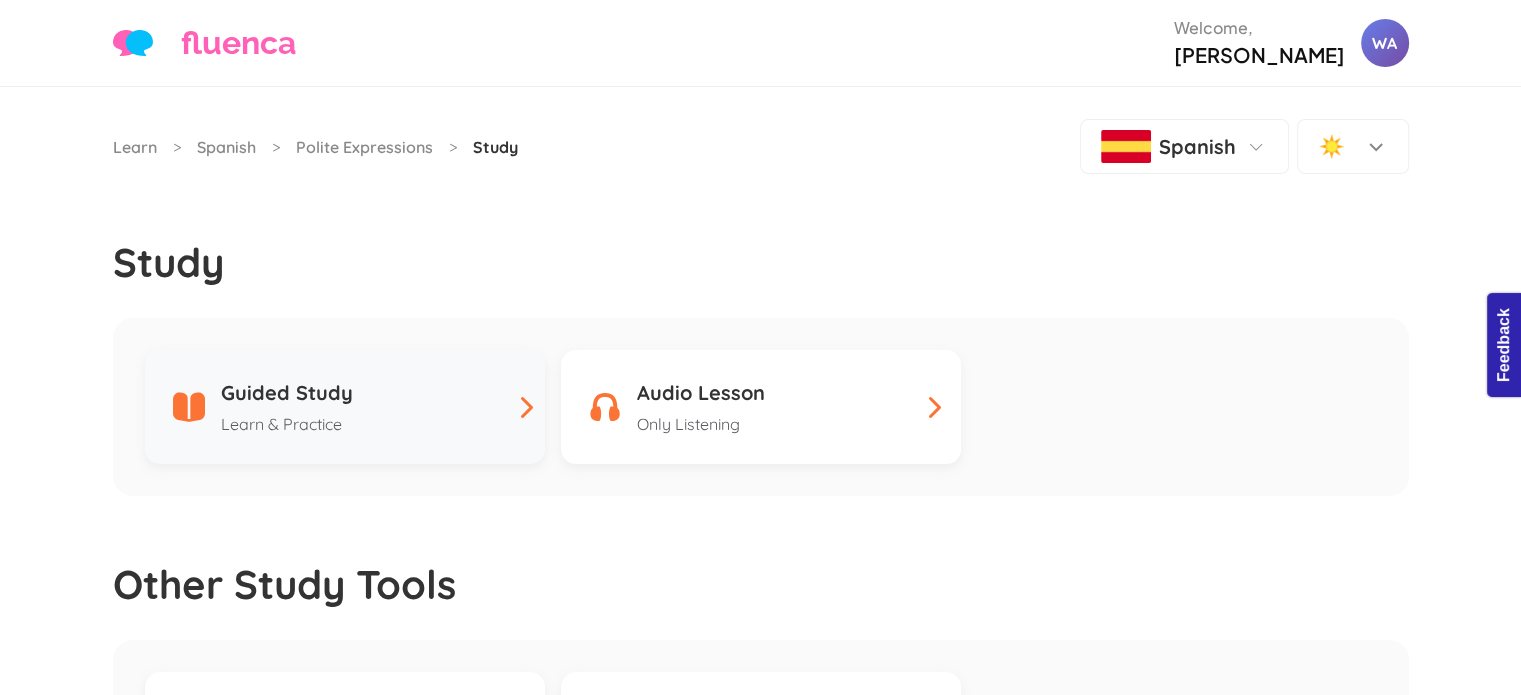 click on "Guided Study Learn & Practice" at bounding box center (345, 407) 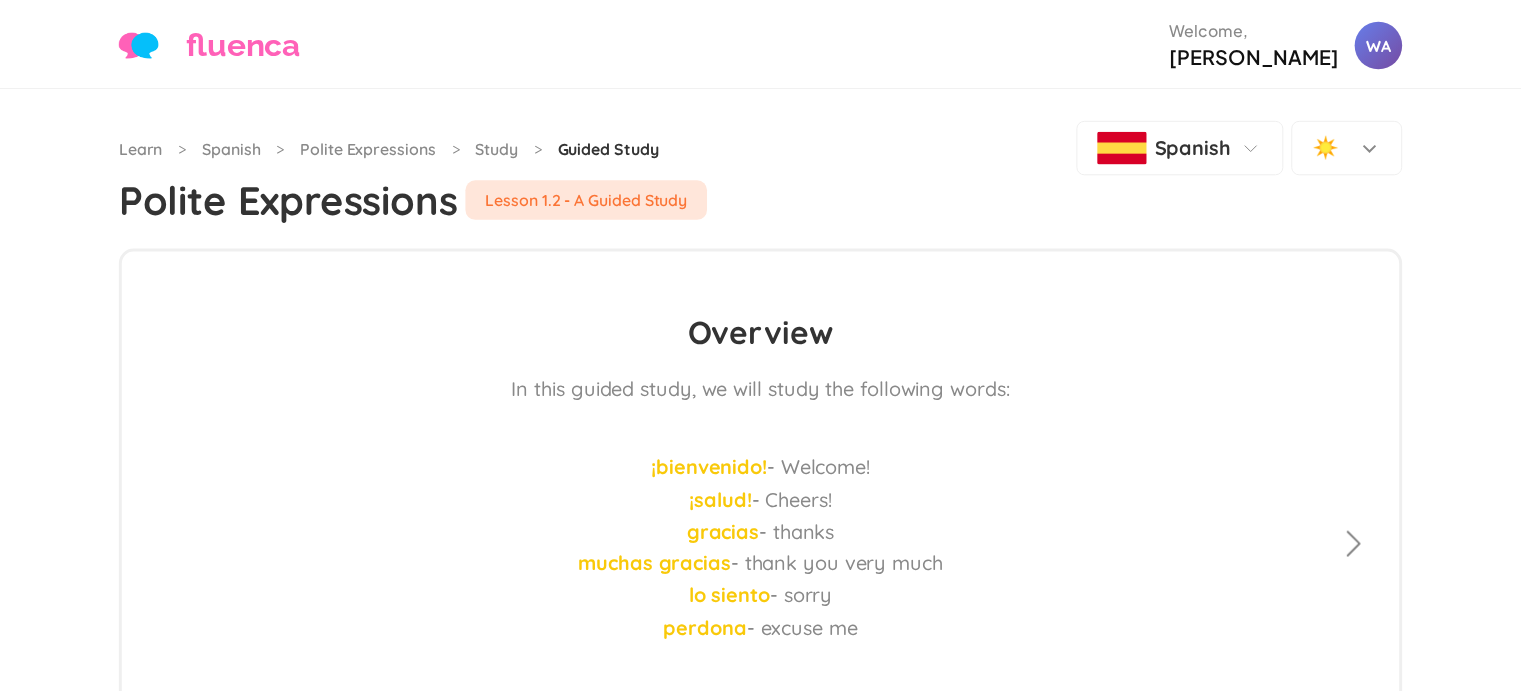 scroll, scrollTop: 0, scrollLeft: 0, axis: both 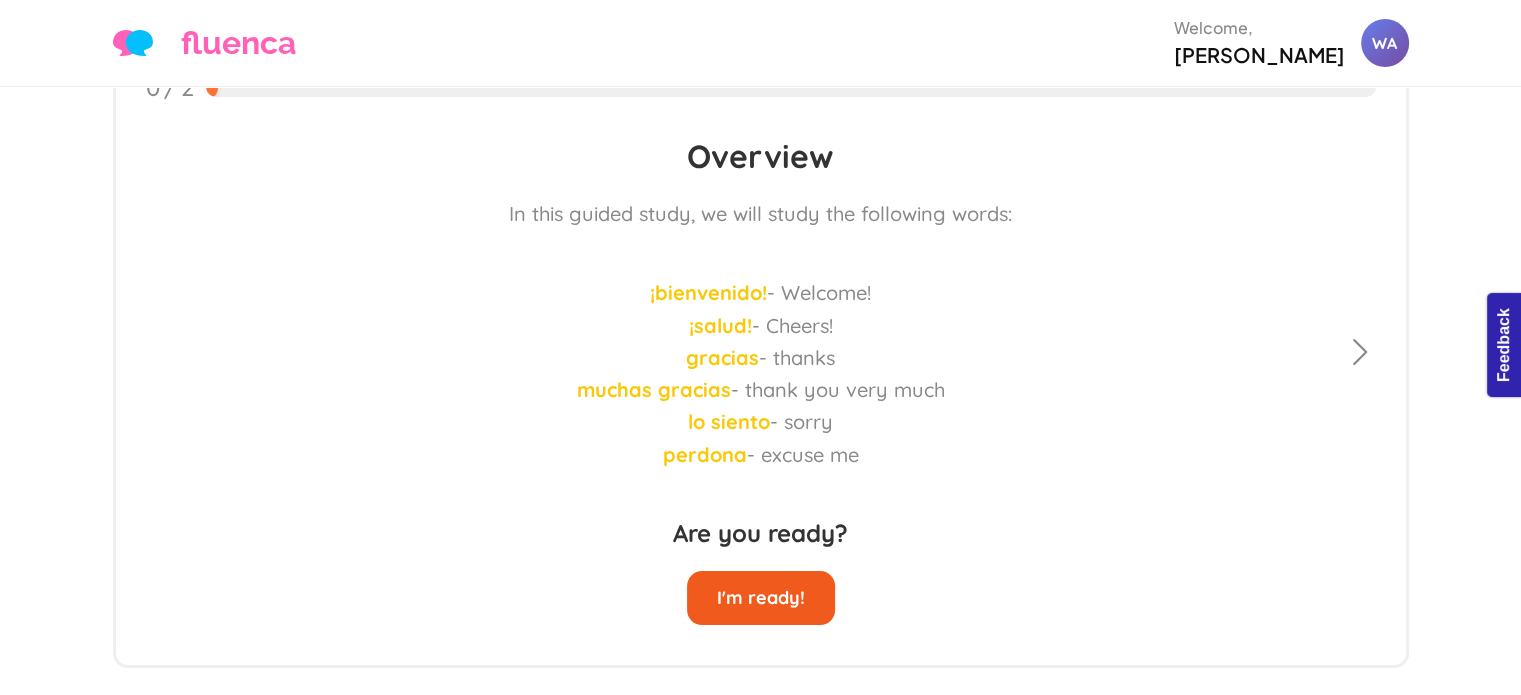 click on "I'm ready!" 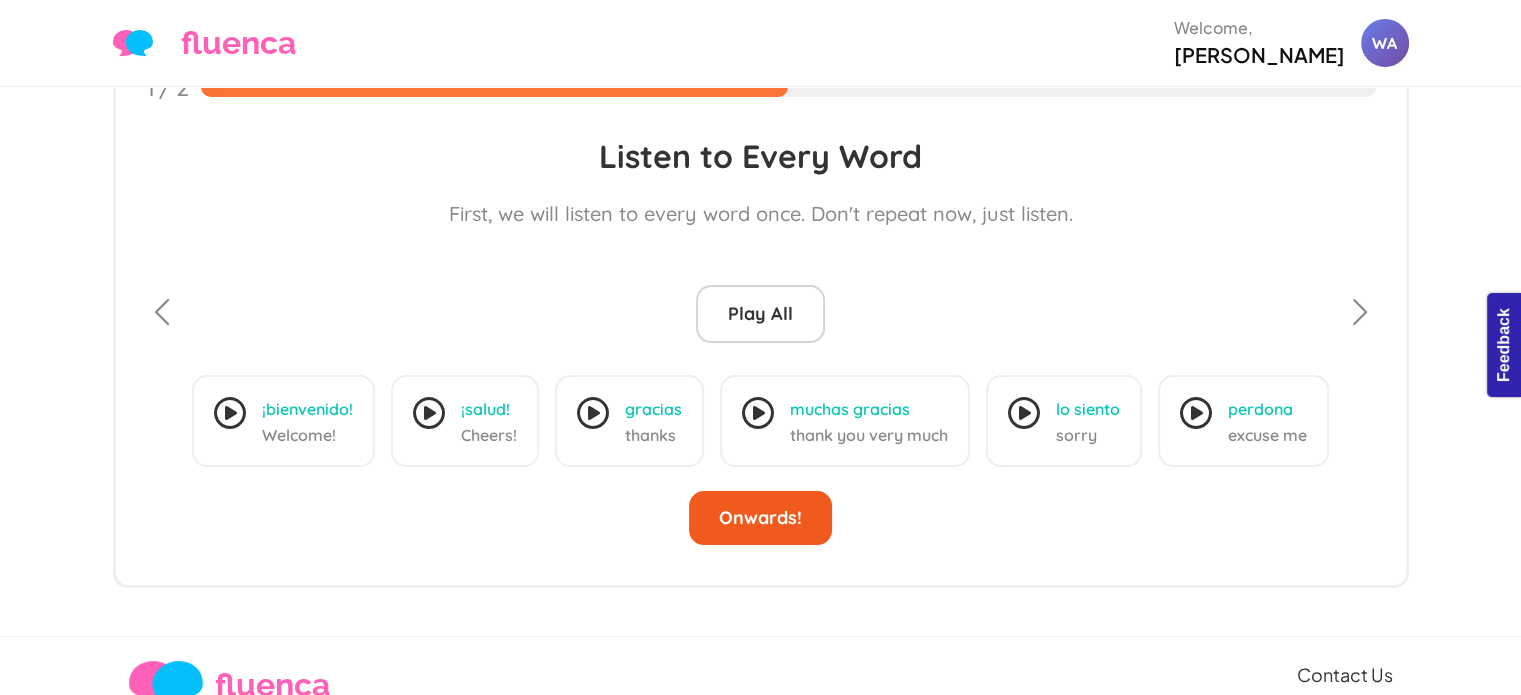 click on "Onwards!" at bounding box center [760, 518] 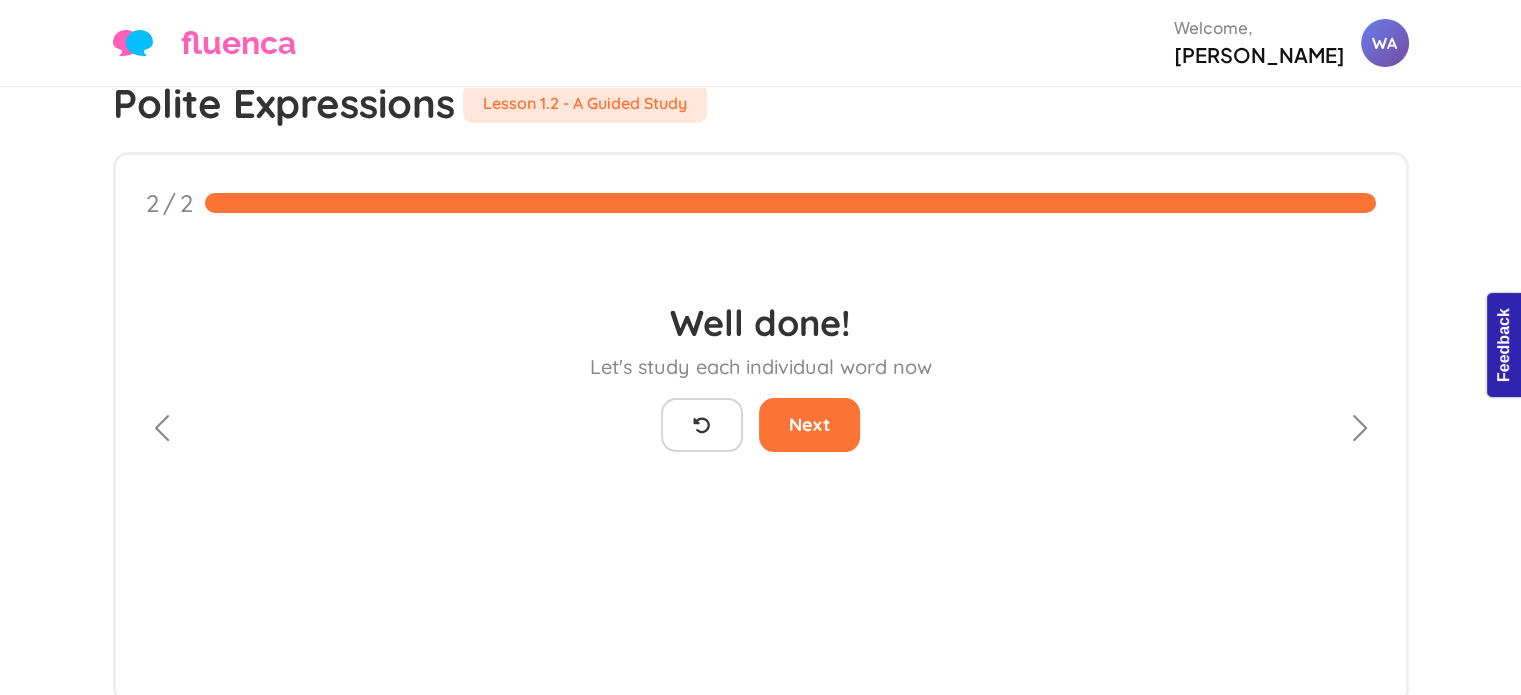scroll, scrollTop: 92, scrollLeft: 0, axis: vertical 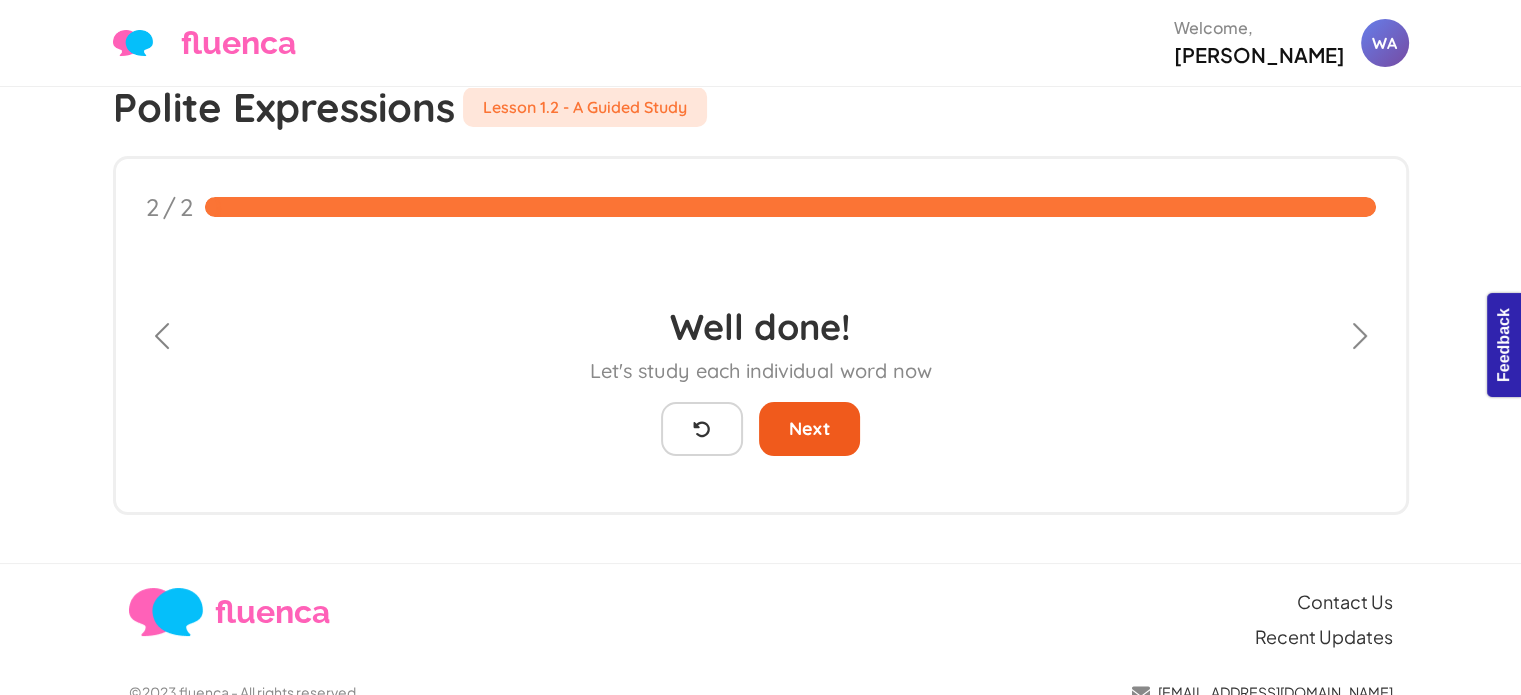 click on "Next" at bounding box center (809, 429) 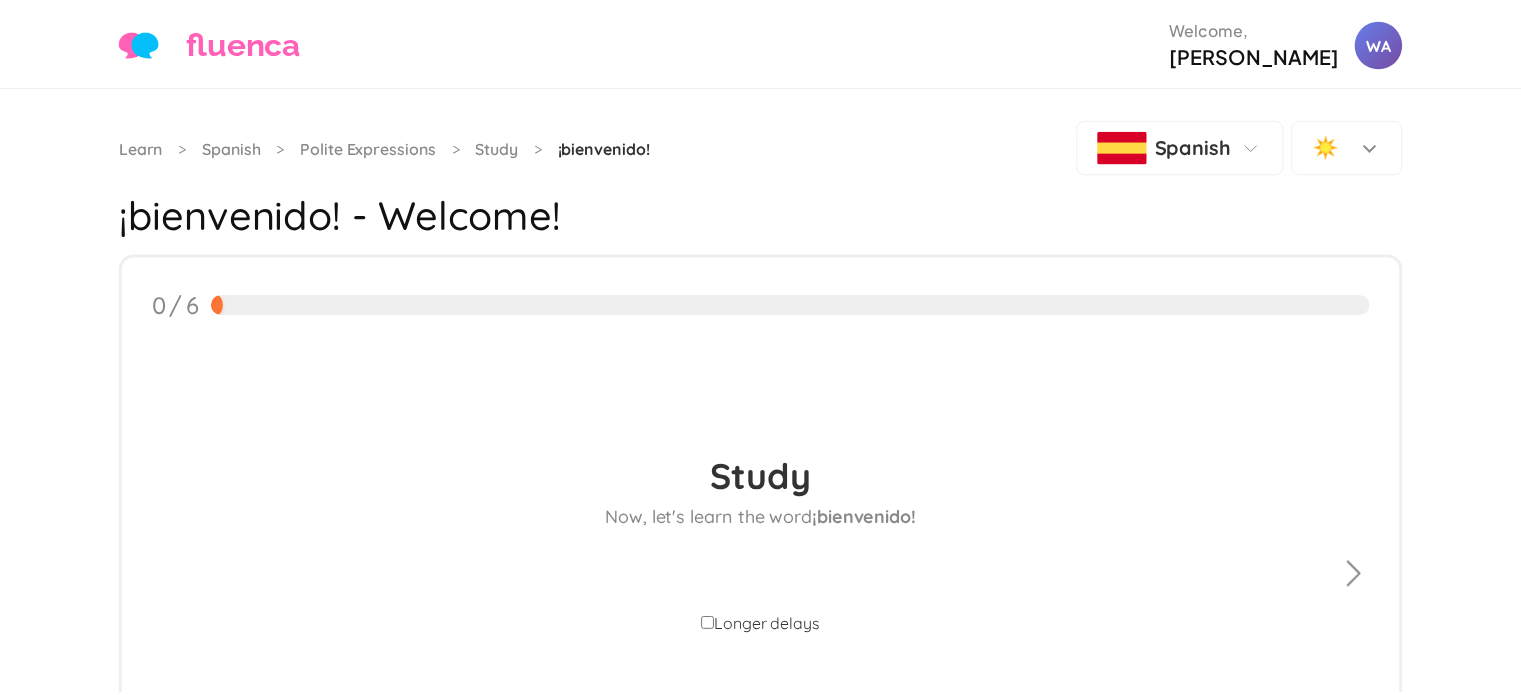 scroll, scrollTop: 0, scrollLeft: 0, axis: both 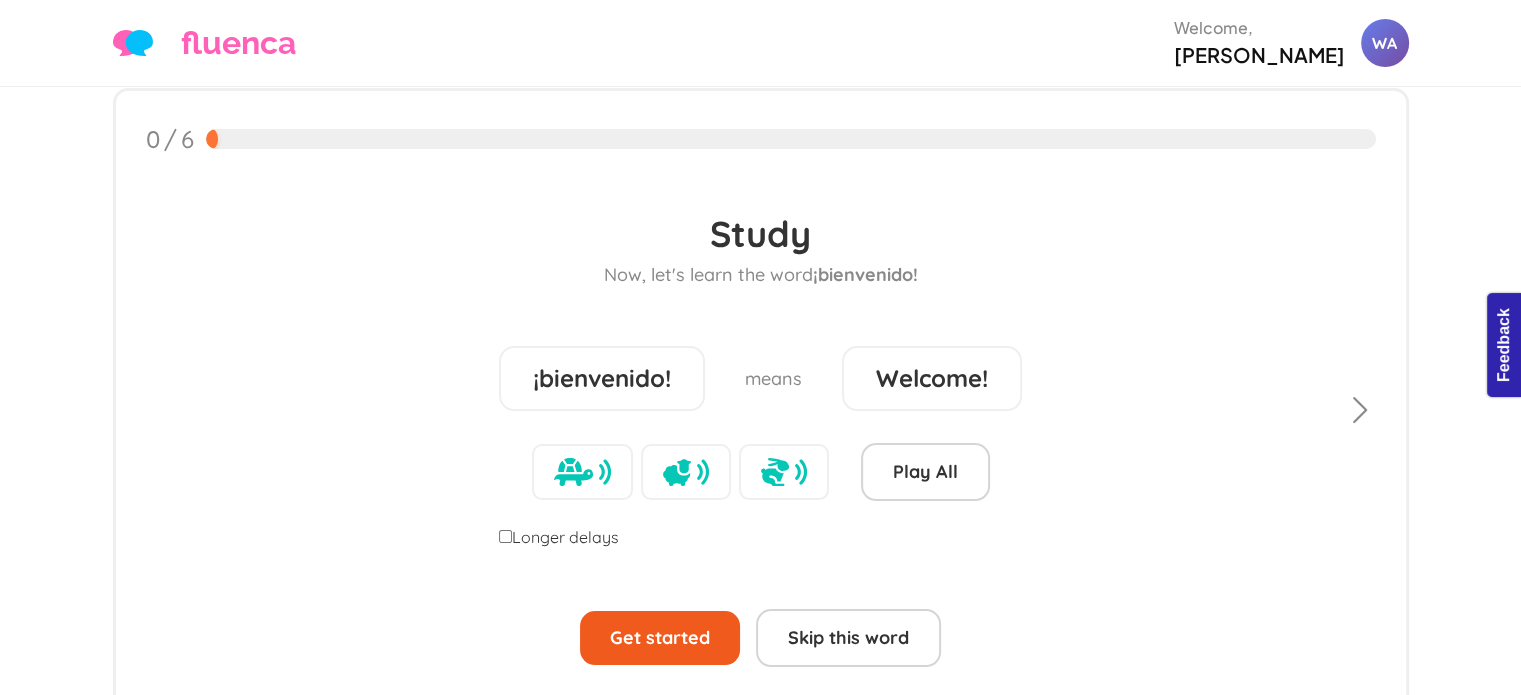 click on "Get started" at bounding box center (660, 638) 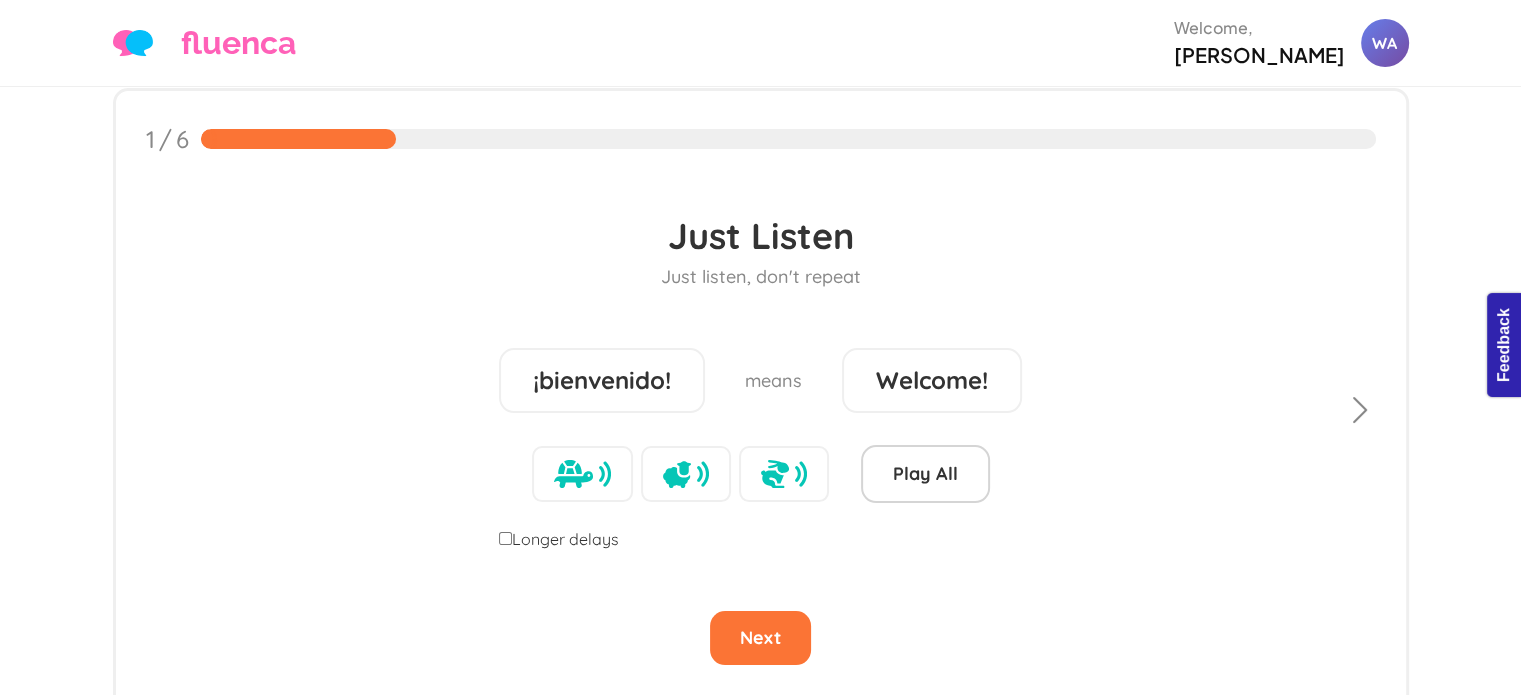 click on "Longer delays" 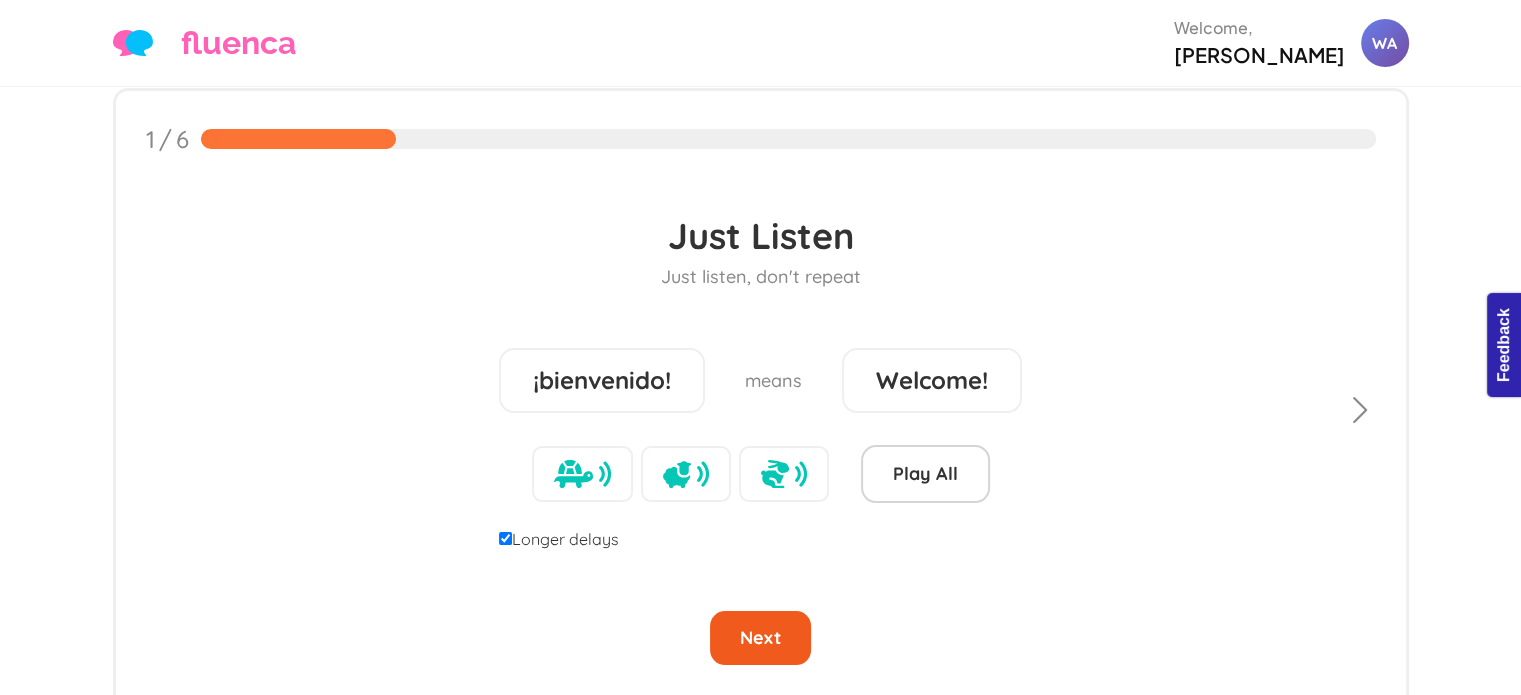 click on "Next" at bounding box center [760, 638] 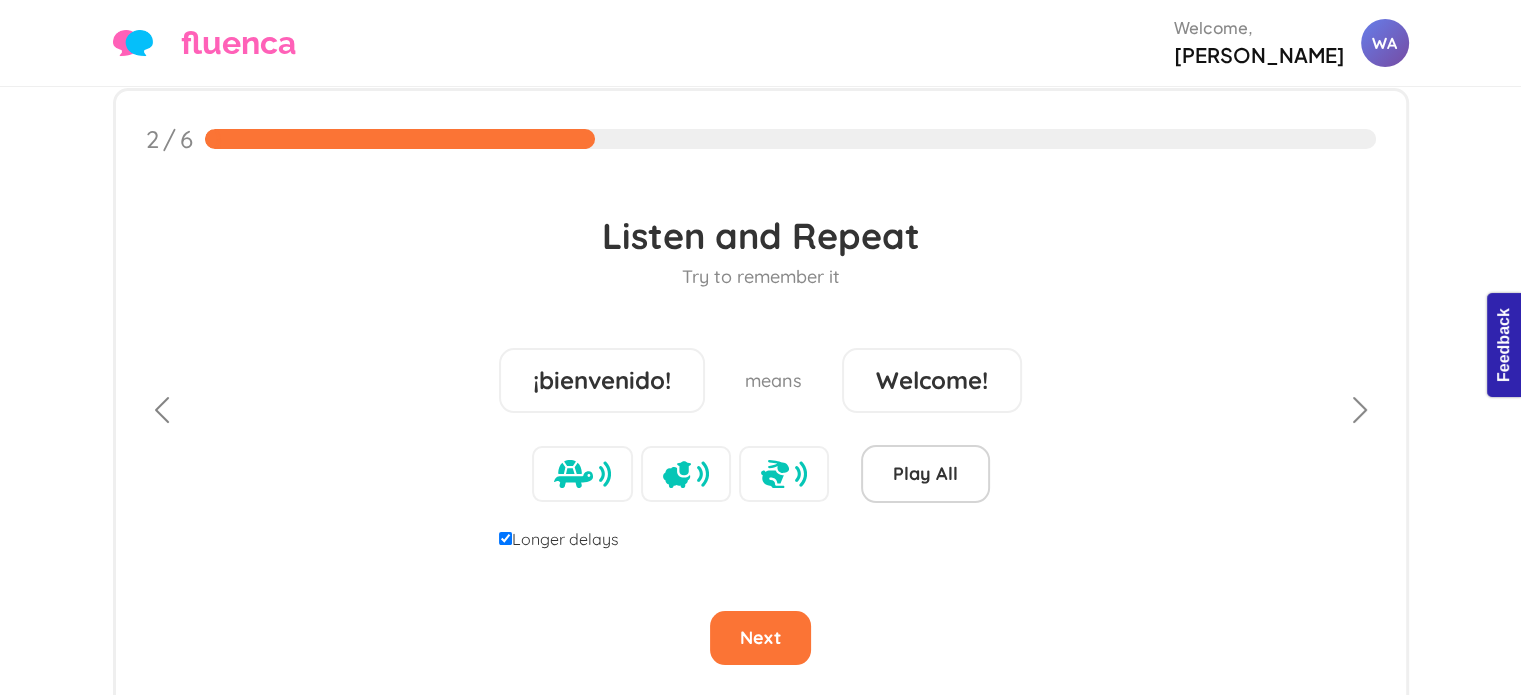 click on "Next" at bounding box center [760, 638] 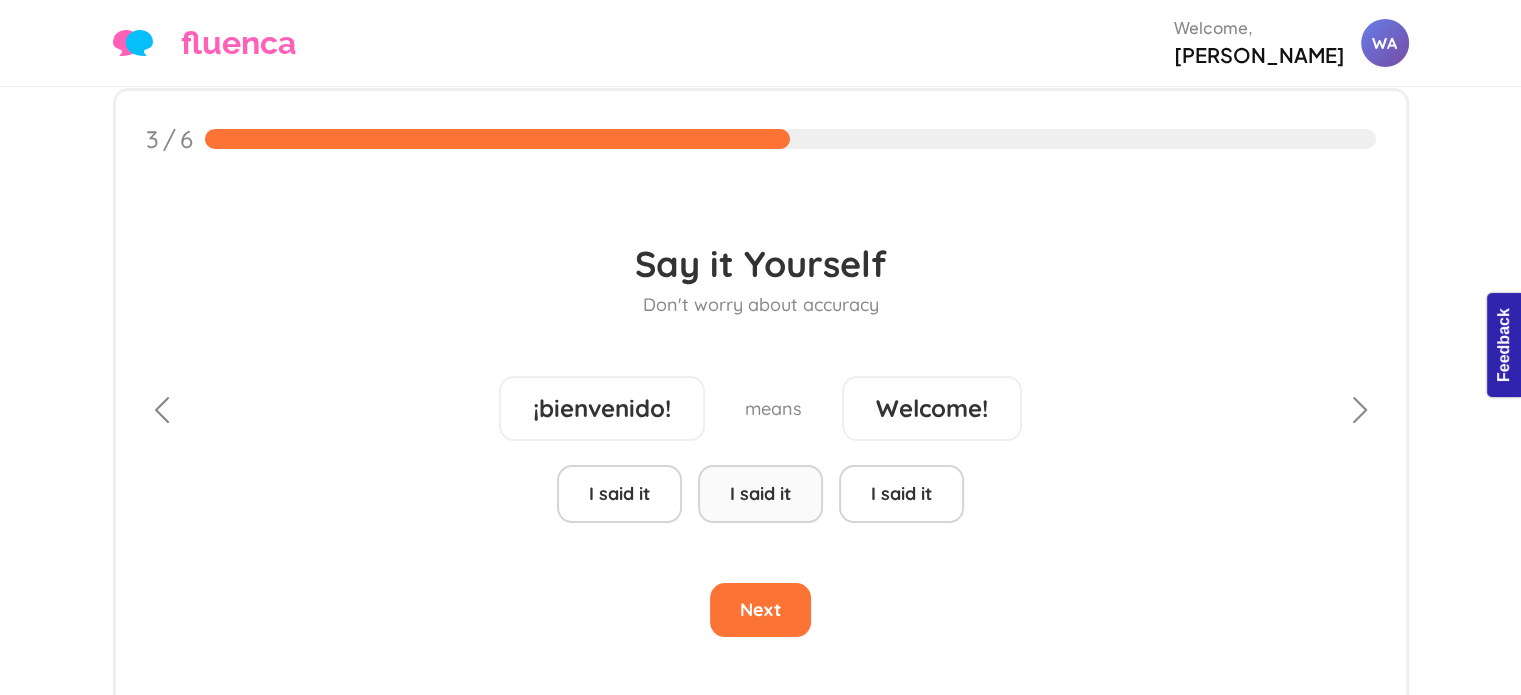 click on "I said it" 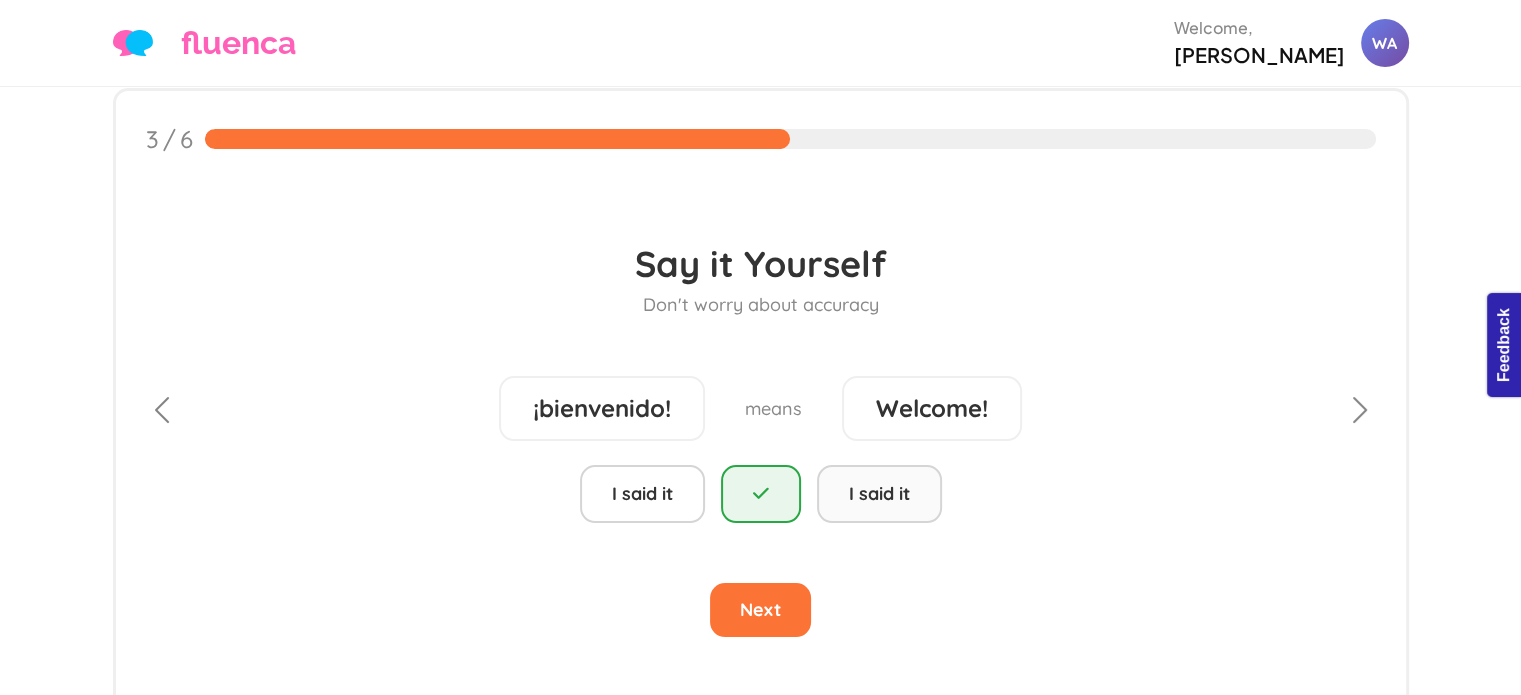 click on "I said it" at bounding box center [879, 494] 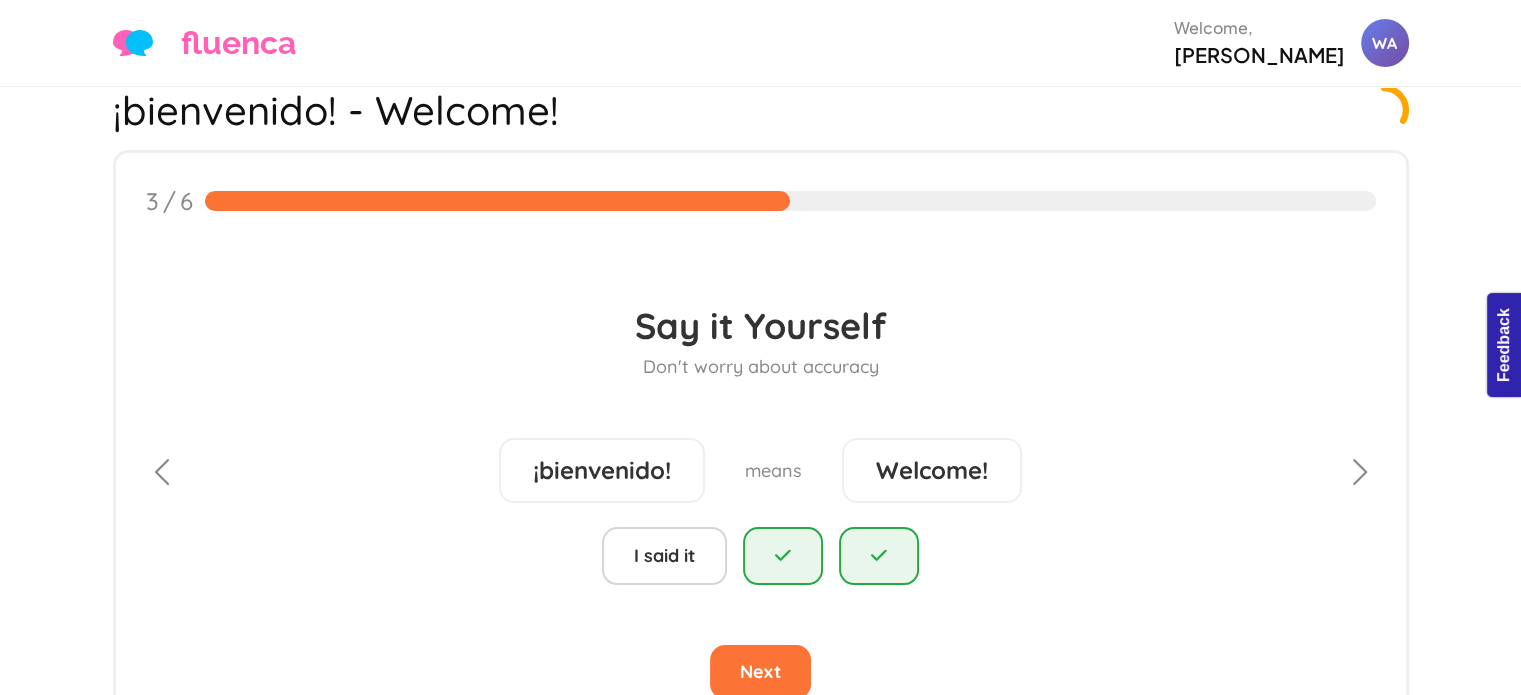 scroll, scrollTop: 107, scrollLeft: 0, axis: vertical 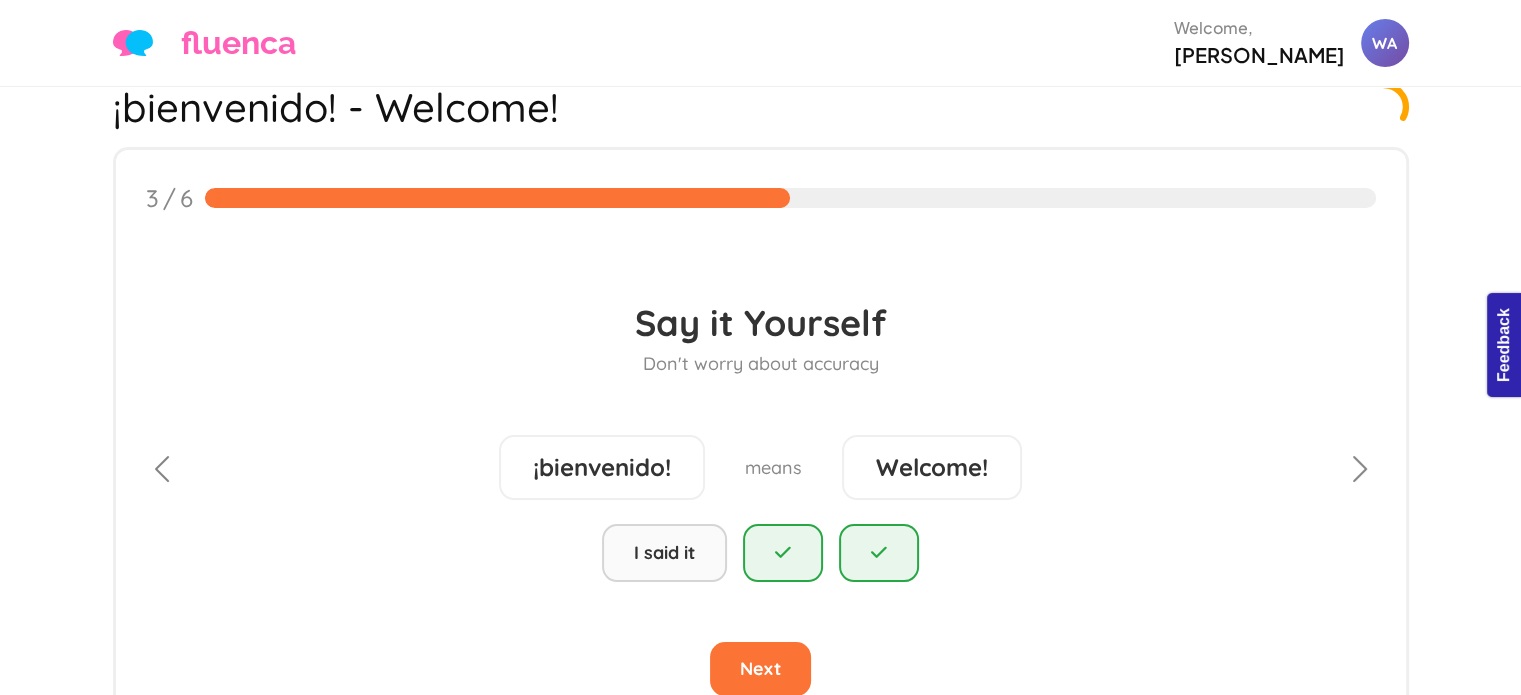 click on "I said it" at bounding box center (664, 553) 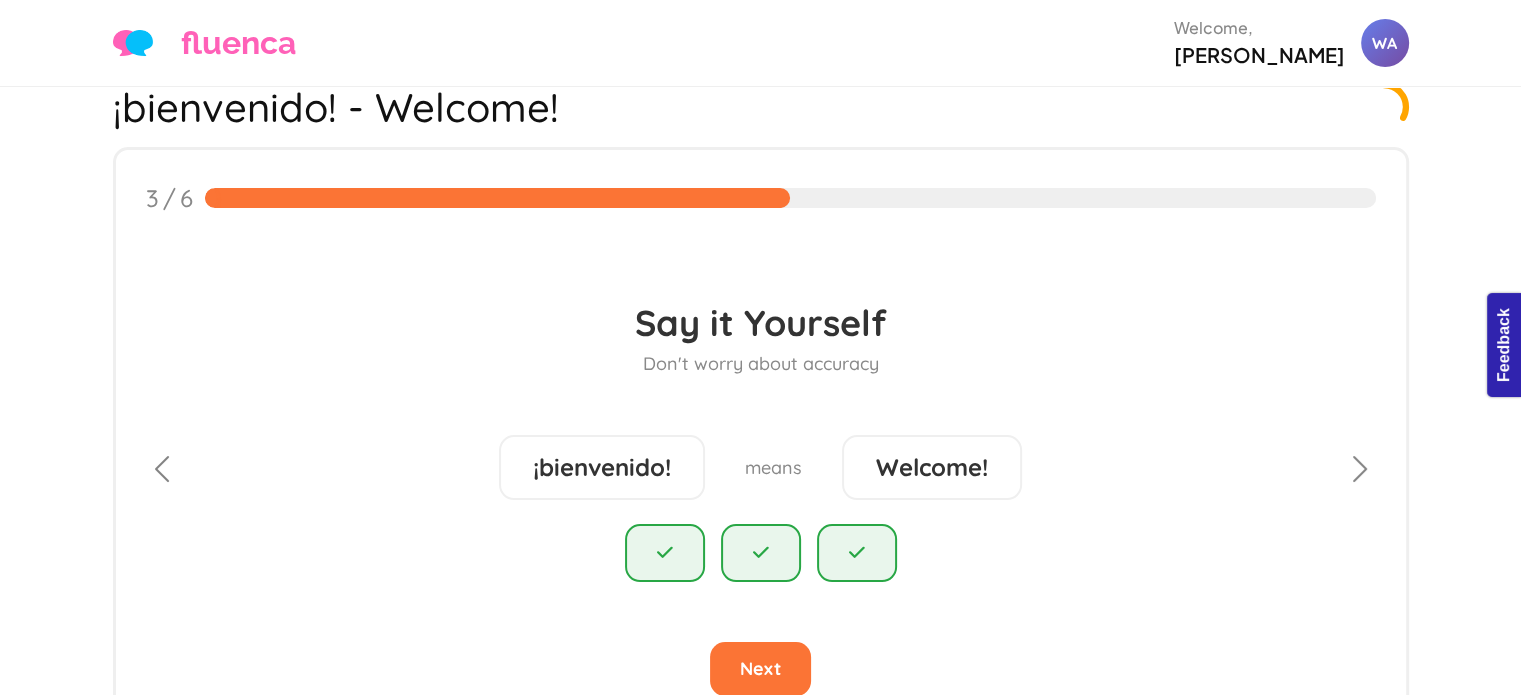 click on "Say it Yourself Don't worry about accuracy ¡bienvenido! means Welcome! Next" at bounding box center (761, 498) 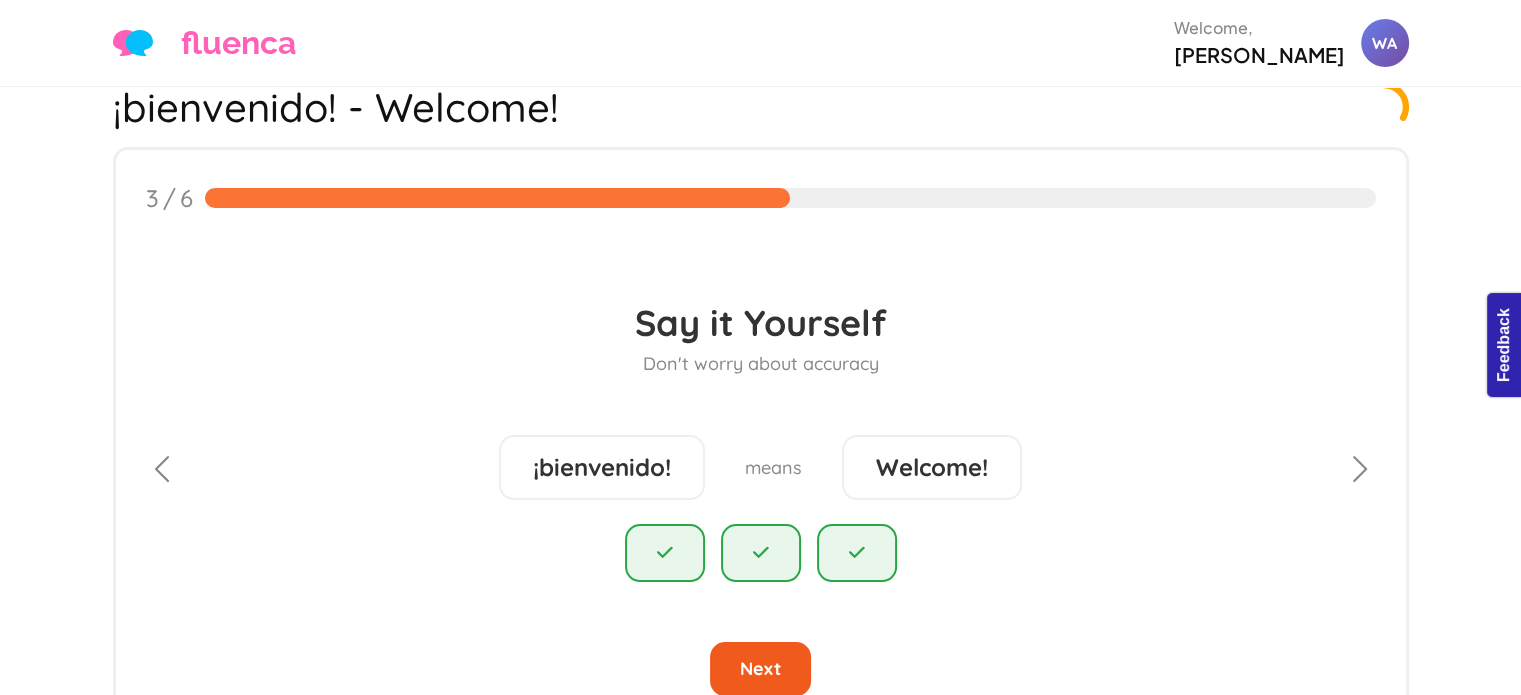click on "Next" at bounding box center [760, 669] 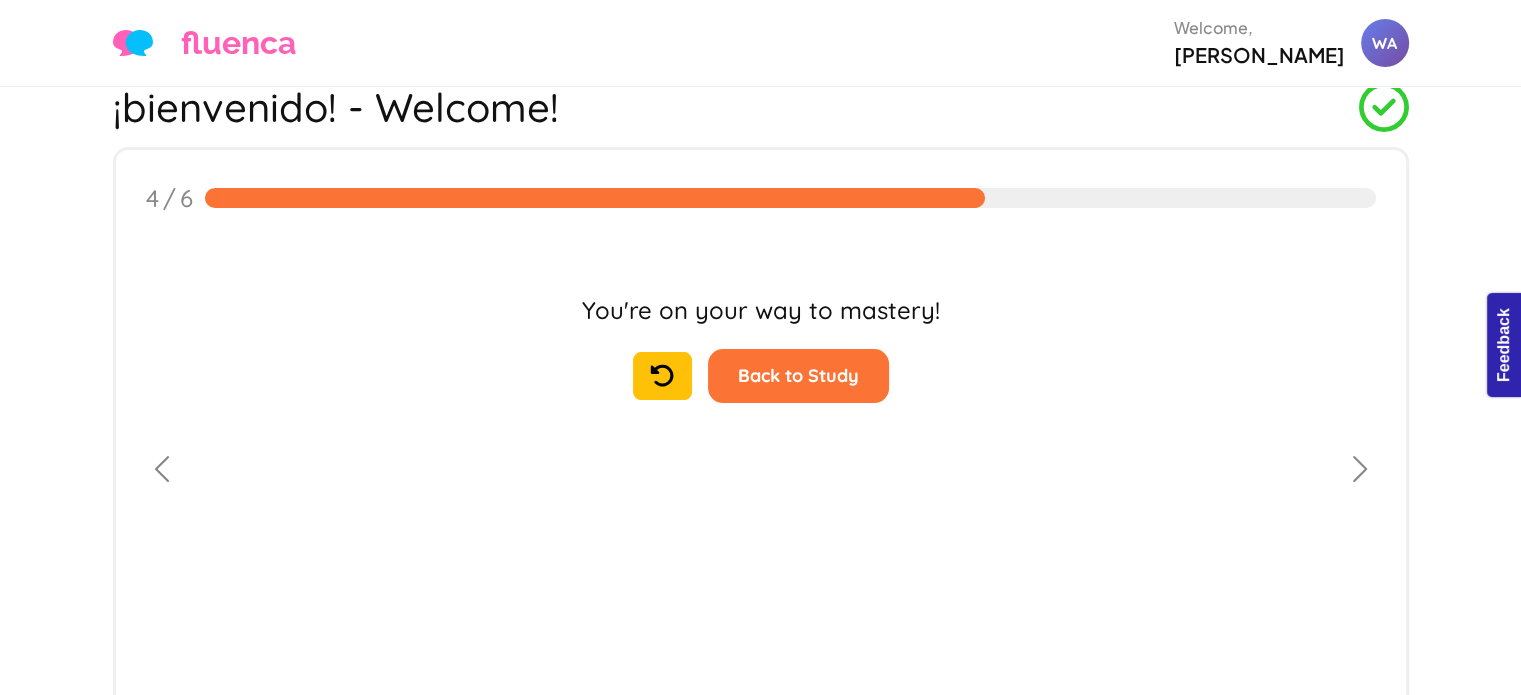 scroll, scrollTop: 104, scrollLeft: 0, axis: vertical 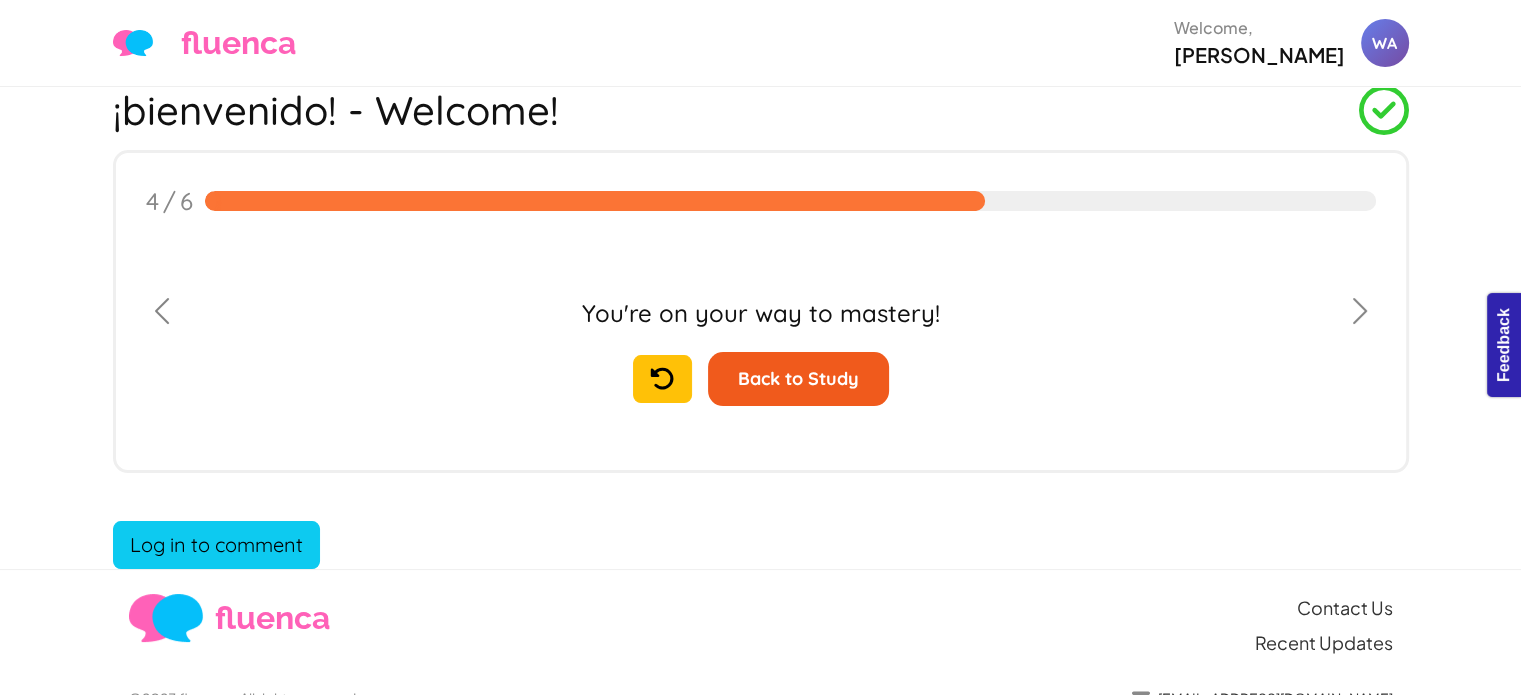 click on "Back to Study" at bounding box center (798, 379) 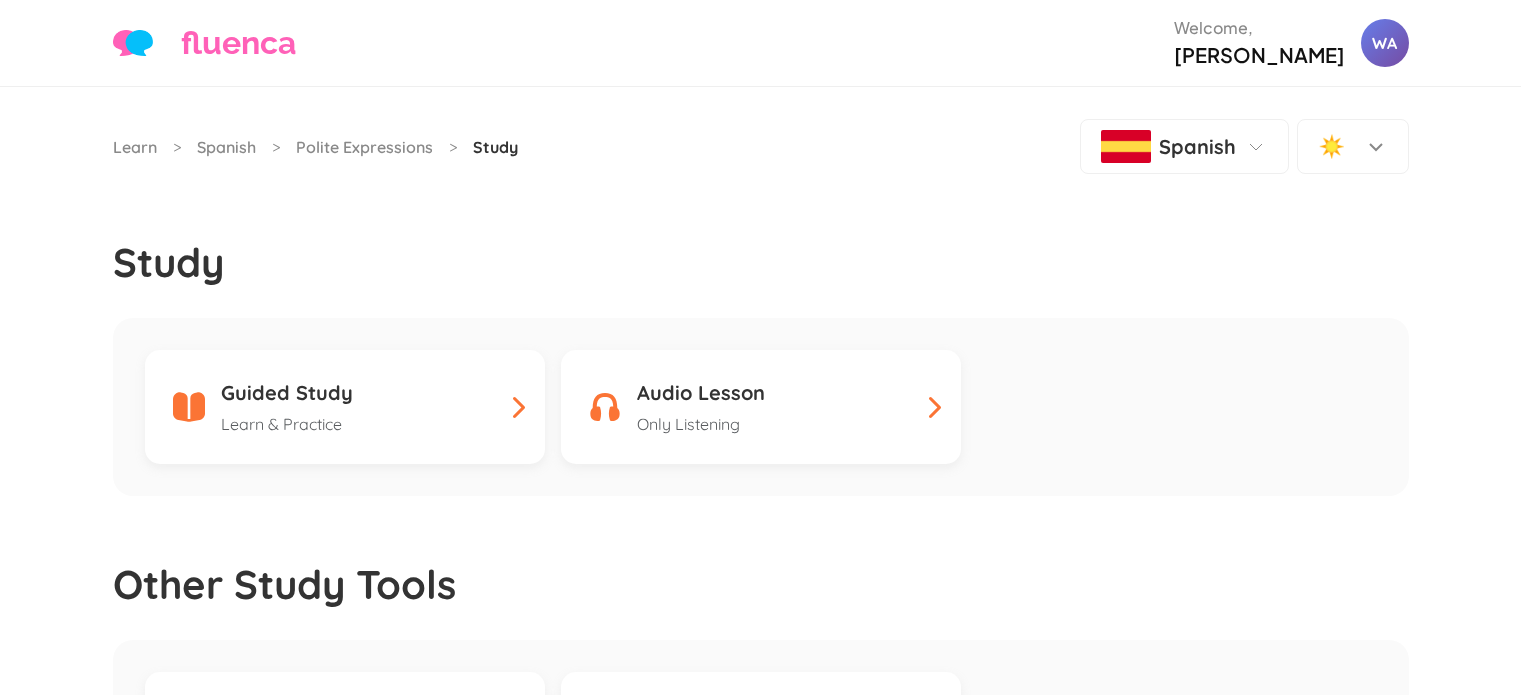 scroll, scrollTop: 0, scrollLeft: 0, axis: both 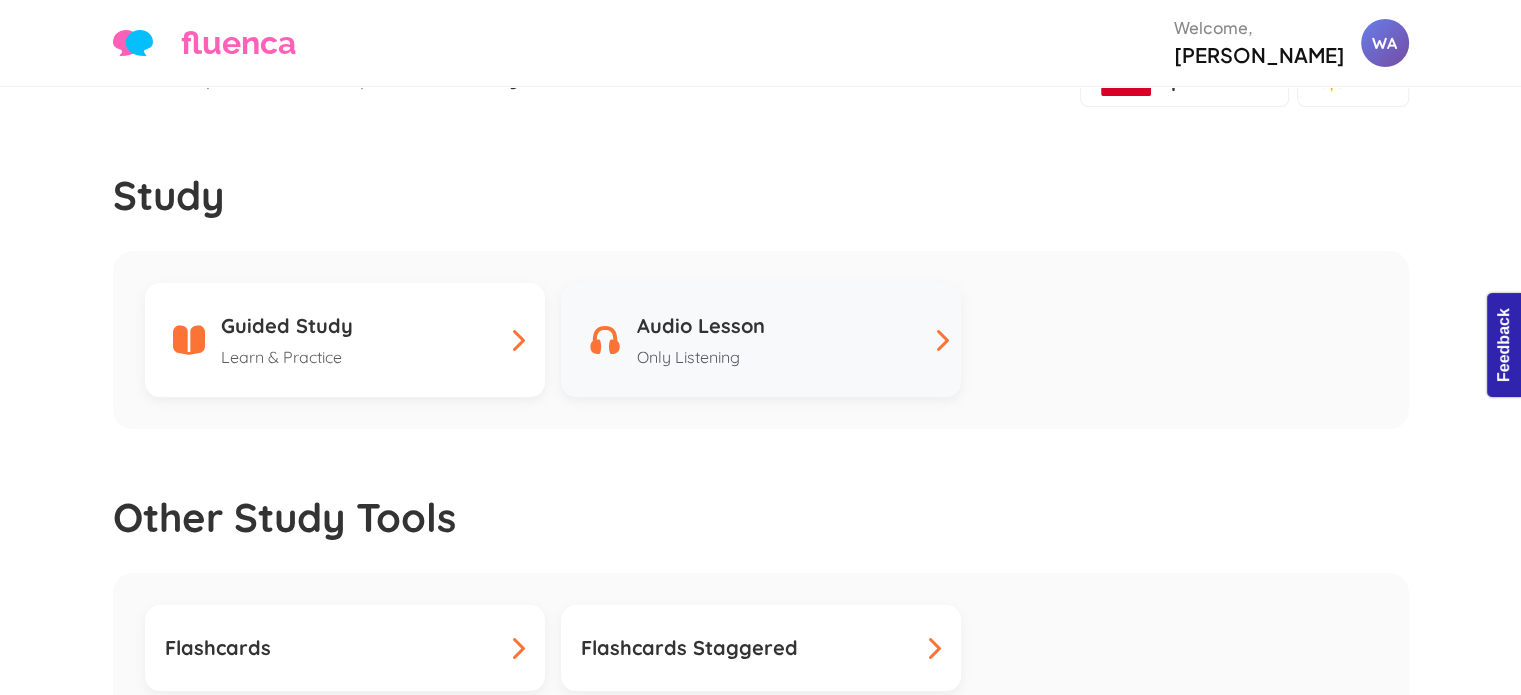 click on "Audio Lesson" at bounding box center [701, 325] 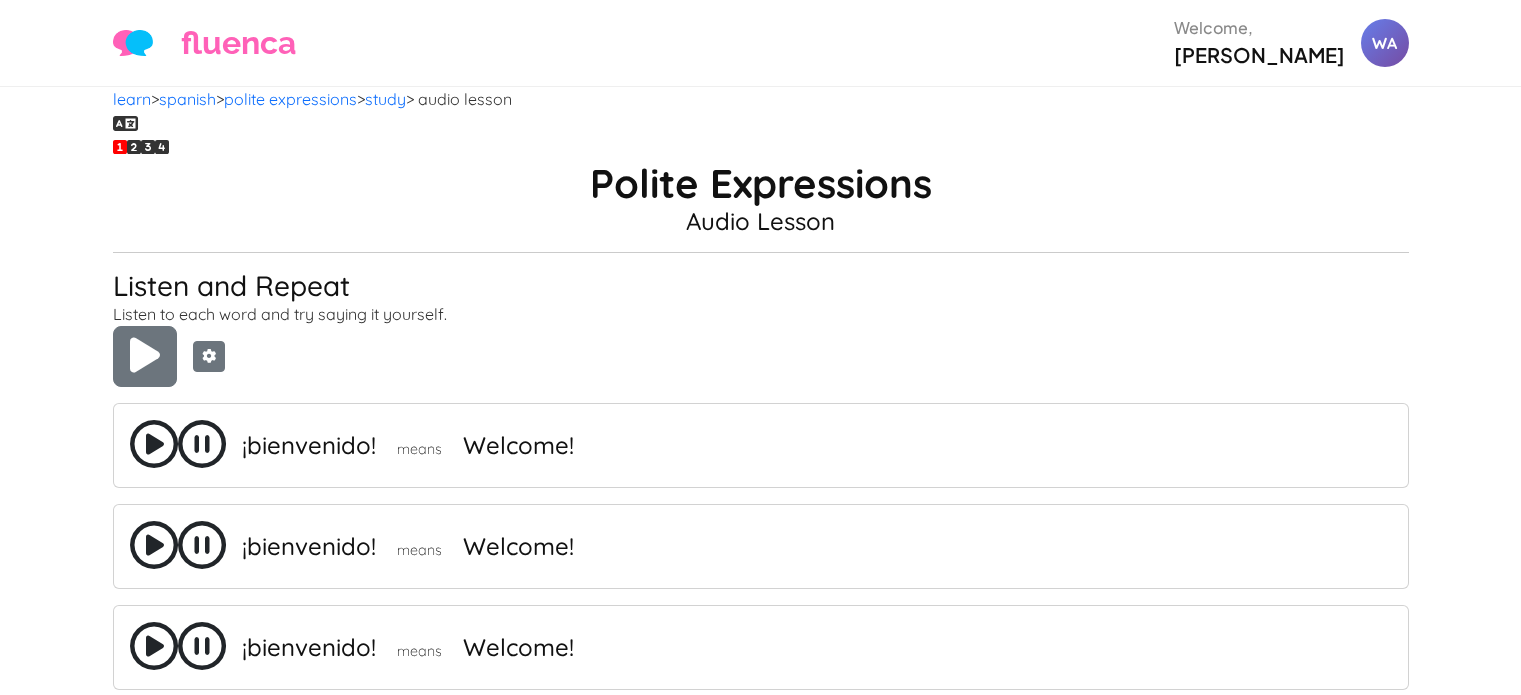 scroll, scrollTop: 0, scrollLeft: 0, axis: both 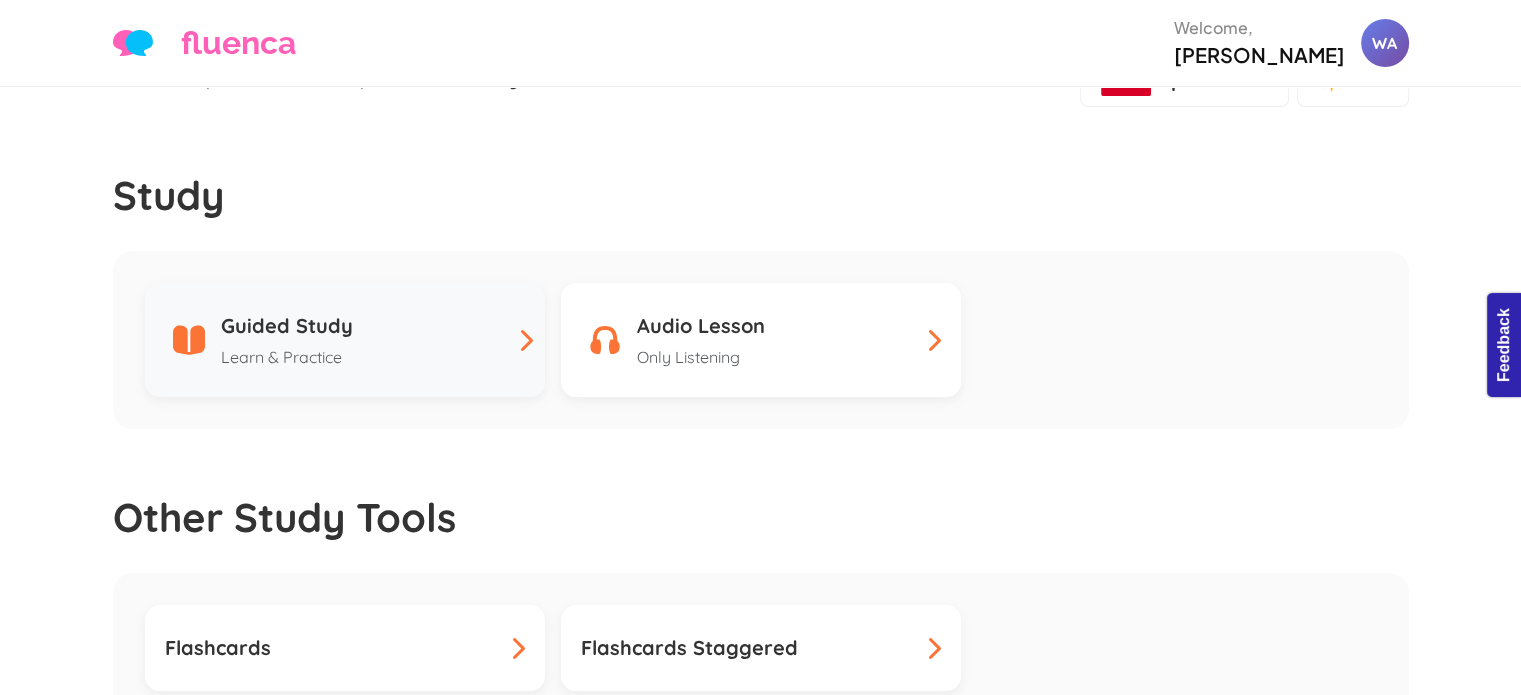 click on "Guided Study Learn & Practice" 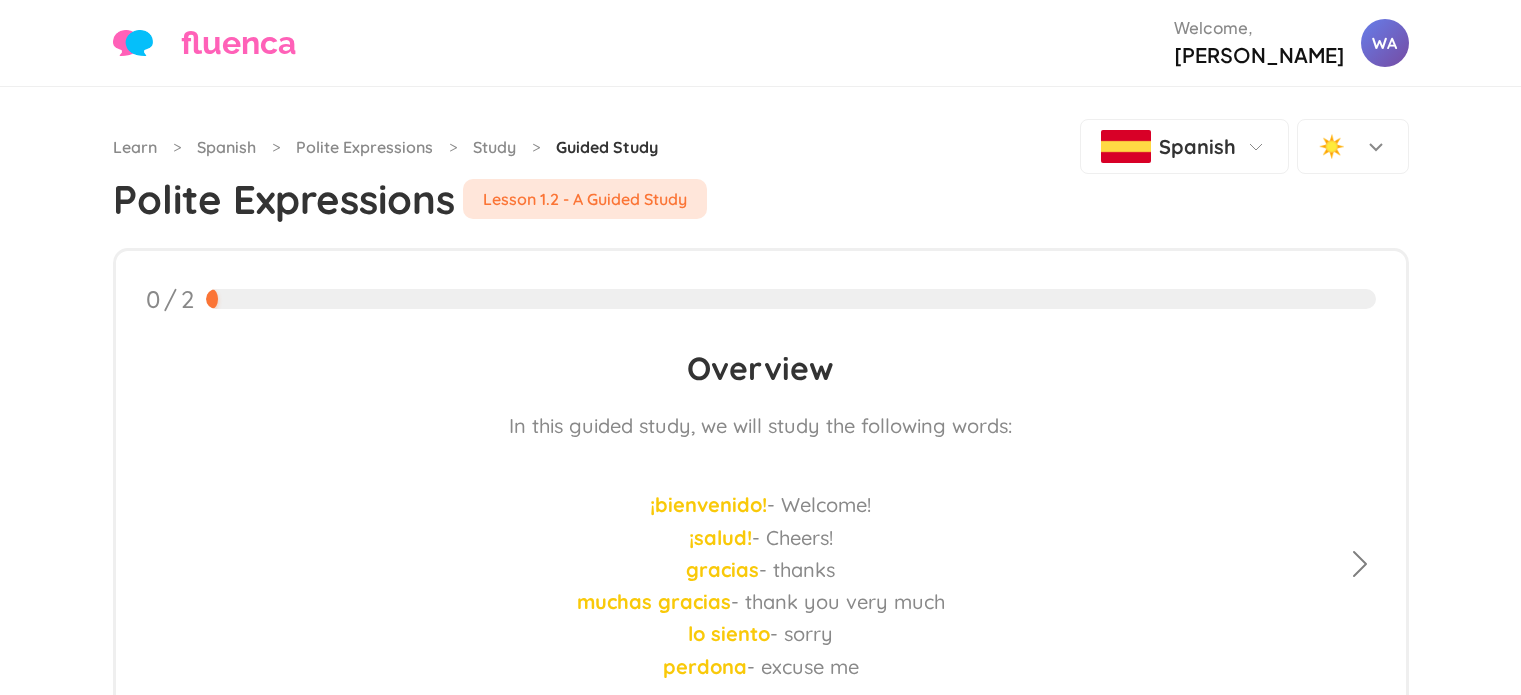 scroll, scrollTop: 0, scrollLeft: 0, axis: both 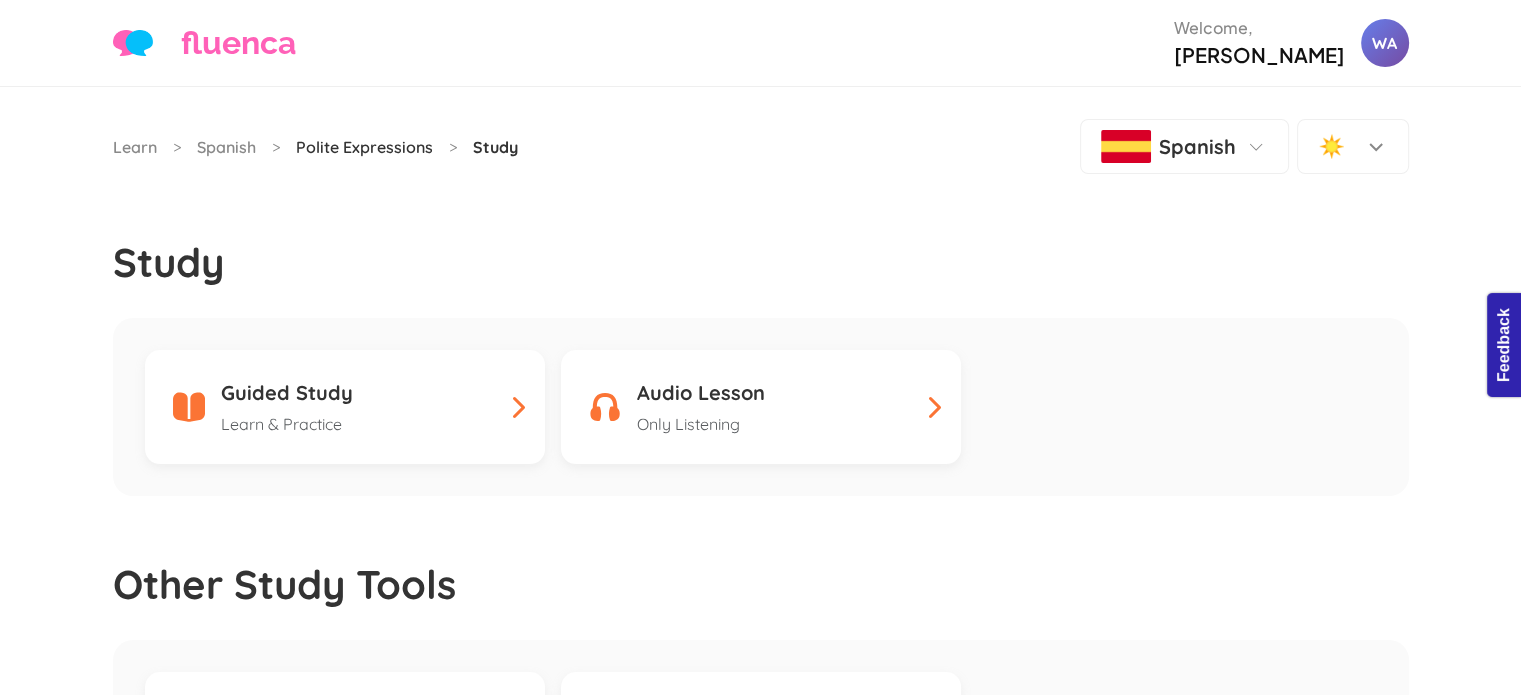 click on "Polite Expressions" 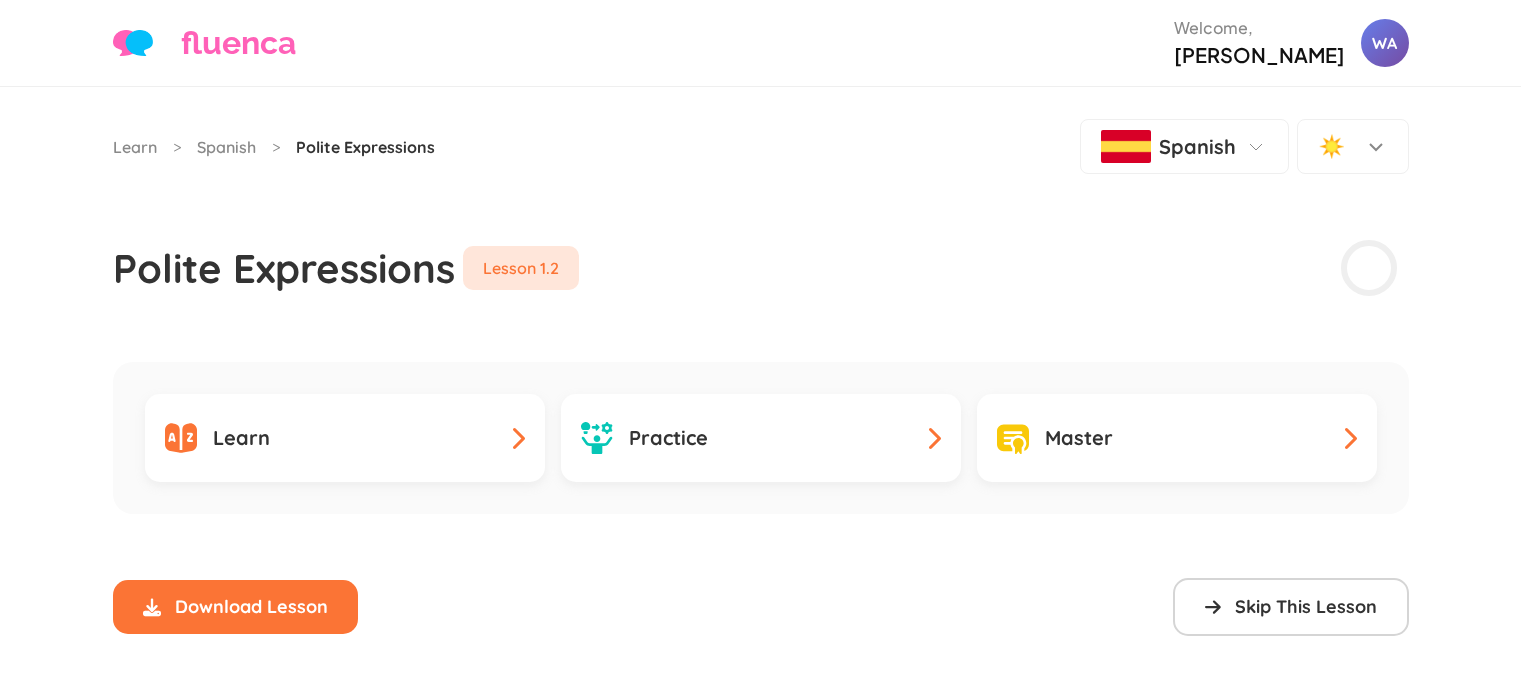 scroll, scrollTop: 0, scrollLeft: 0, axis: both 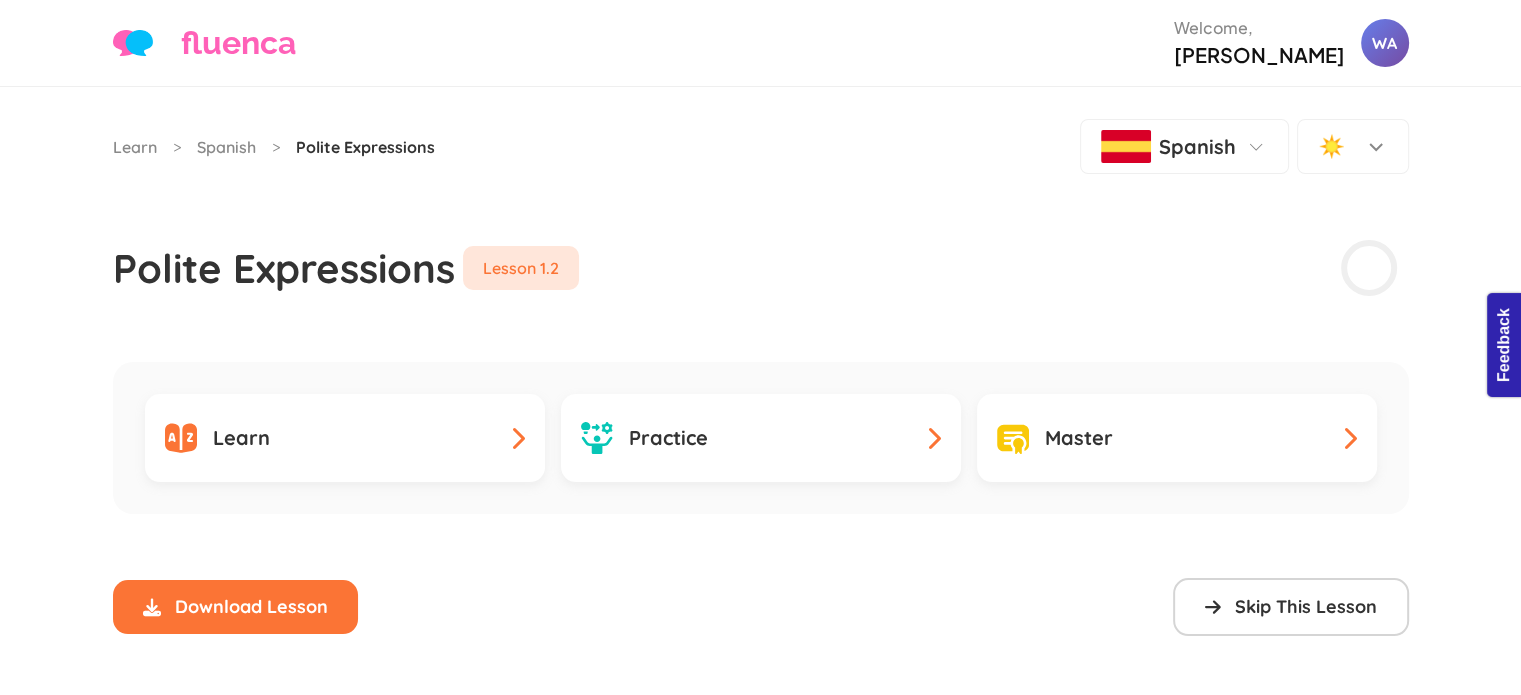 click on "Learn > Spanish > Polite Expressions Spanish ☀️ Polite Expressions Lesson 1.2 Learn Practice Master  Download Lesson   Lesson Downloaded  error: skipped not defined error: started not defined error: completed not defined  Skip: not skipped | Study: not started | Study: not completed  Skip This Lesson  Vocabulary (6 terms) You can click or tap a word to show/hide it to test yourself.  Loading audio player...  Audio Player Debugger Status Status: Ready paused: false current.audio.paused:   delay for 0.00 s  Current:  Queue History Log (turn on debug to log)" at bounding box center (761, 480) 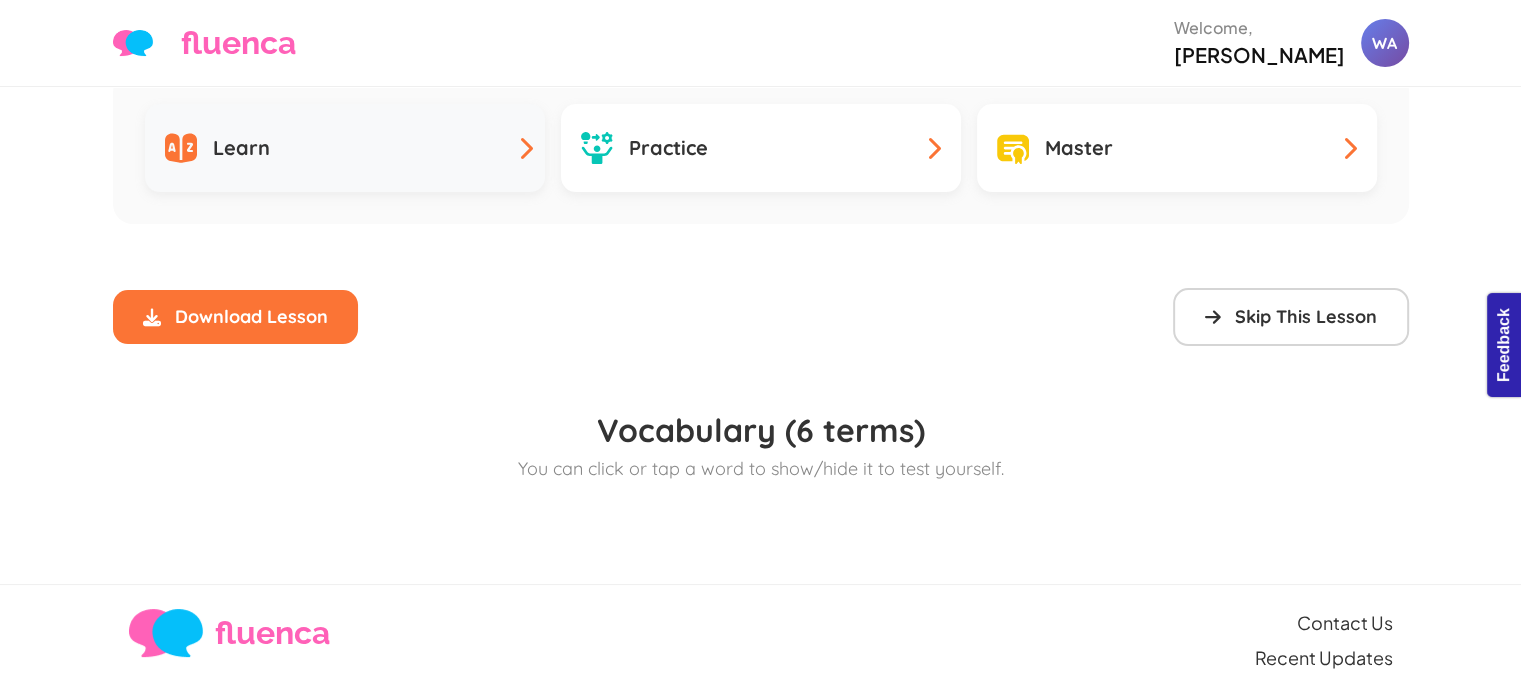 scroll, scrollTop: 0, scrollLeft: 0, axis: both 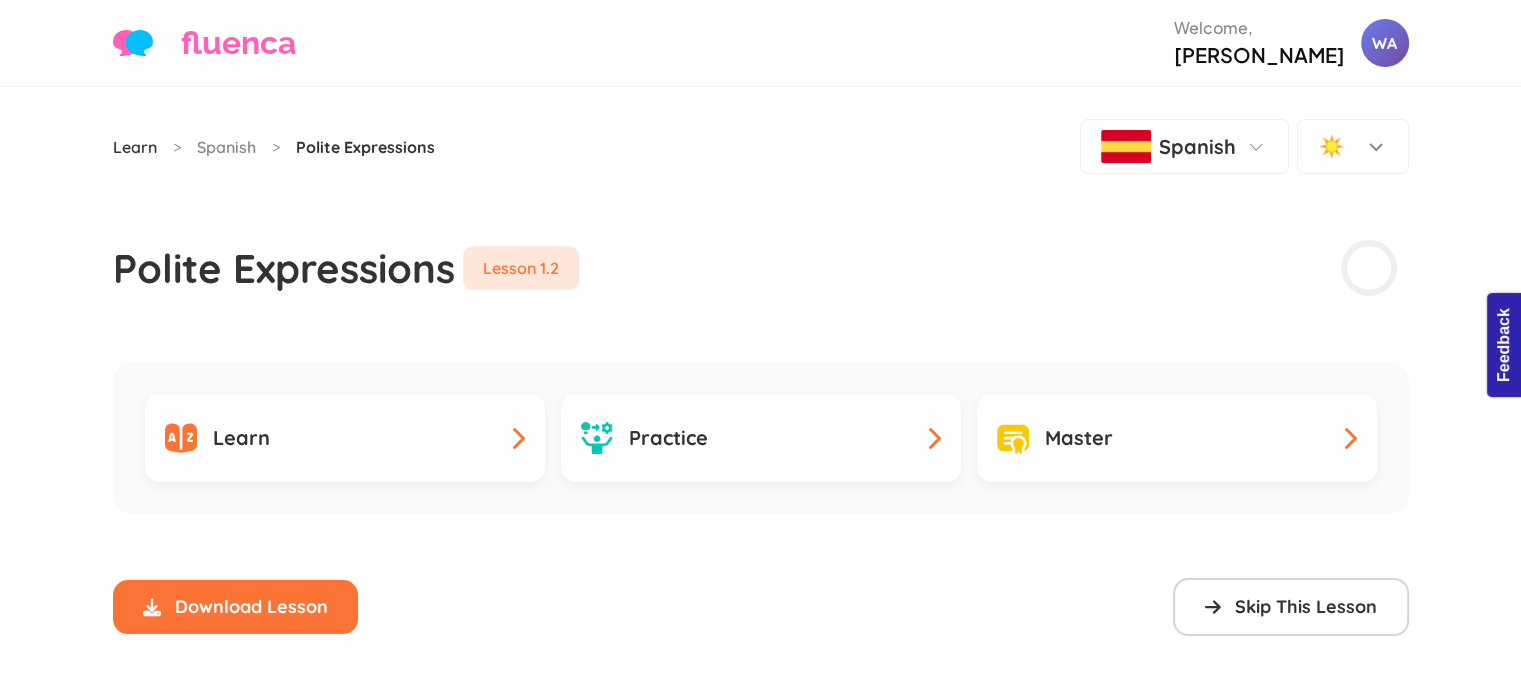 click on "Learn" 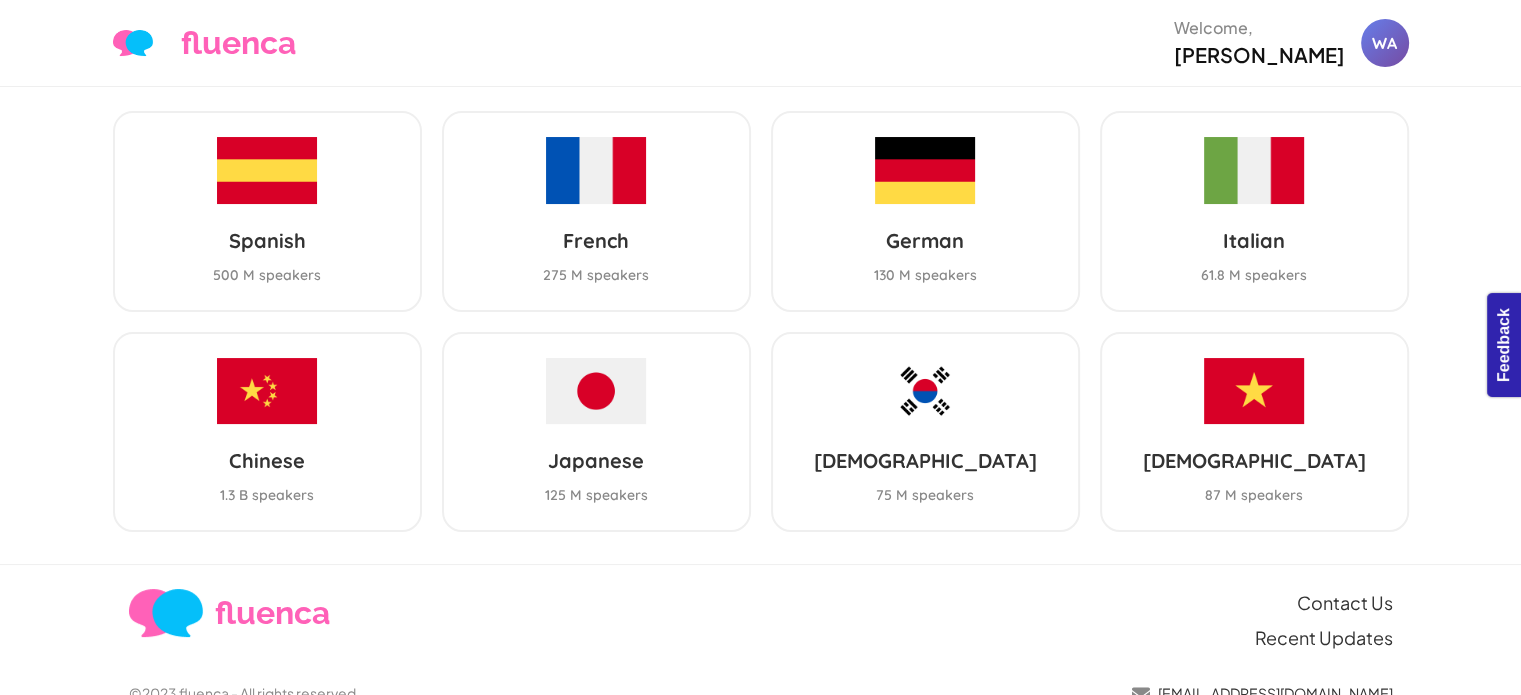 scroll, scrollTop: 188, scrollLeft: 0, axis: vertical 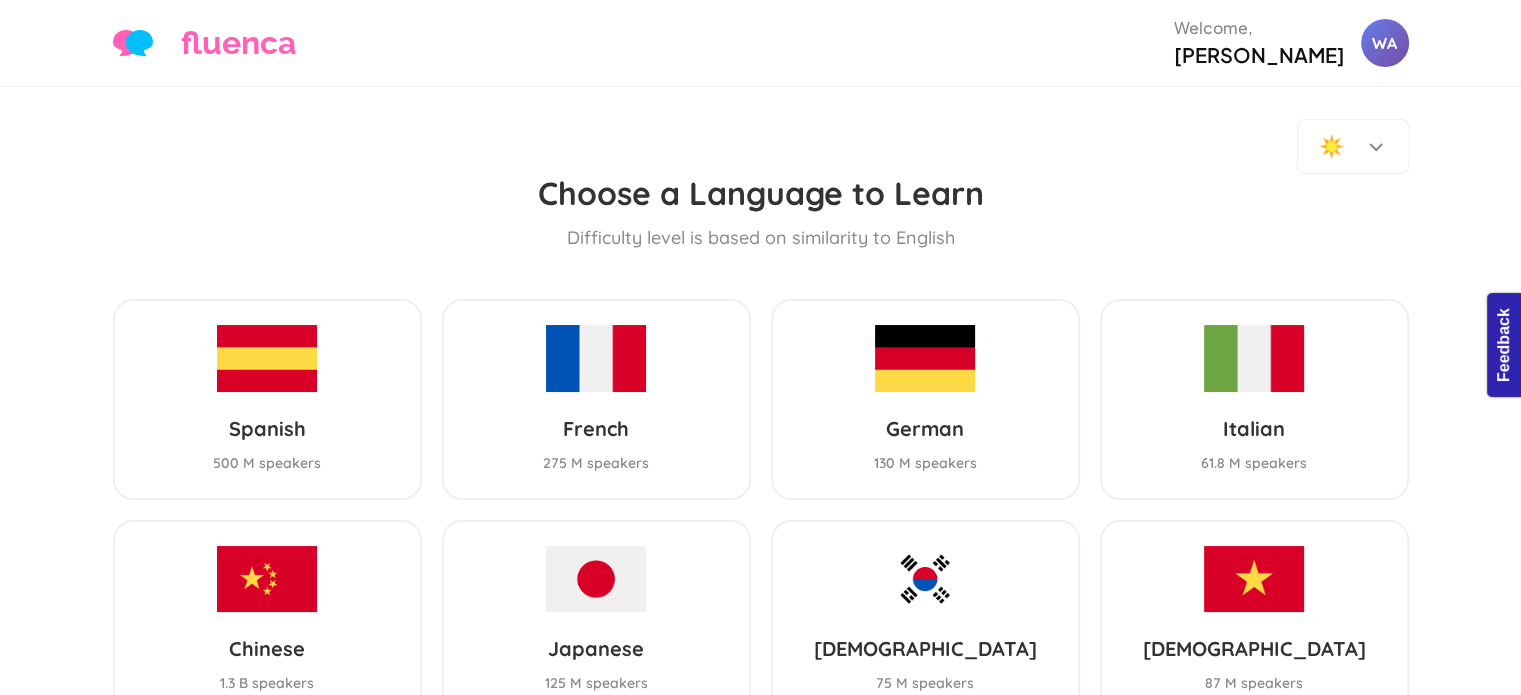 click on "☀️" at bounding box center (761, 146) 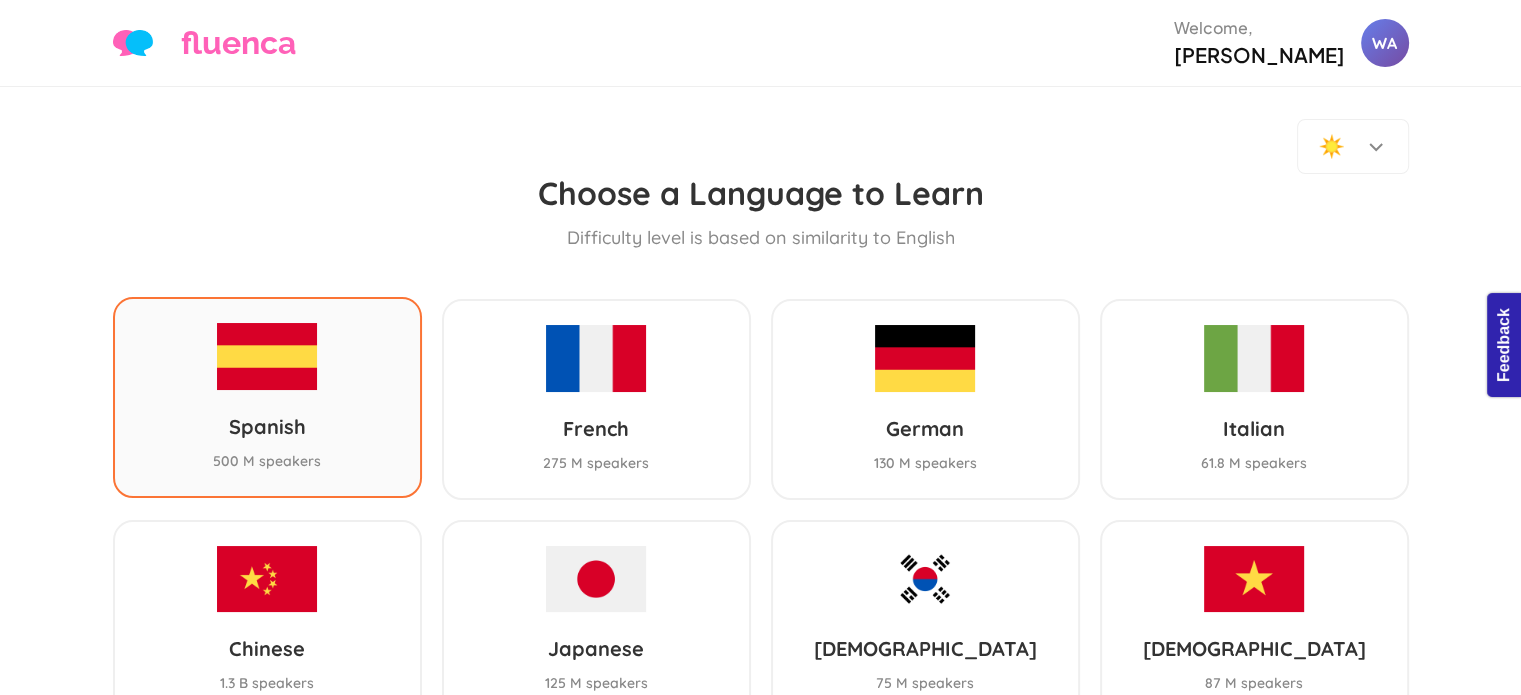 click on "Spanish 500 M speakers" at bounding box center (267, 397) 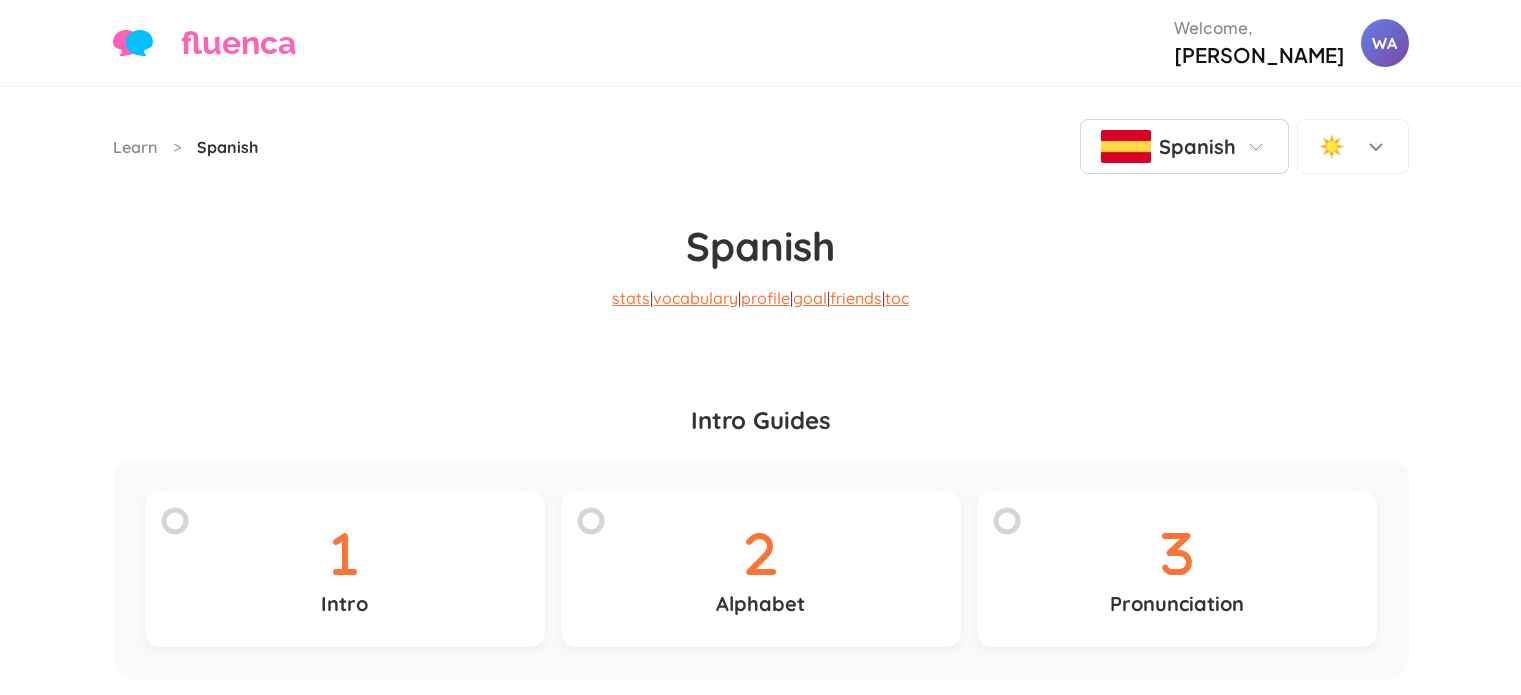 scroll, scrollTop: 0, scrollLeft: 0, axis: both 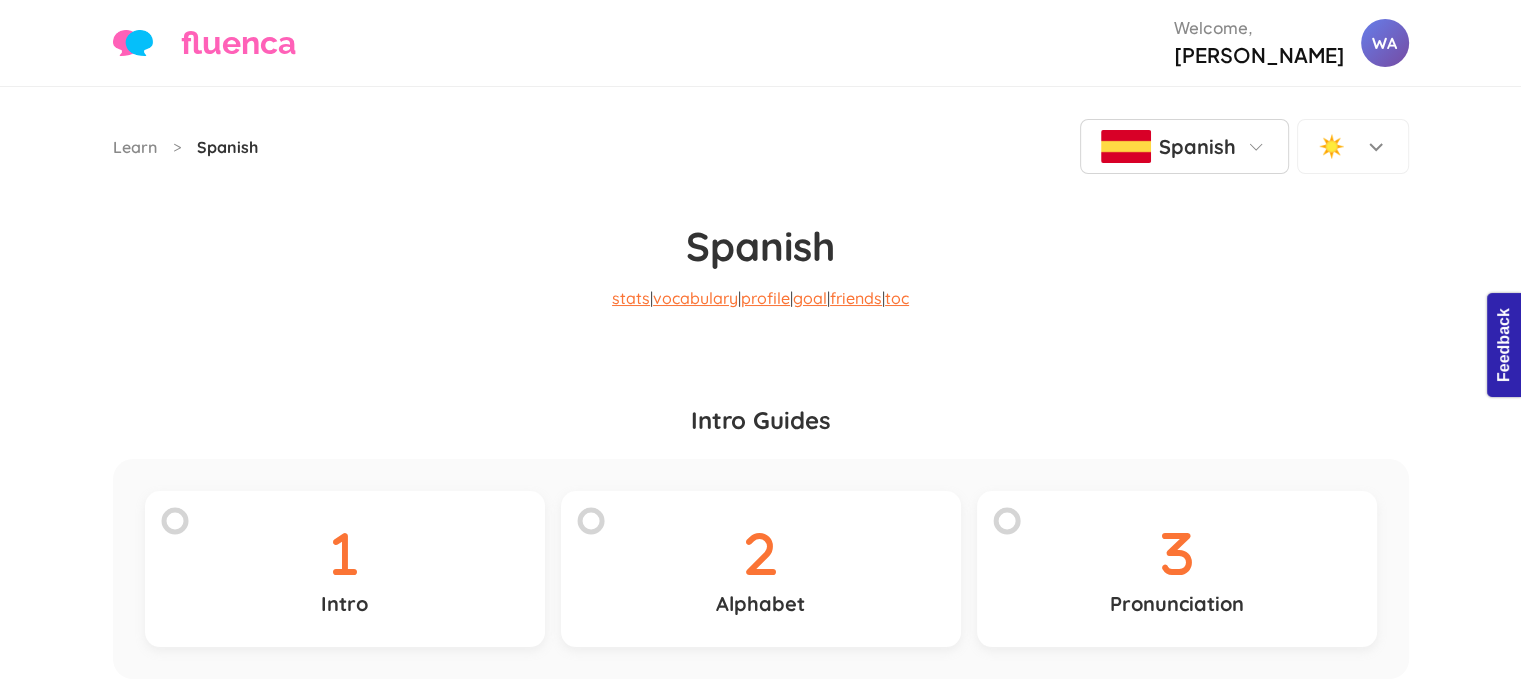 click at bounding box center (1126, 146) 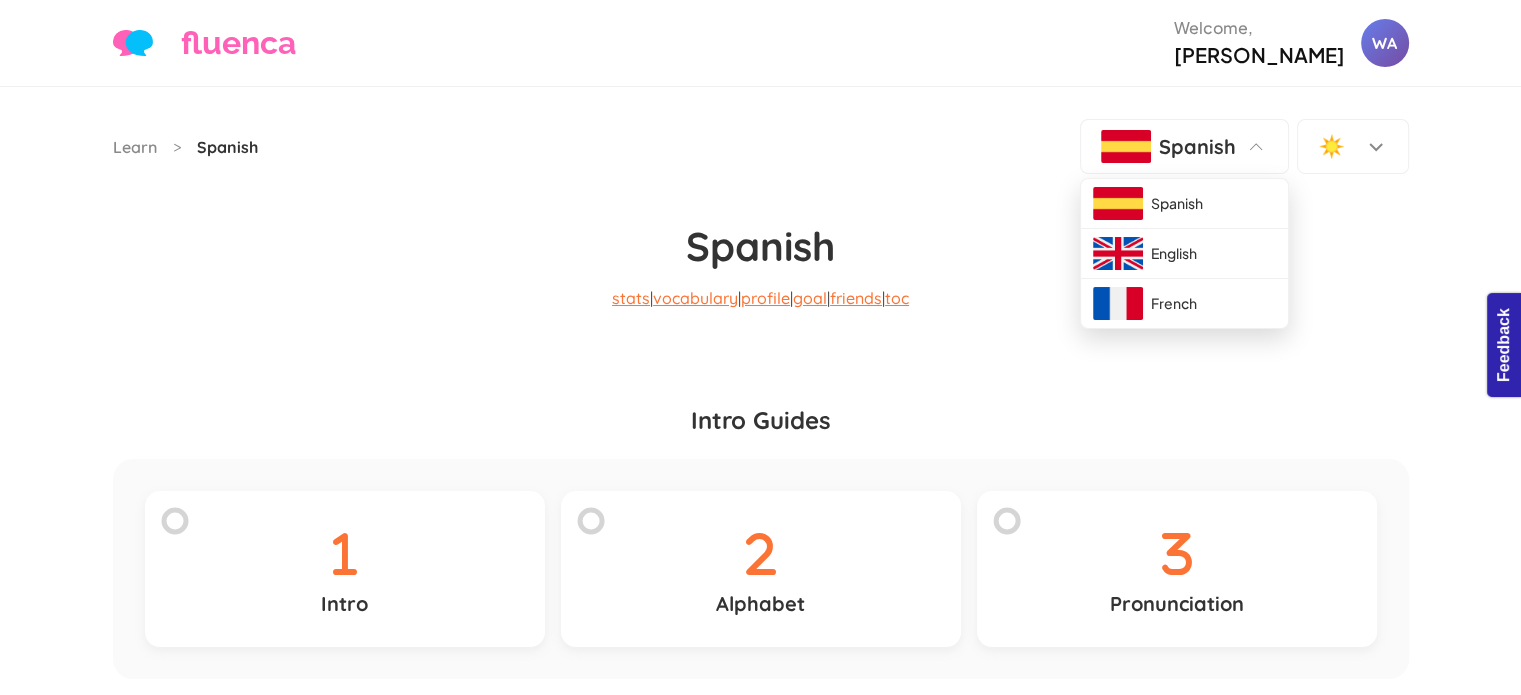 click on "Spanish" at bounding box center [761, 222] 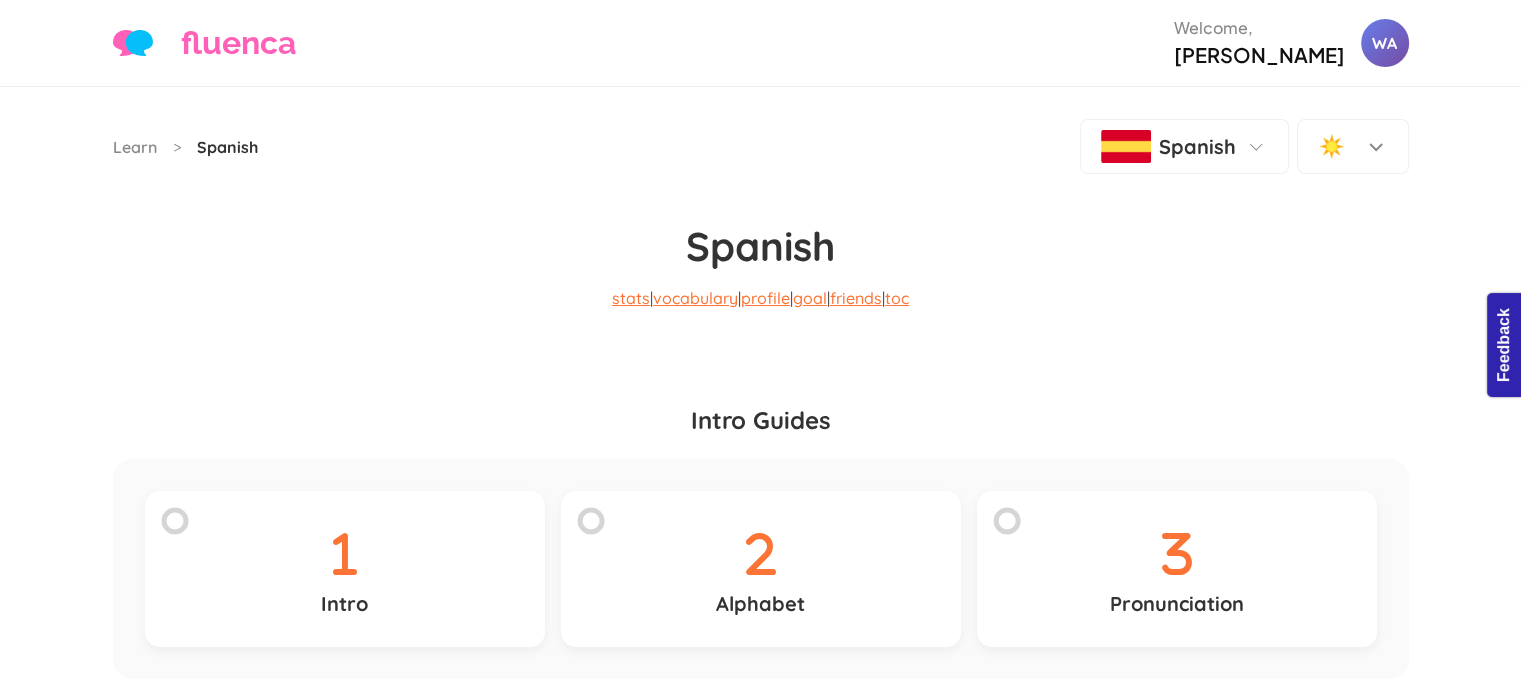 click on "Spanish" at bounding box center (761, 222) 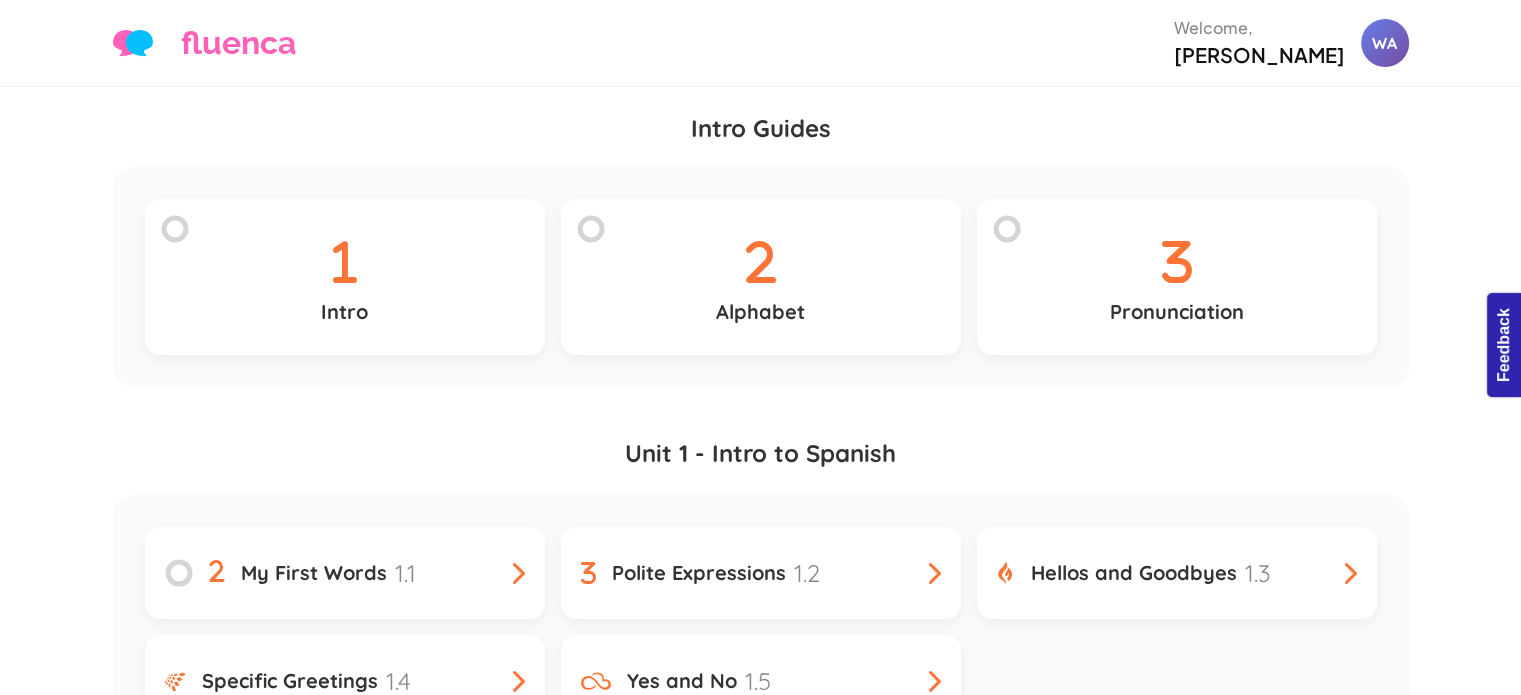 scroll, scrollTop: 0, scrollLeft: 0, axis: both 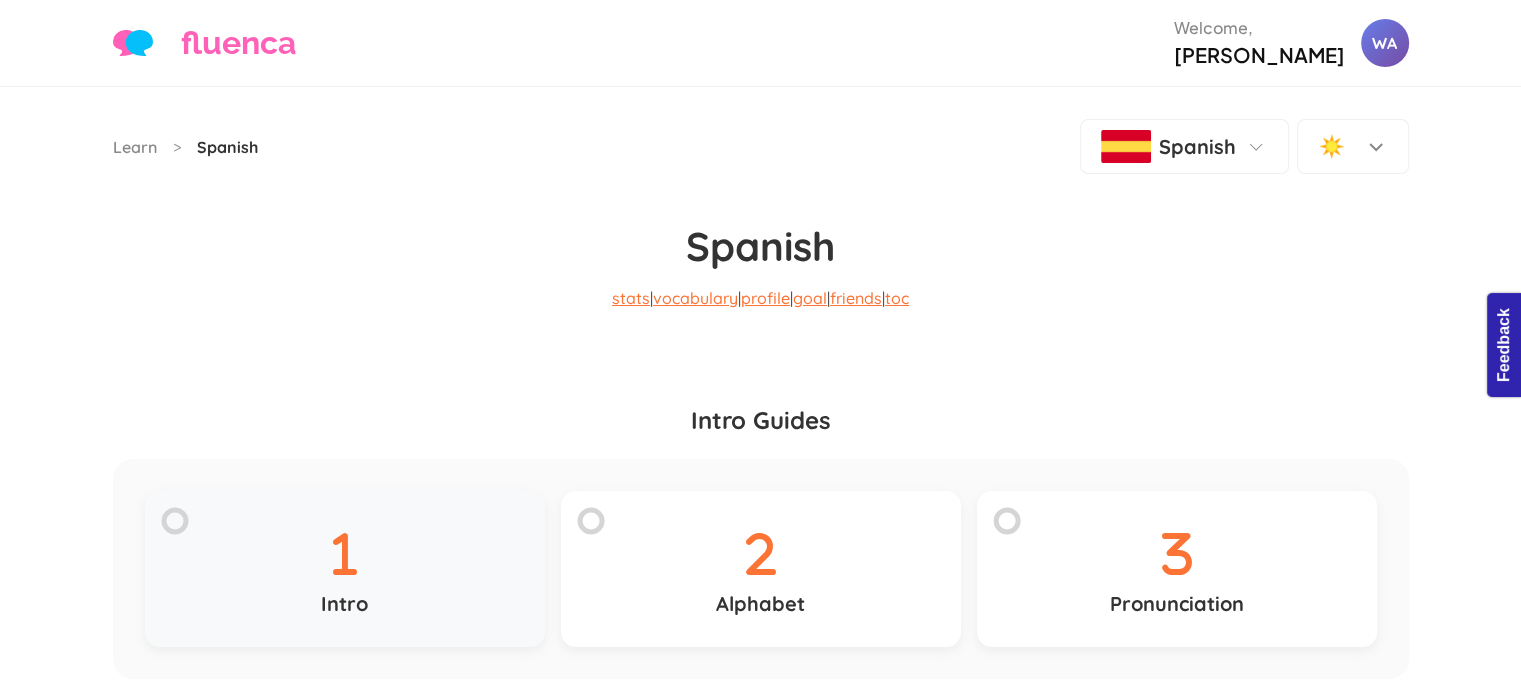 click on "Intro" at bounding box center [345, 569] 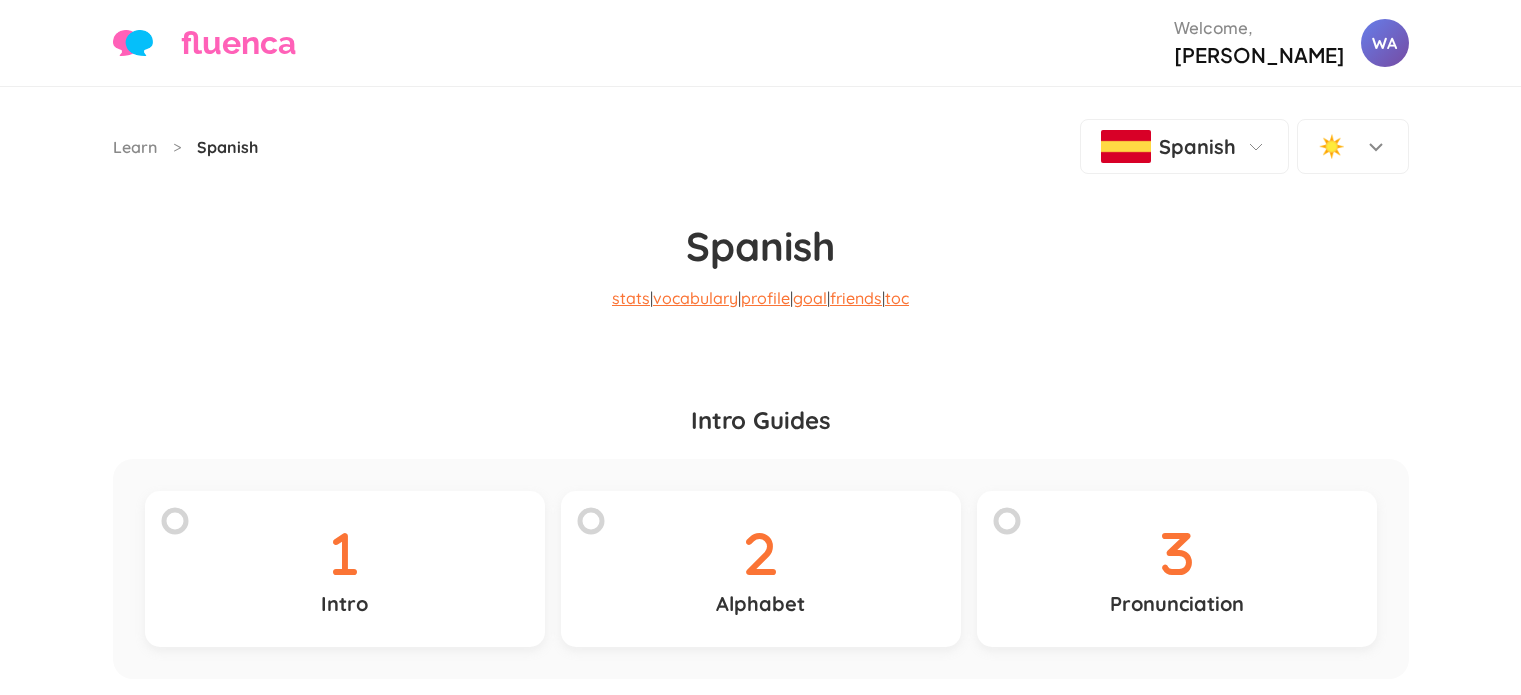 scroll, scrollTop: 516, scrollLeft: 0, axis: vertical 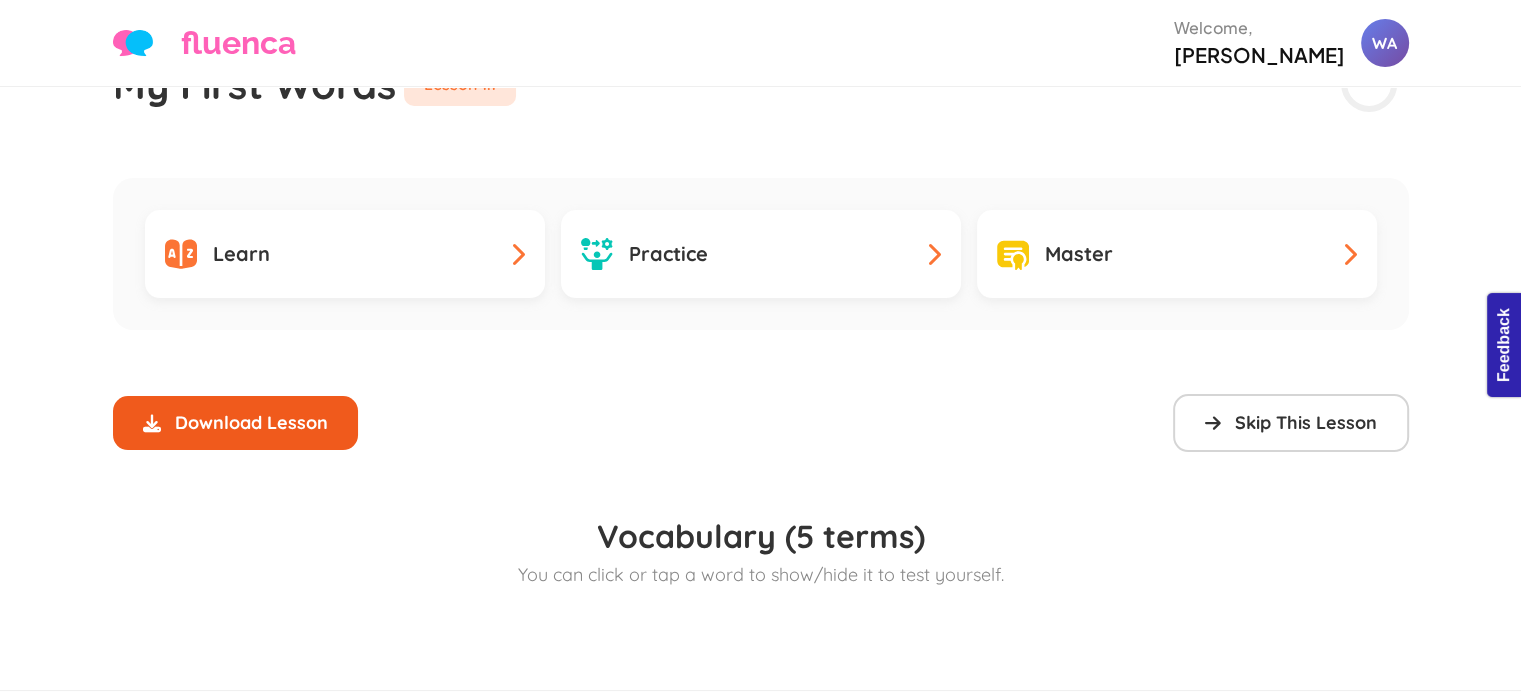 click on "Download Lesson" at bounding box center (235, 423) 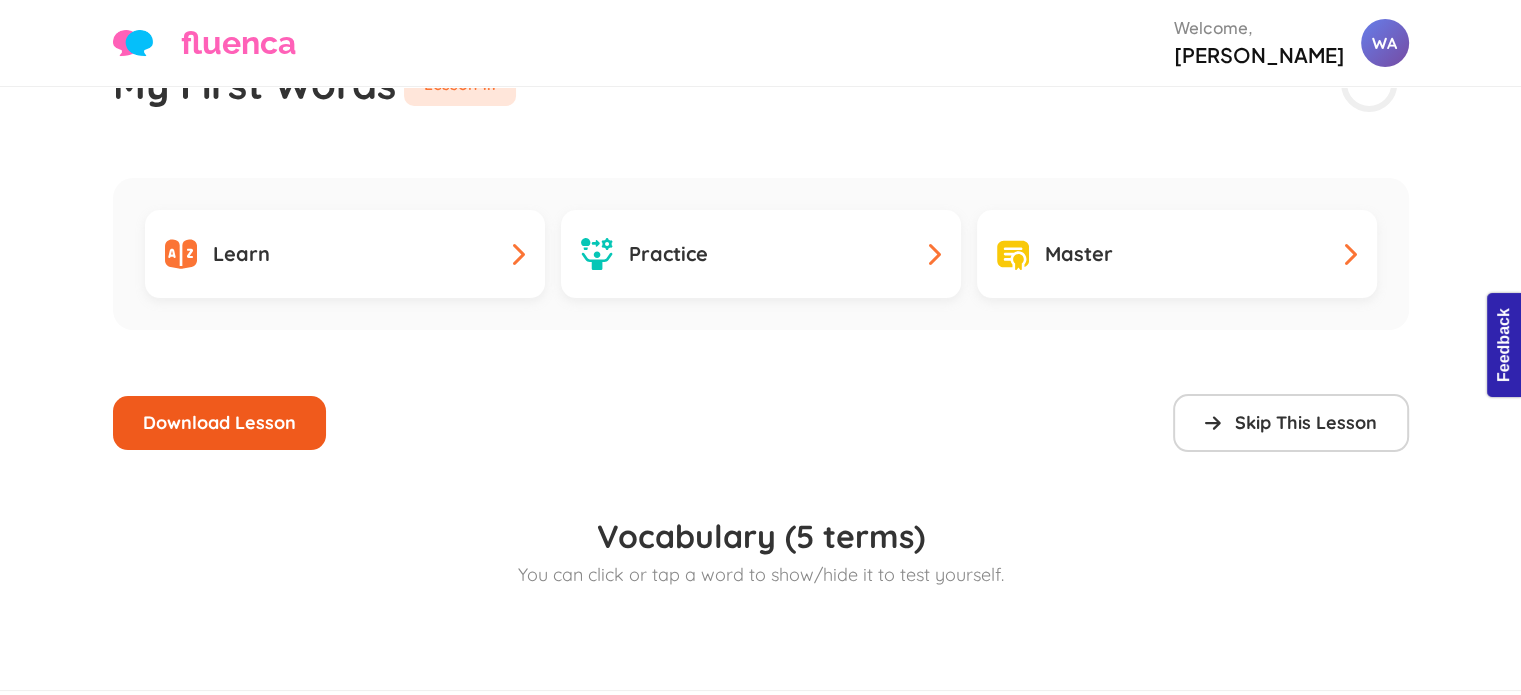 click on "Download Lesson" at bounding box center [219, 423] 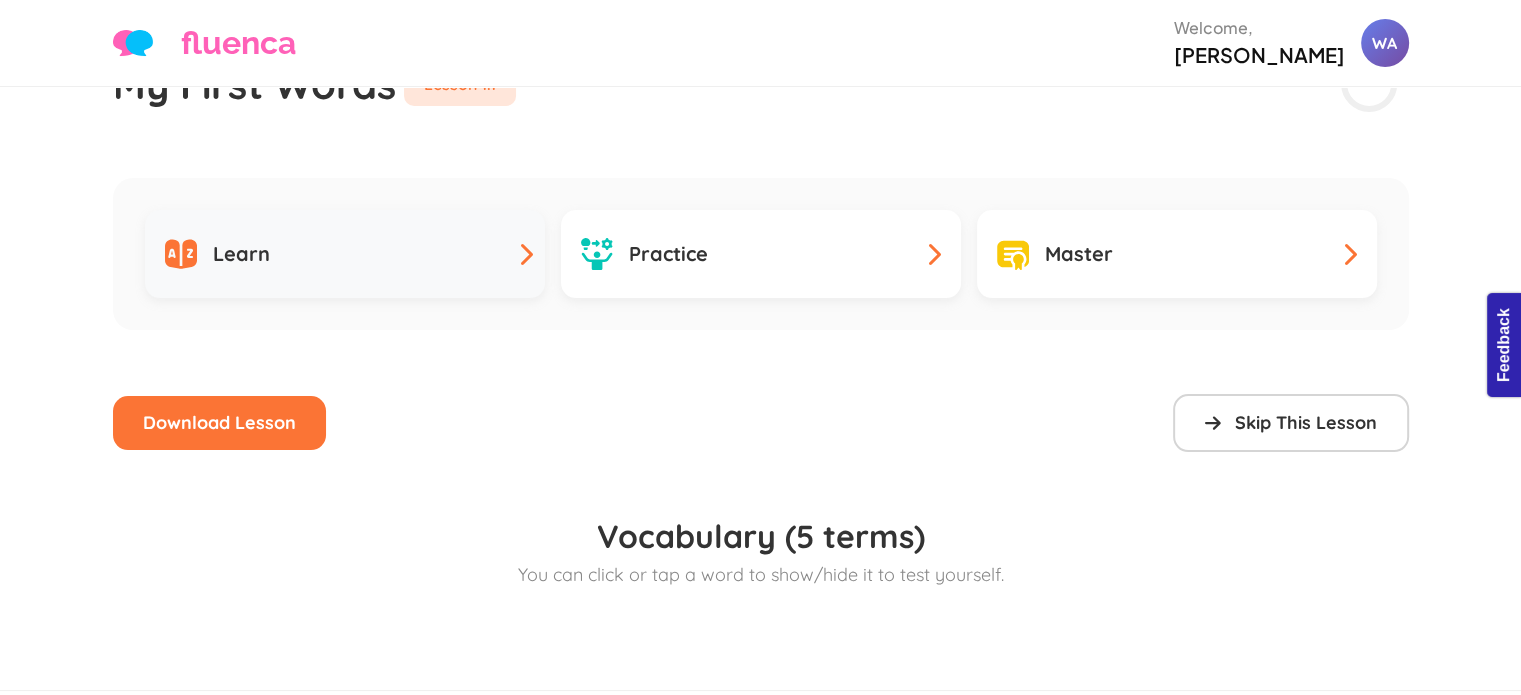 click on "Learn" at bounding box center (345, 254) 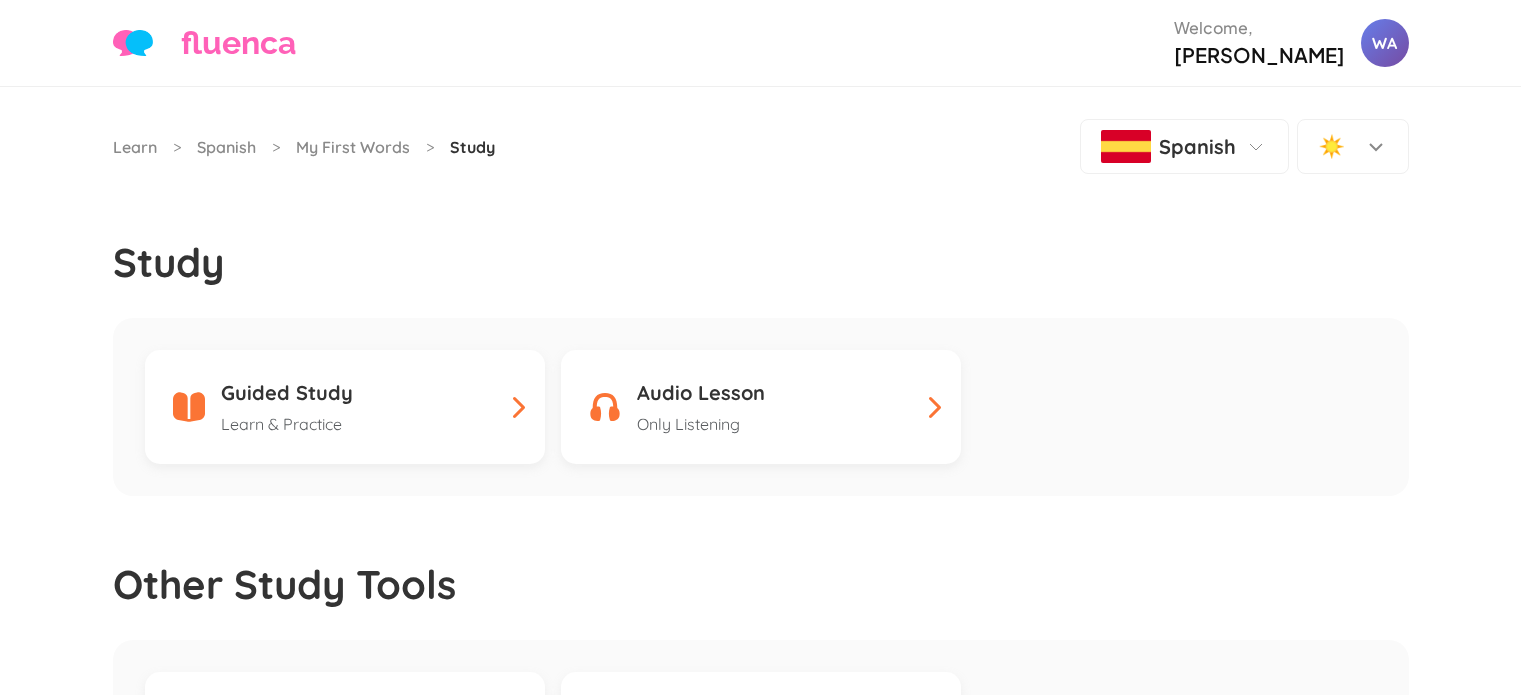 scroll, scrollTop: 0, scrollLeft: 0, axis: both 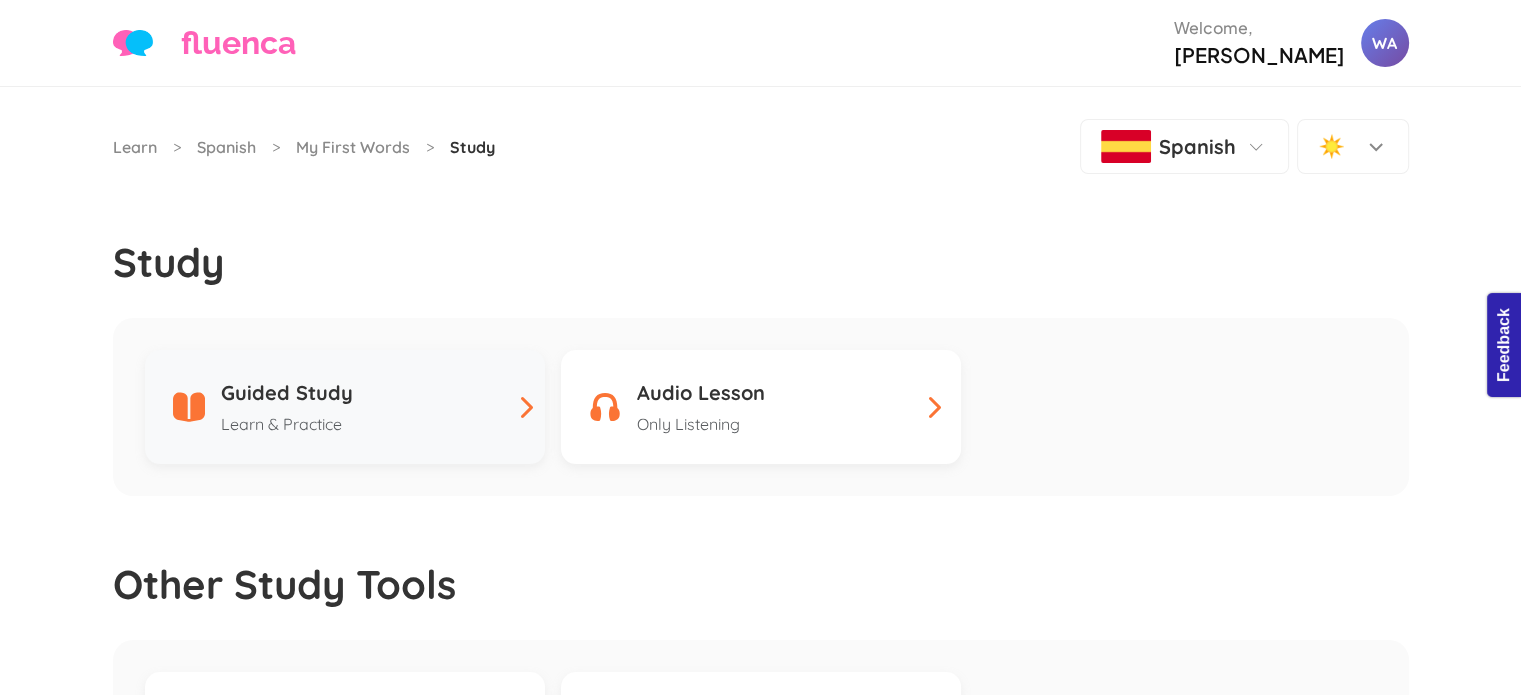 click on "Guided Study Learn & Practice" at bounding box center [345, 407] 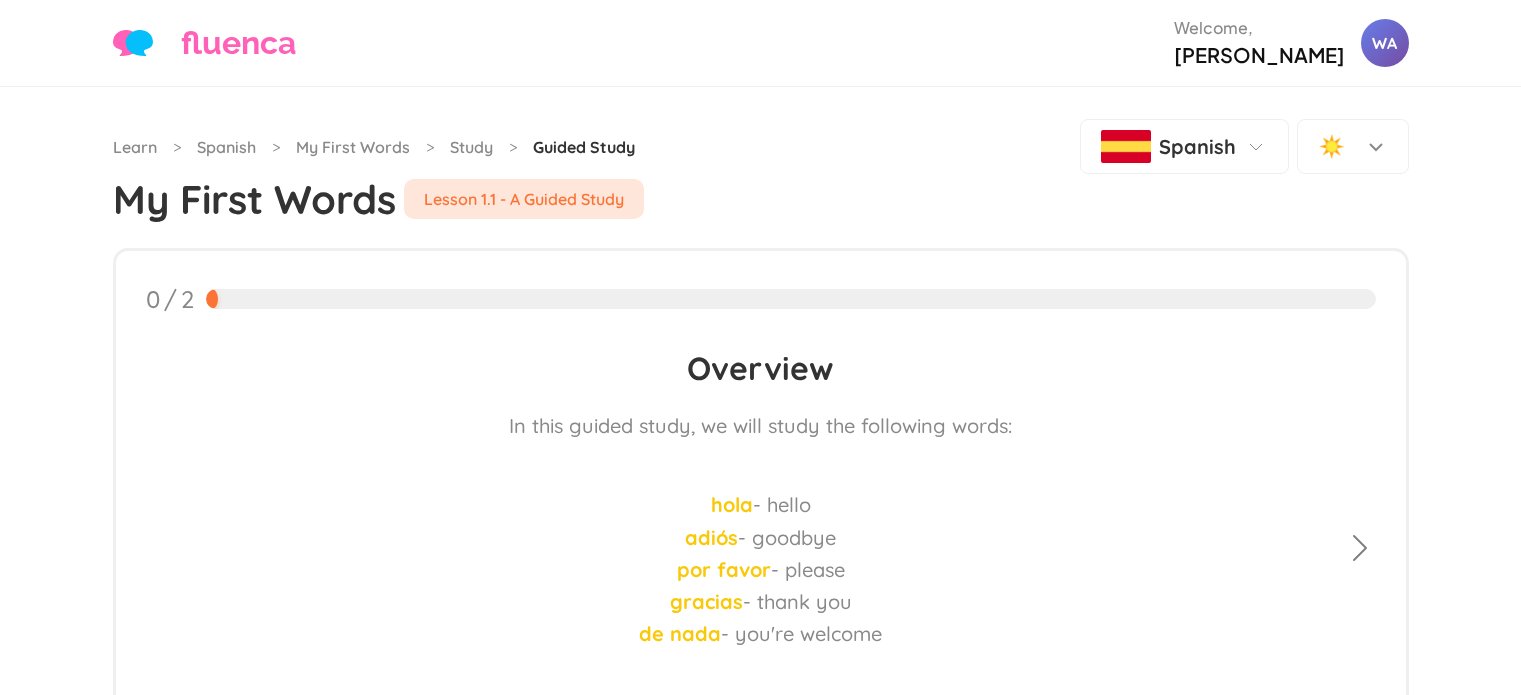 scroll, scrollTop: 0, scrollLeft: 0, axis: both 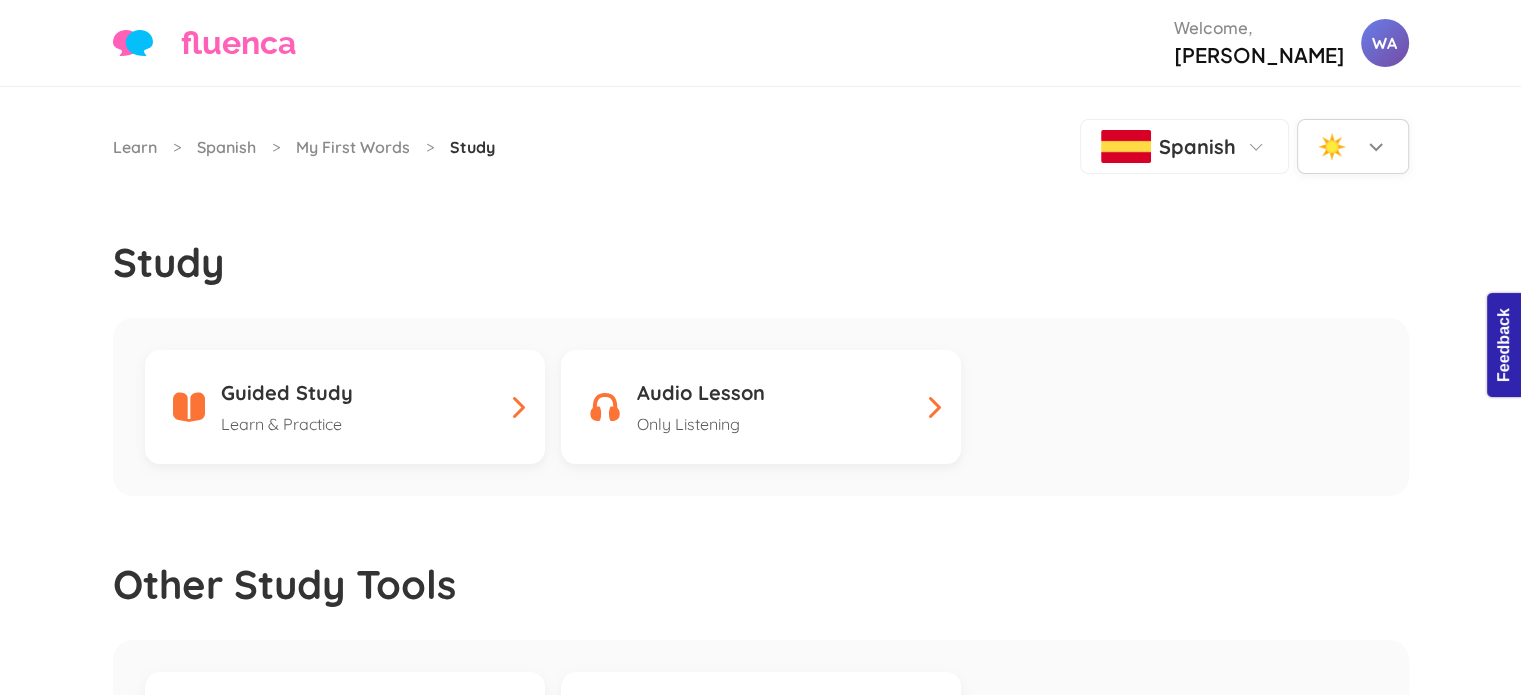 click on "☀️" at bounding box center [1353, 146] 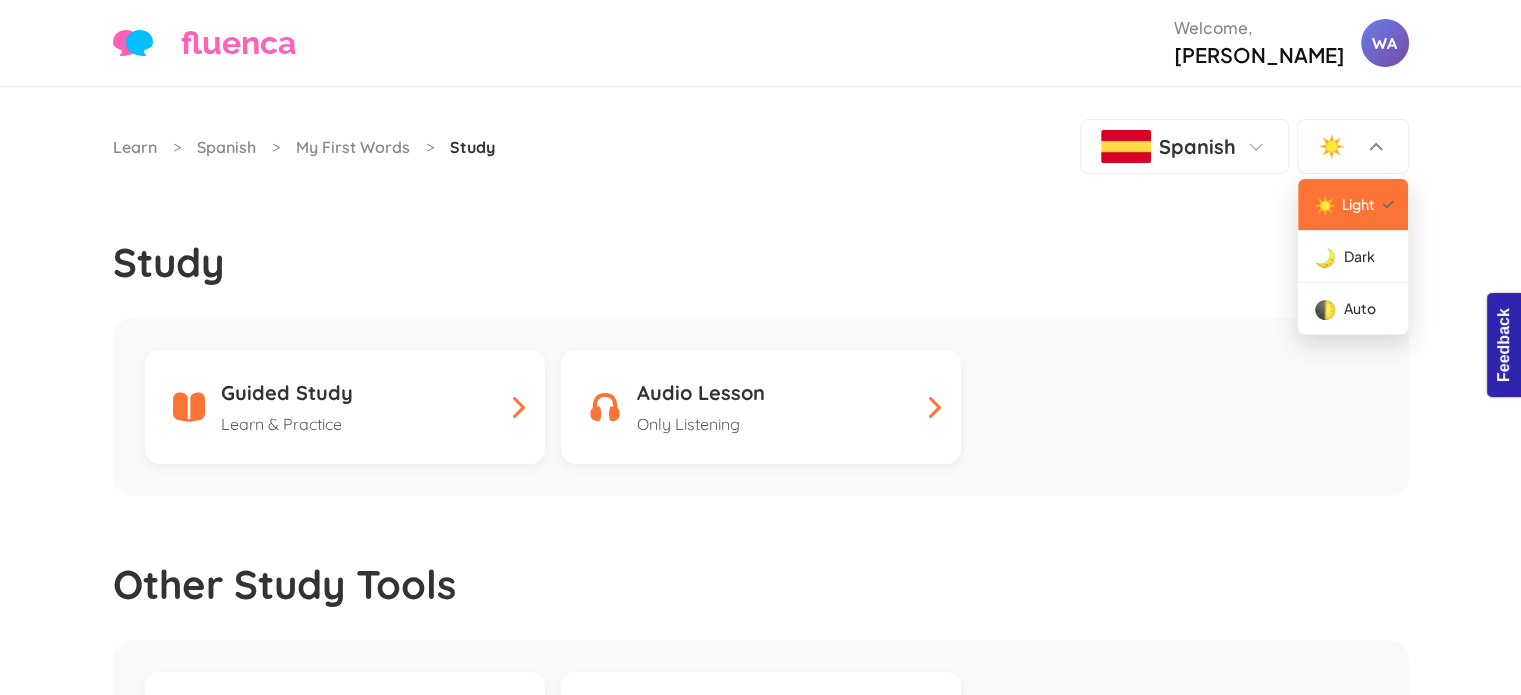 click on "Learn > Spanish > My First Words > Study Spanish ☀️ ☀️ Light 🌙 Dark 🌓 Auto Study Guided Study Learn & Practice Audio Lesson Only Listening Other Study Tools Flashcards Flashcards Staggered Deprecated Guided Study v1 Guided Study v2" at bounding box center [760, 617] 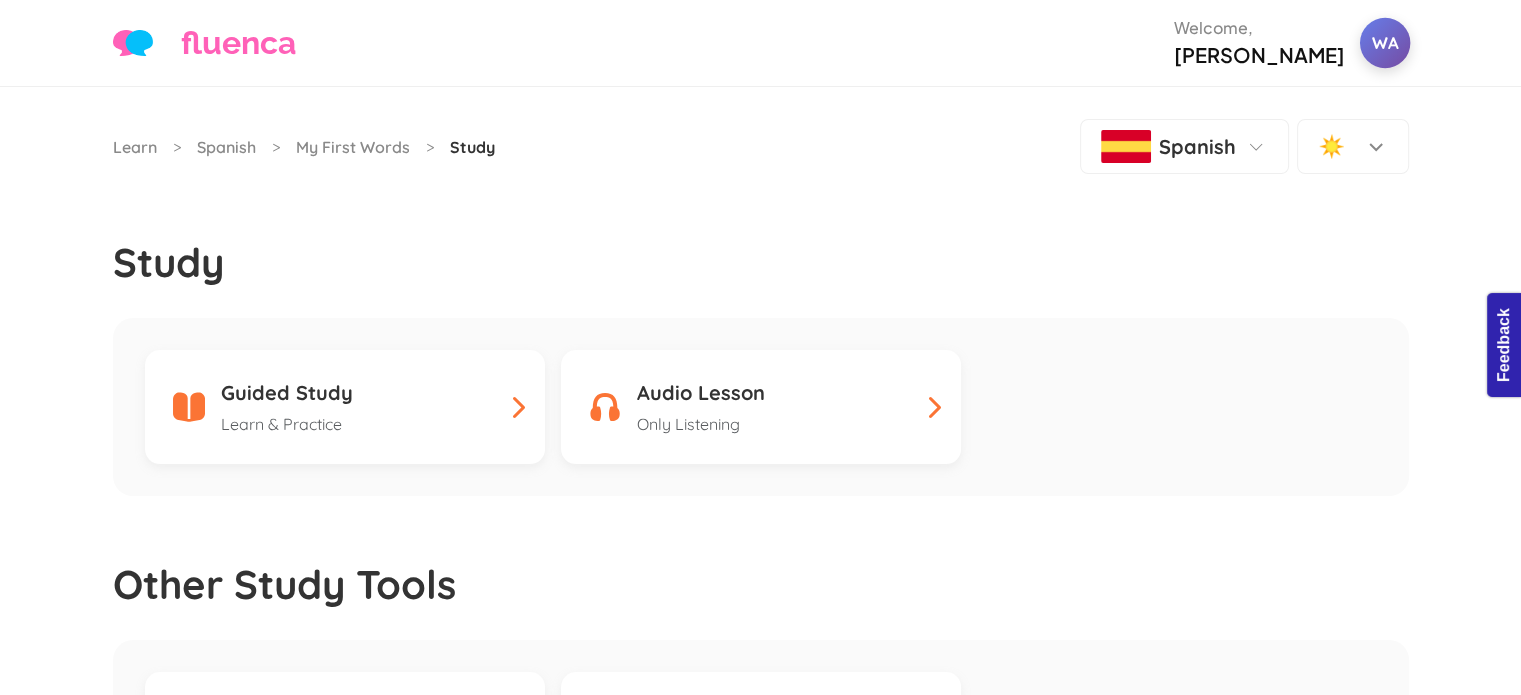 click on "WA" at bounding box center [1384, 43] 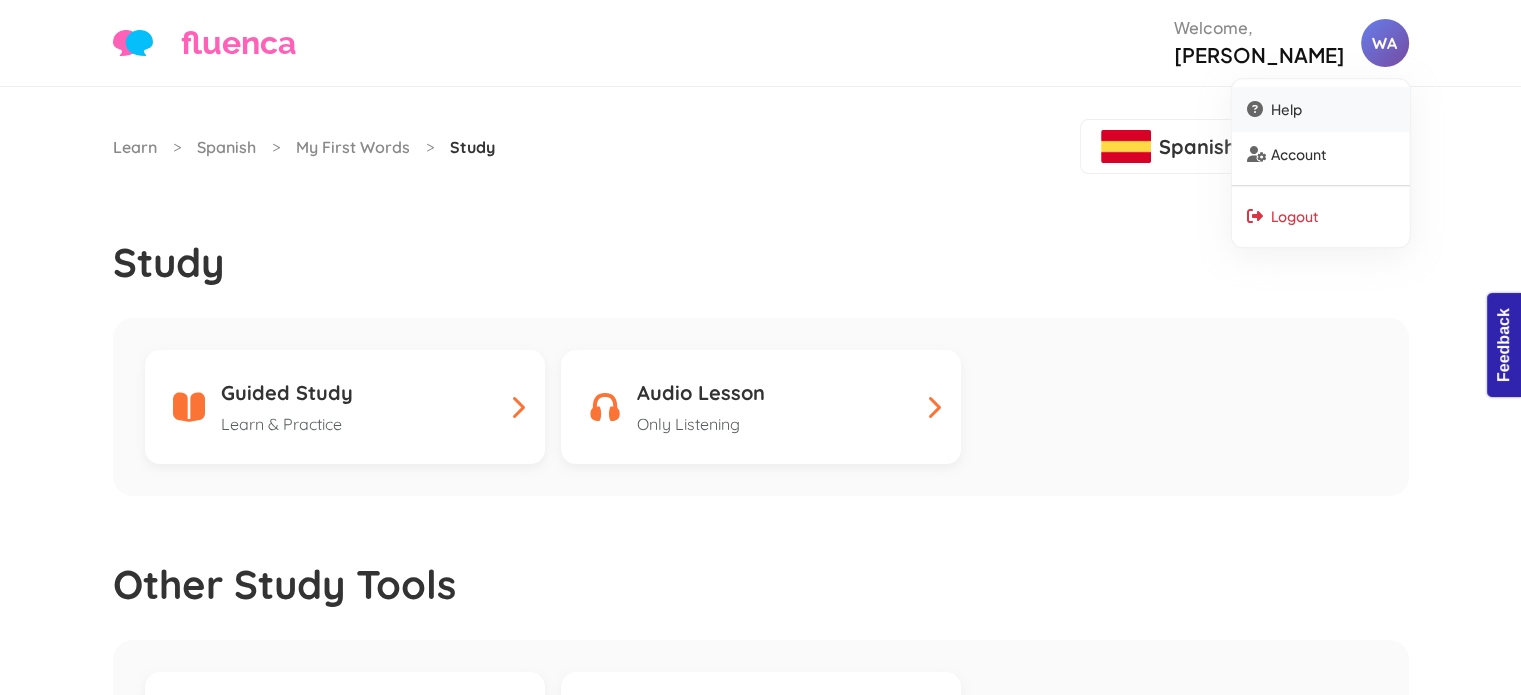 click on "Help" at bounding box center (1320, 109) 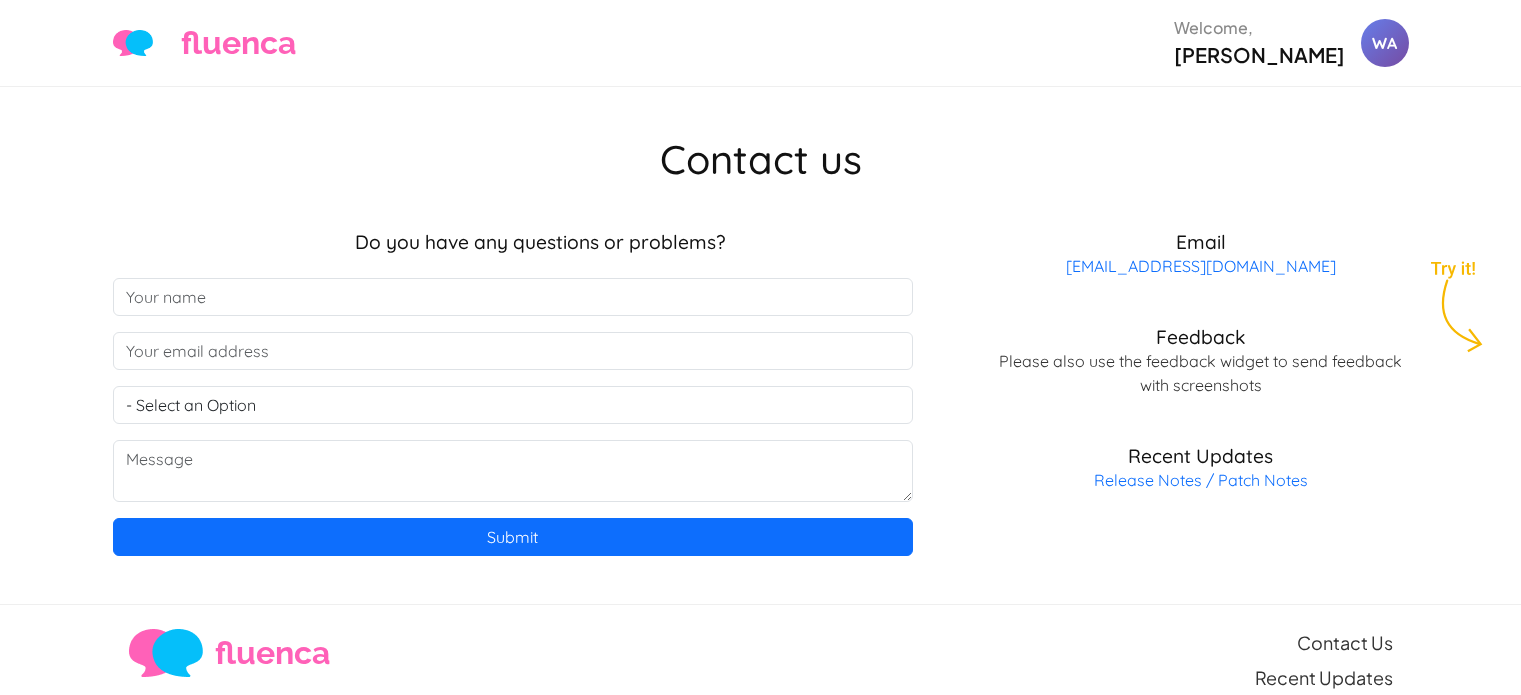 scroll, scrollTop: 0, scrollLeft: 0, axis: both 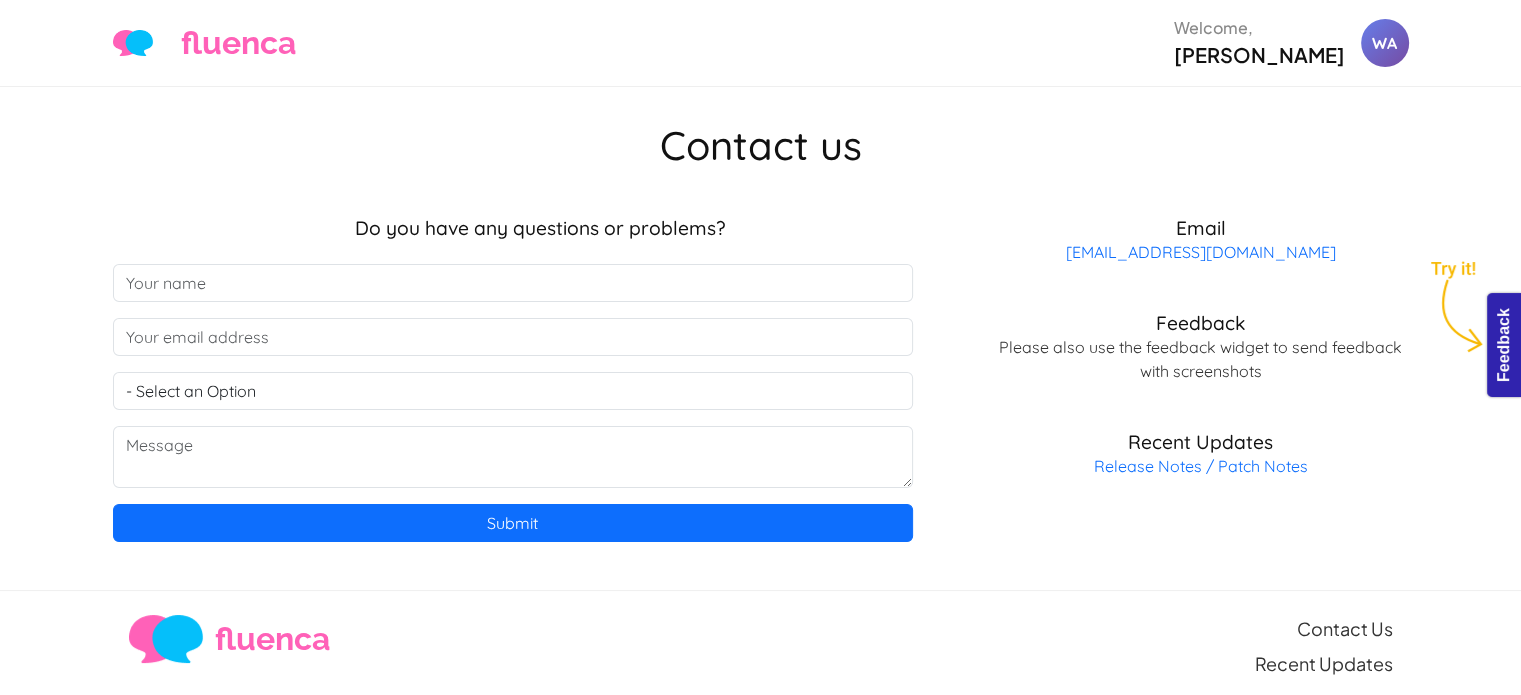 click on "Contact us
Do you have any questions or problems?
- Select an Option
Feature Request
Bug Report
Other
Submit
Email
help@lingobee.app
Feedback
Please also use the feedback widget to send feedback with screenshots" at bounding box center [761, 331] 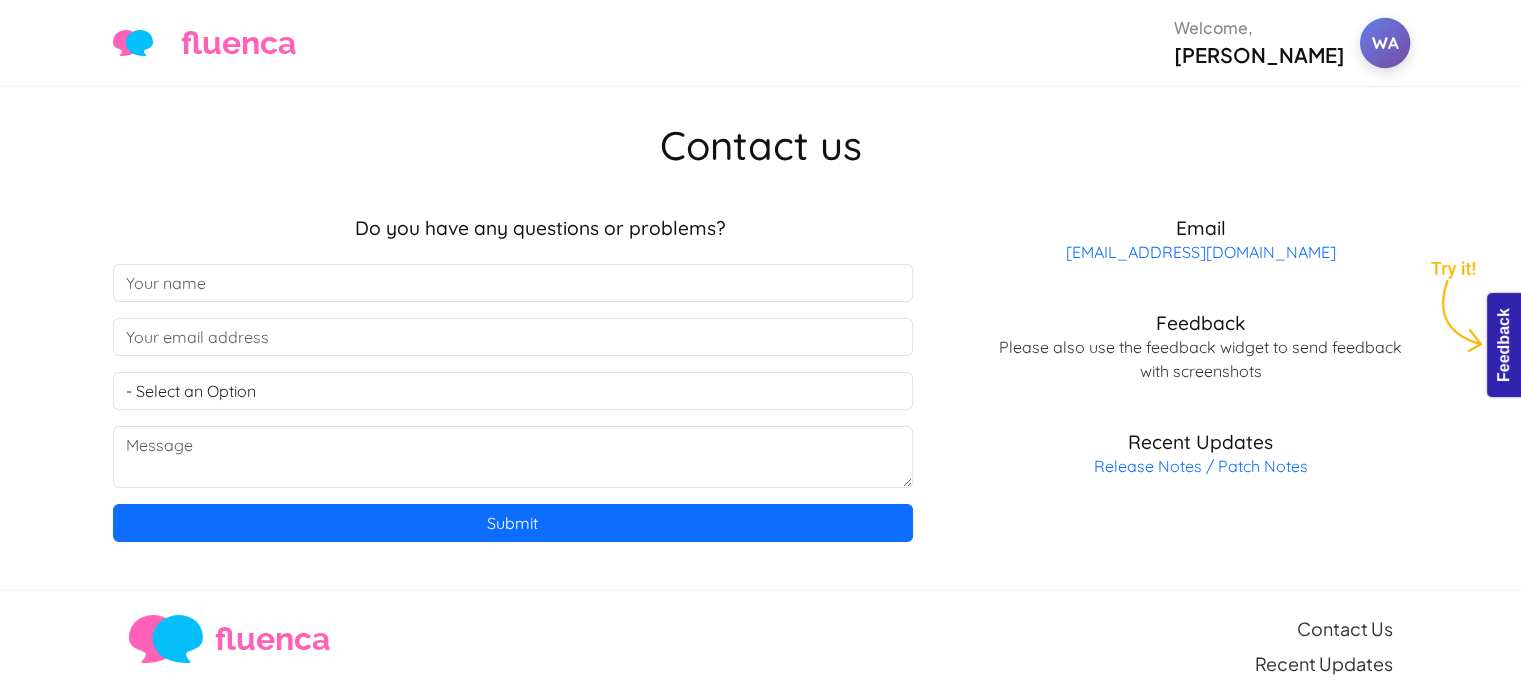 click on "WA" at bounding box center (1384, 43) 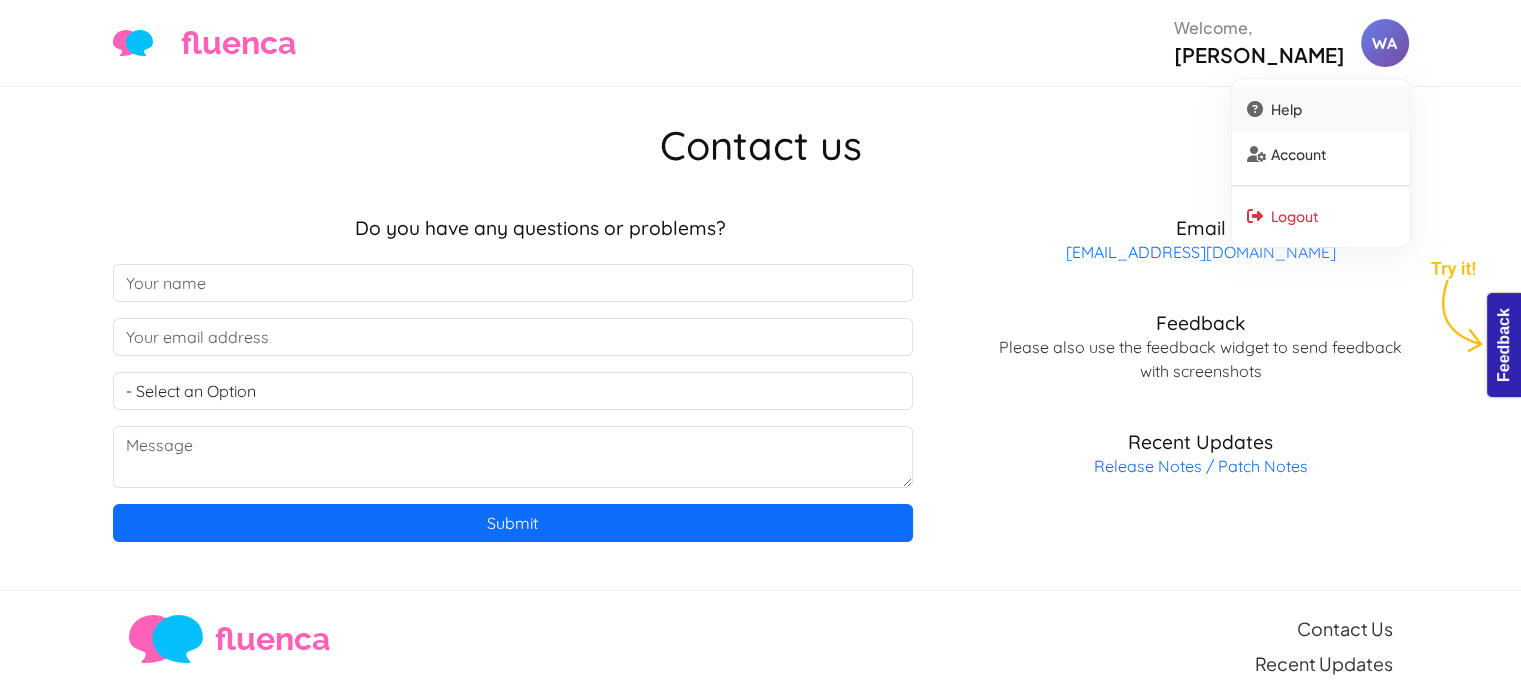 click on "Help" at bounding box center (1320, 109) 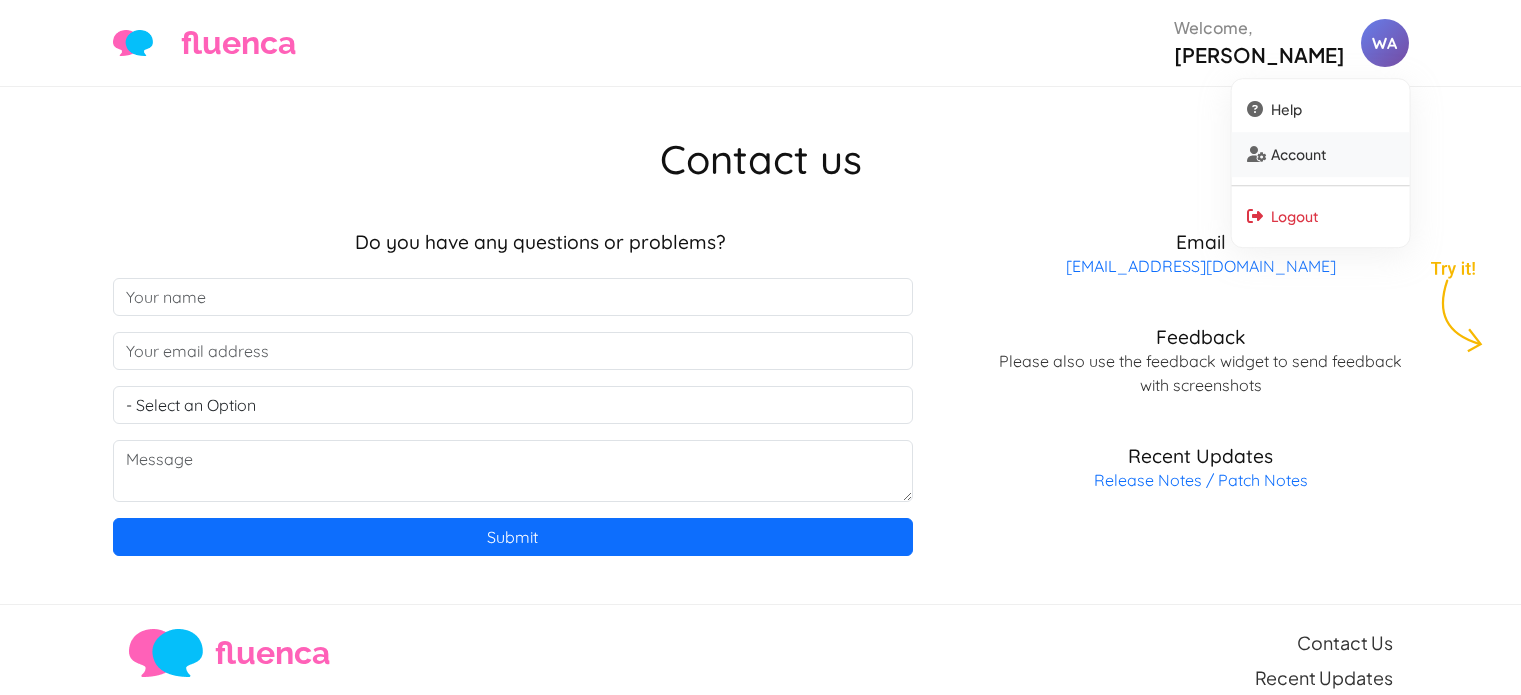 scroll, scrollTop: 0, scrollLeft: 0, axis: both 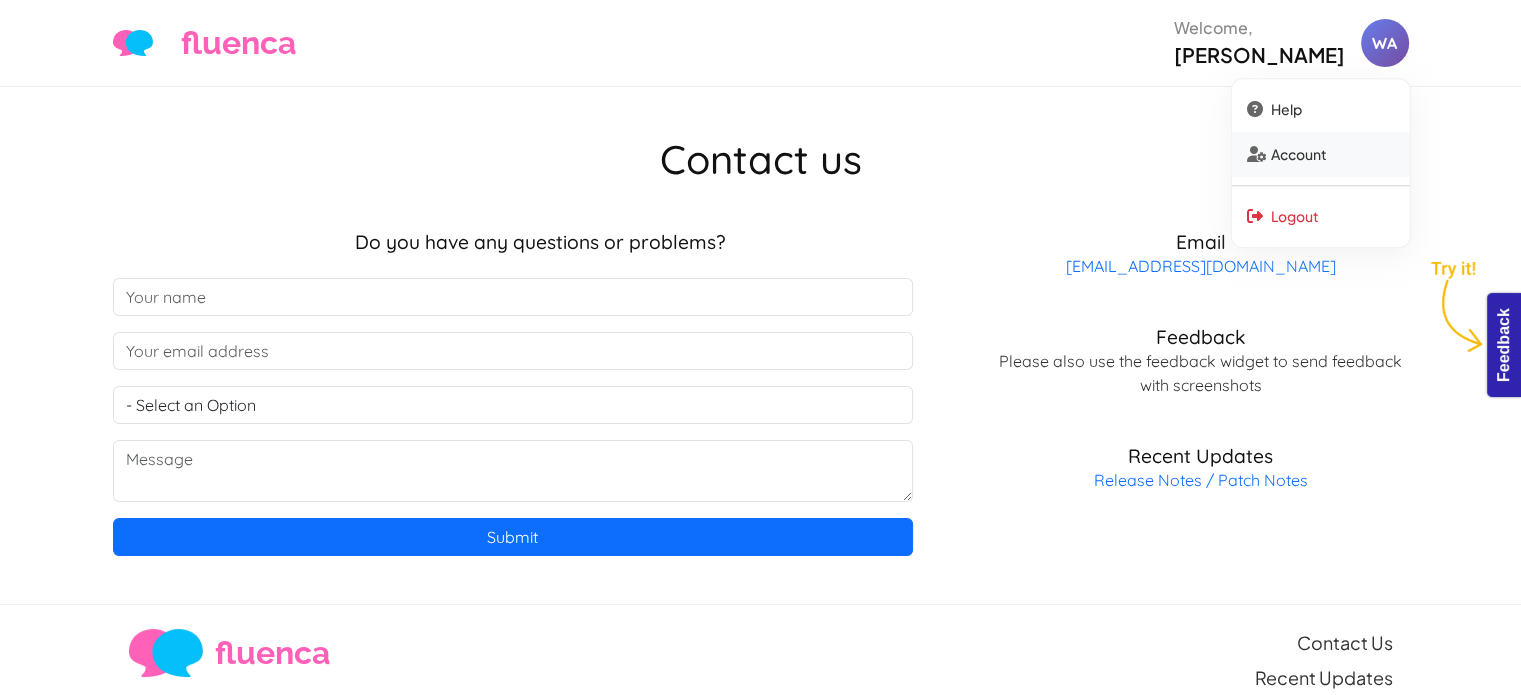 click on "Account" at bounding box center [1320, 154] 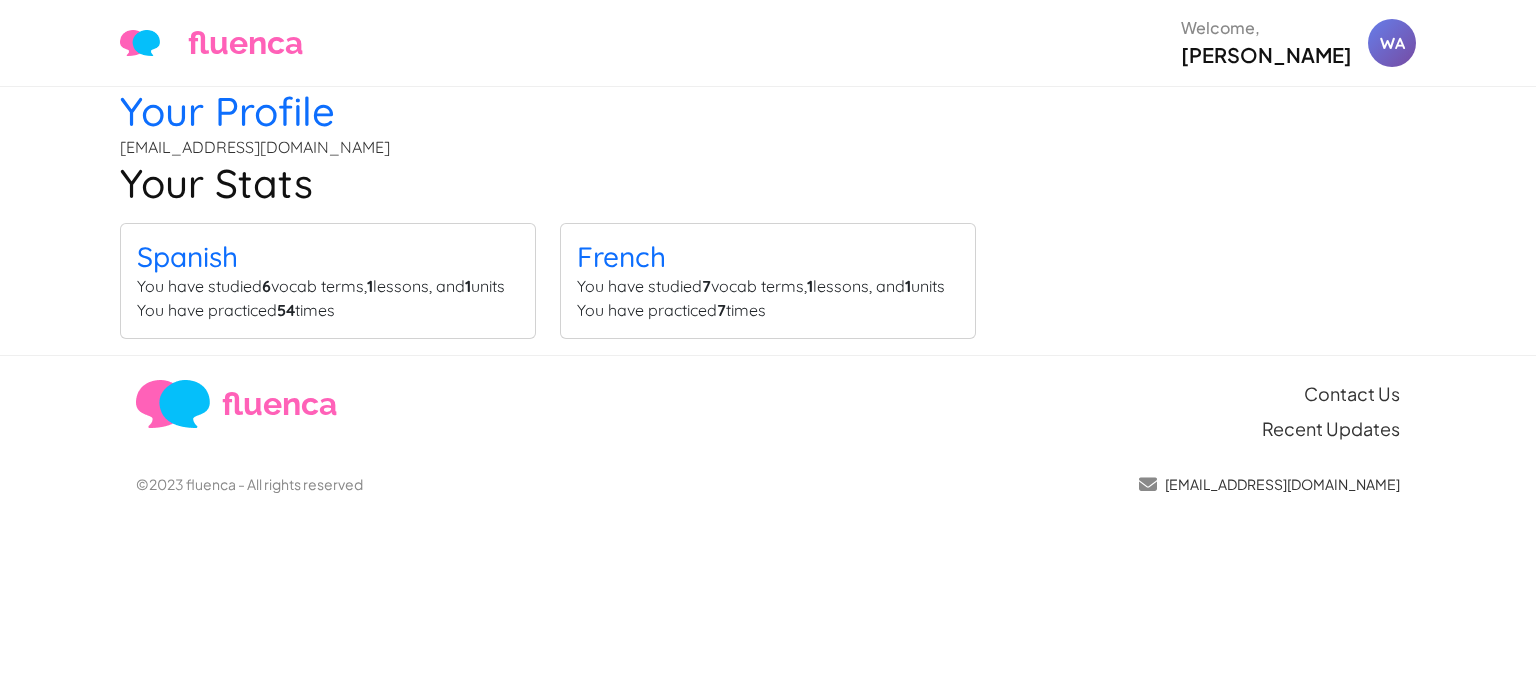 scroll, scrollTop: 0, scrollLeft: 0, axis: both 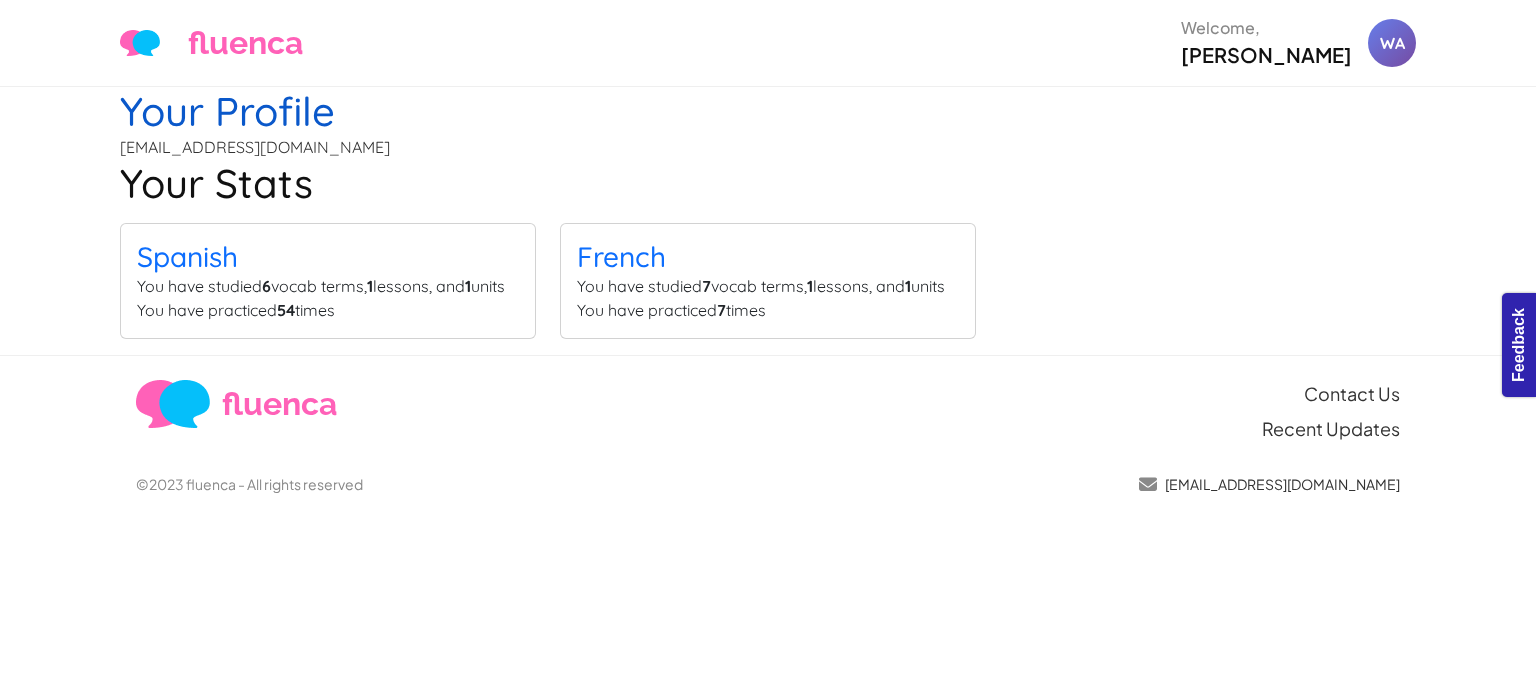 click on "Your Profile" at bounding box center [227, 111] 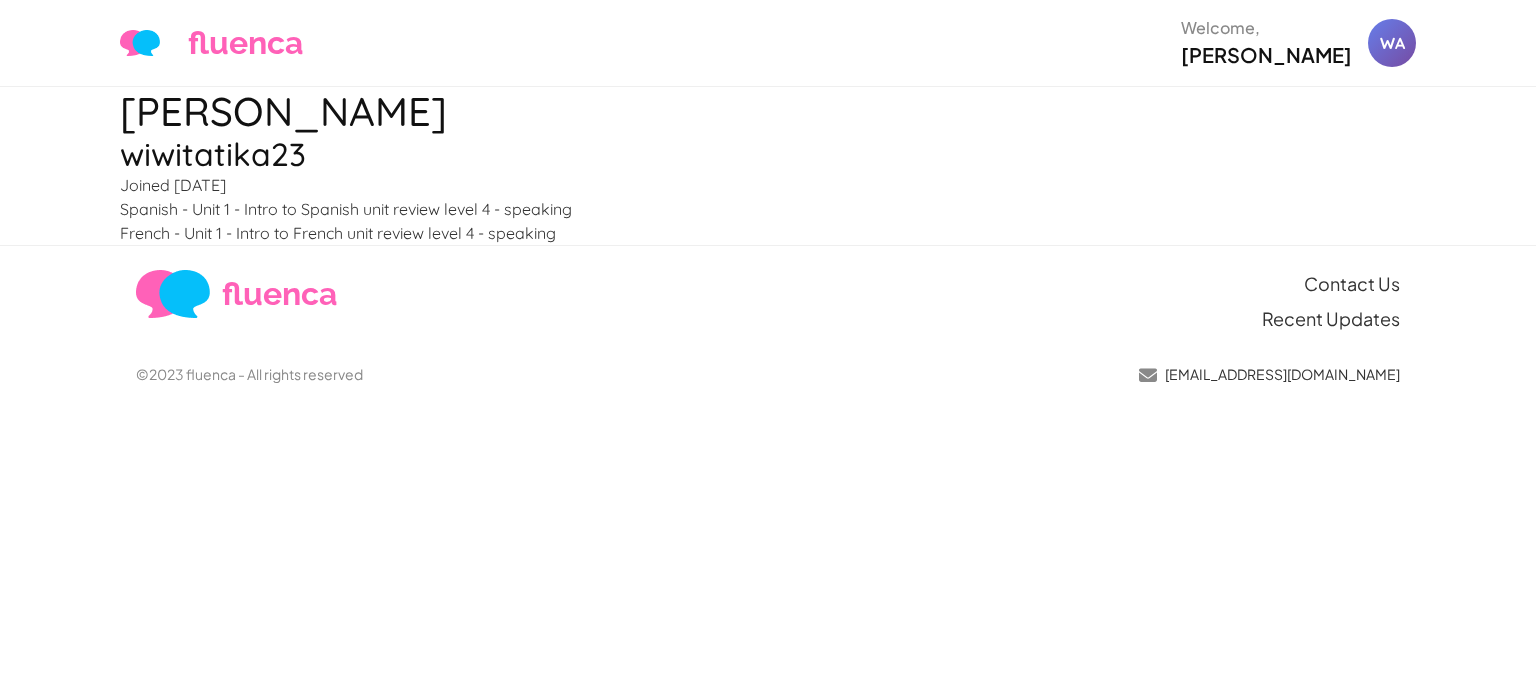 scroll, scrollTop: 0, scrollLeft: 0, axis: both 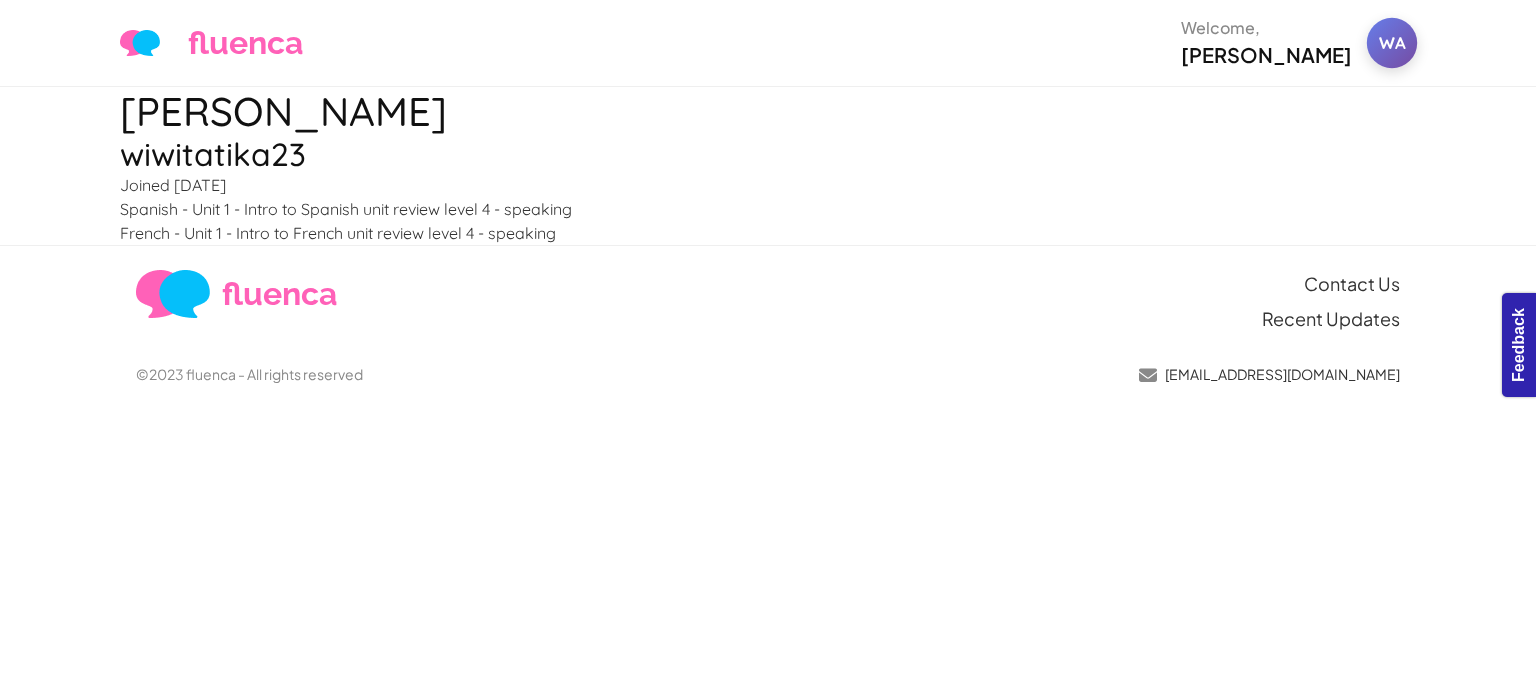 click on "WA" at bounding box center [1392, 43] 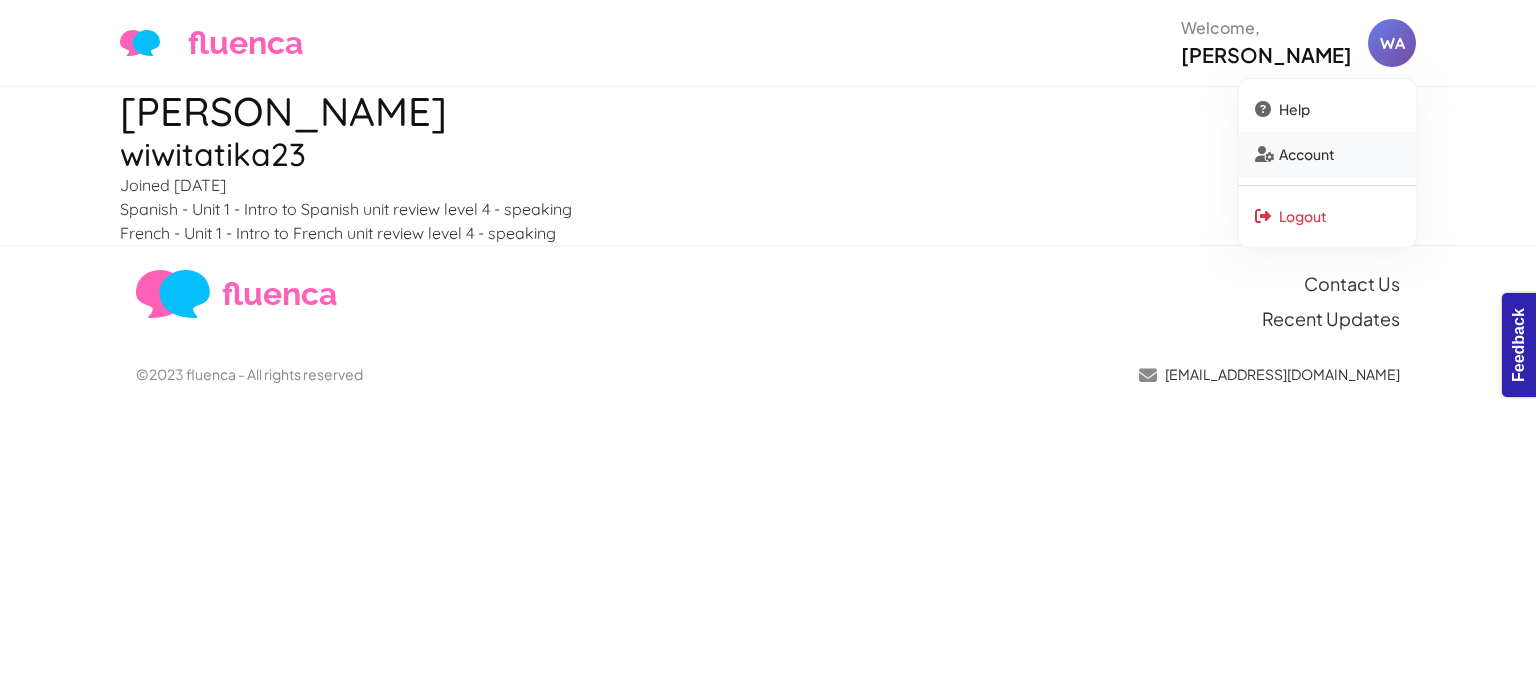 click on "Account" at bounding box center [1328, 154] 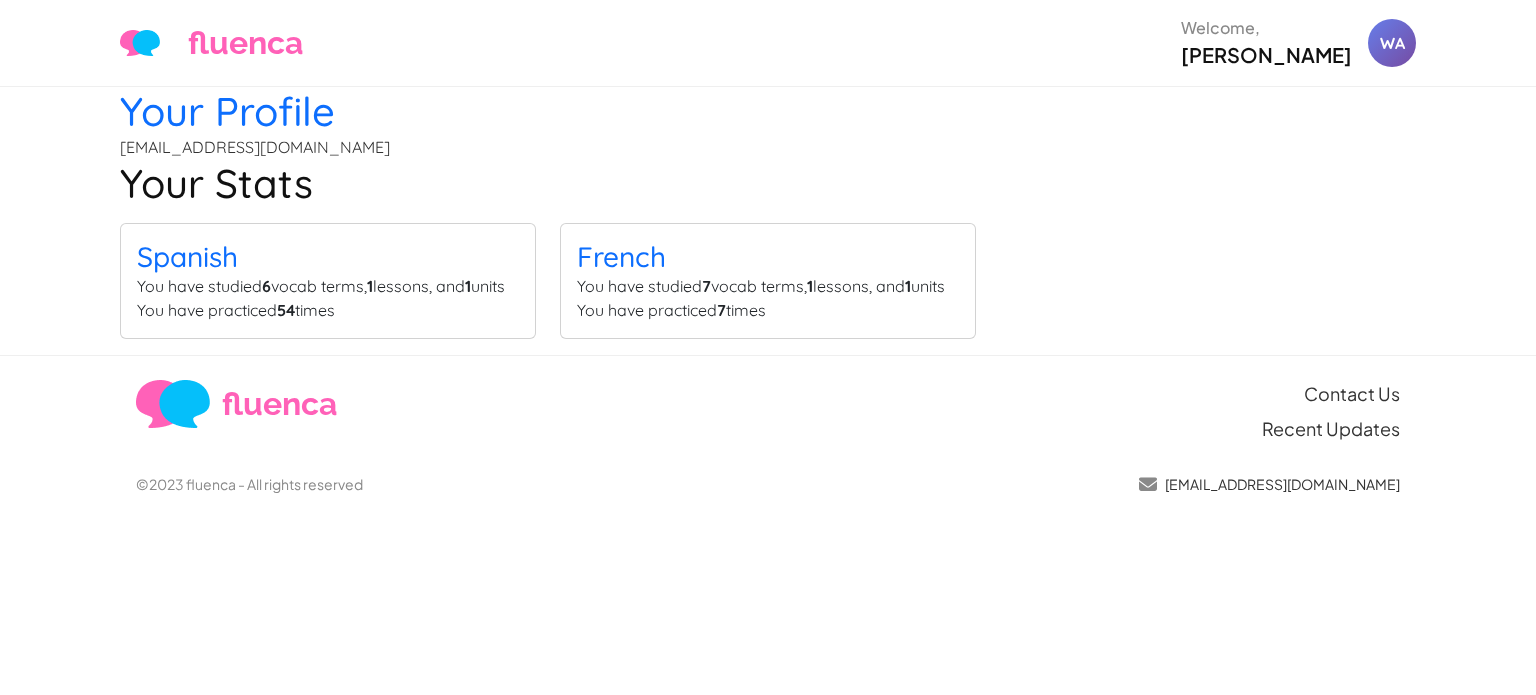 scroll, scrollTop: 0, scrollLeft: 0, axis: both 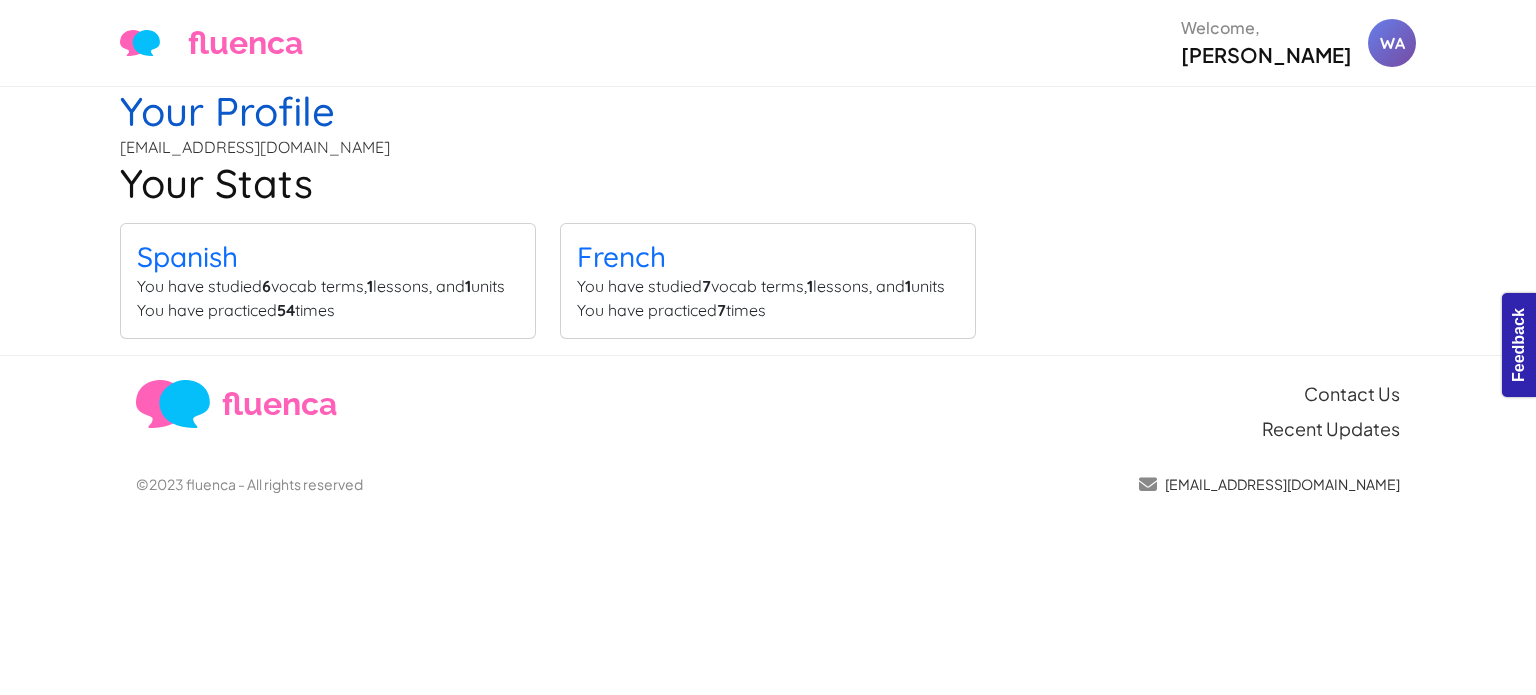 click on "Your Profile" at bounding box center [227, 111] 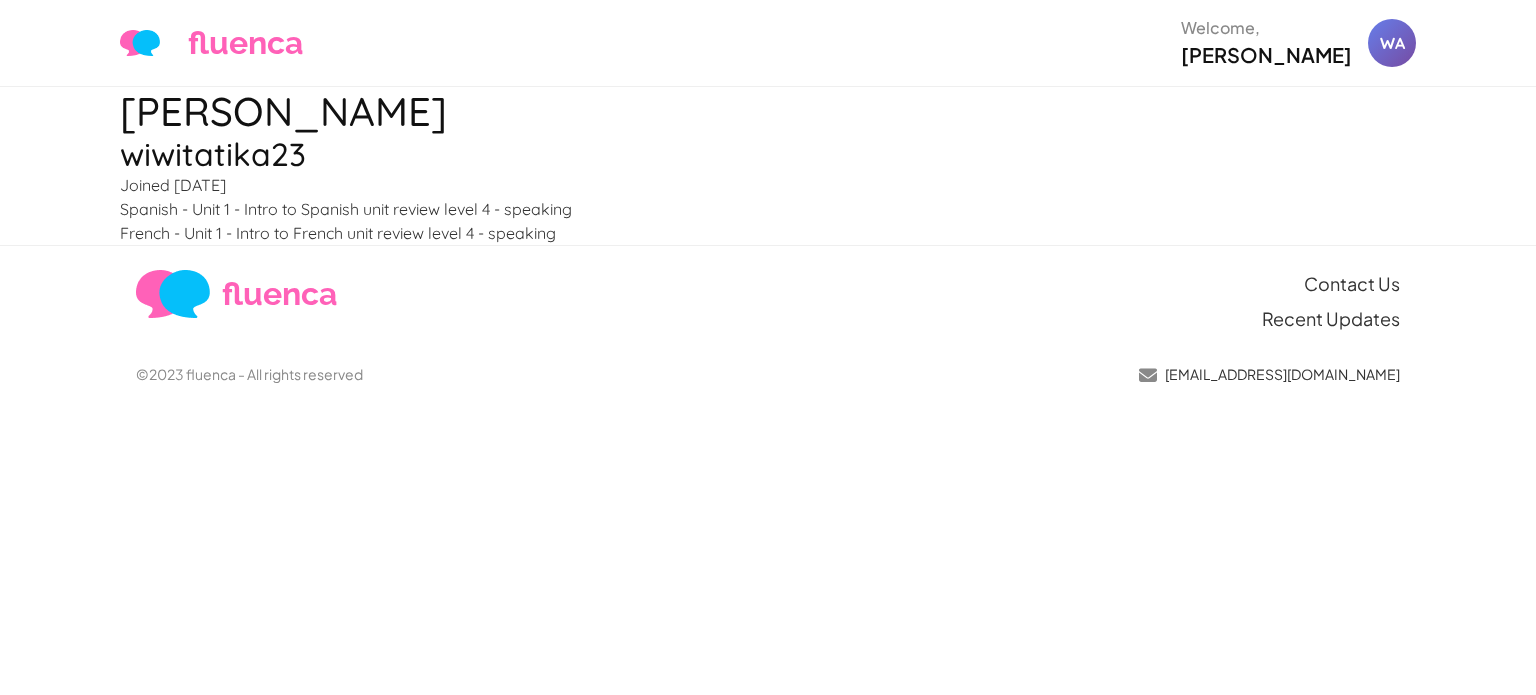 scroll, scrollTop: 0, scrollLeft: 0, axis: both 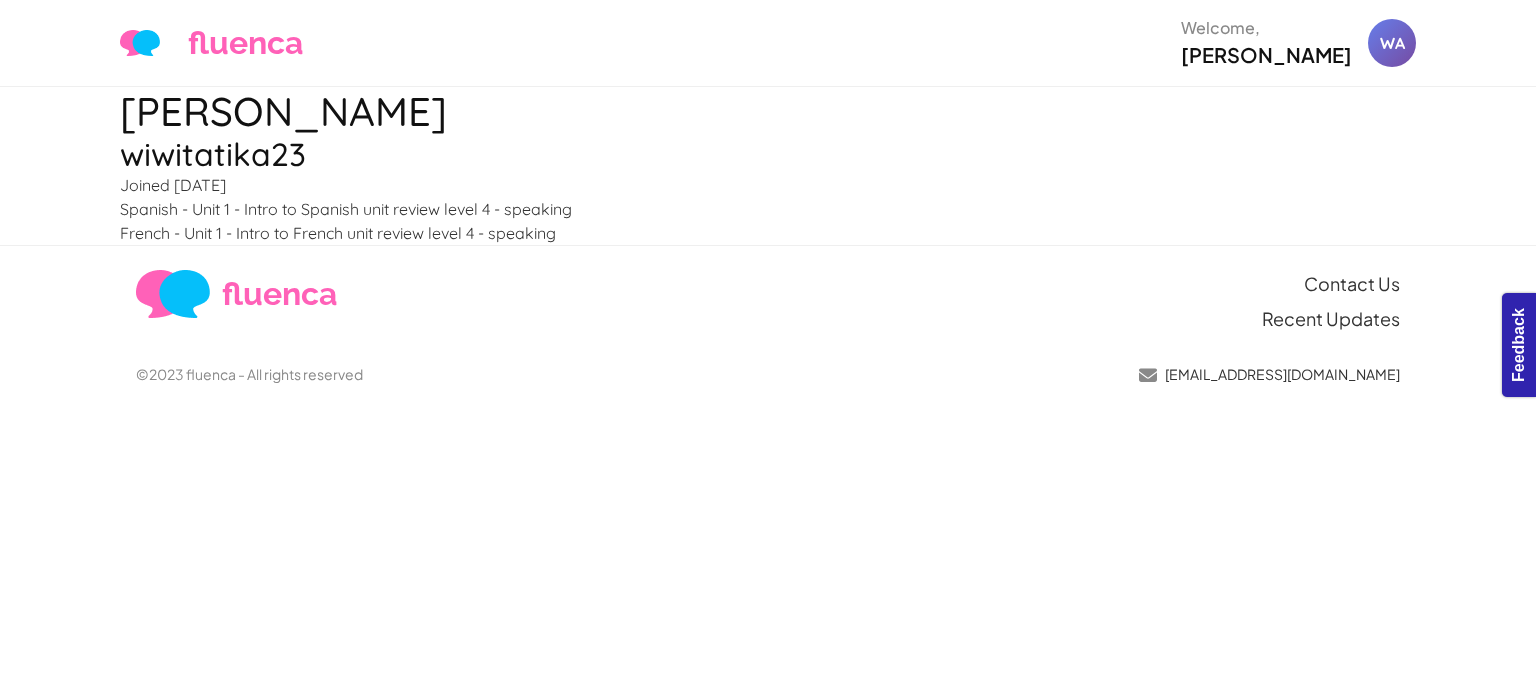 drag, startPoint x: 524, startPoint y: 183, endPoint x: 116, endPoint y: 189, distance: 408.04413 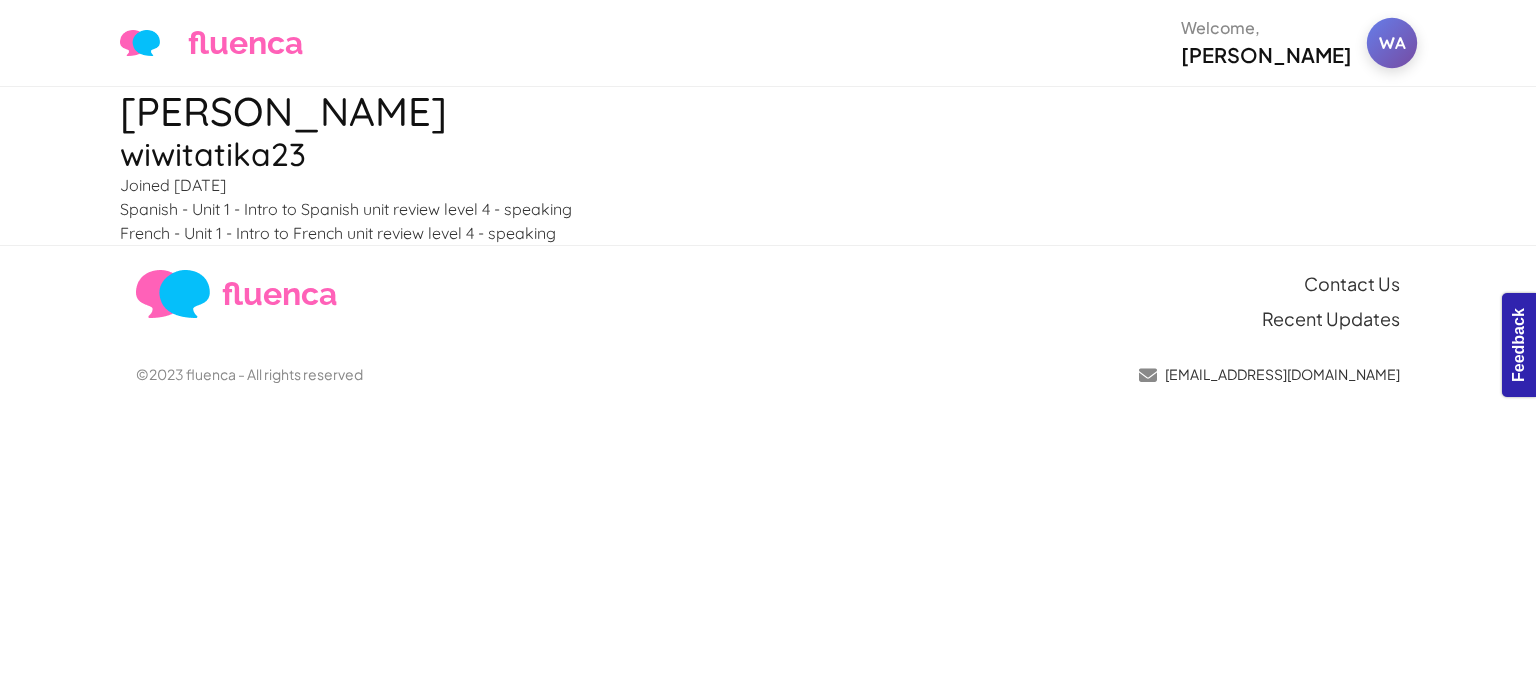 click on "WA" at bounding box center (1392, 43) 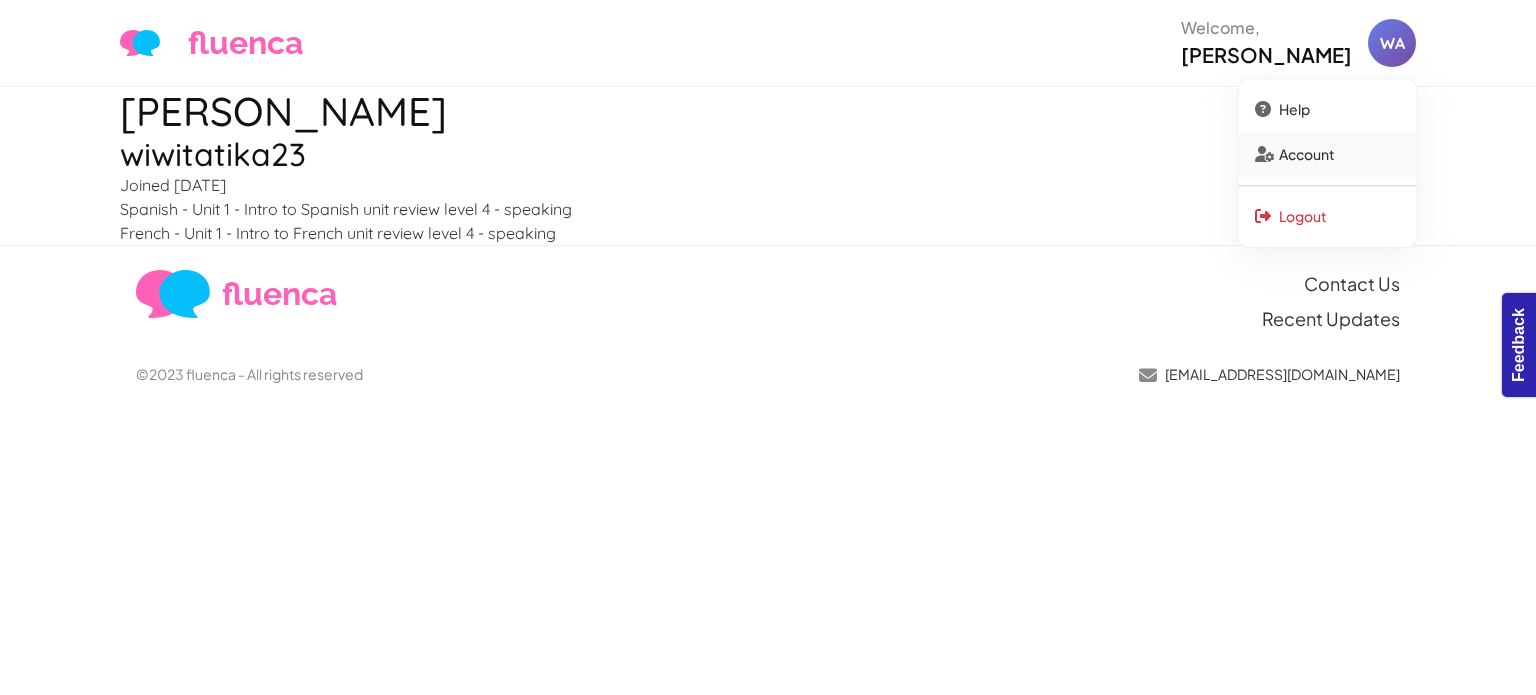 click on "Account" at bounding box center [1328, 154] 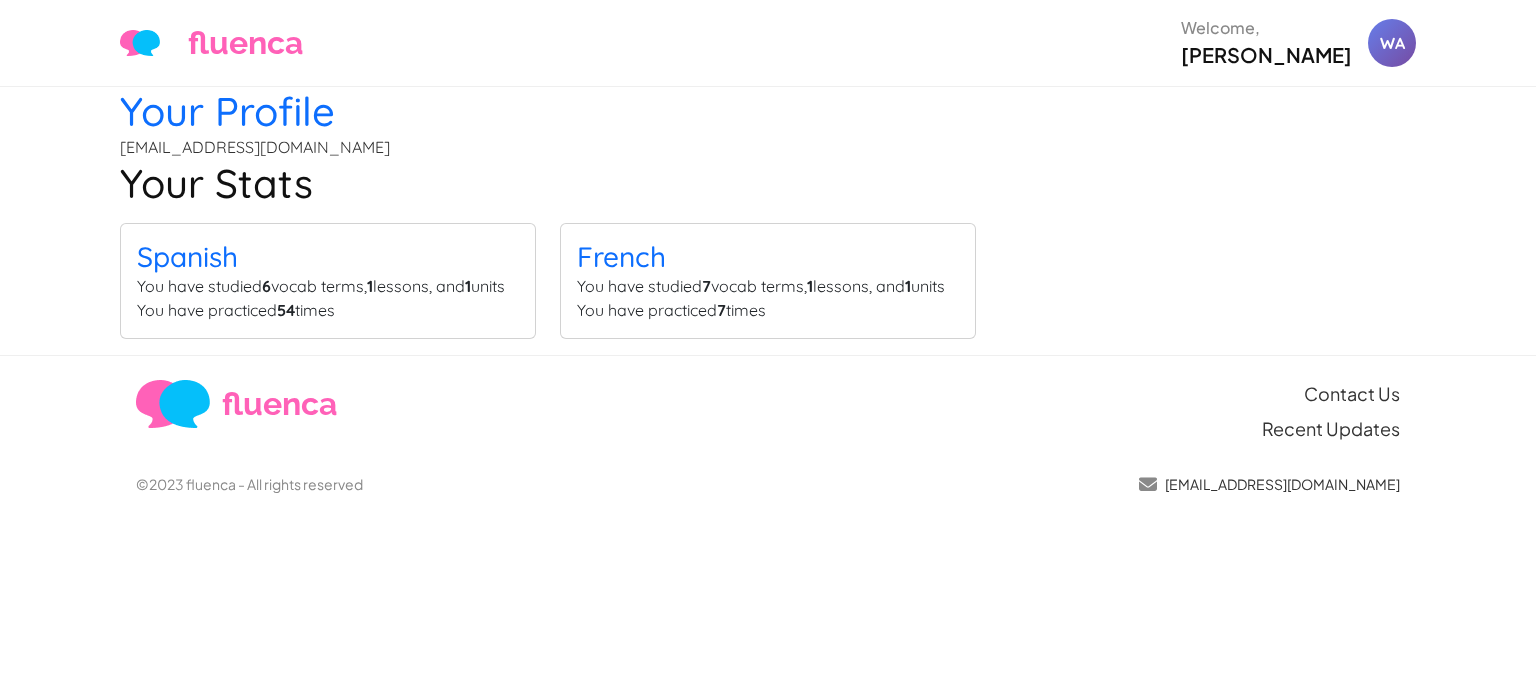 scroll, scrollTop: 0, scrollLeft: 0, axis: both 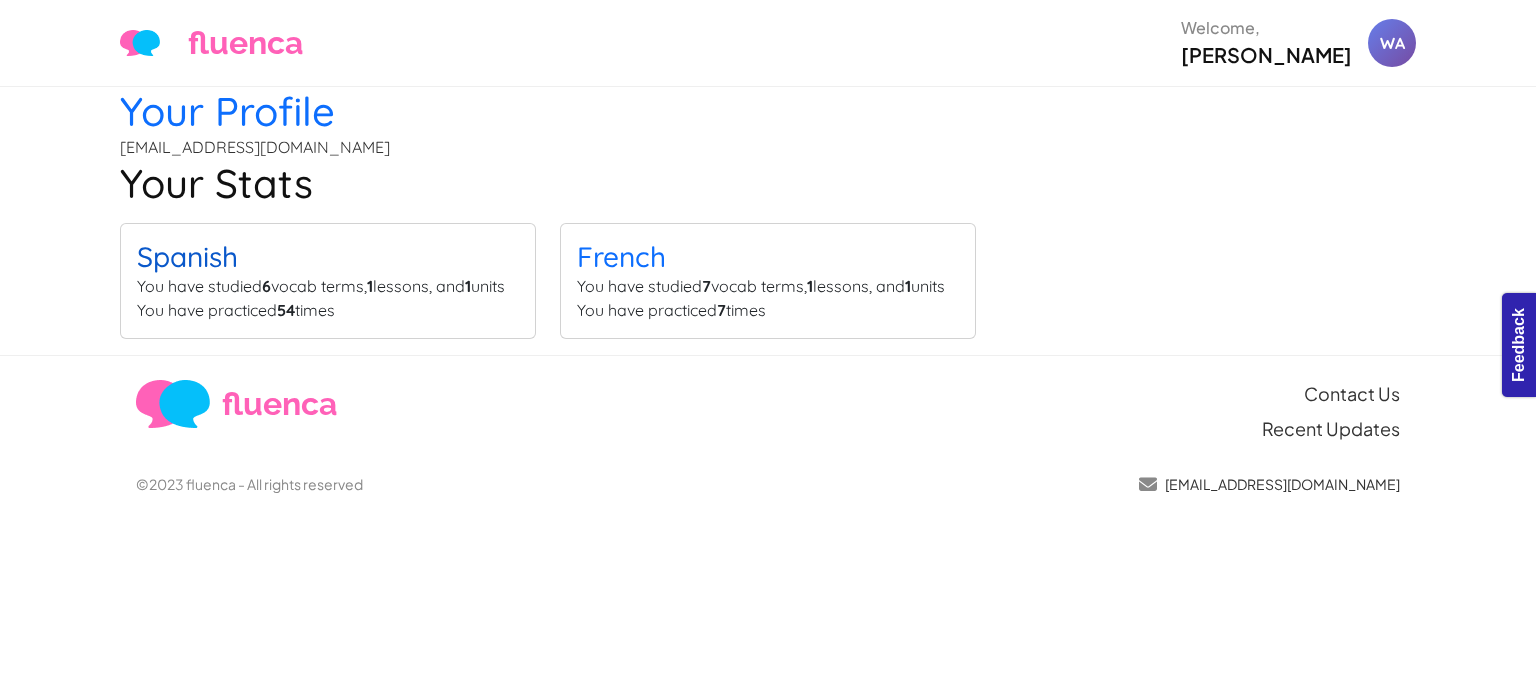 click on "Spanish" at bounding box center (187, 256) 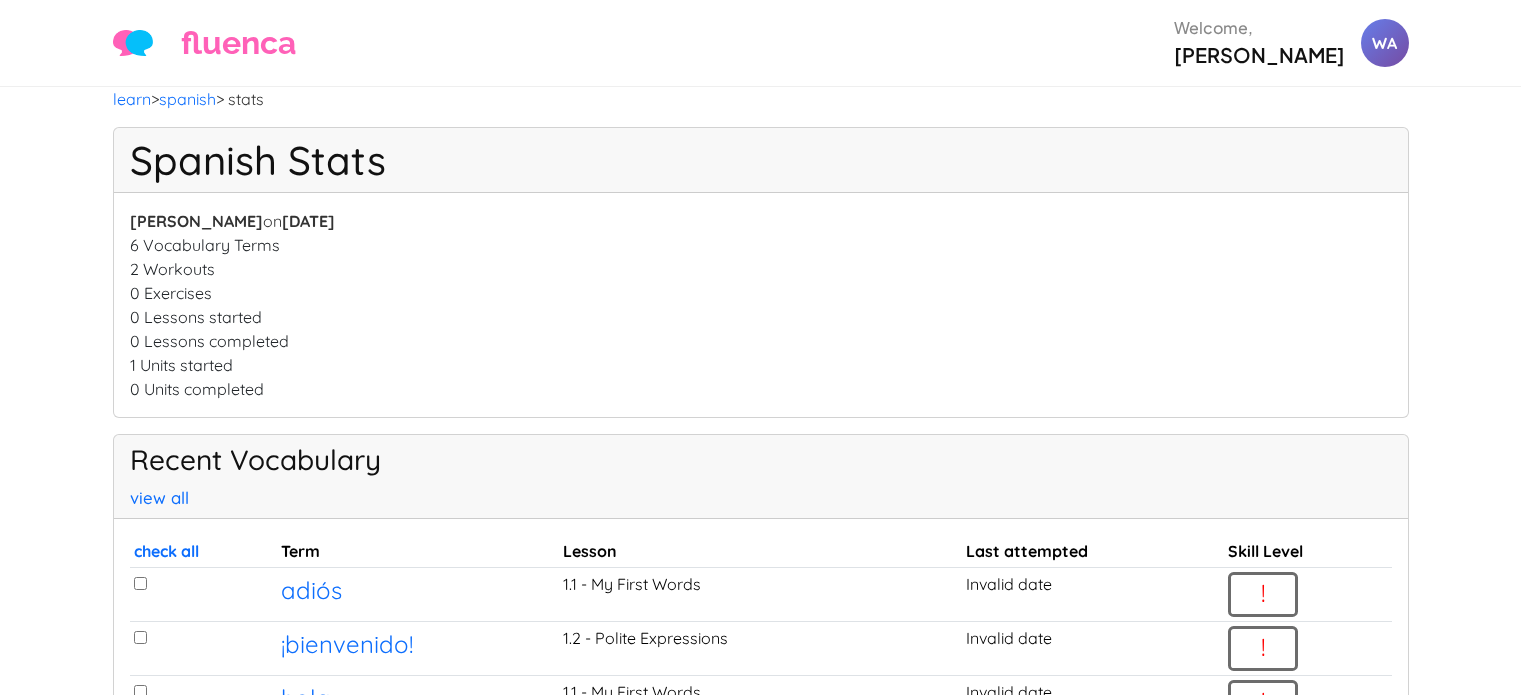 scroll, scrollTop: 0, scrollLeft: 0, axis: both 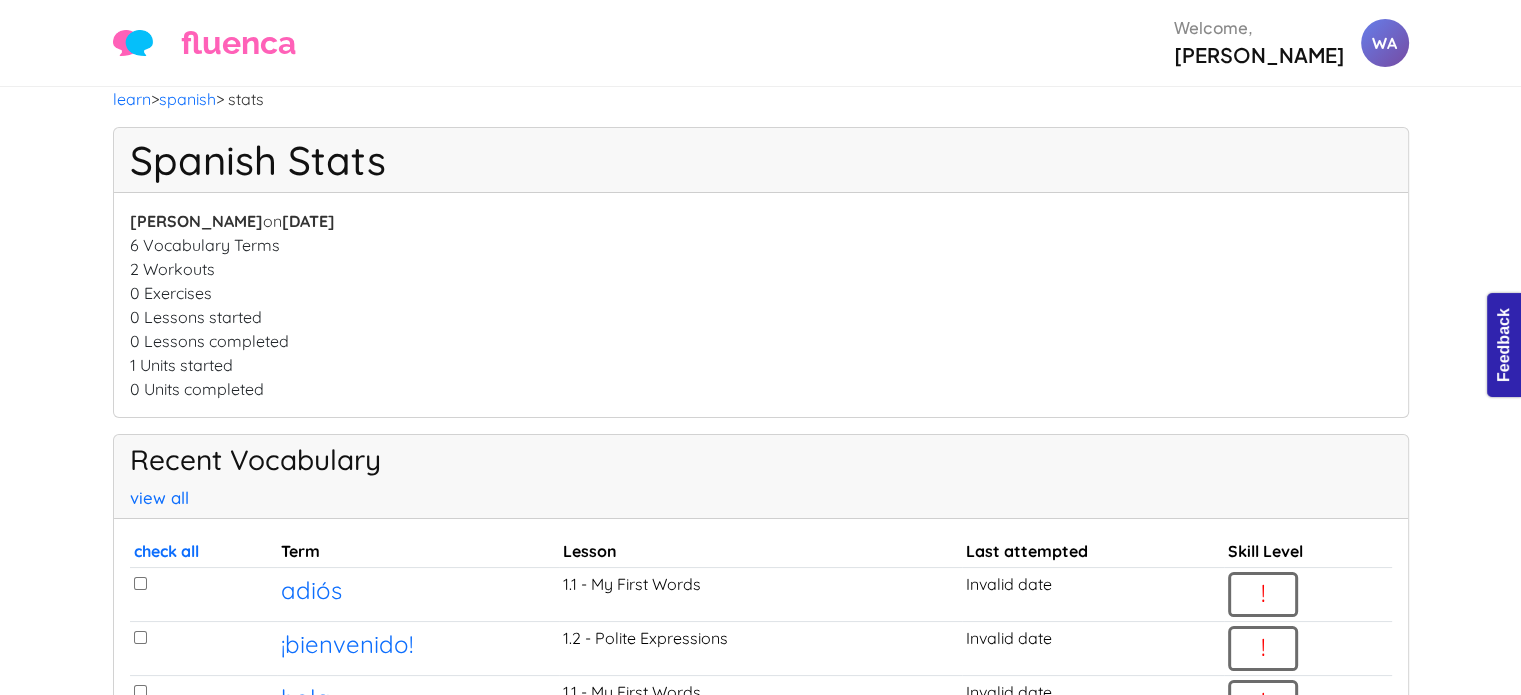 click on "Wiwit Atika  on  [DATE]  6 Vocabulary Terms  2 Workouts  0 Exercises  0 Lessons started  0 Lessons completed  1 Units started  0 Units completed" at bounding box center (761, 305) 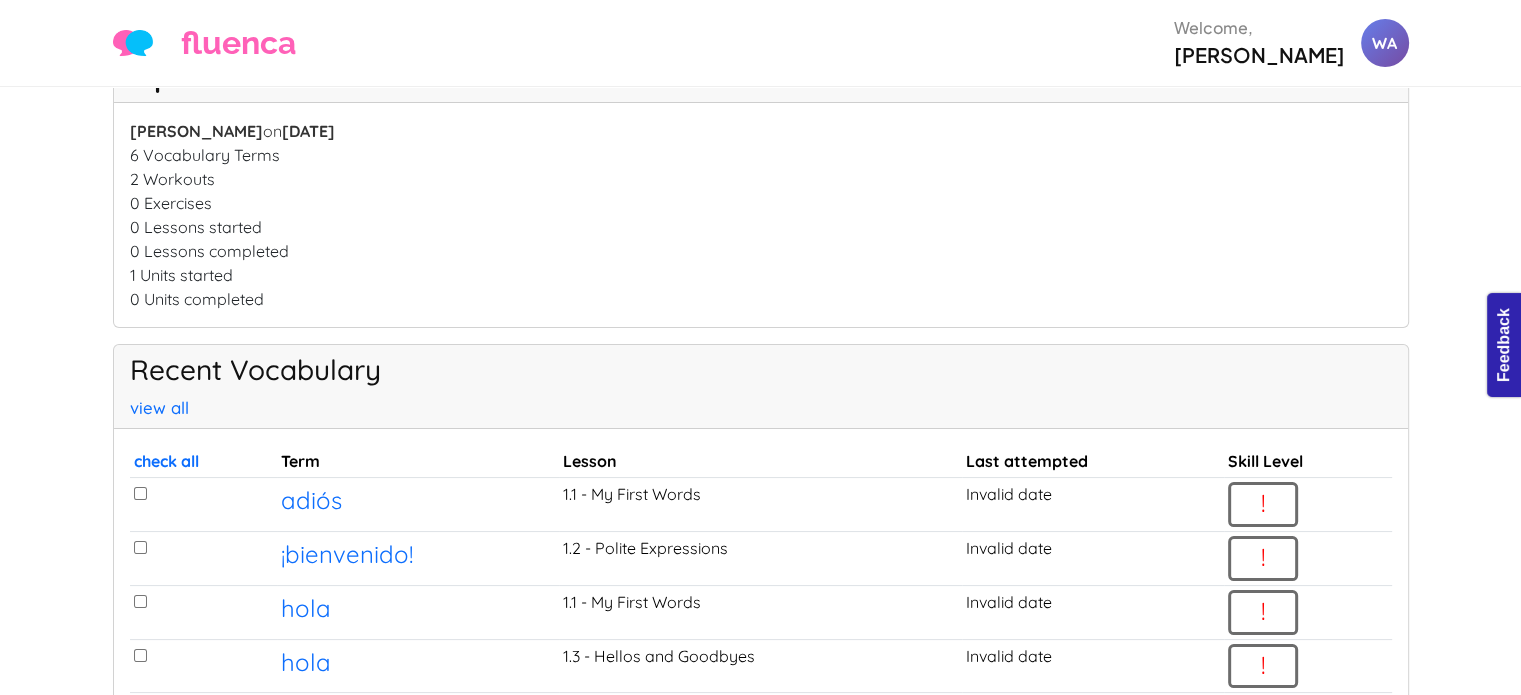 scroll, scrollTop: 91, scrollLeft: 0, axis: vertical 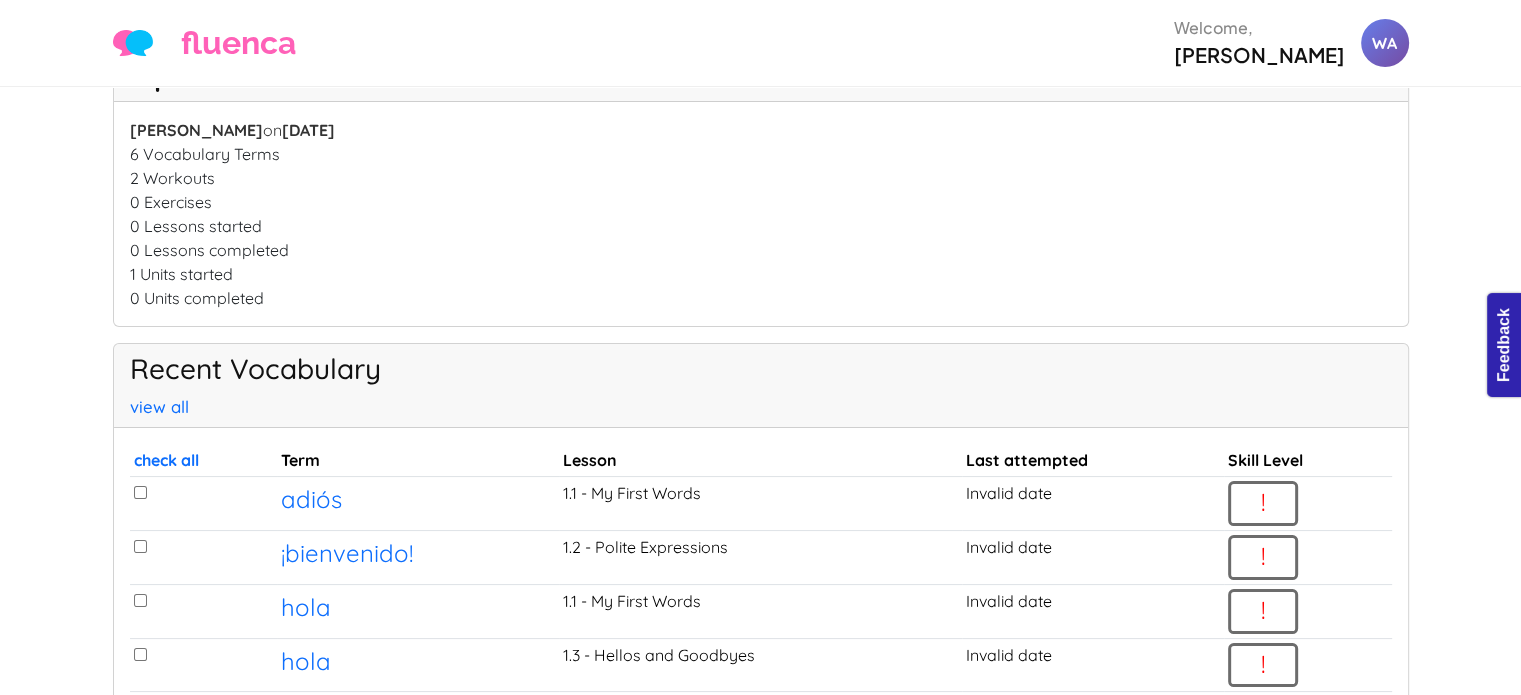 click on "¿qué tal?" at bounding box center [332, 768] 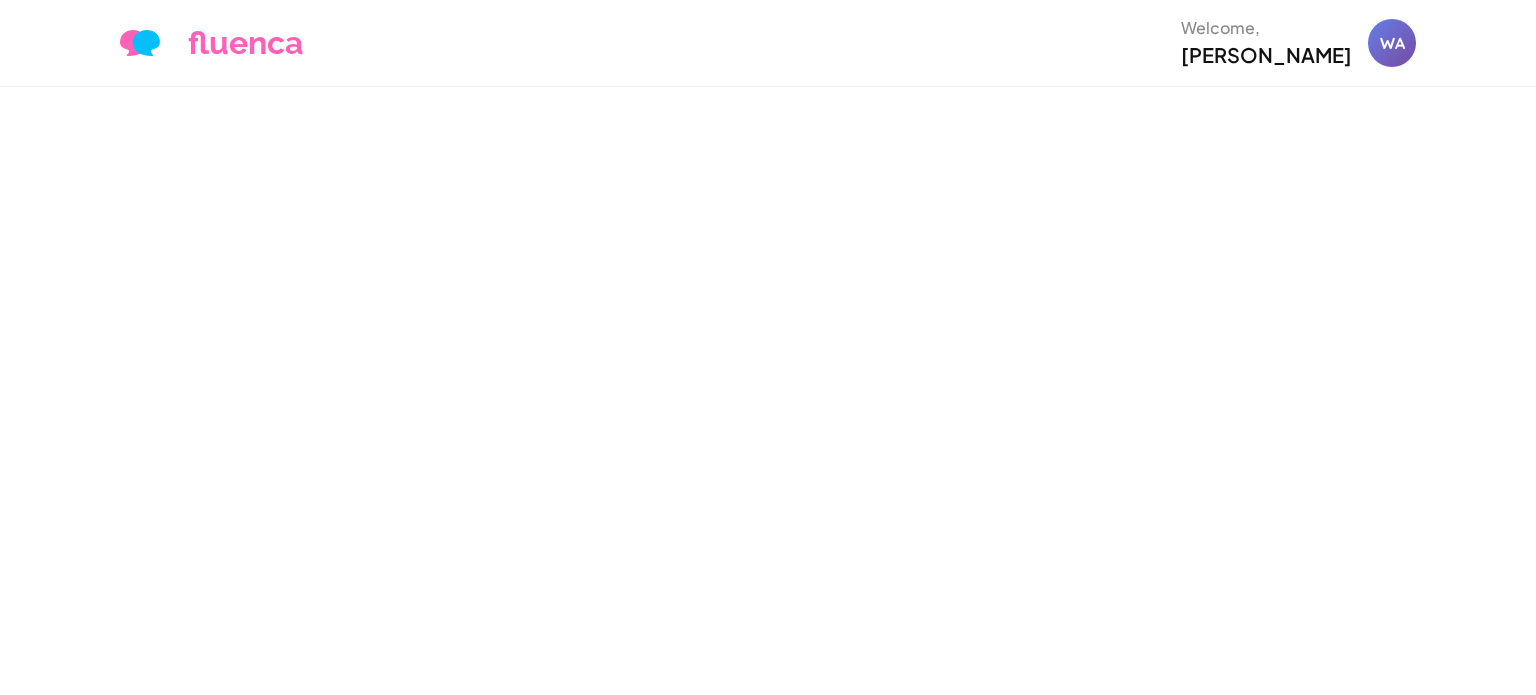 scroll, scrollTop: 0, scrollLeft: 0, axis: both 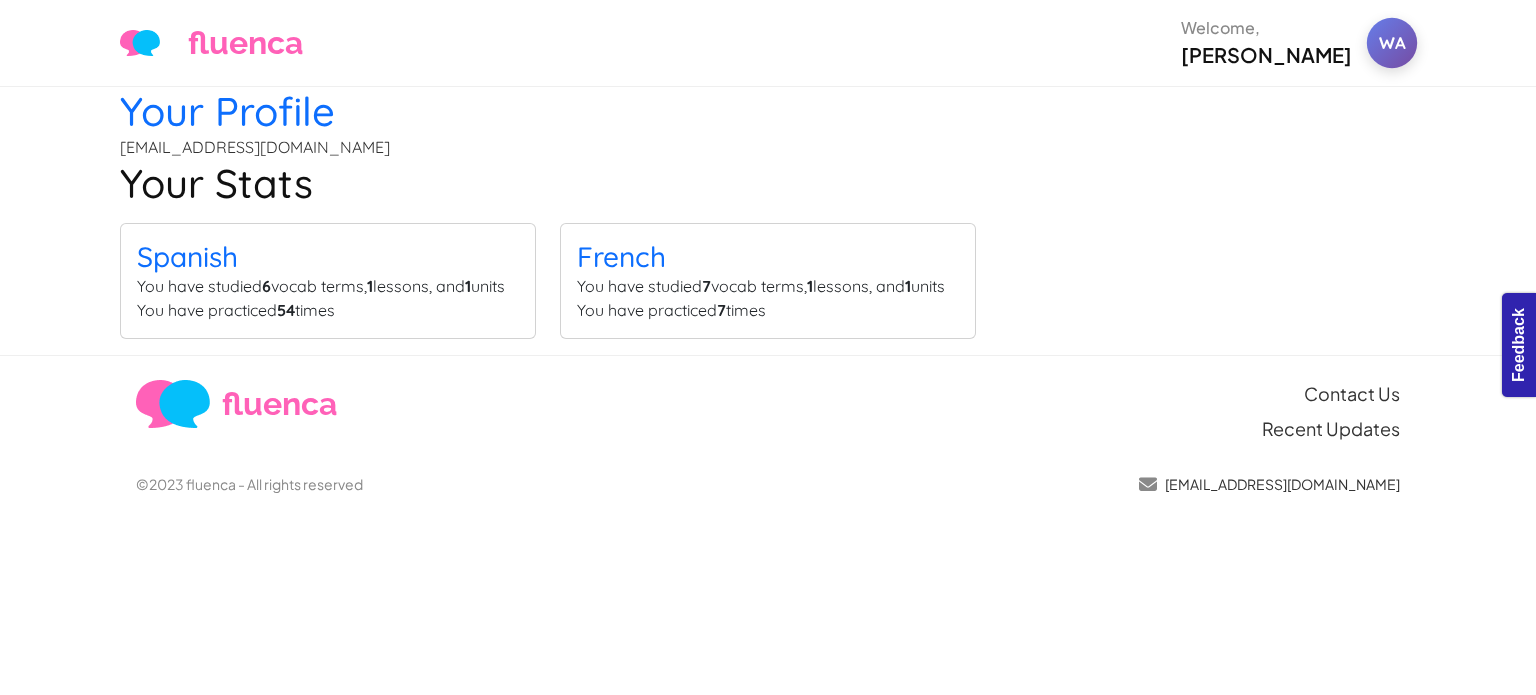 click on "WA" at bounding box center (1392, 43) 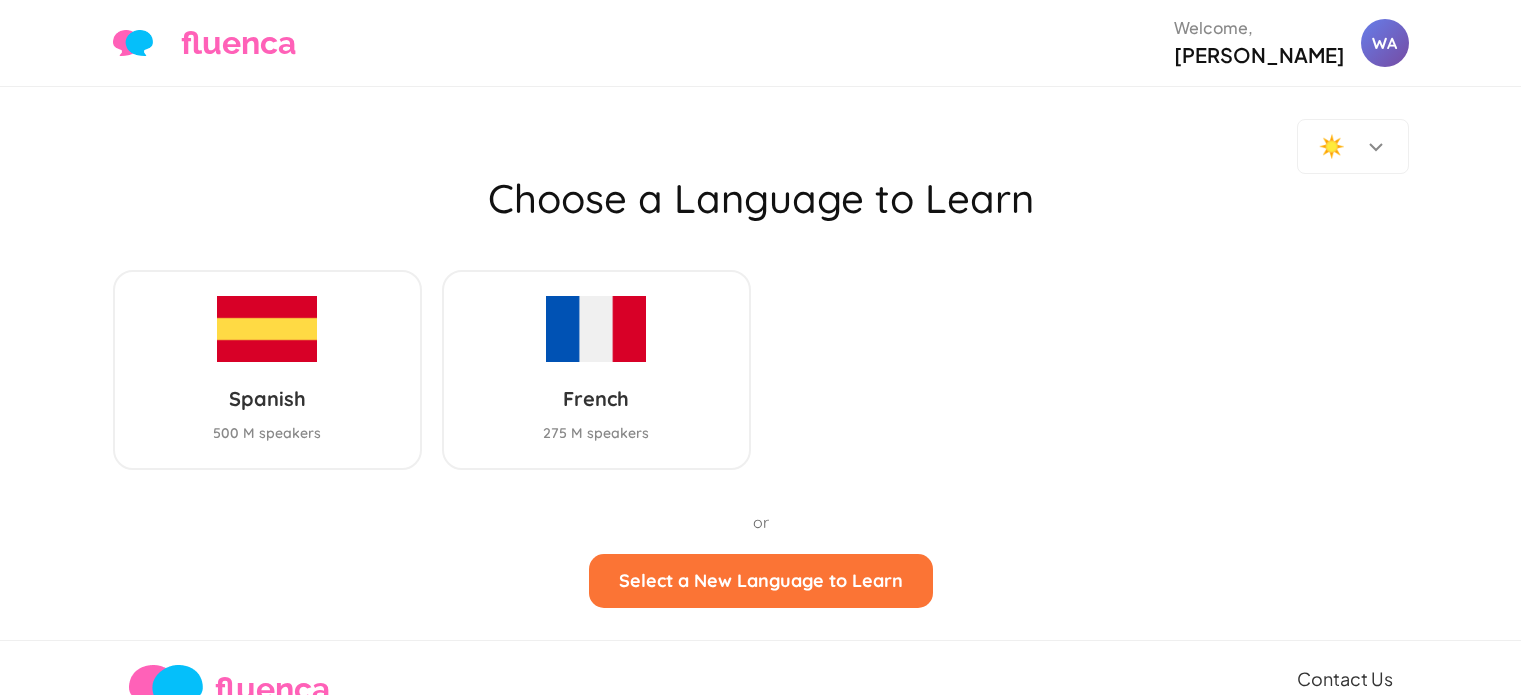 scroll, scrollTop: 0, scrollLeft: 0, axis: both 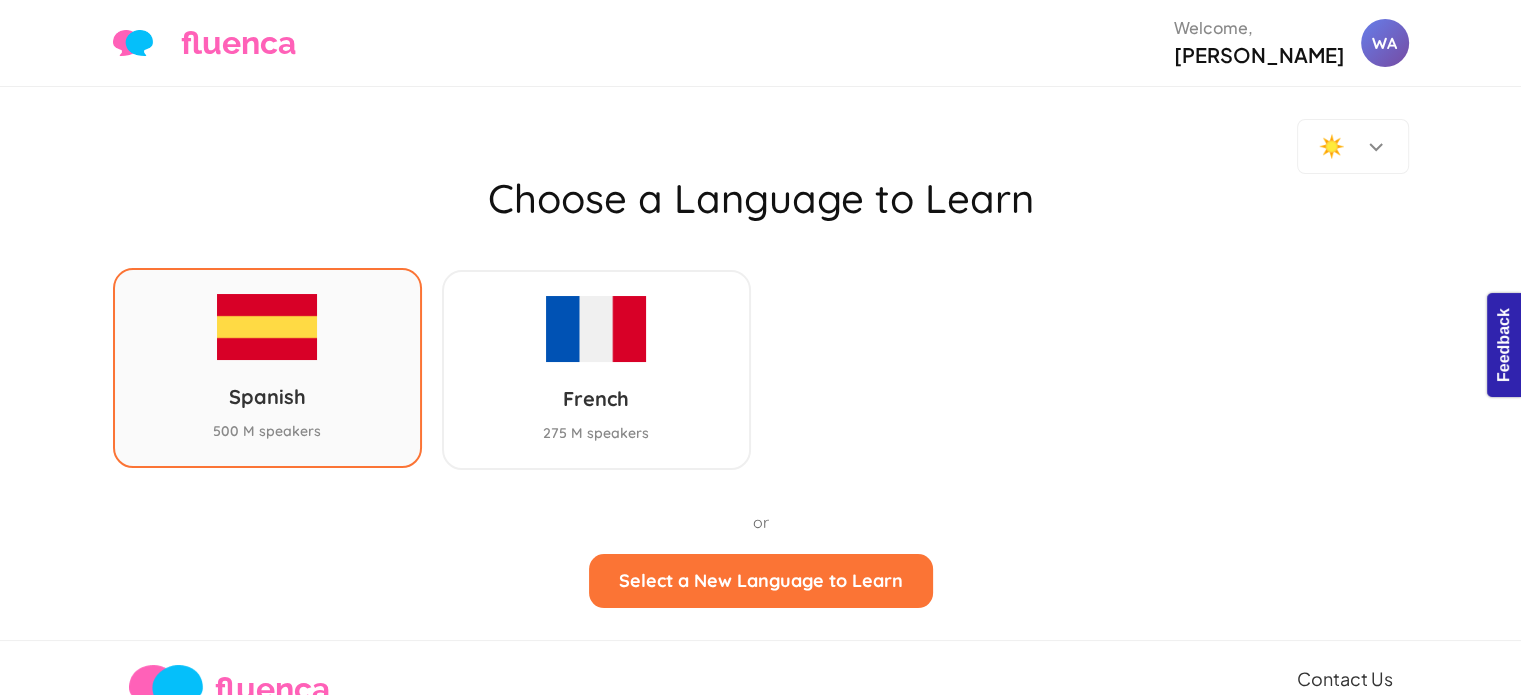 click on "Spanish 500 M speakers" at bounding box center (267, 368) 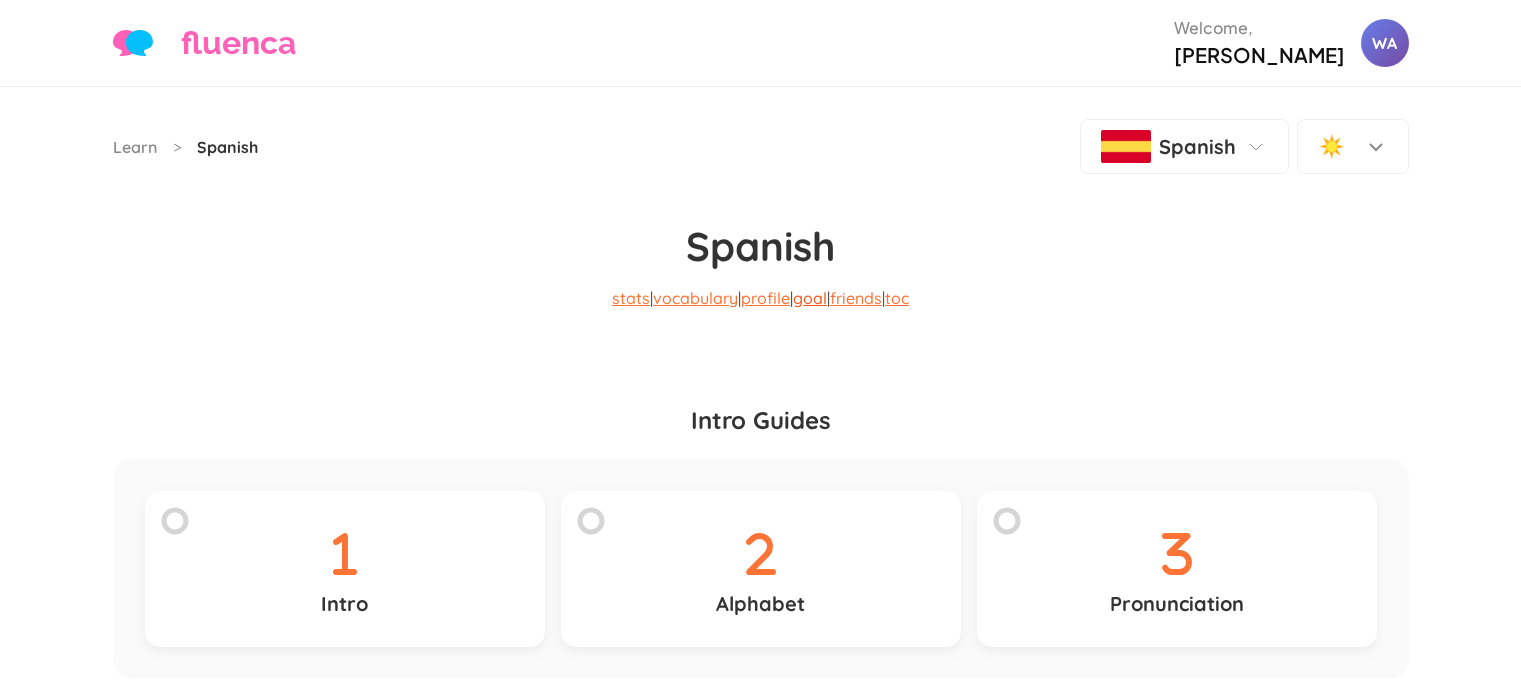 scroll, scrollTop: 0, scrollLeft: 0, axis: both 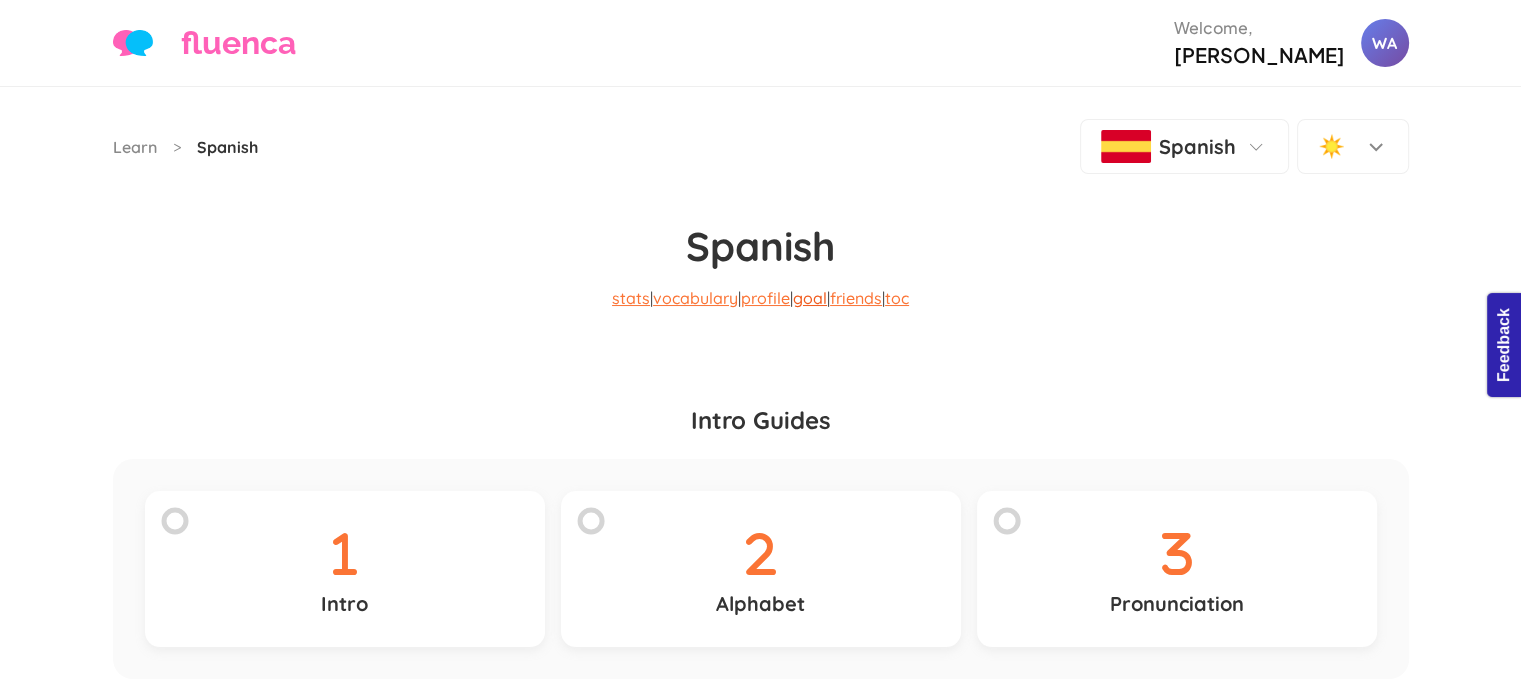 click on "goal" at bounding box center [810, 298] 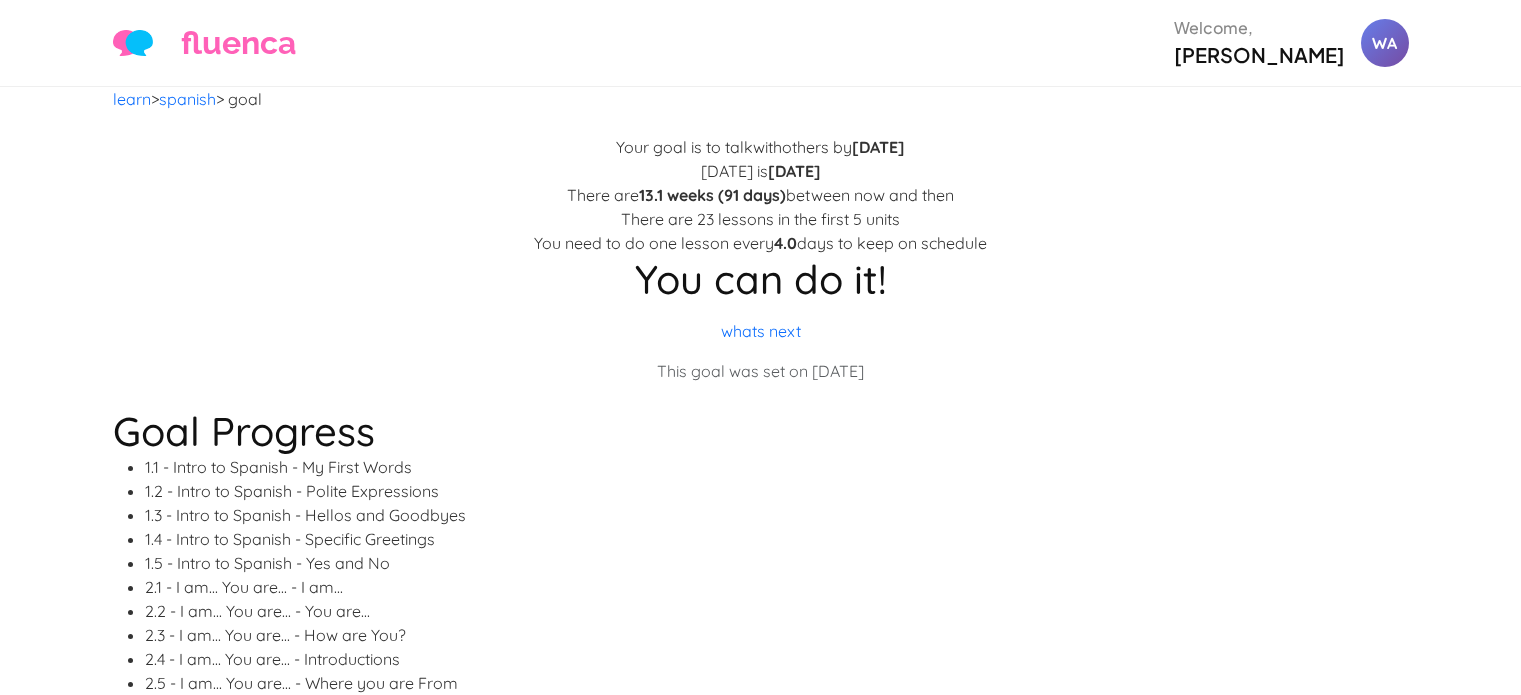 scroll, scrollTop: 0, scrollLeft: 0, axis: both 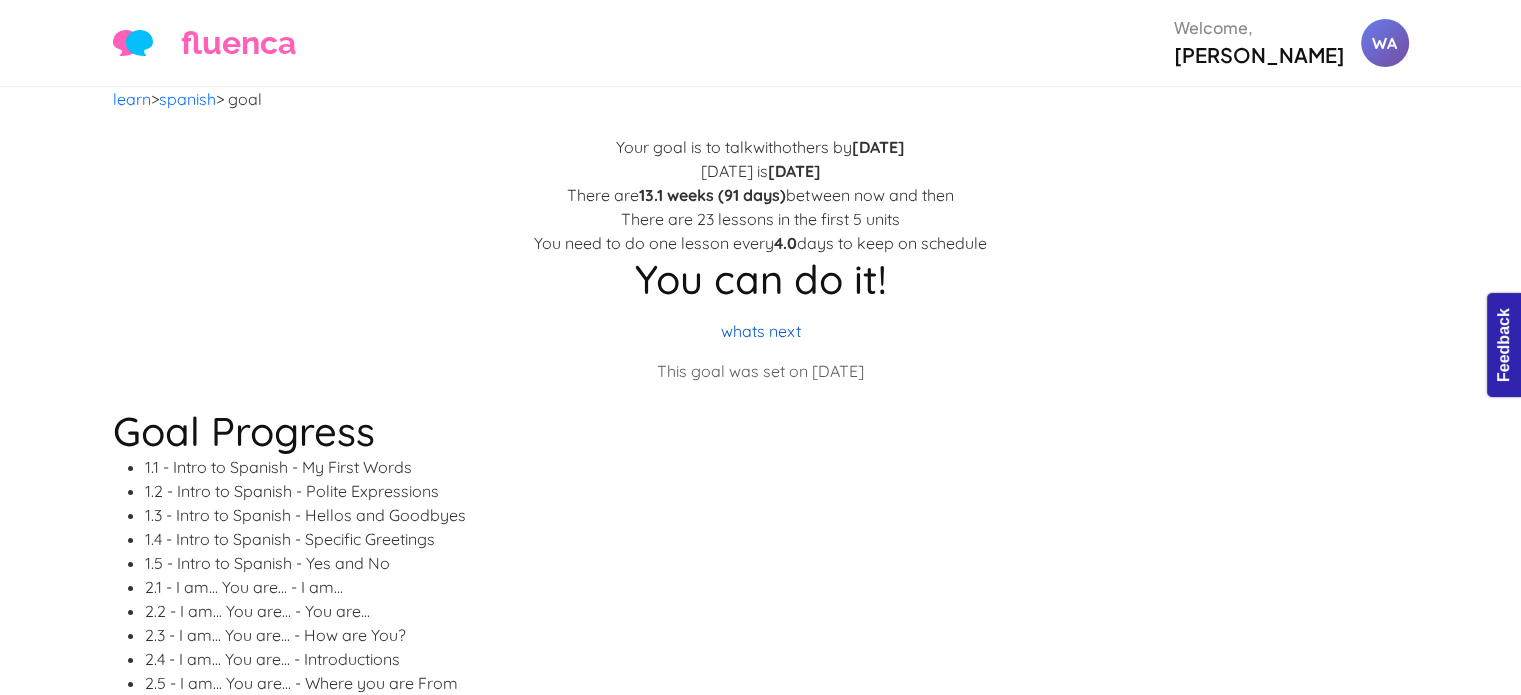 click on "whats next" at bounding box center (761, 331) 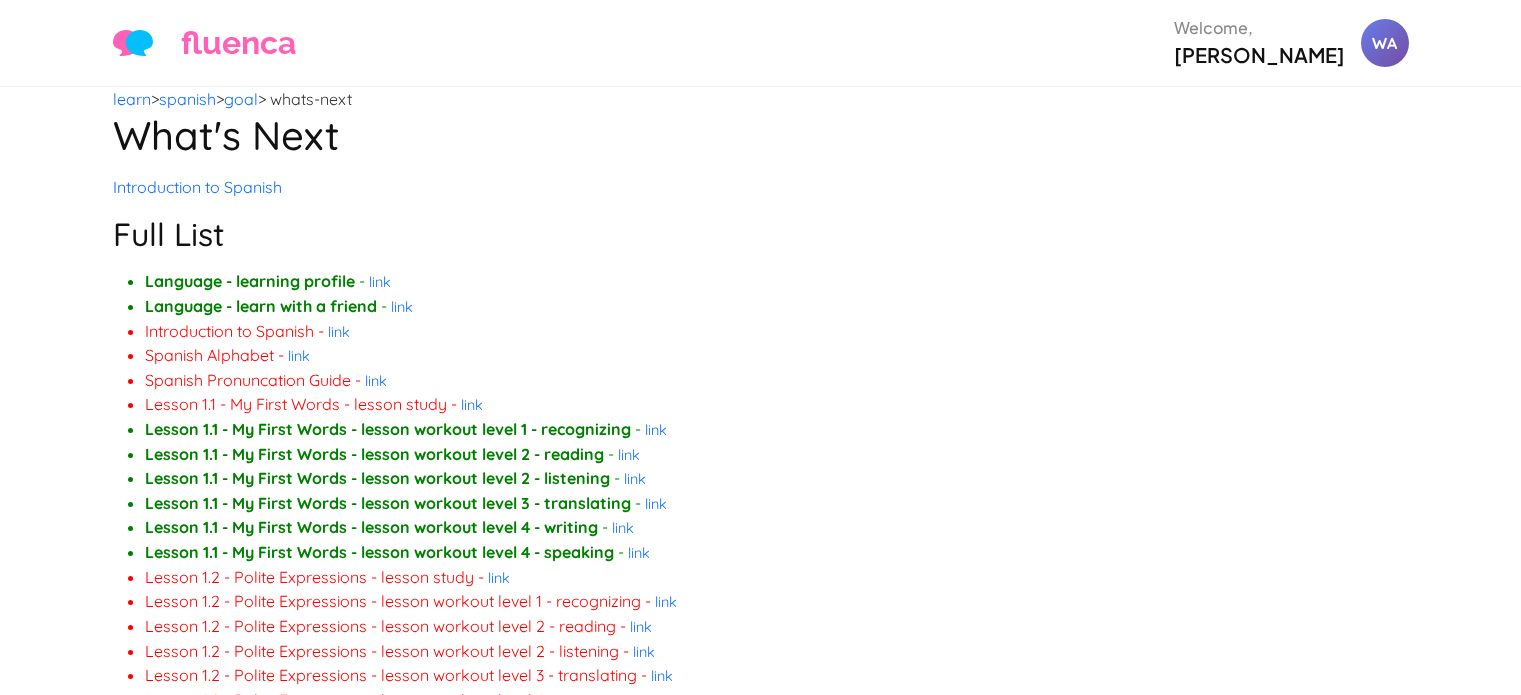 scroll, scrollTop: 0, scrollLeft: 0, axis: both 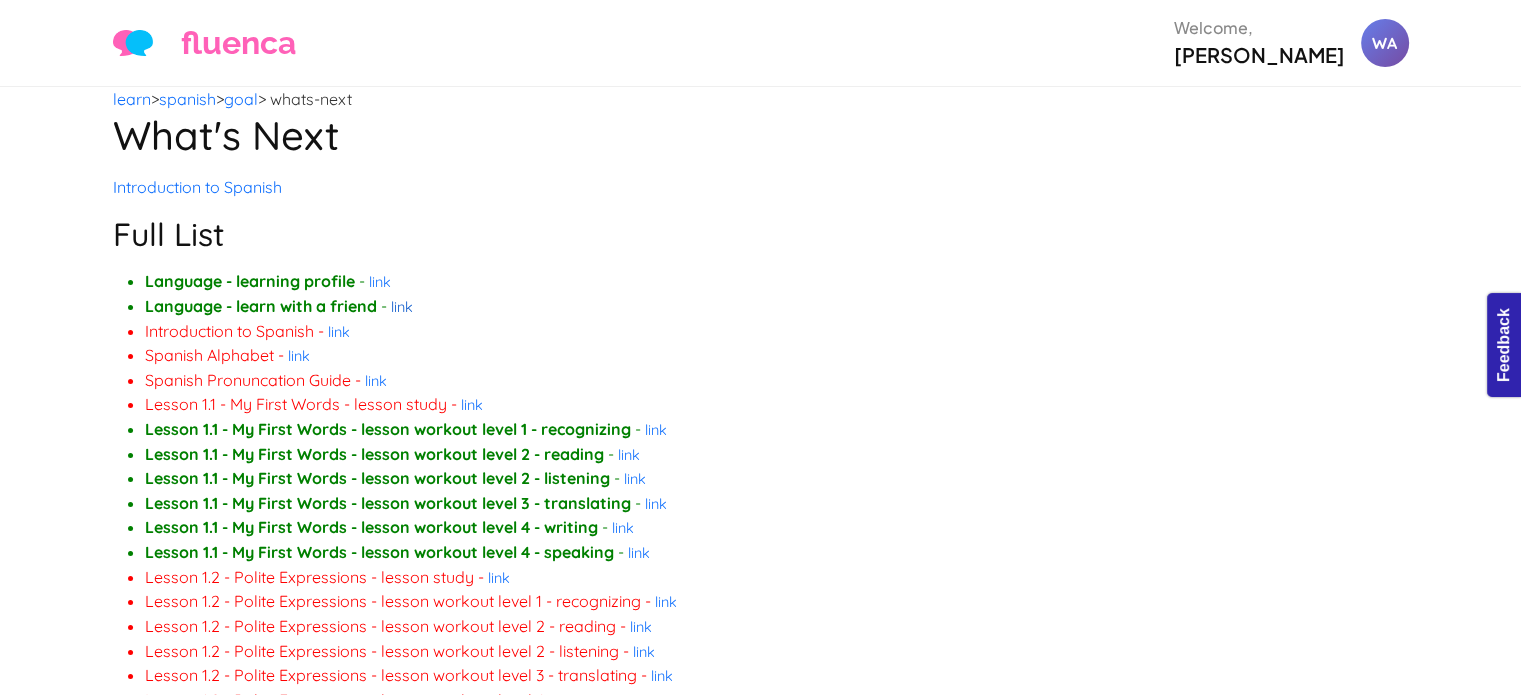 click on "link" at bounding box center (402, 307) 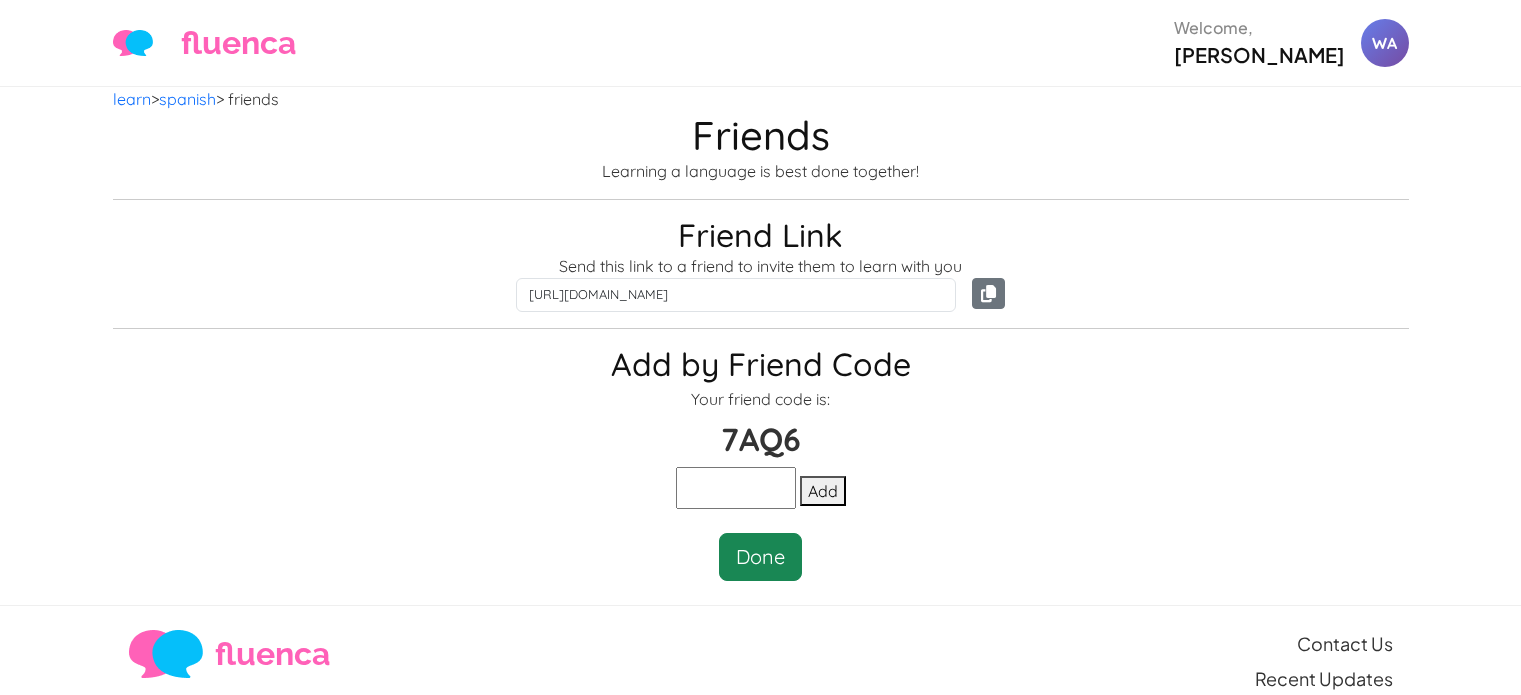 scroll, scrollTop: 0, scrollLeft: 0, axis: both 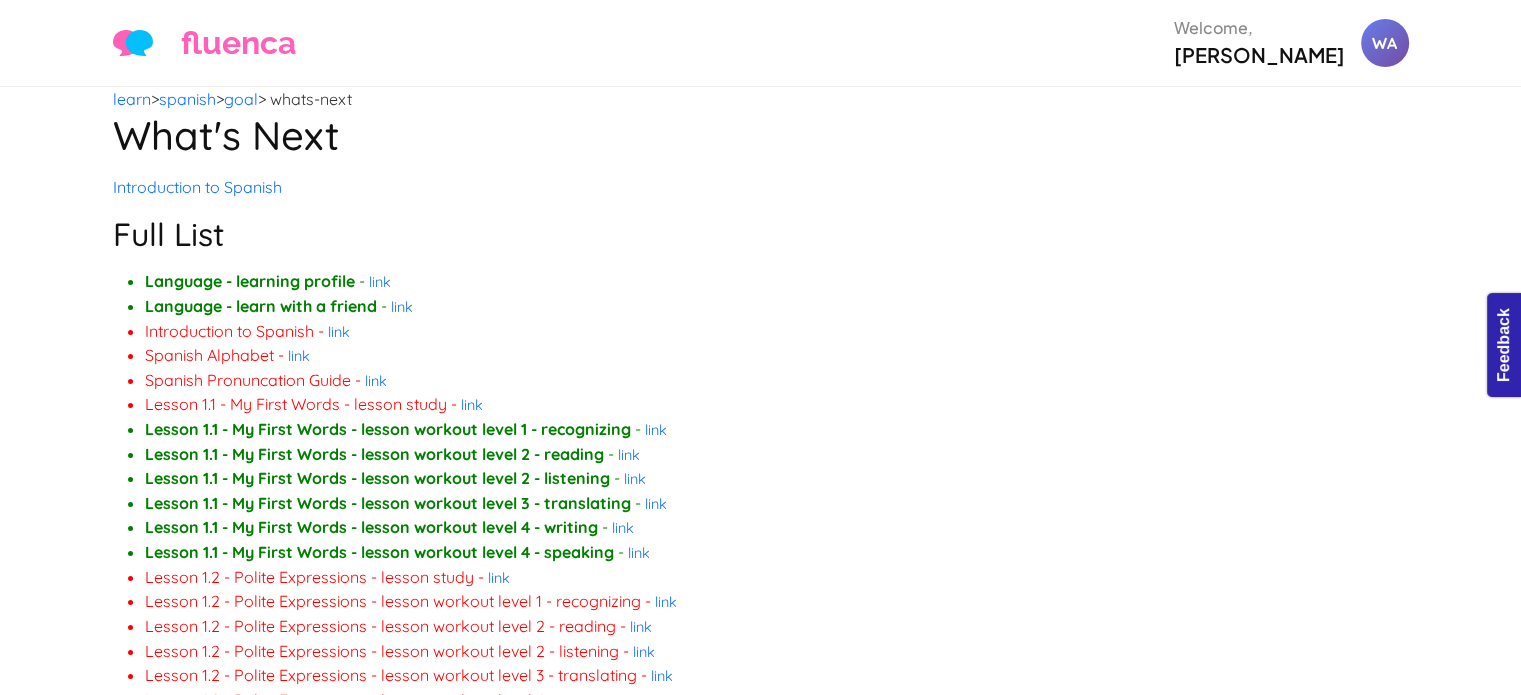 click on "What's Next" at bounding box center (761, 135) 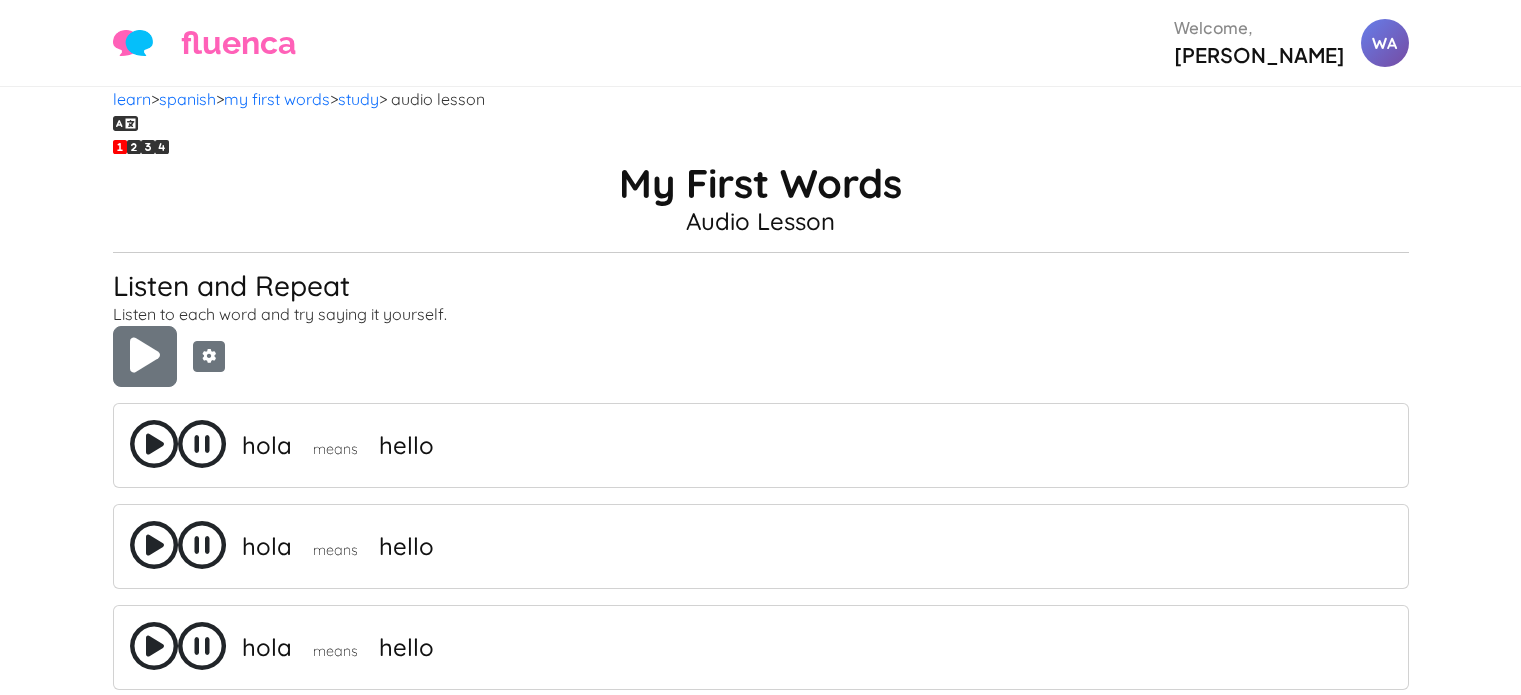 scroll, scrollTop: 0, scrollLeft: 0, axis: both 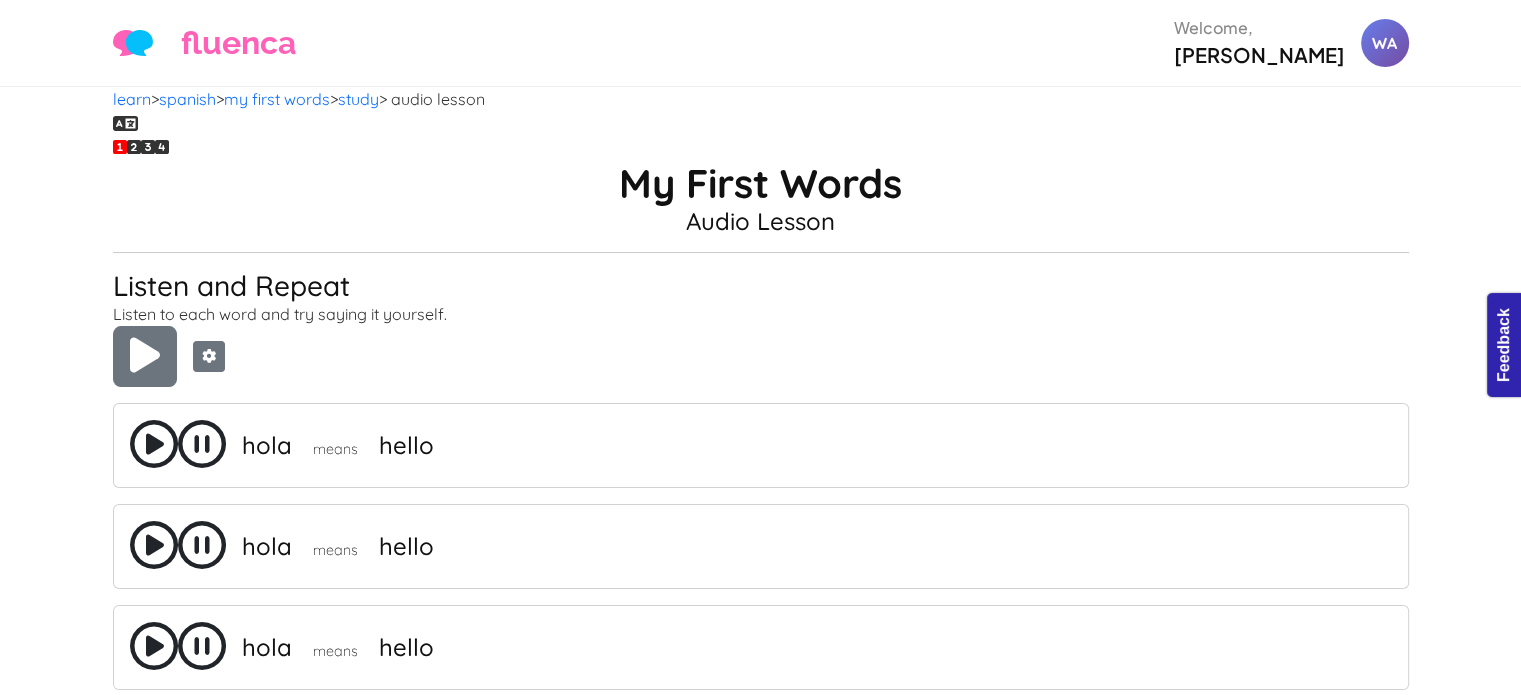 click on "My First Words" at bounding box center [761, 183] 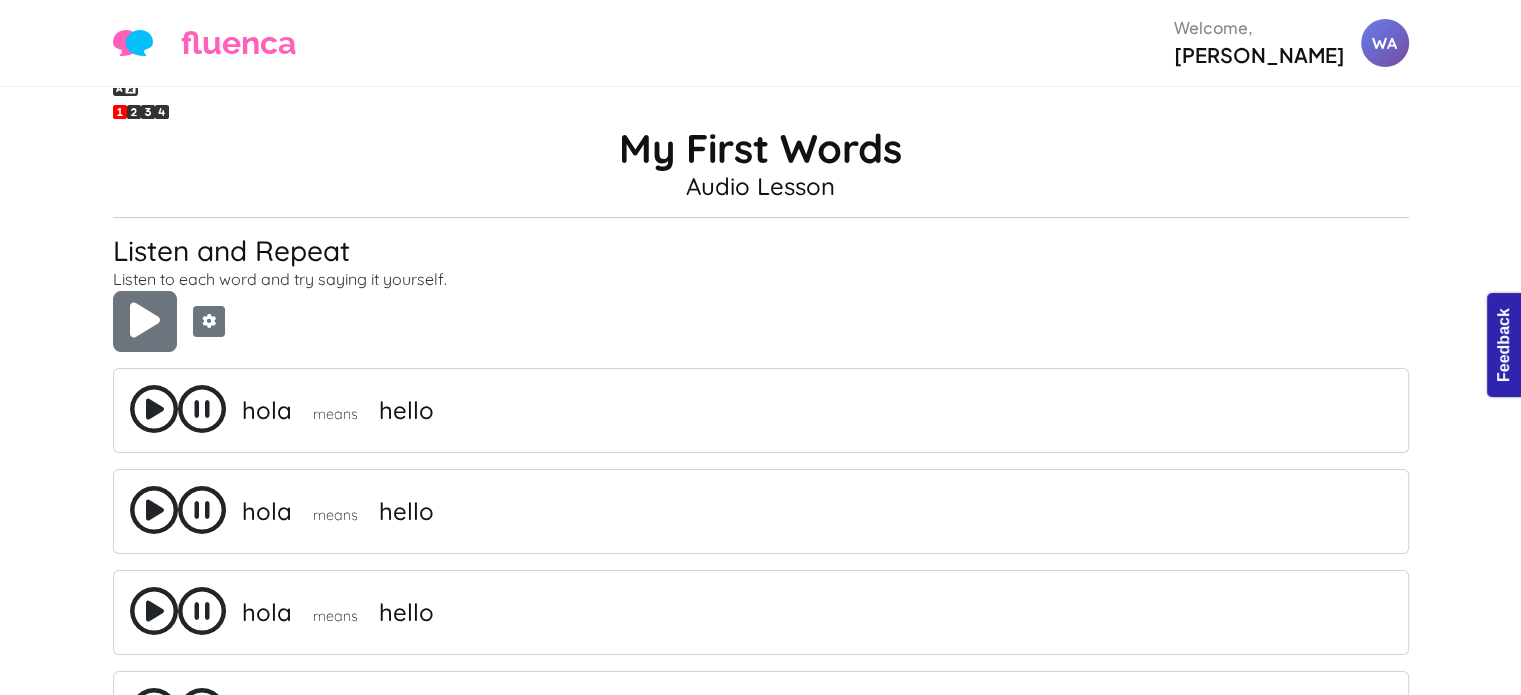 scroll, scrollTop: 0, scrollLeft: 0, axis: both 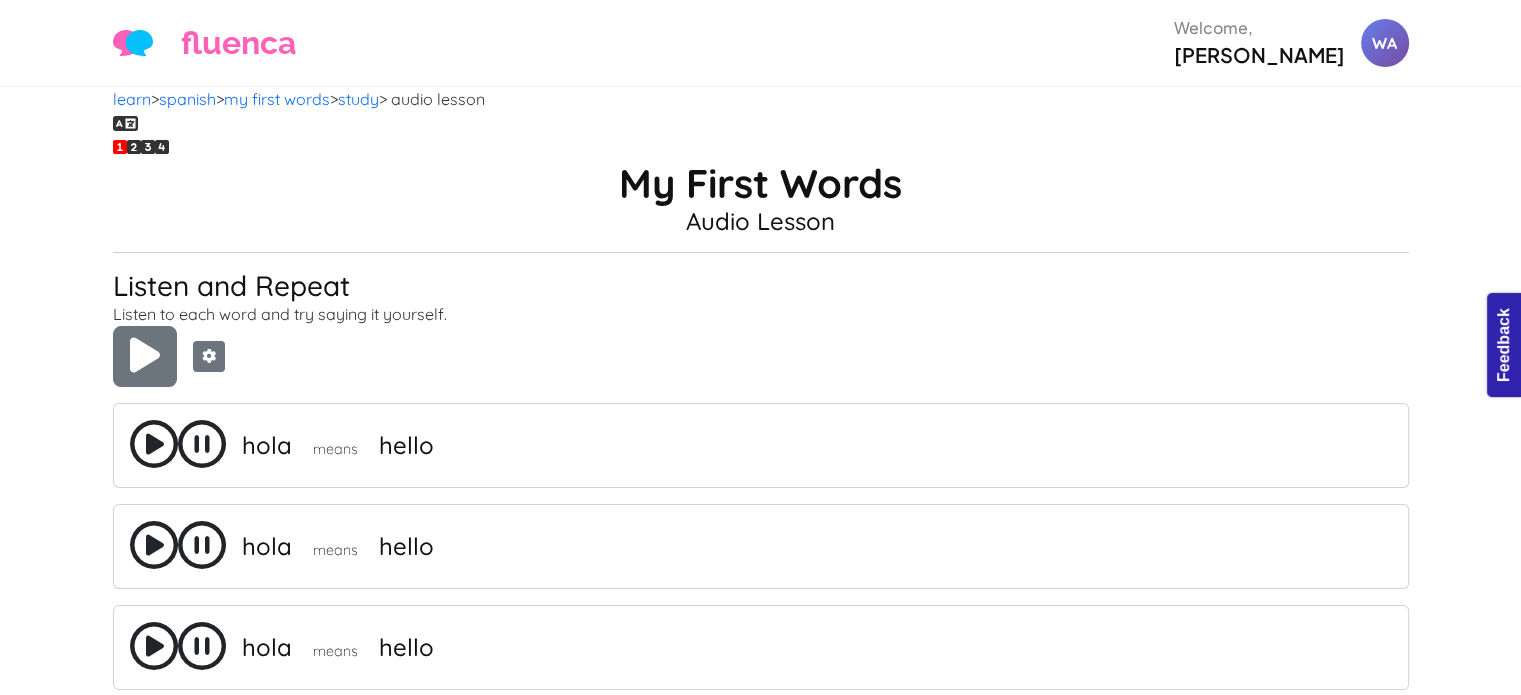 click at bounding box center [154, 444] 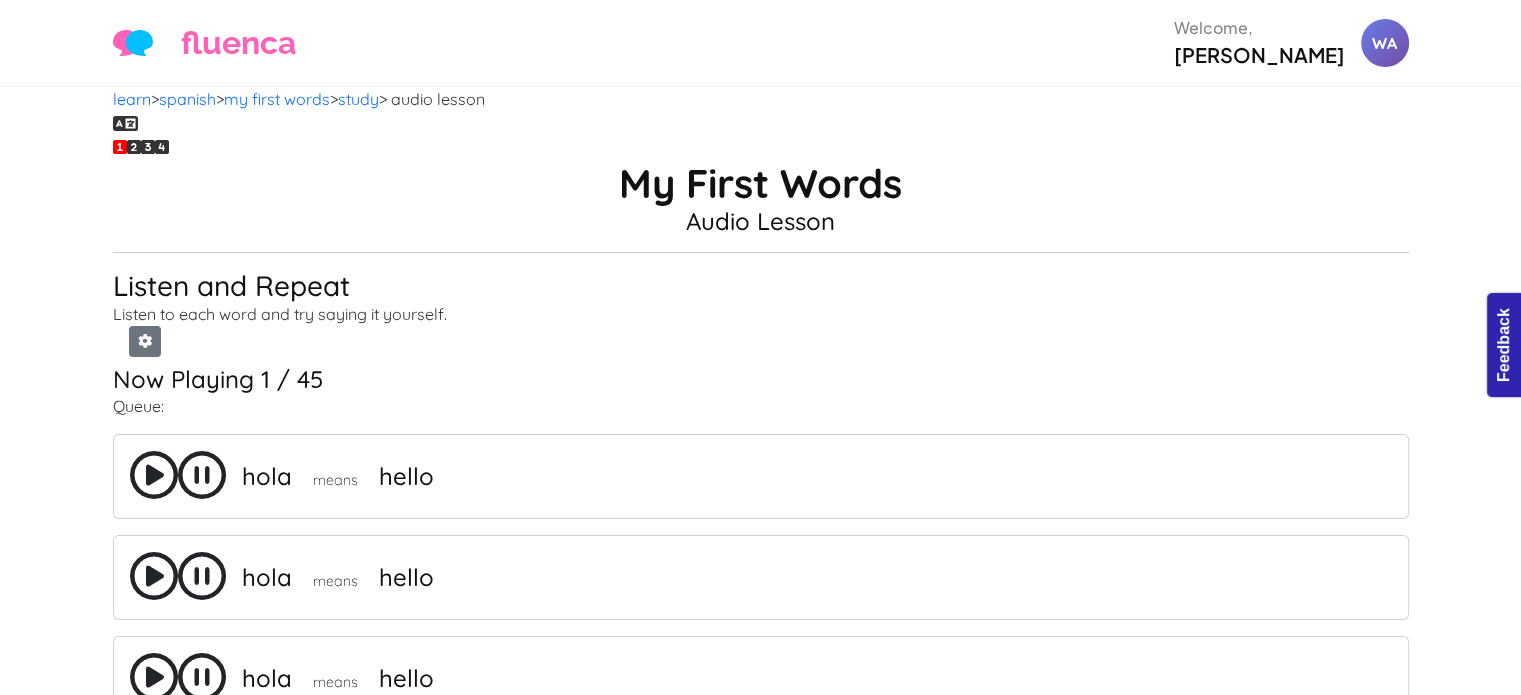 click at bounding box center (154, 475) 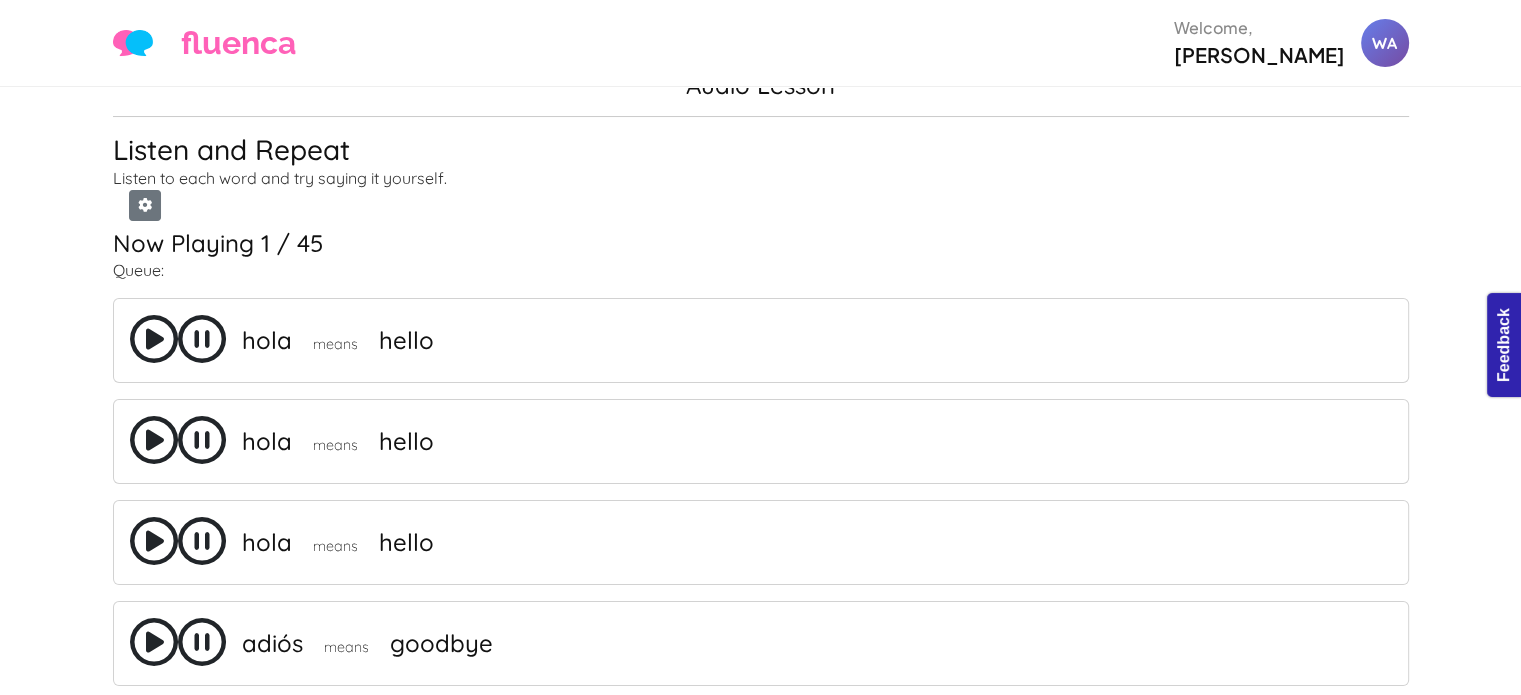 scroll, scrollTop: 150, scrollLeft: 0, axis: vertical 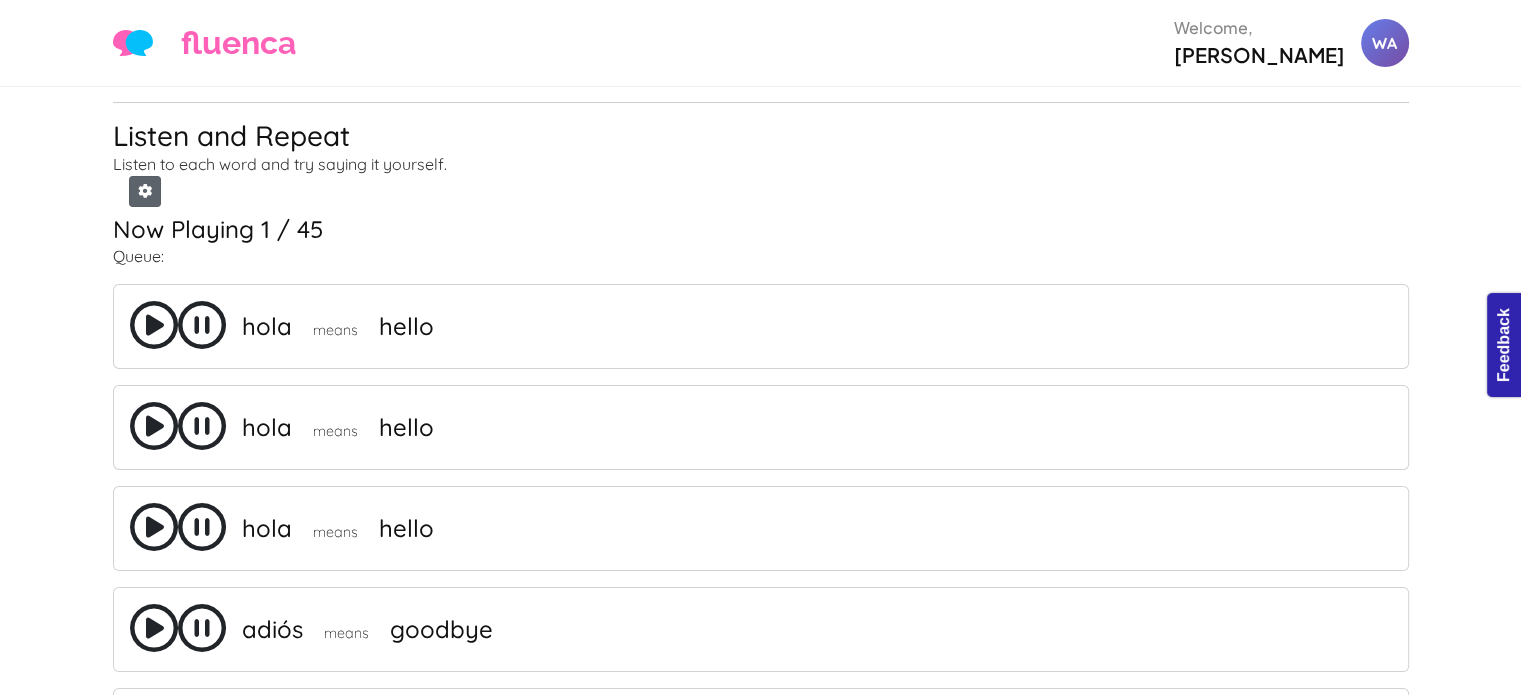 click at bounding box center (145, 191) 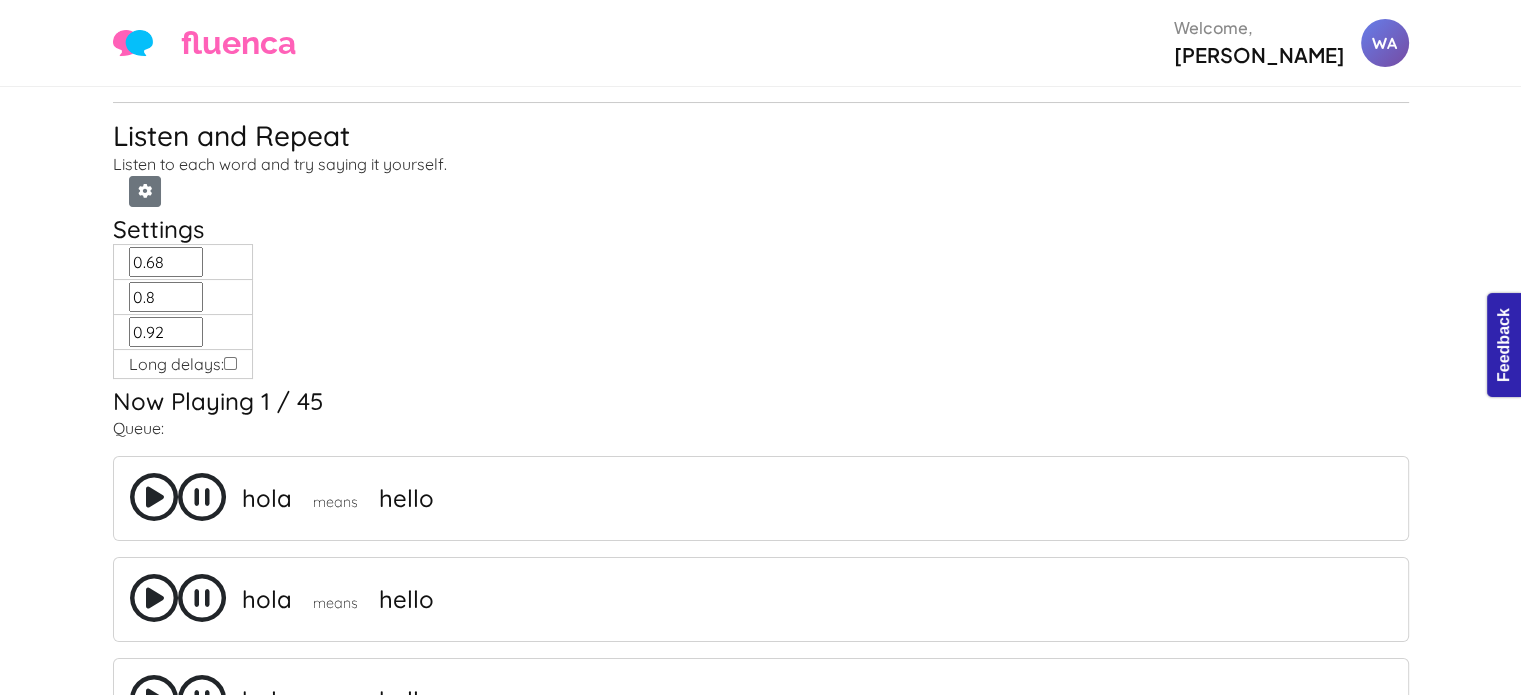 click on "Queue:" at bounding box center (761, 428) 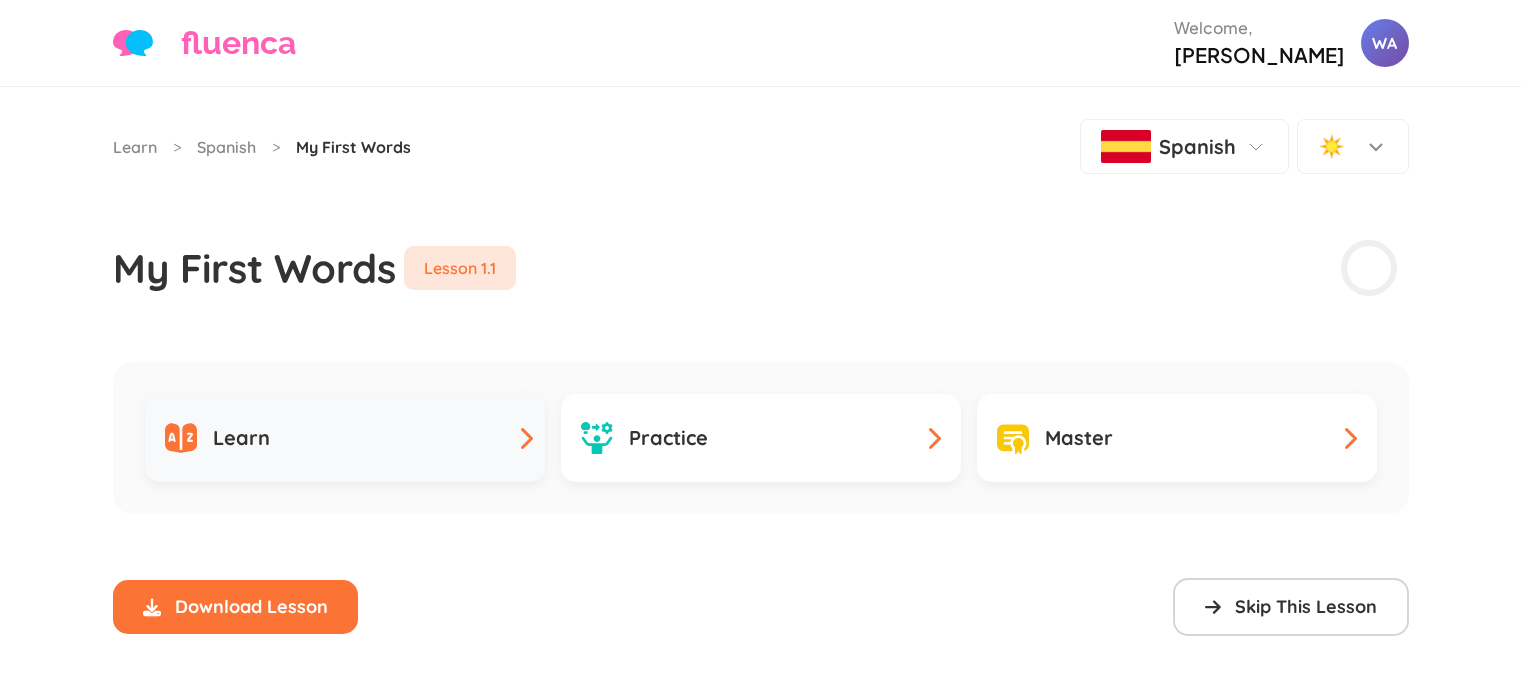 scroll, scrollTop: 0, scrollLeft: 0, axis: both 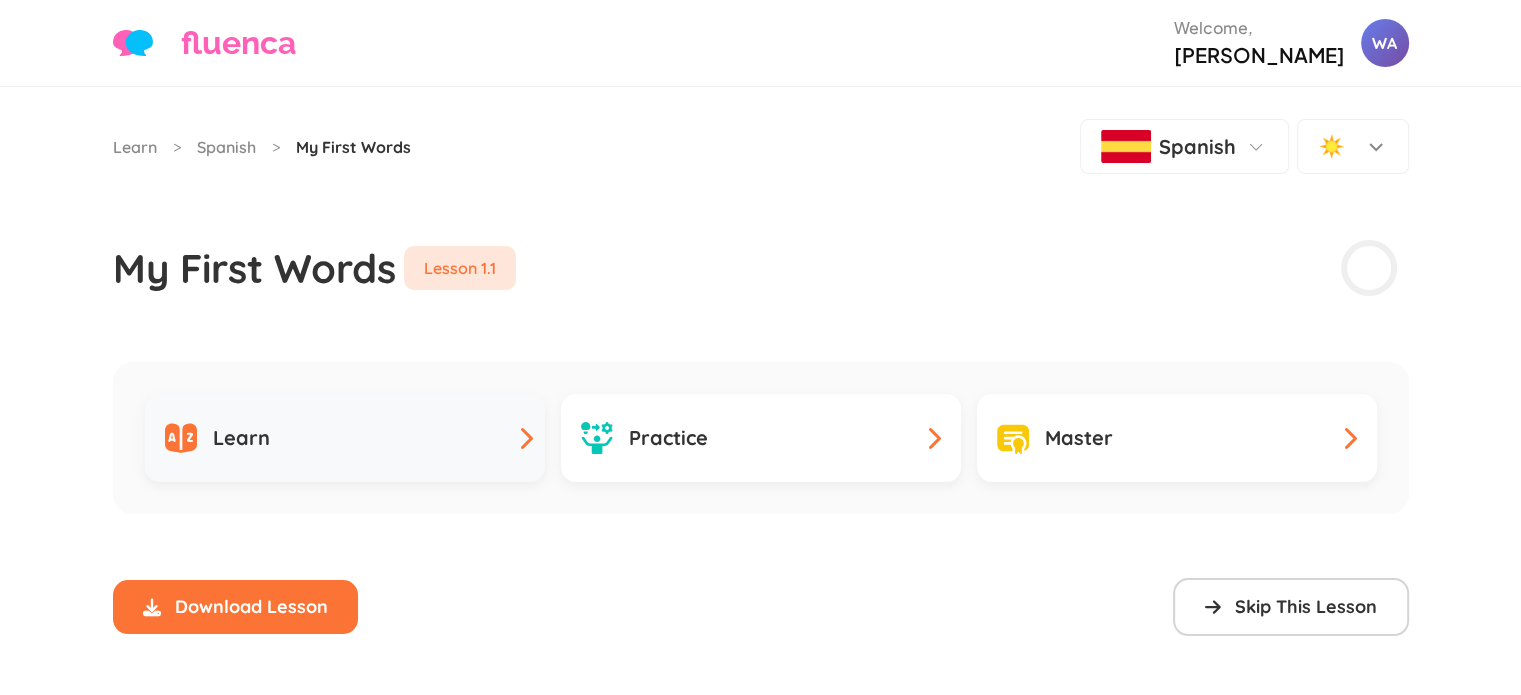 click on "Learn" at bounding box center [345, 438] 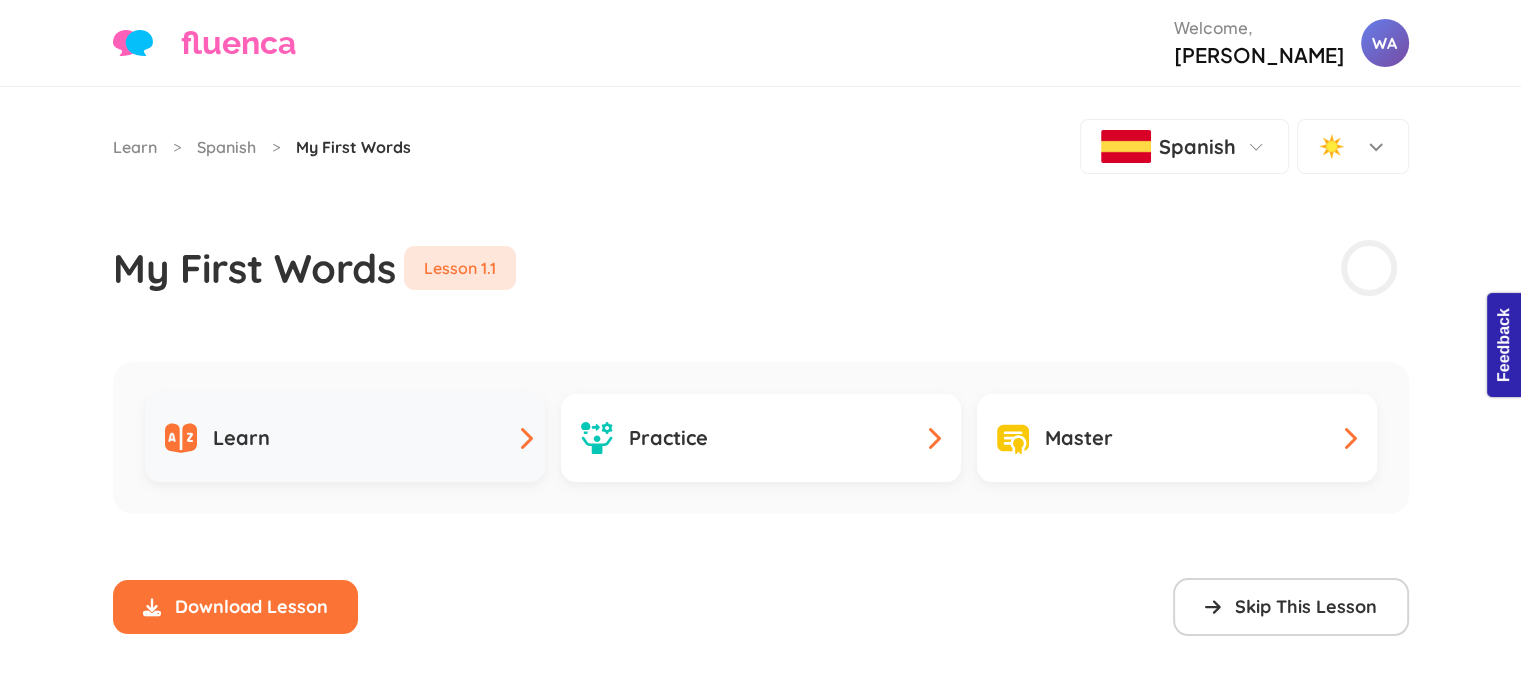 scroll, scrollTop: 0, scrollLeft: 0, axis: both 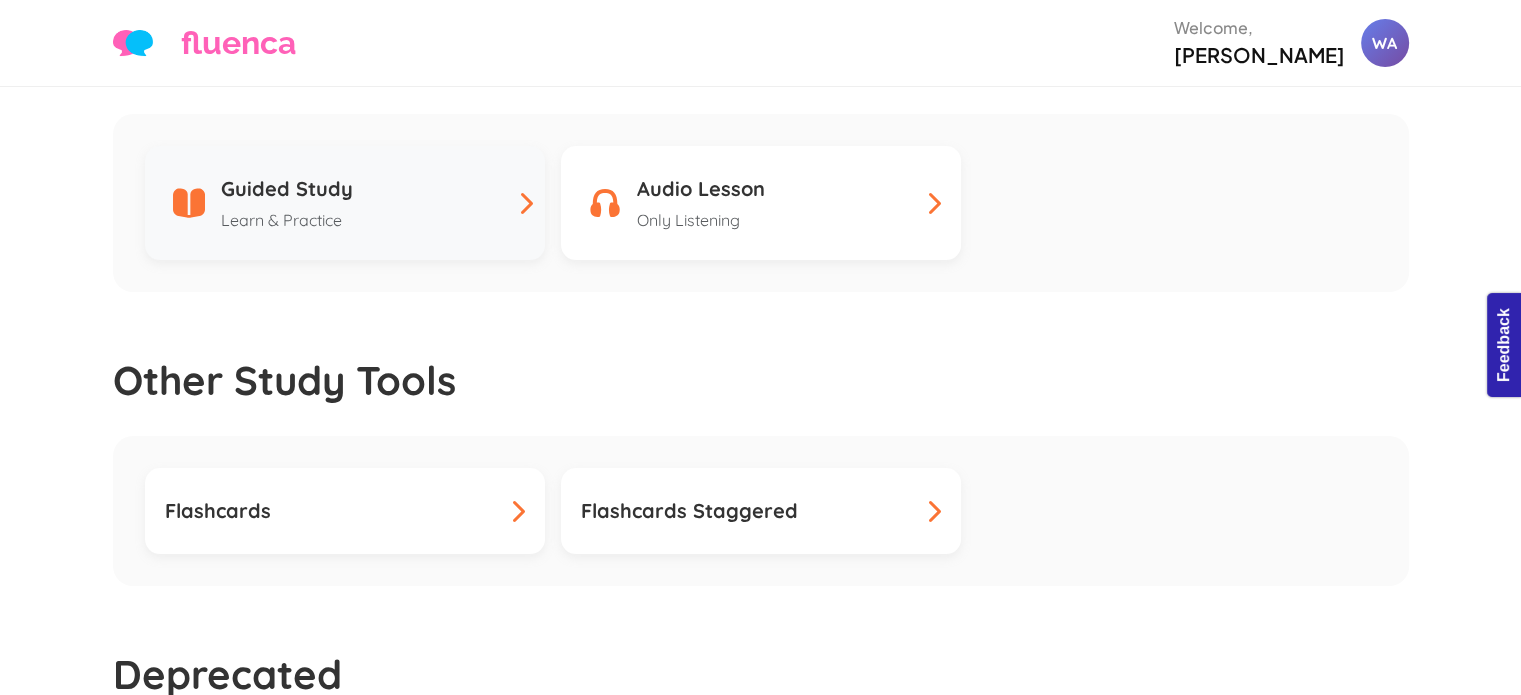 click on "Guided Study Learn & Practice" at bounding box center (345, 203) 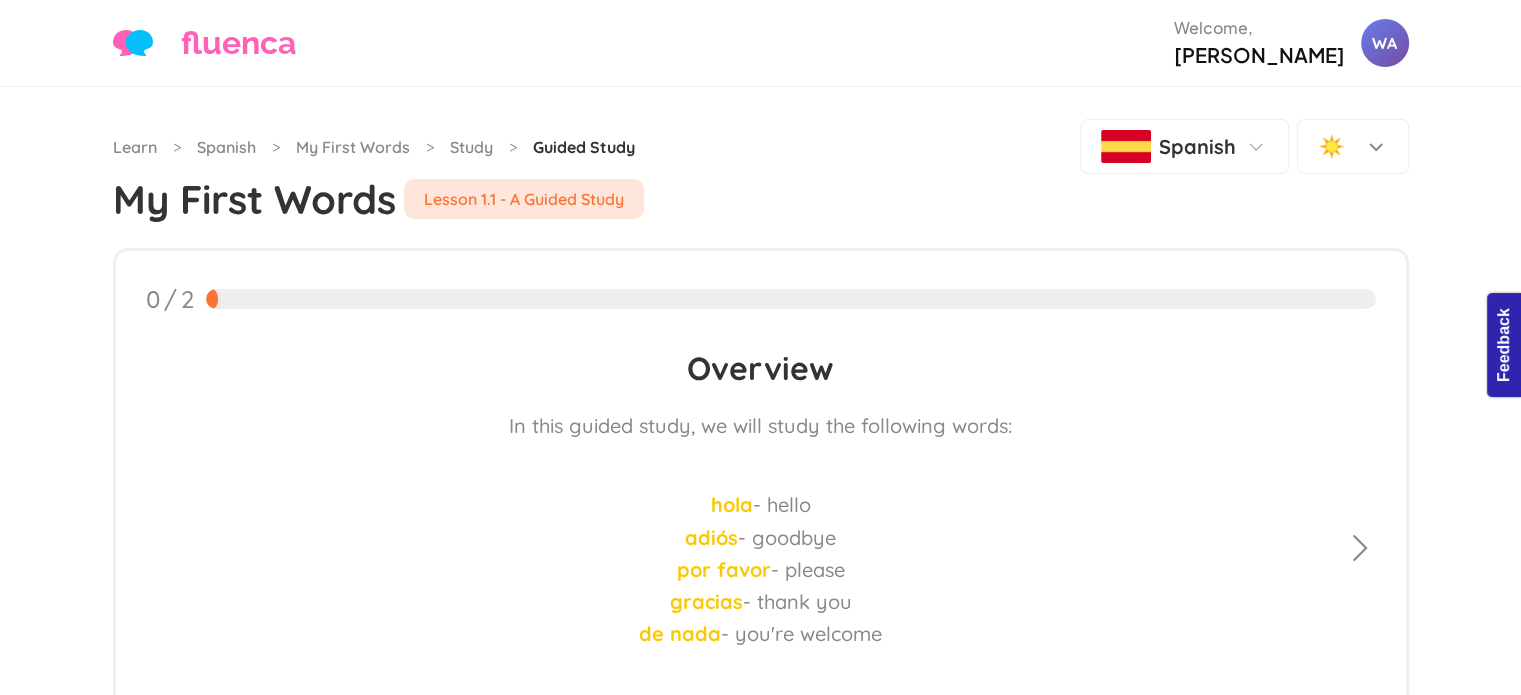 scroll, scrollTop: 120, scrollLeft: 0, axis: vertical 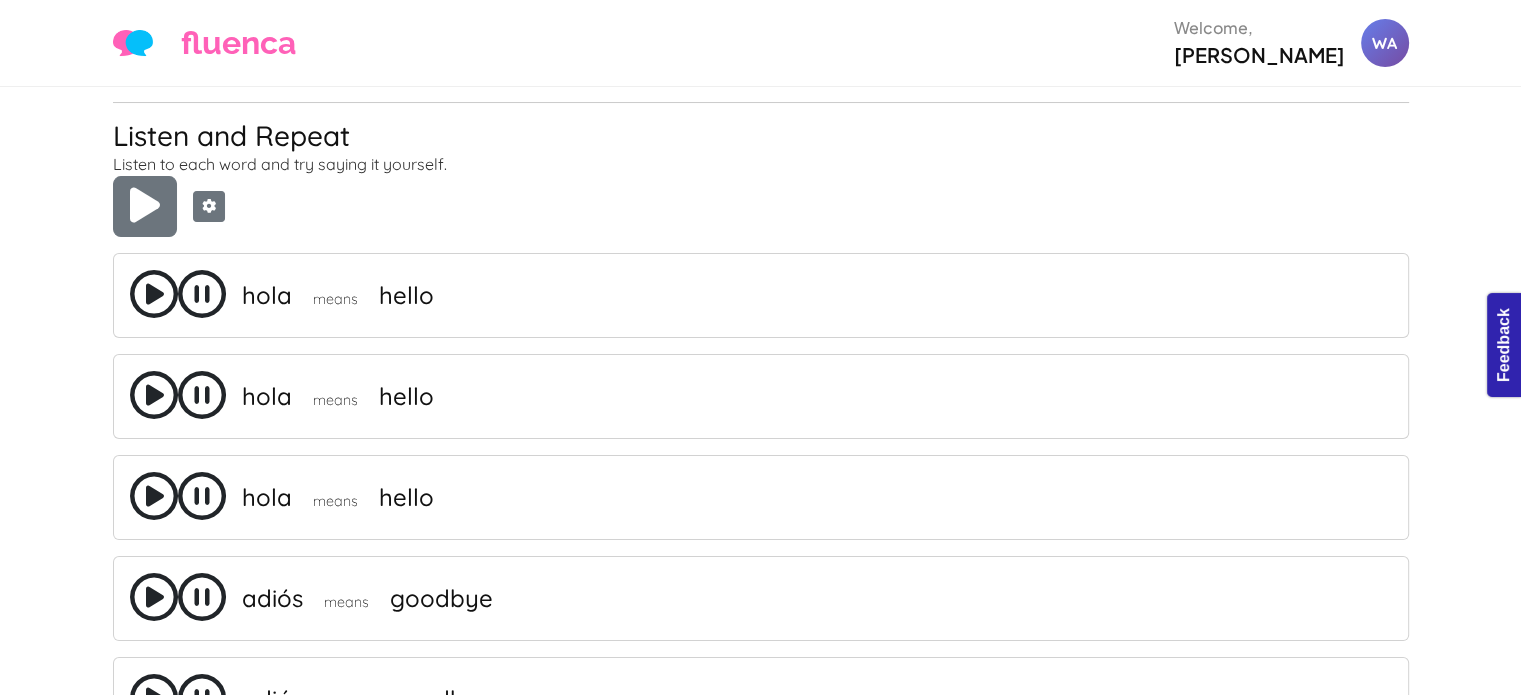 click at bounding box center [154, 294] 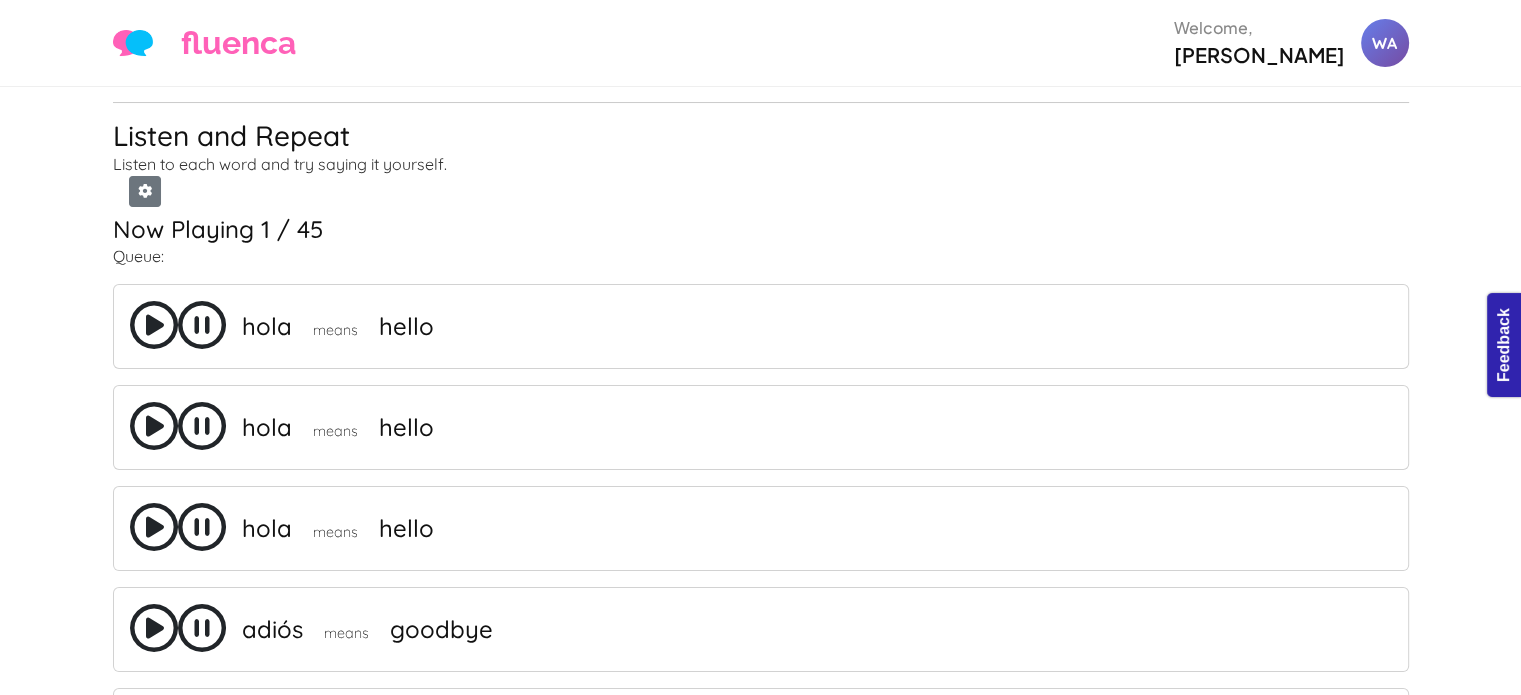 click on "hola   hello      means is      hello   hola" at bounding box center (761, 326) 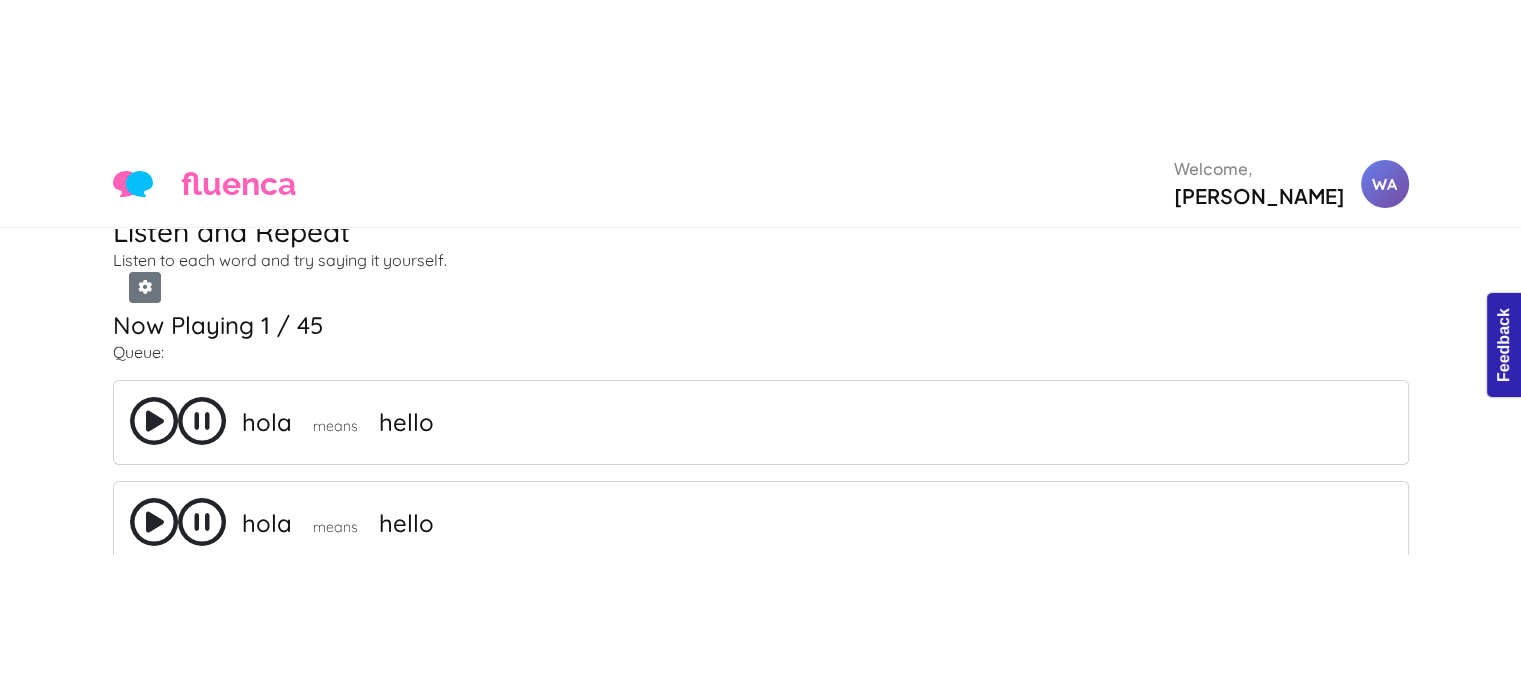 scroll, scrollTop: 184, scrollLeft: 0, axis: vertical 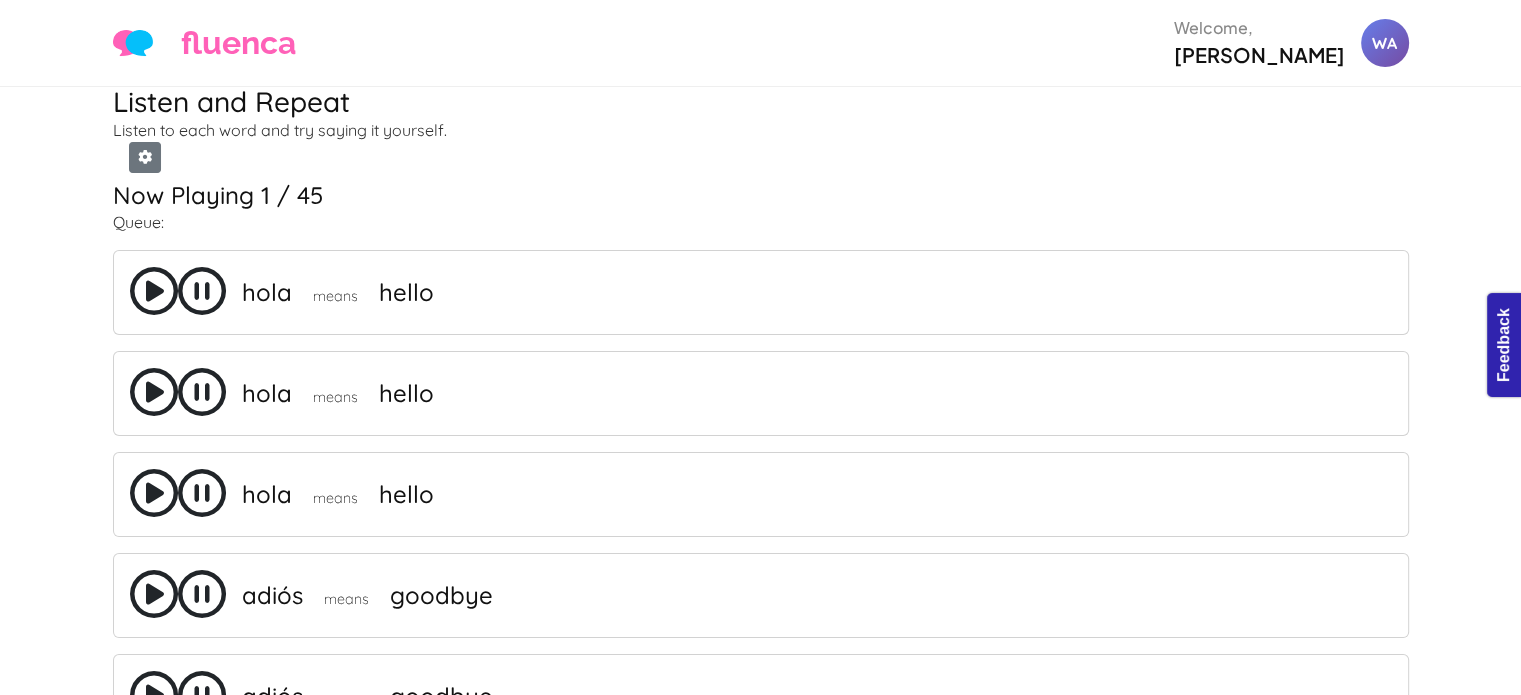 click at bounding box center (154, 291) 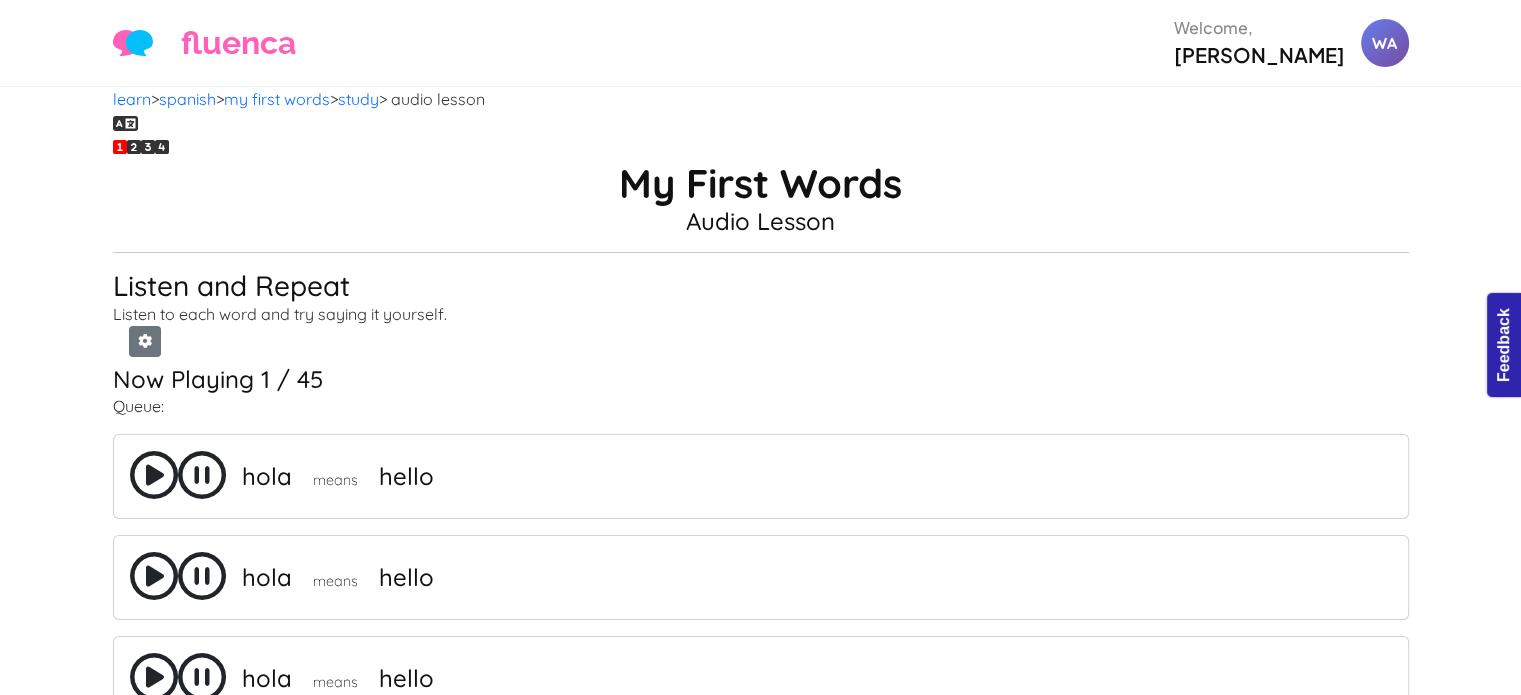 scroll, scrollTop: 0, scrollLeft: 0, axis: both 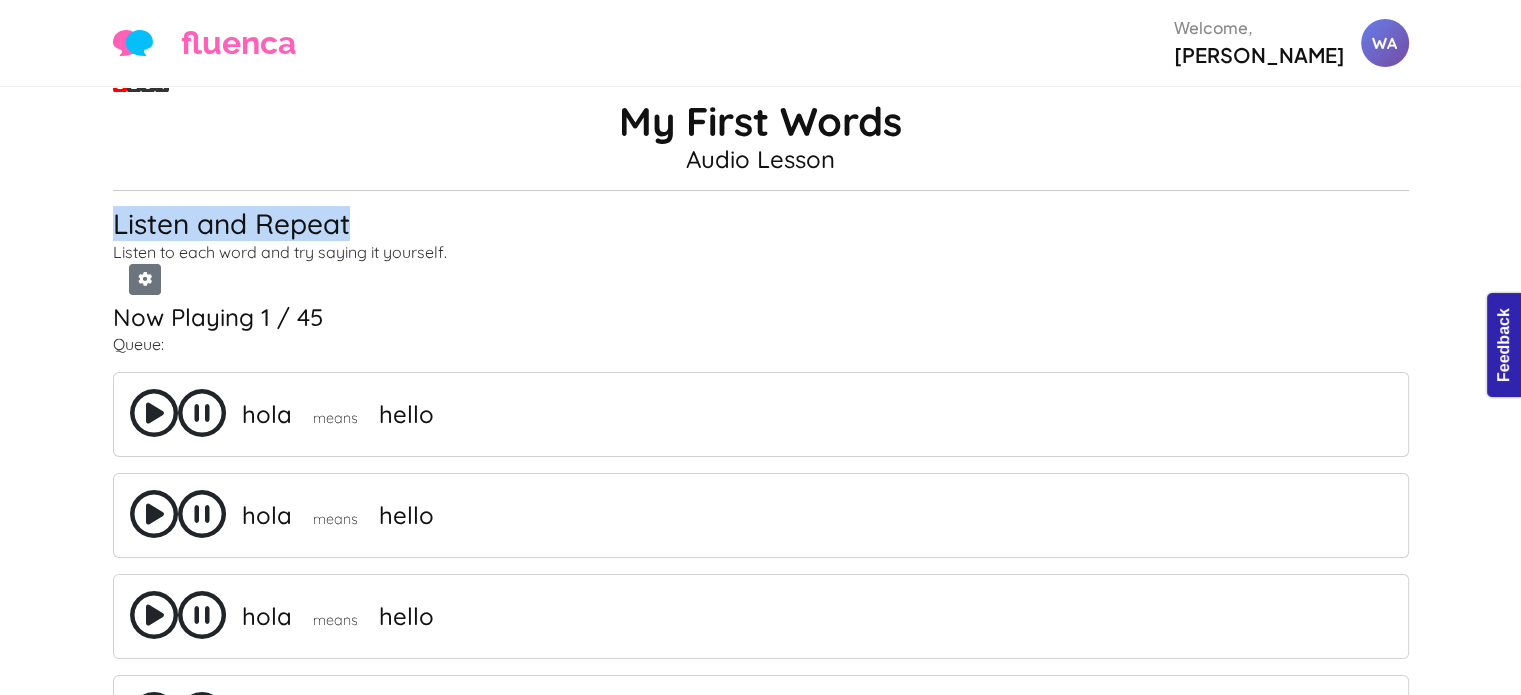 drag, startPoint x: 364, startPoint y: 179, endPoint x: 113, endPoint y: 190, distance: 251.24092 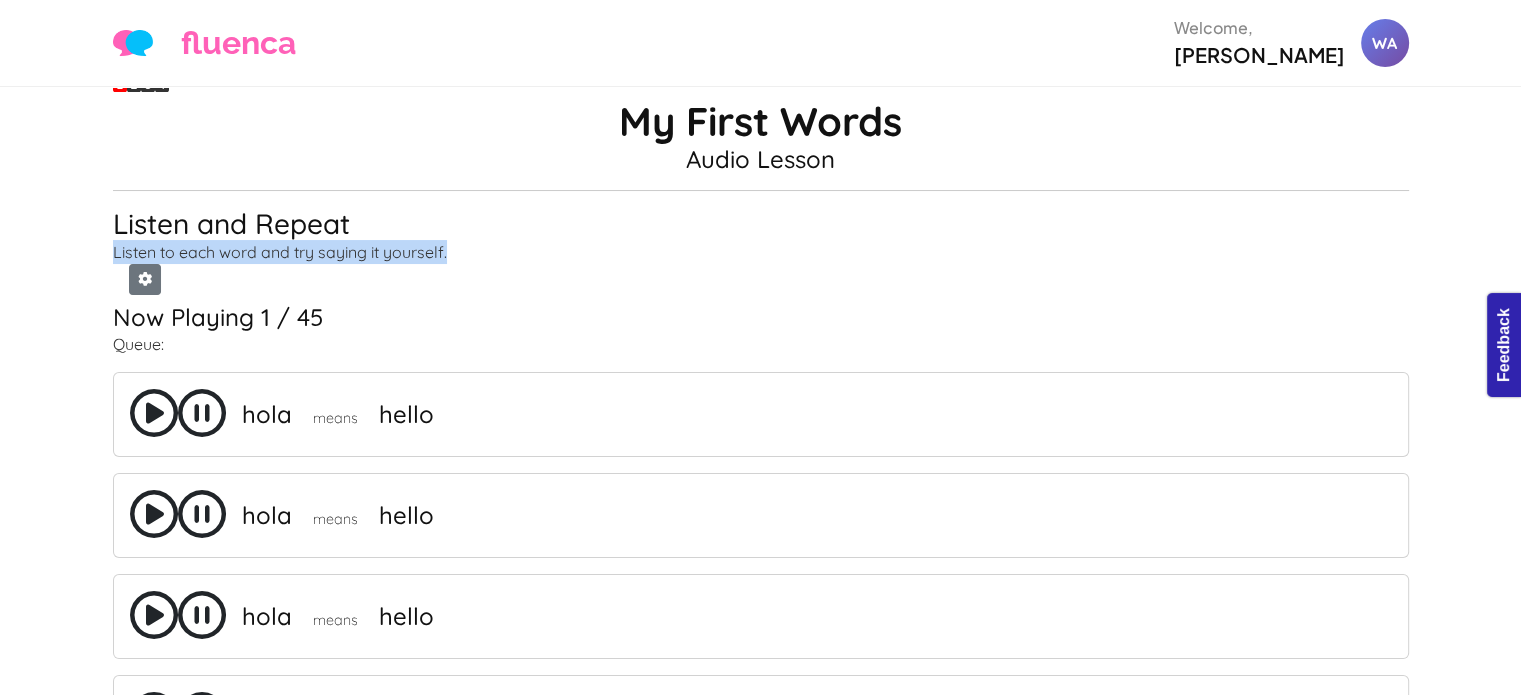 drag, startPoint x: 425, startPoint y: 220, endPoint x: 78, endPoint y: 222, distance: 347.00577 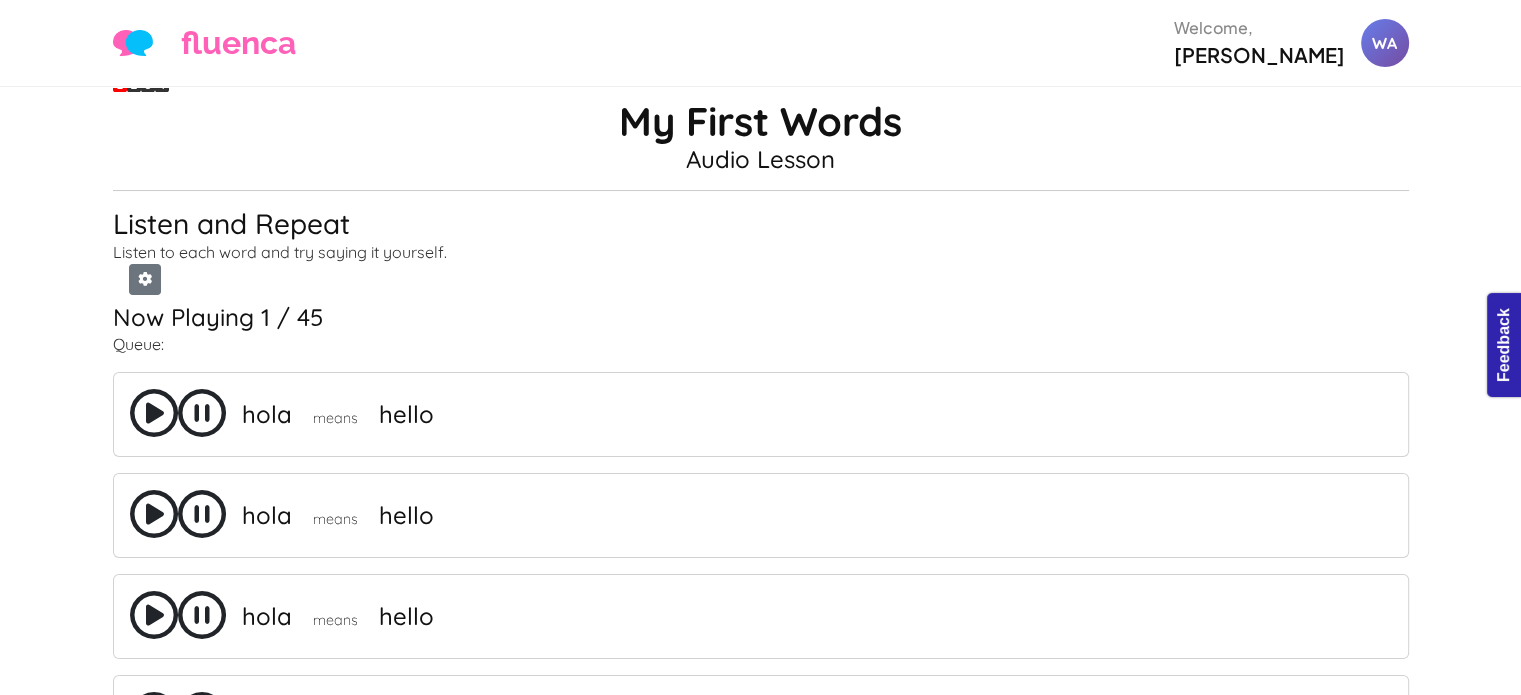click on "Queue:" at bounding box center [761, 344] 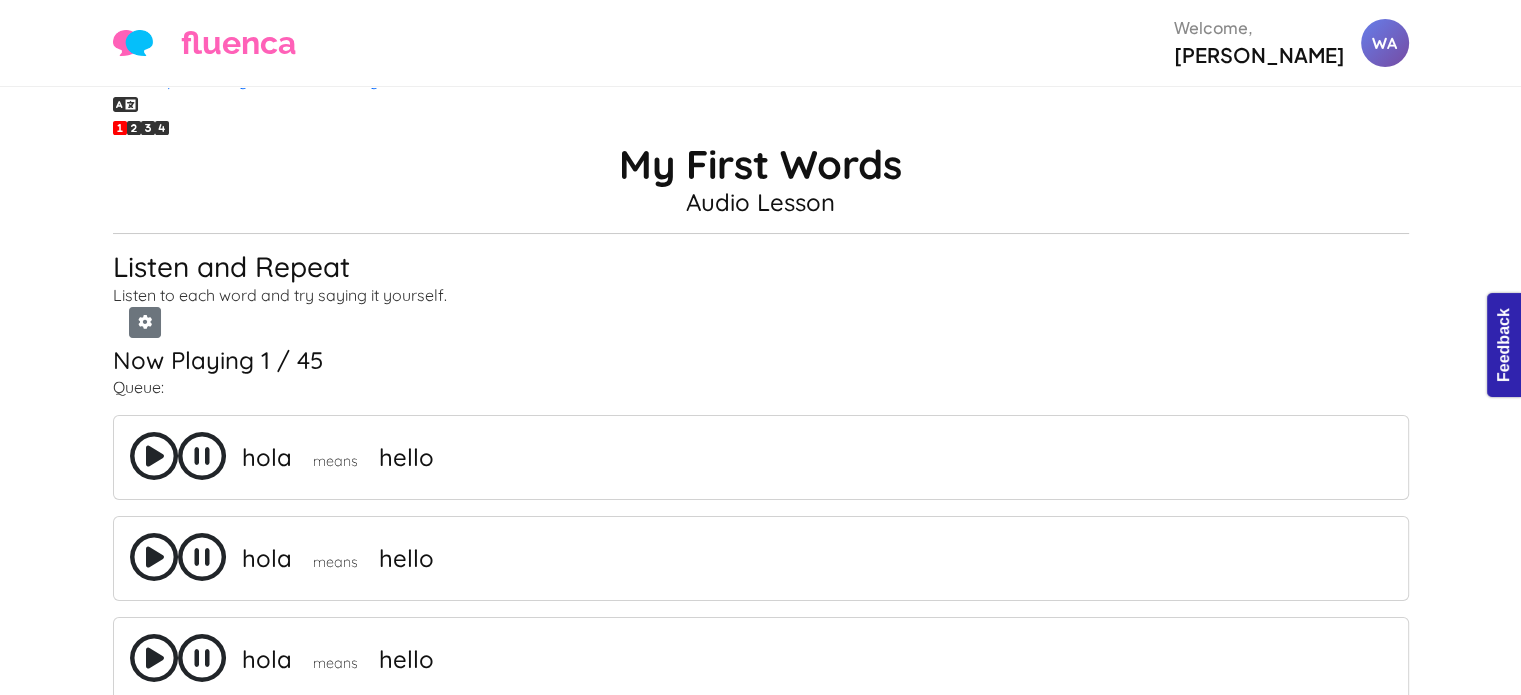 scroll, scrollTop: 0, scrollLeft: 0, axis: both 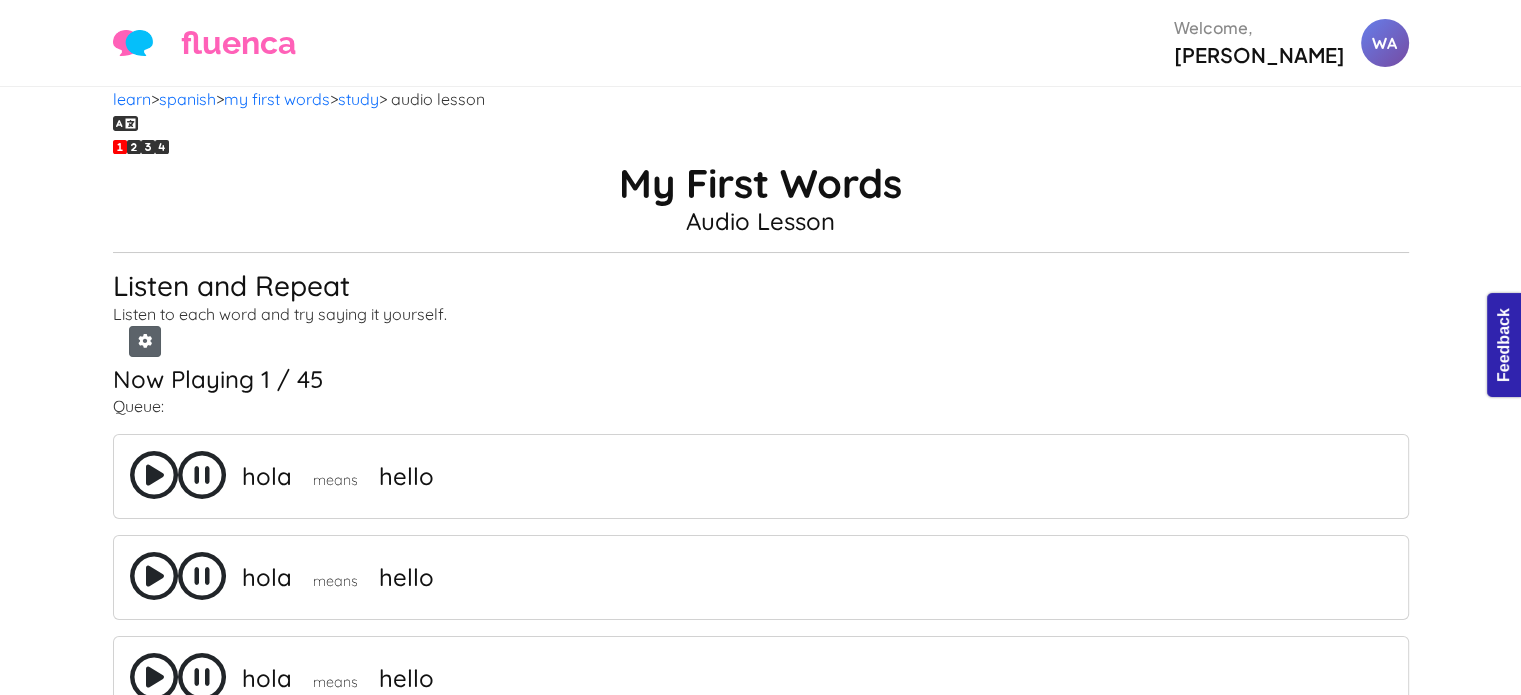 click at bounding box center (145, 341) 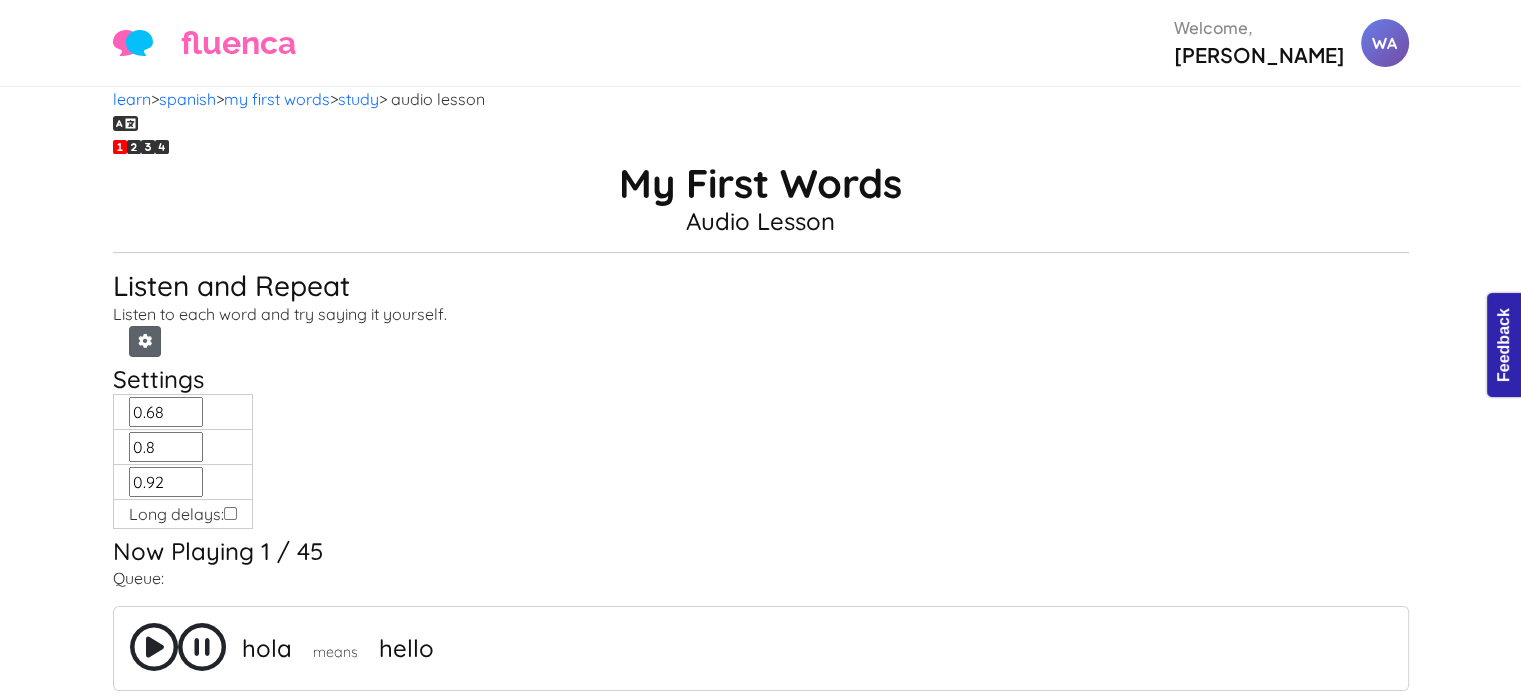 click at bounding box center (145, 341) 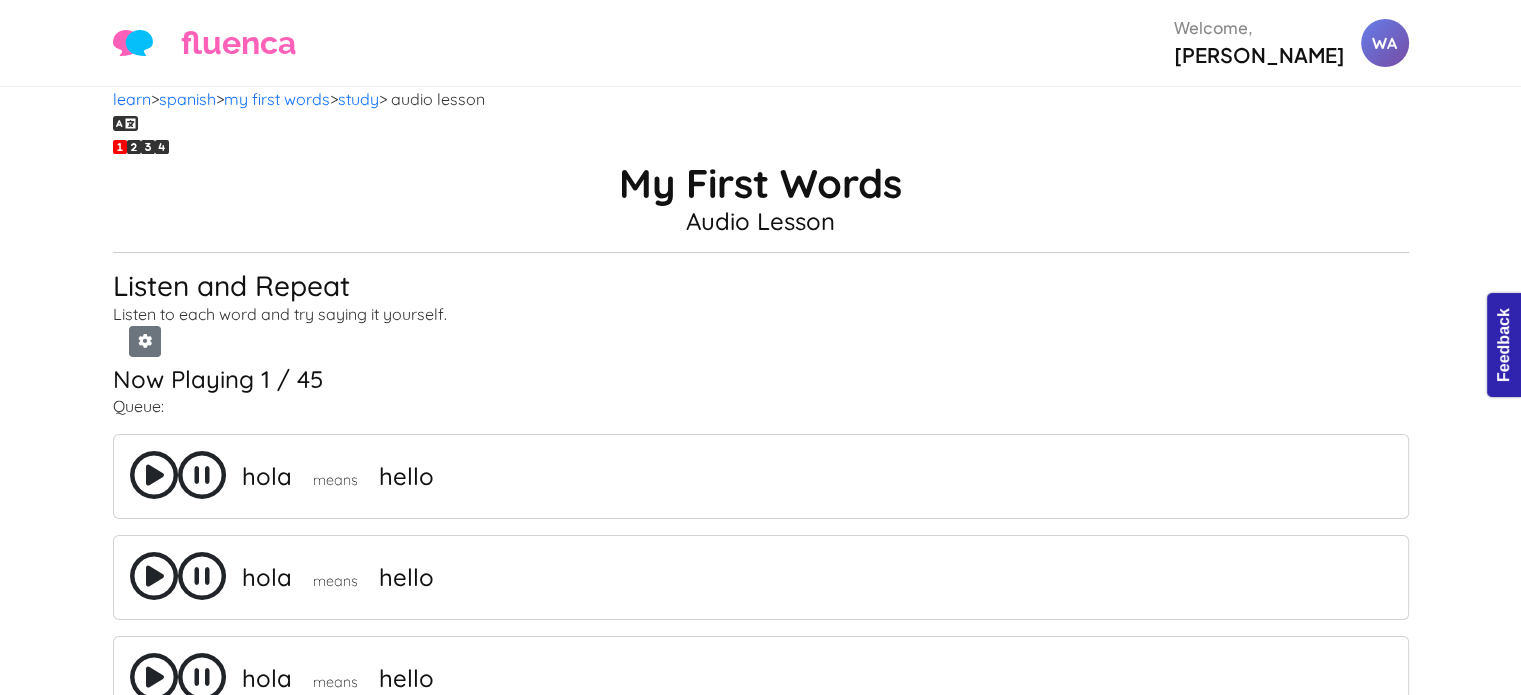 click at bounding box center [154, 475] 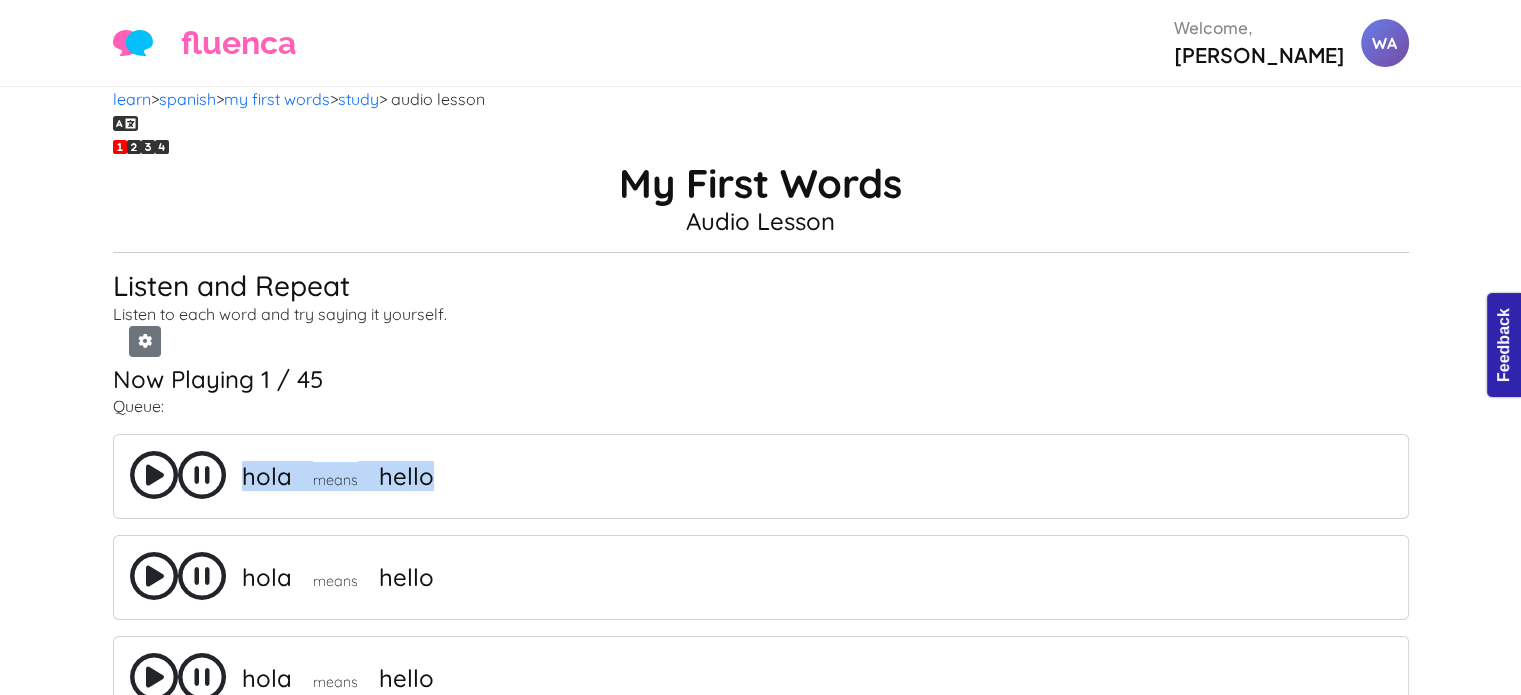 drag, startPoint x: 142, startPoint y: 410, endPoint x: 136, endPoint y: 497, distance: 87.20665 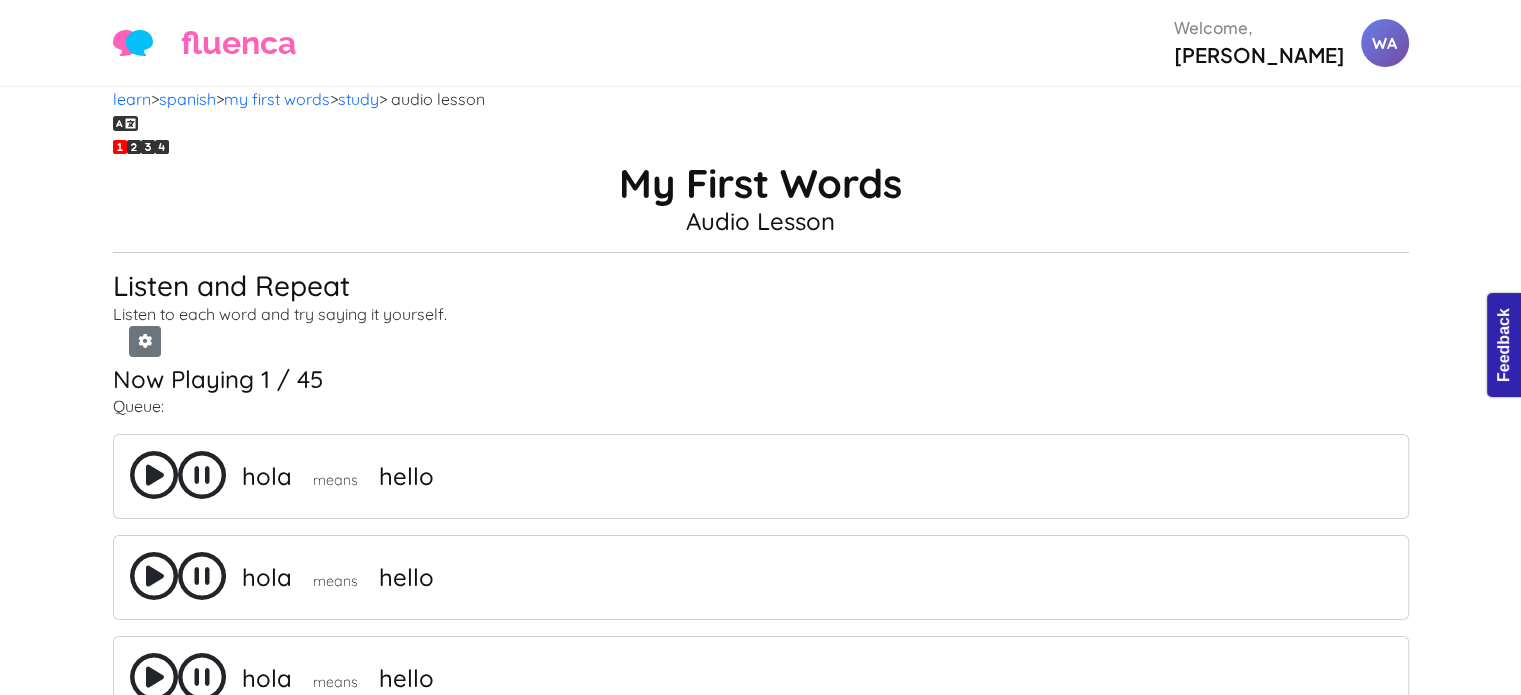 click at bounding box center [154, 576] 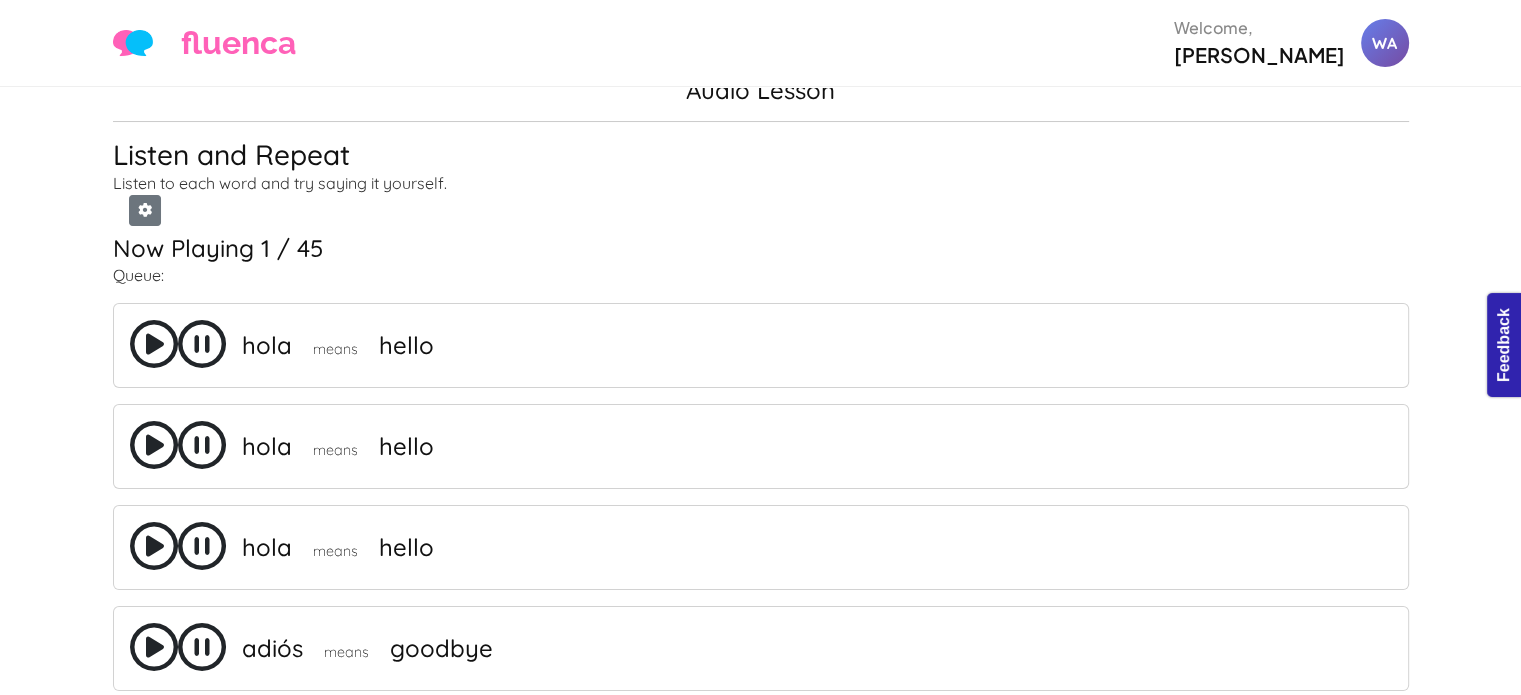 scroll, scrollTop: 0, scrollLeft: 0, axis: both 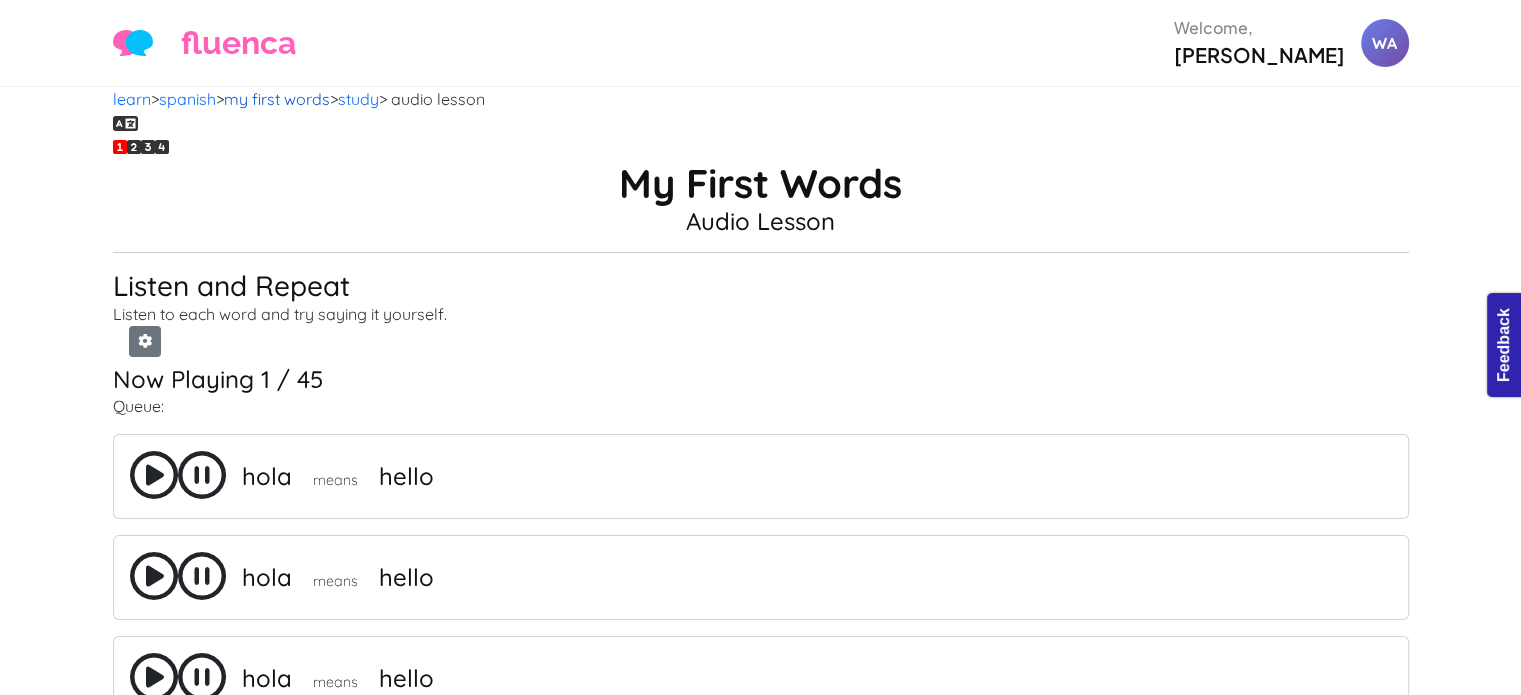 click on "my first words" at bounding box center (277, 99) 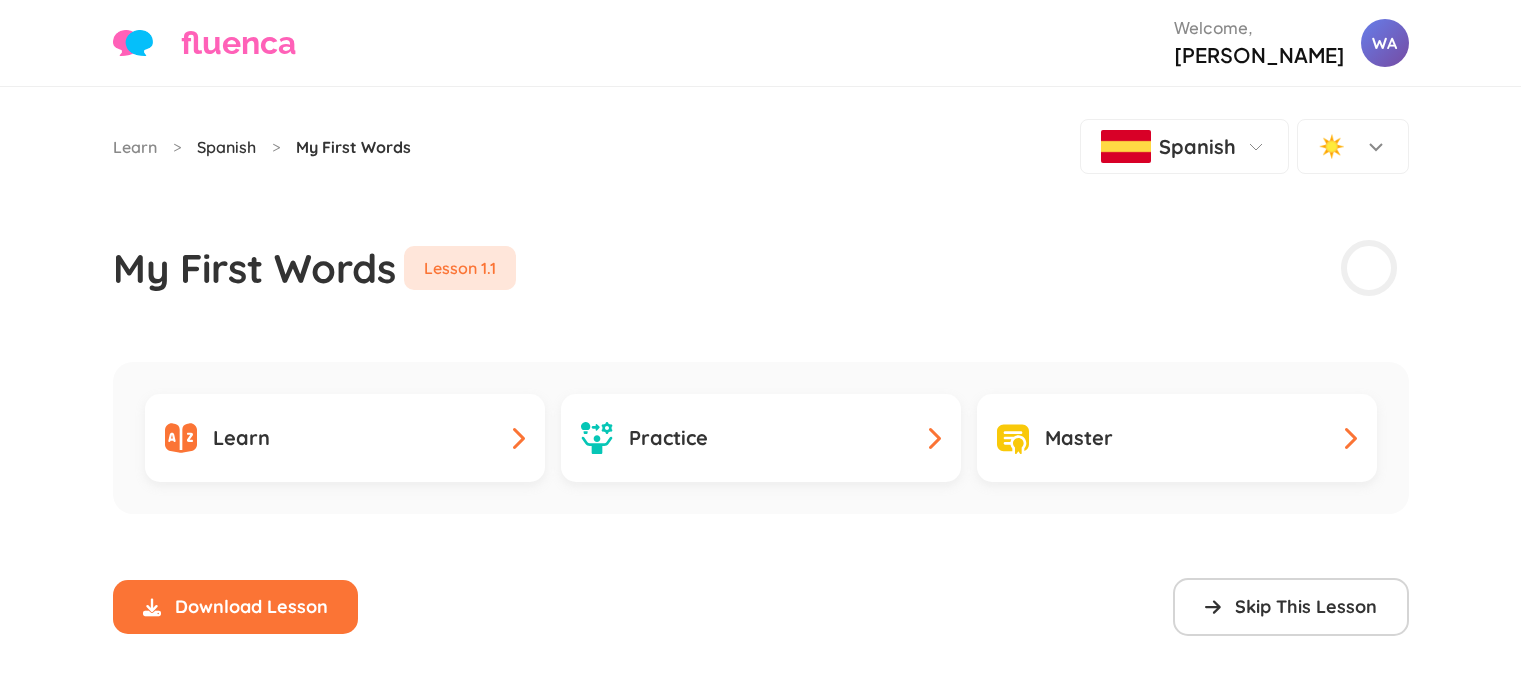 scroll, scrollTop: 0, scrollLeft: 0, axis: both 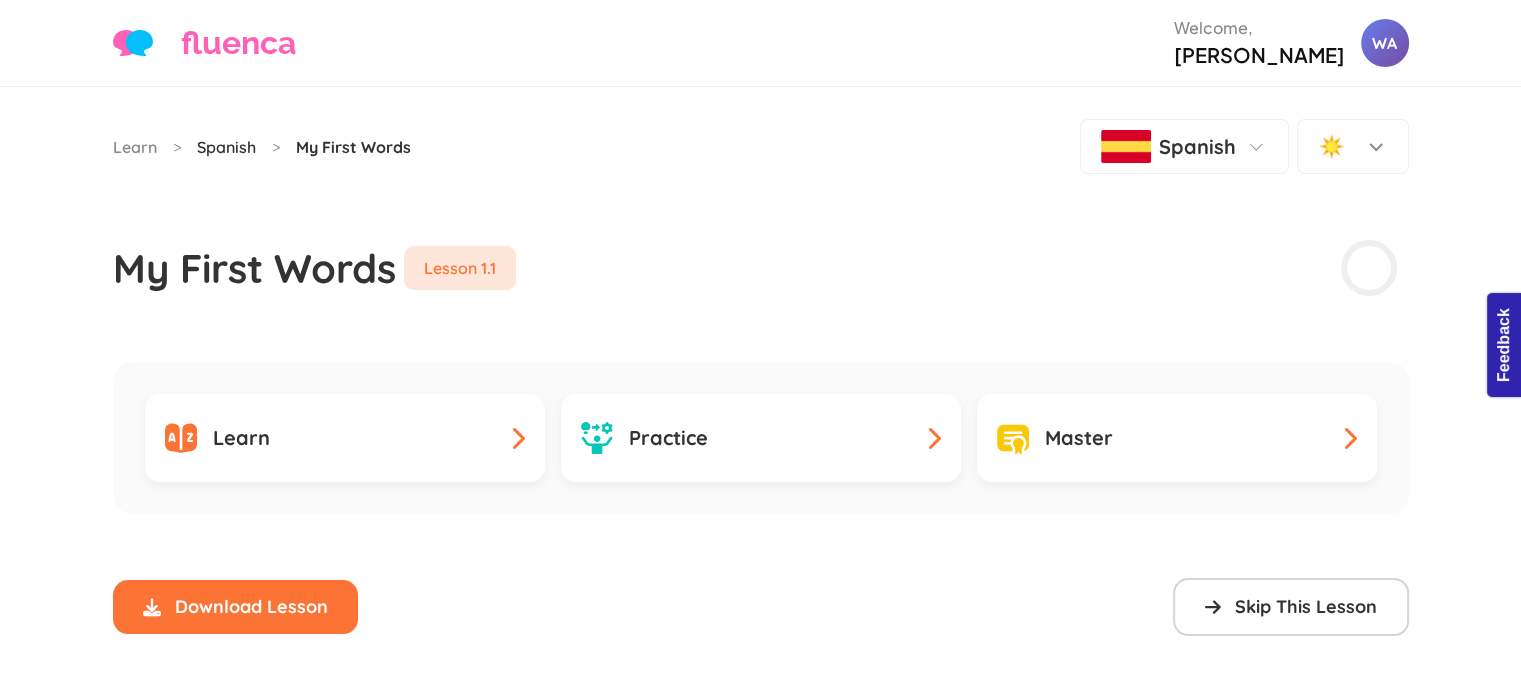 click on "Spanish" 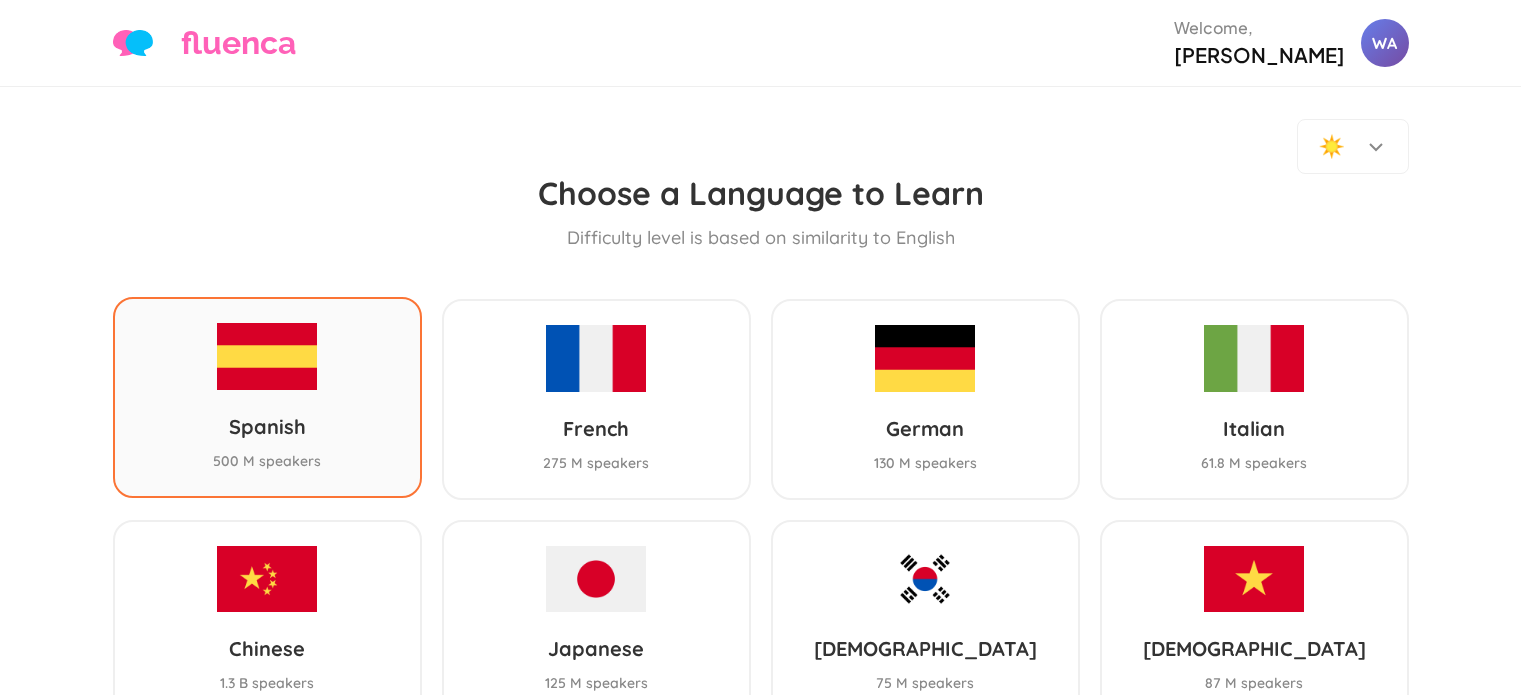 scroll, scrollTop: 0, scrollLeft: 0, axis: both 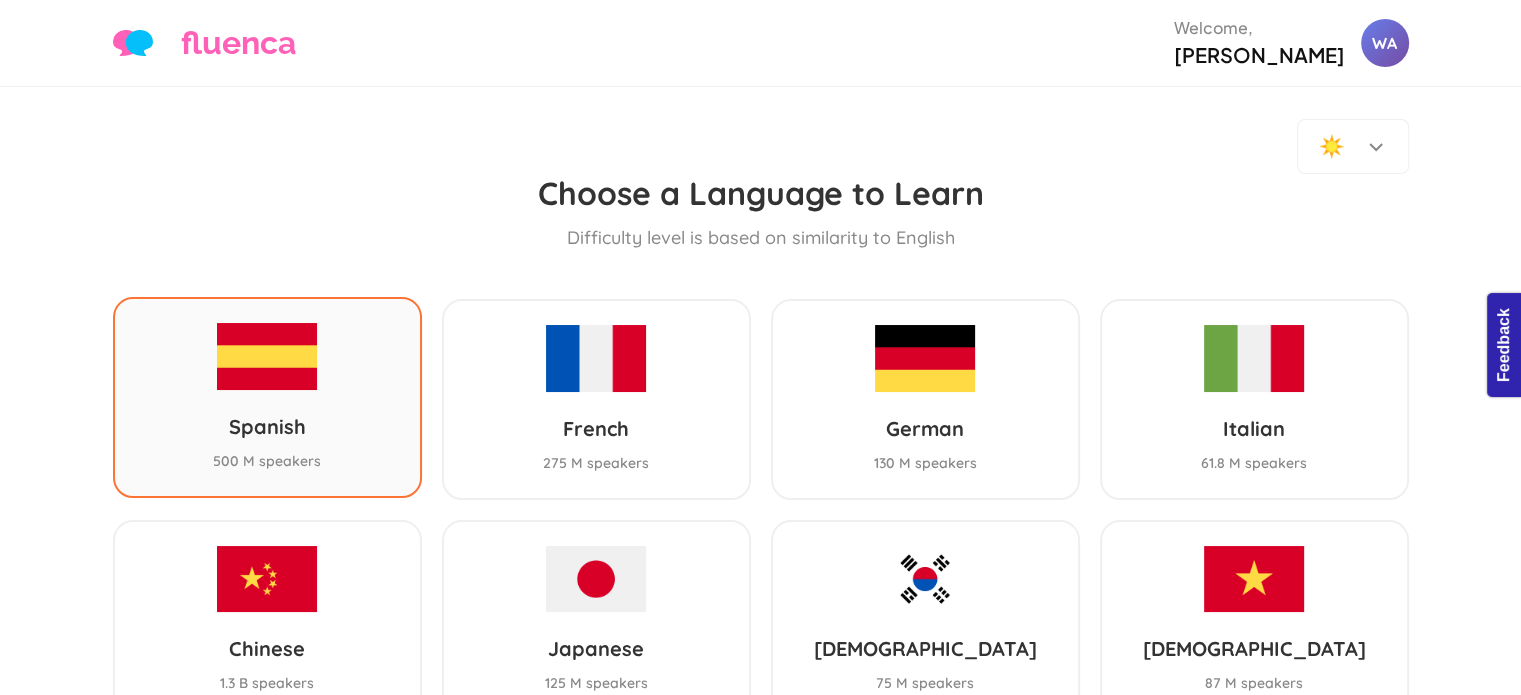 click on "Spanish 500 M speakers" at bounding box center [267, 397] 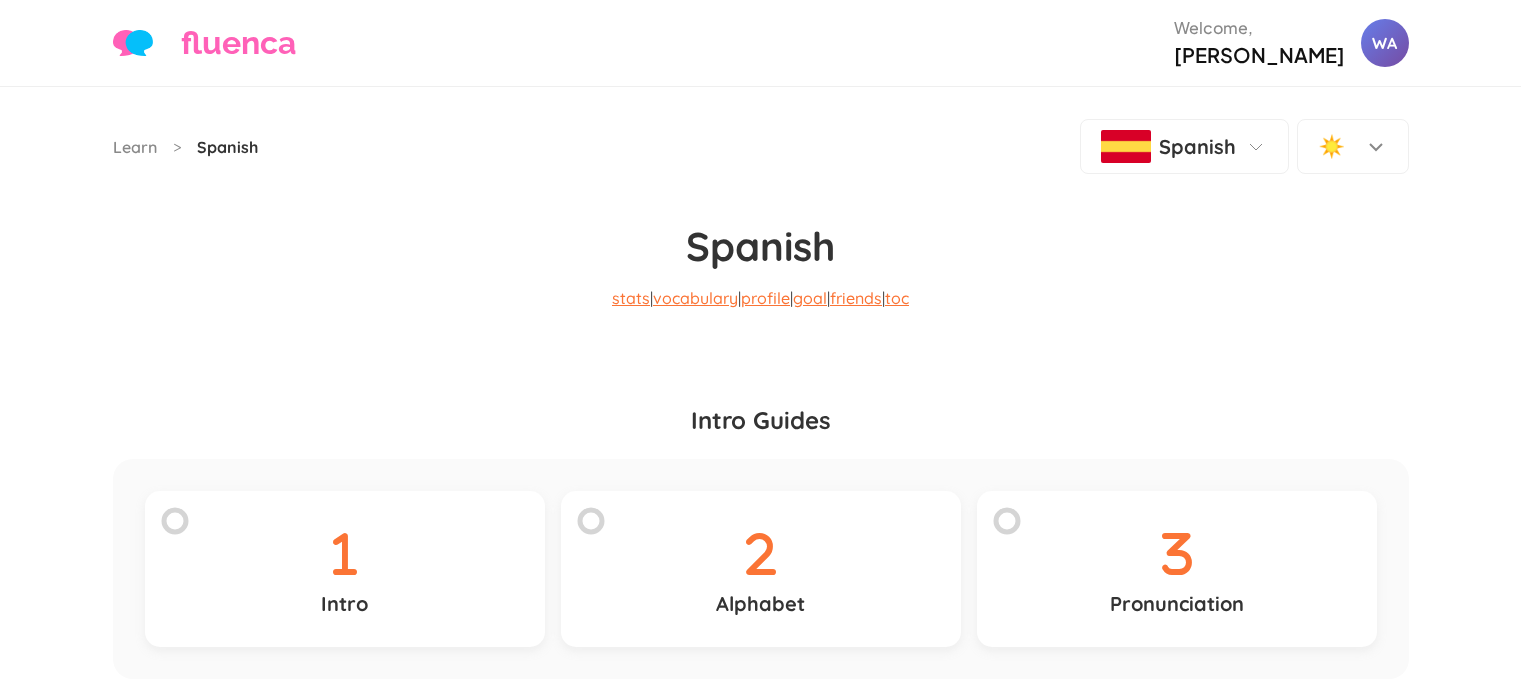 scroll, scrollTop: 263, scrollLeft: 0, axis: vertical 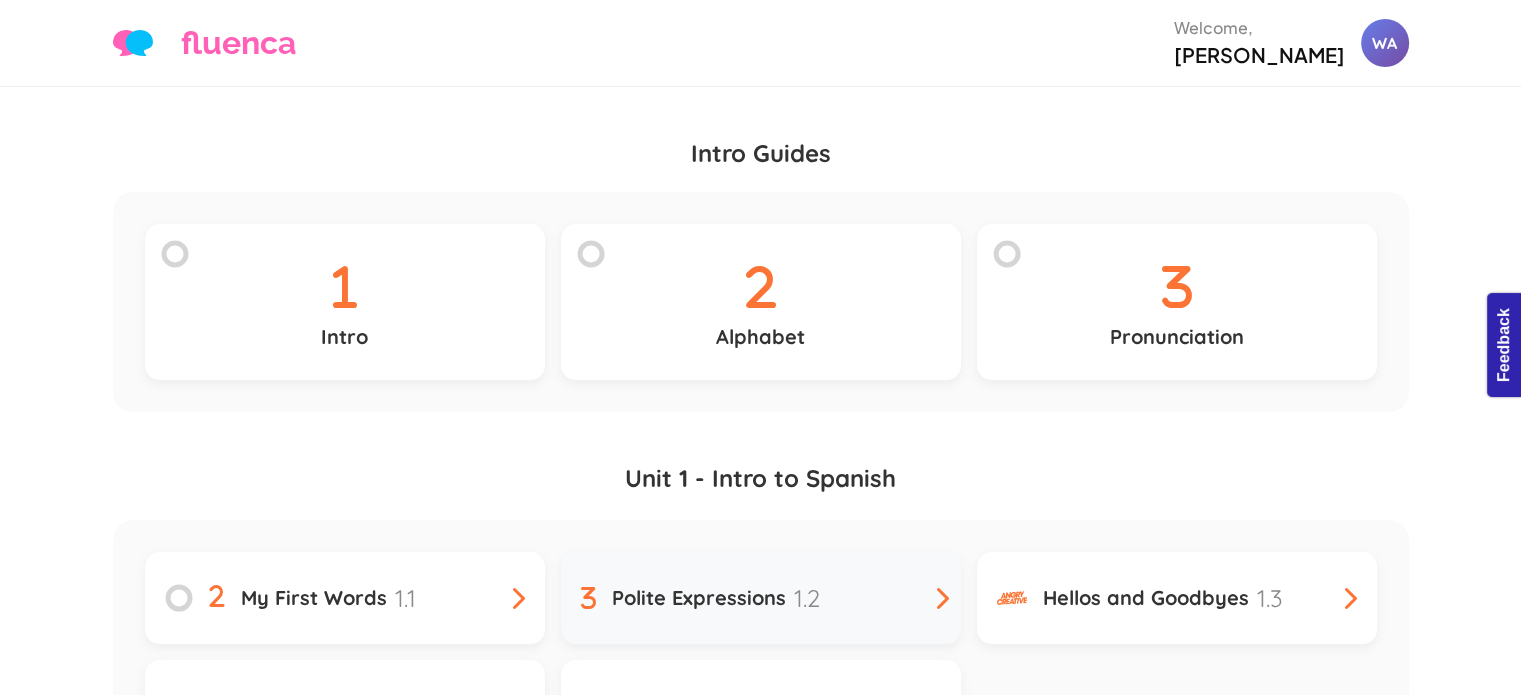 click on "Polite Expressions 1.2" at bounding box center (761, 598) 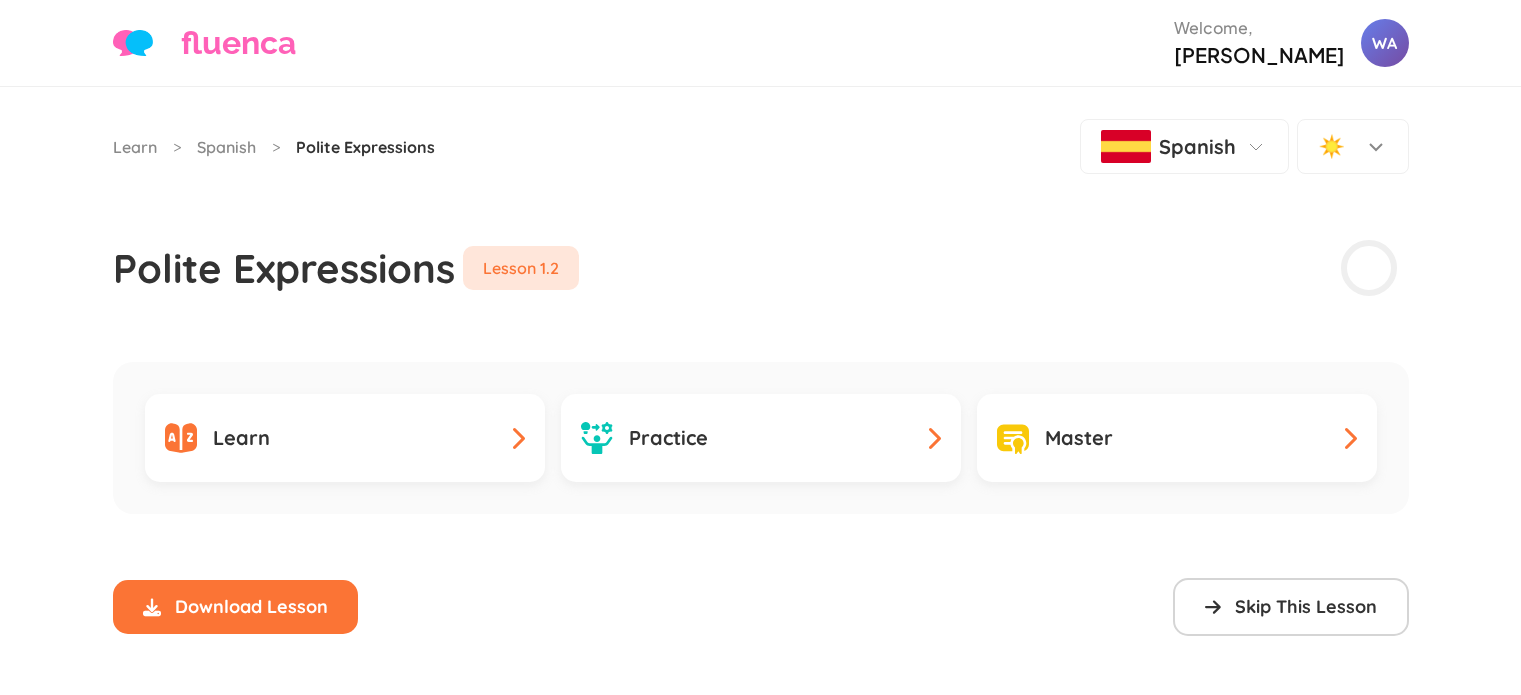 scroll, scrollTop: 0, scrollLeft: 0, axis: both 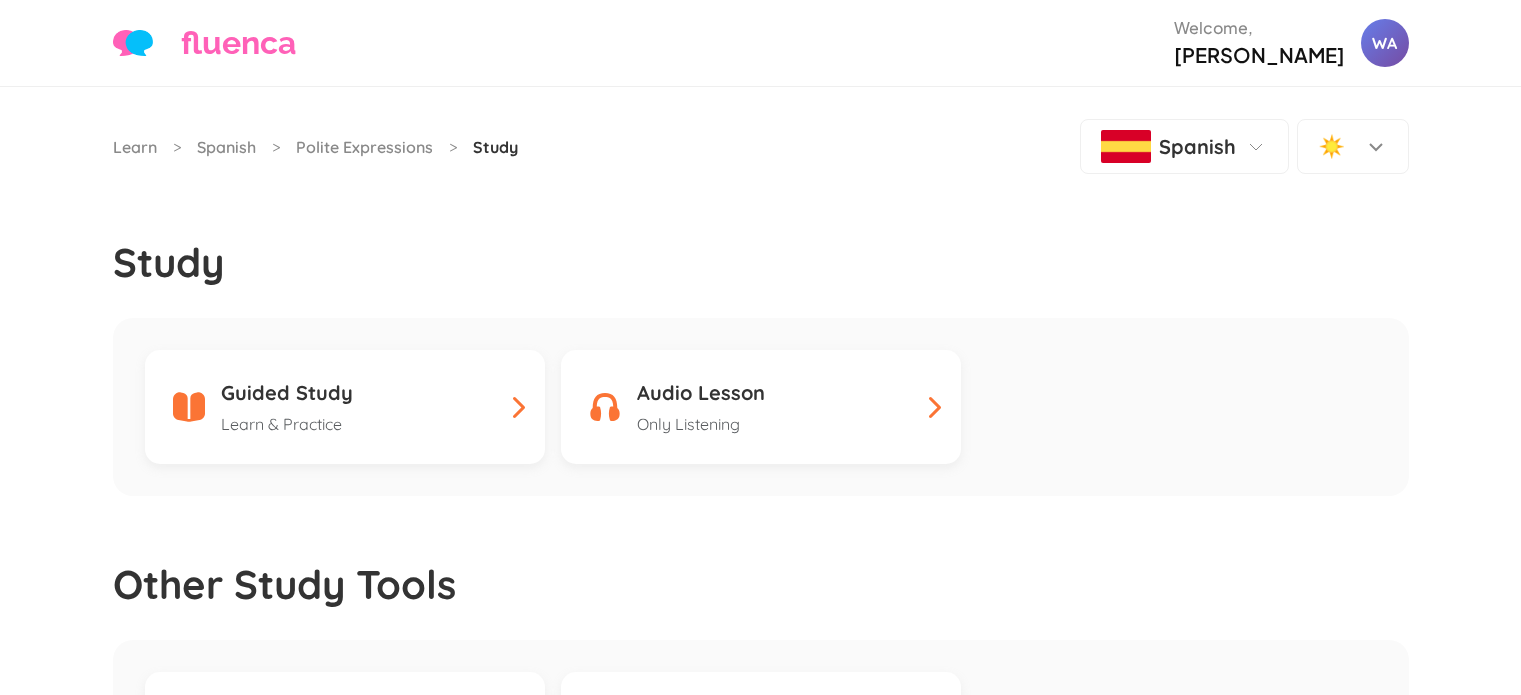 click on "Audio Lesson Only Listening" at bounding box center (761, 407) 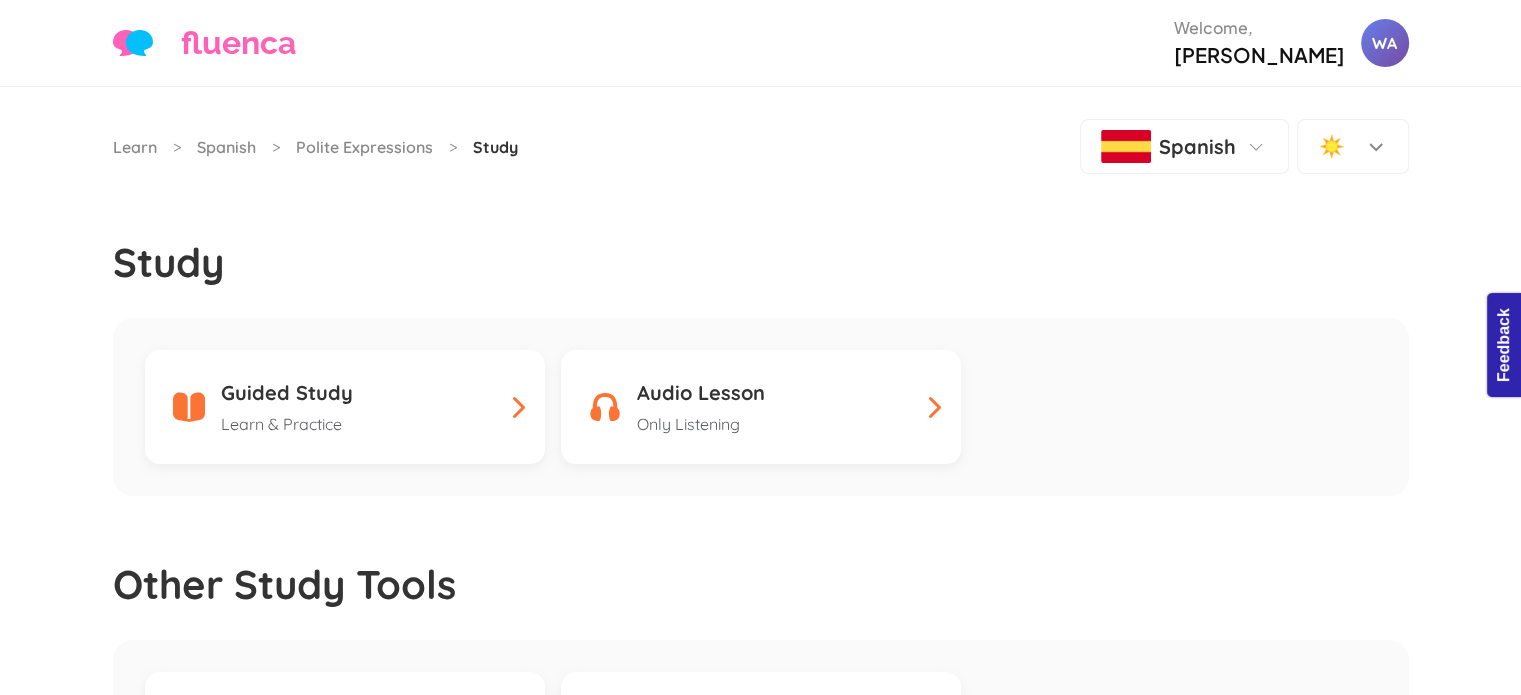 scroll, scrollTop: 0, scrollLeft: 0, axis: both 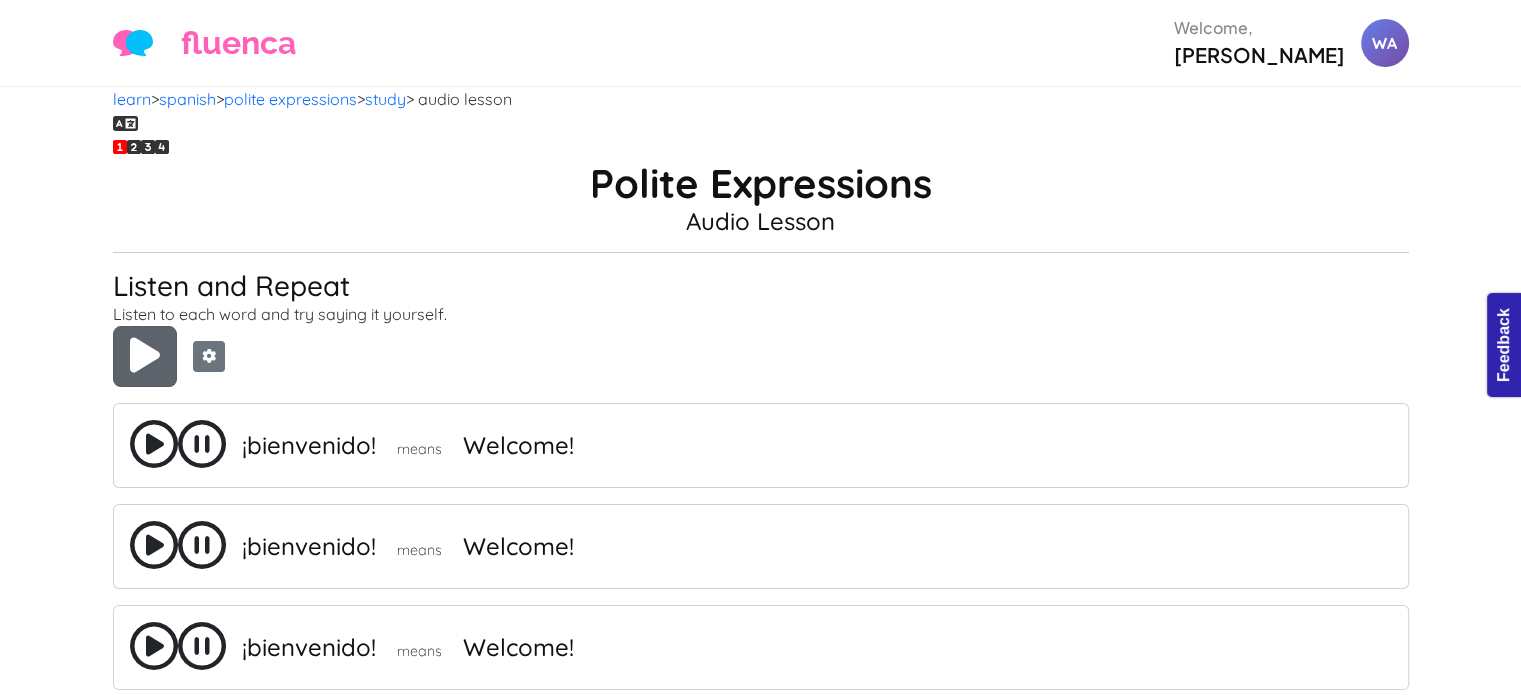 click at bounding box center [145, 355] 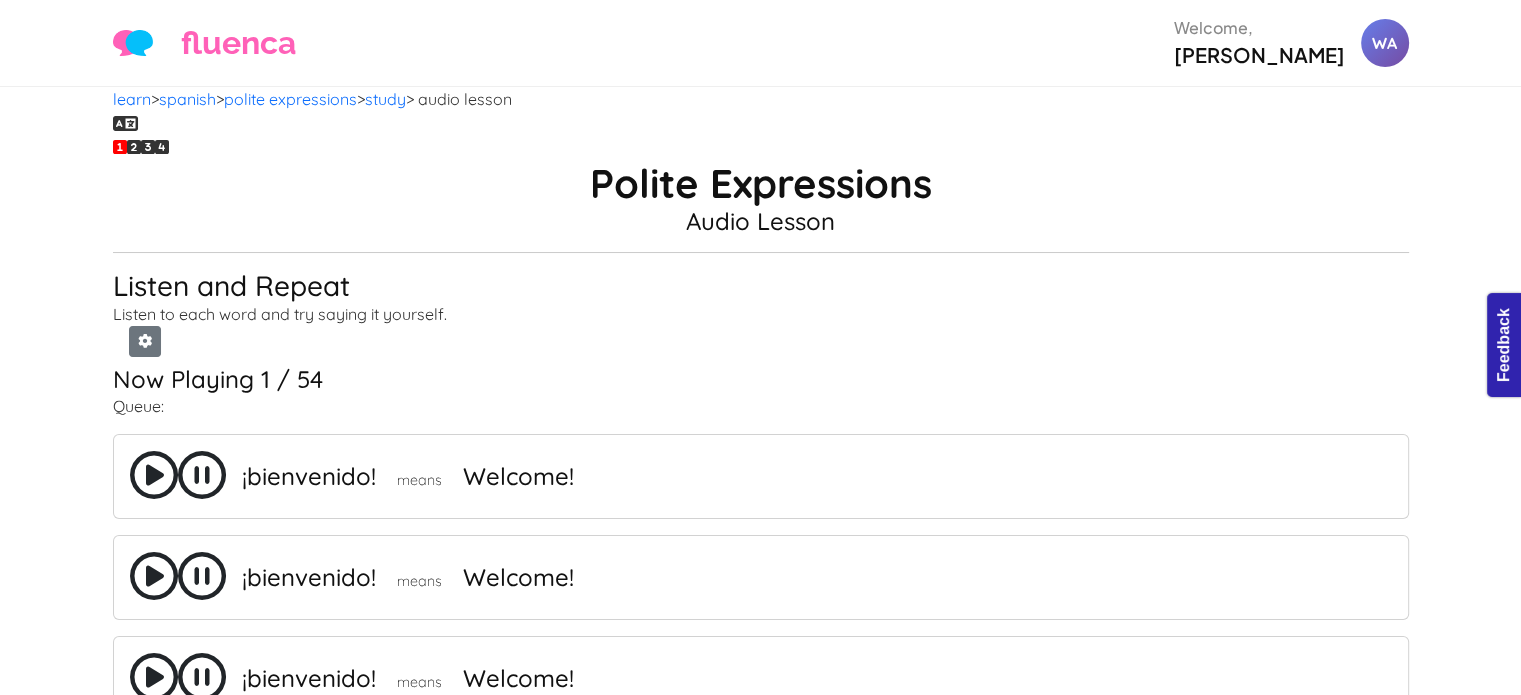 click at bounding box center (154, 475) 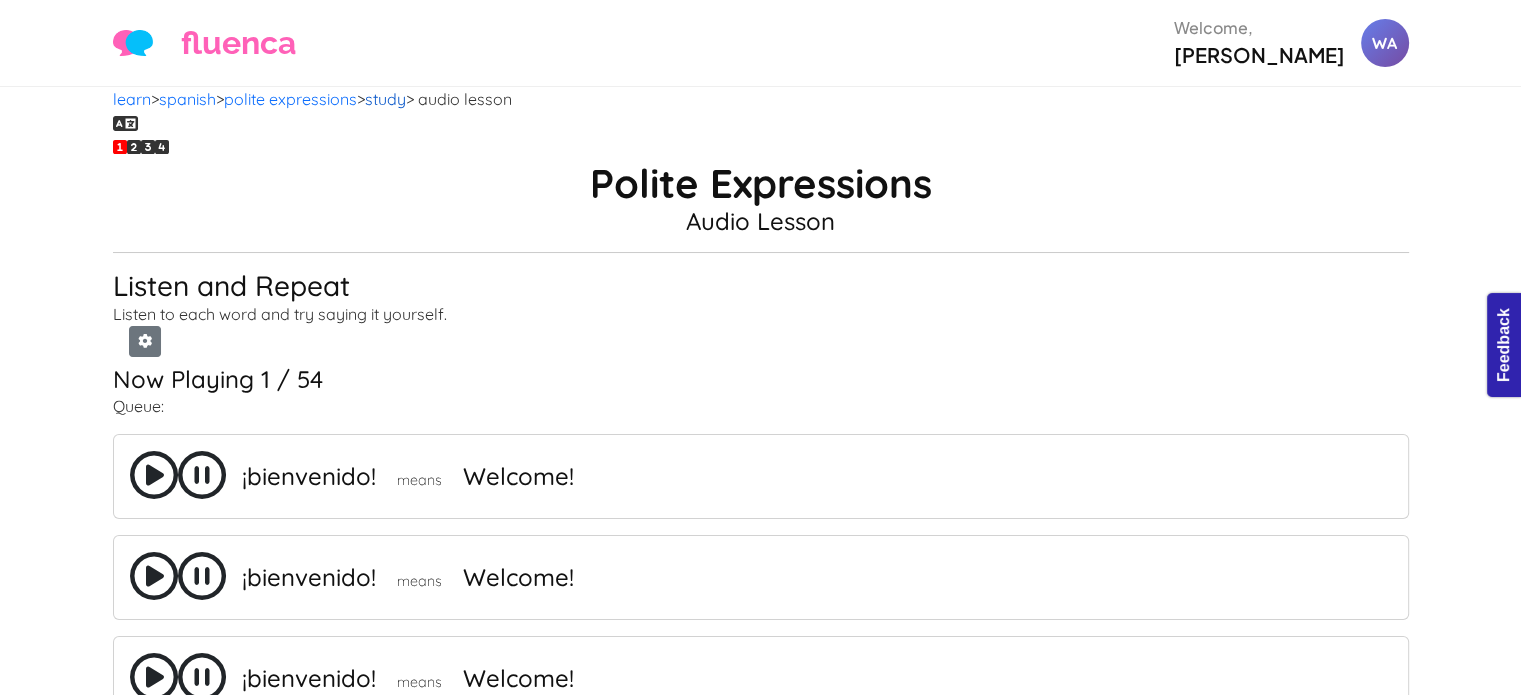 click on "study" at bounding box center [385, 99] 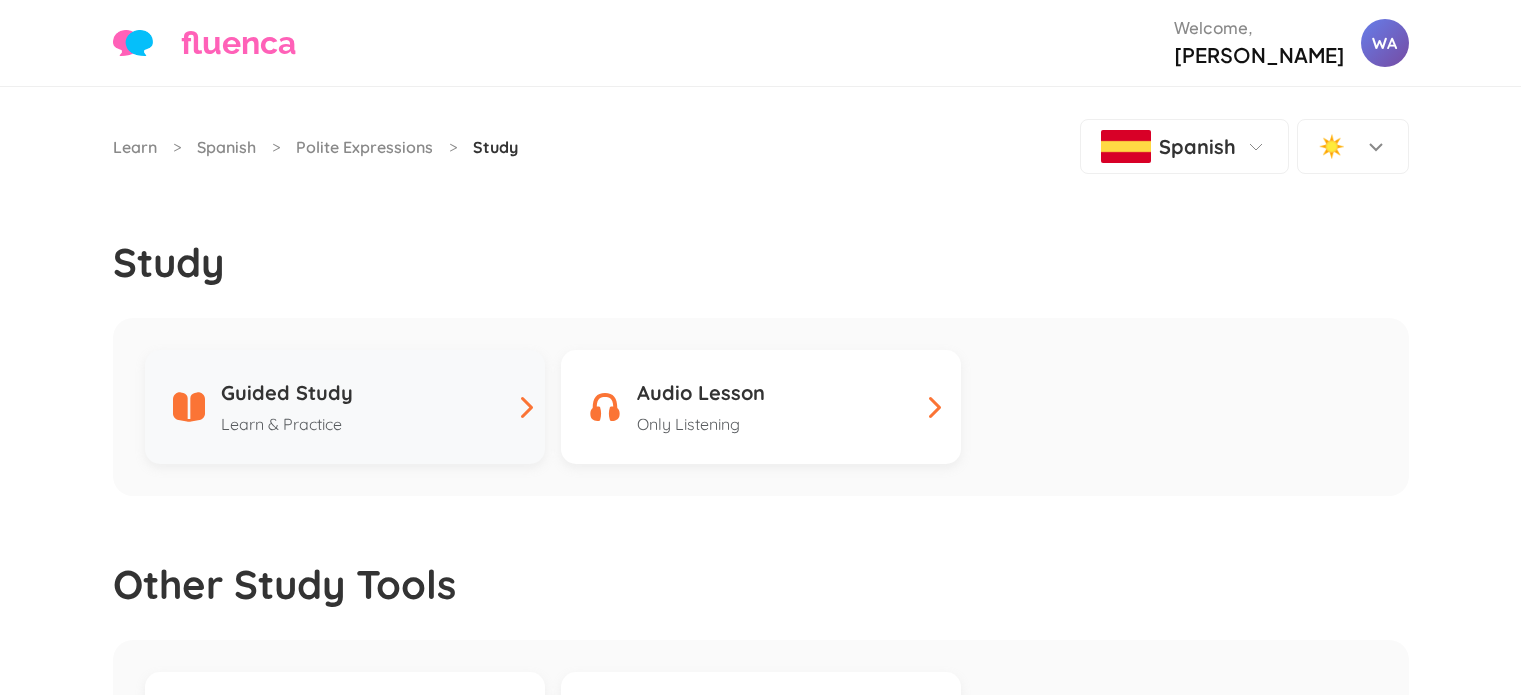 scroll, scrollTop: 0, scrollLeft: 0, axis: both 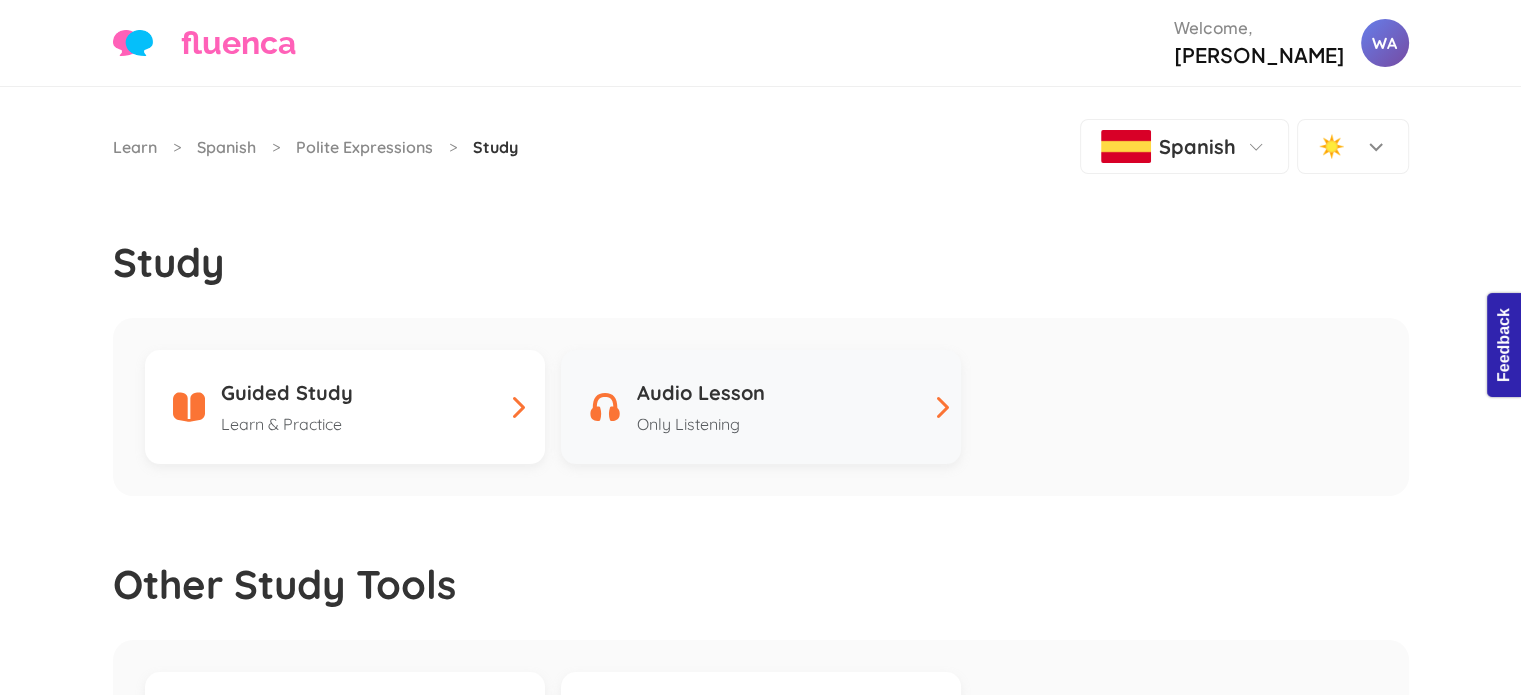 click on "Audio Lesson" at bounding box center [701, 392] 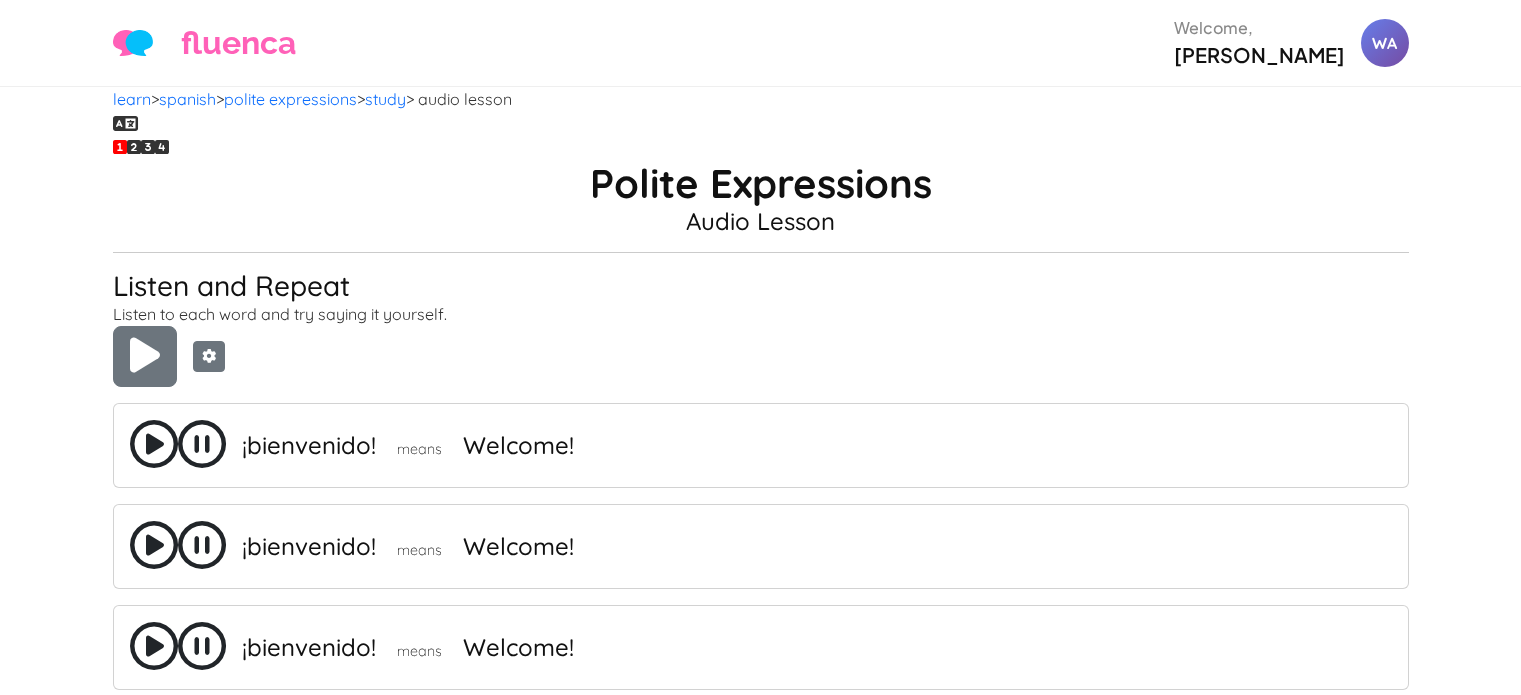 scroll, scrollTop: 0, scrollLeft: 0, axis: both 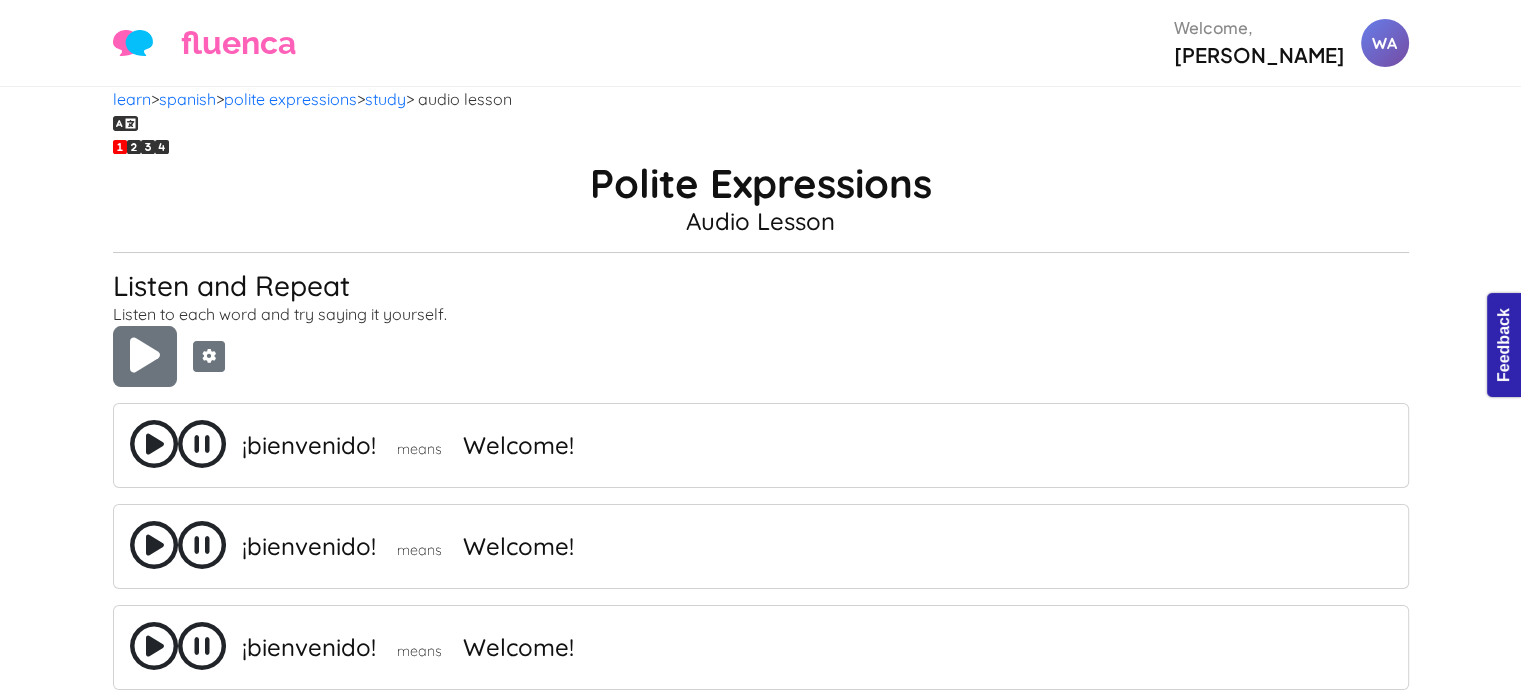 click at bounding box center [154, 444] 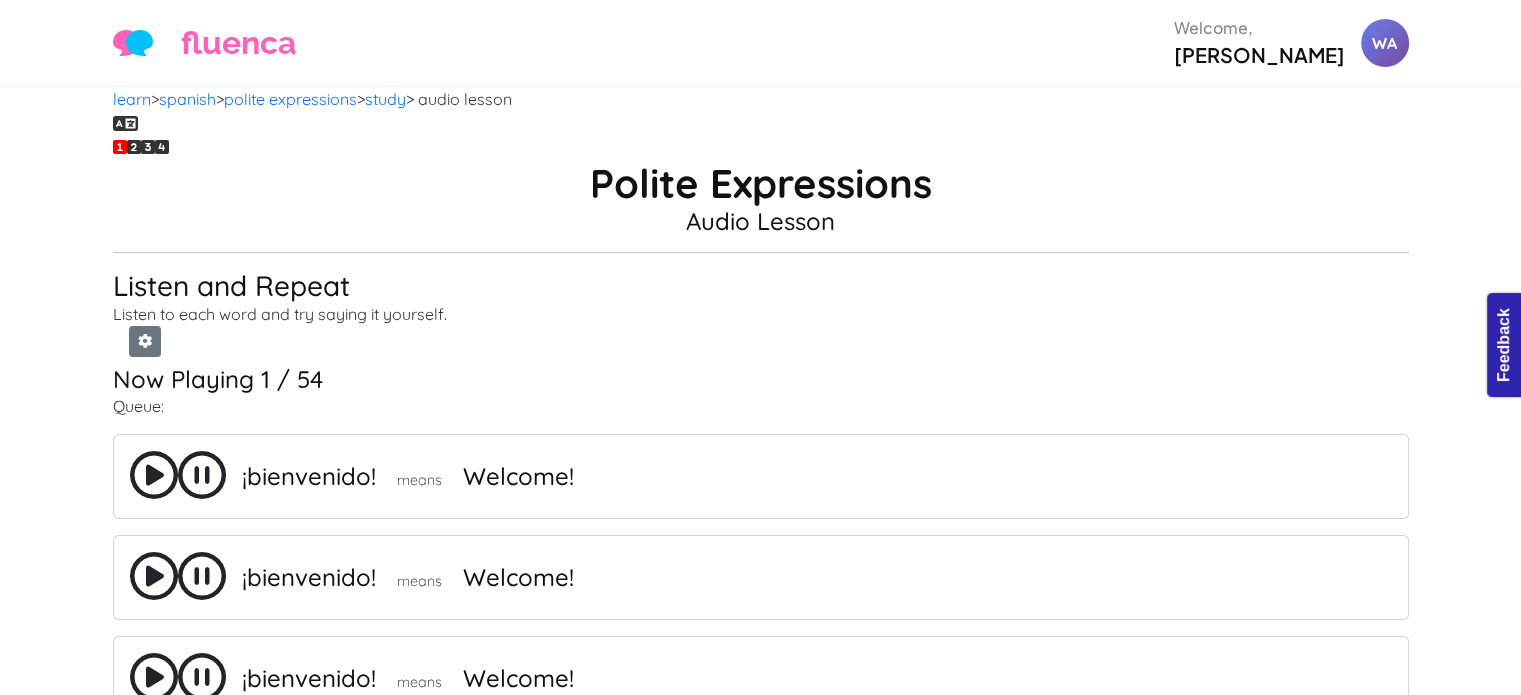 click at bounding box center (154, 475) 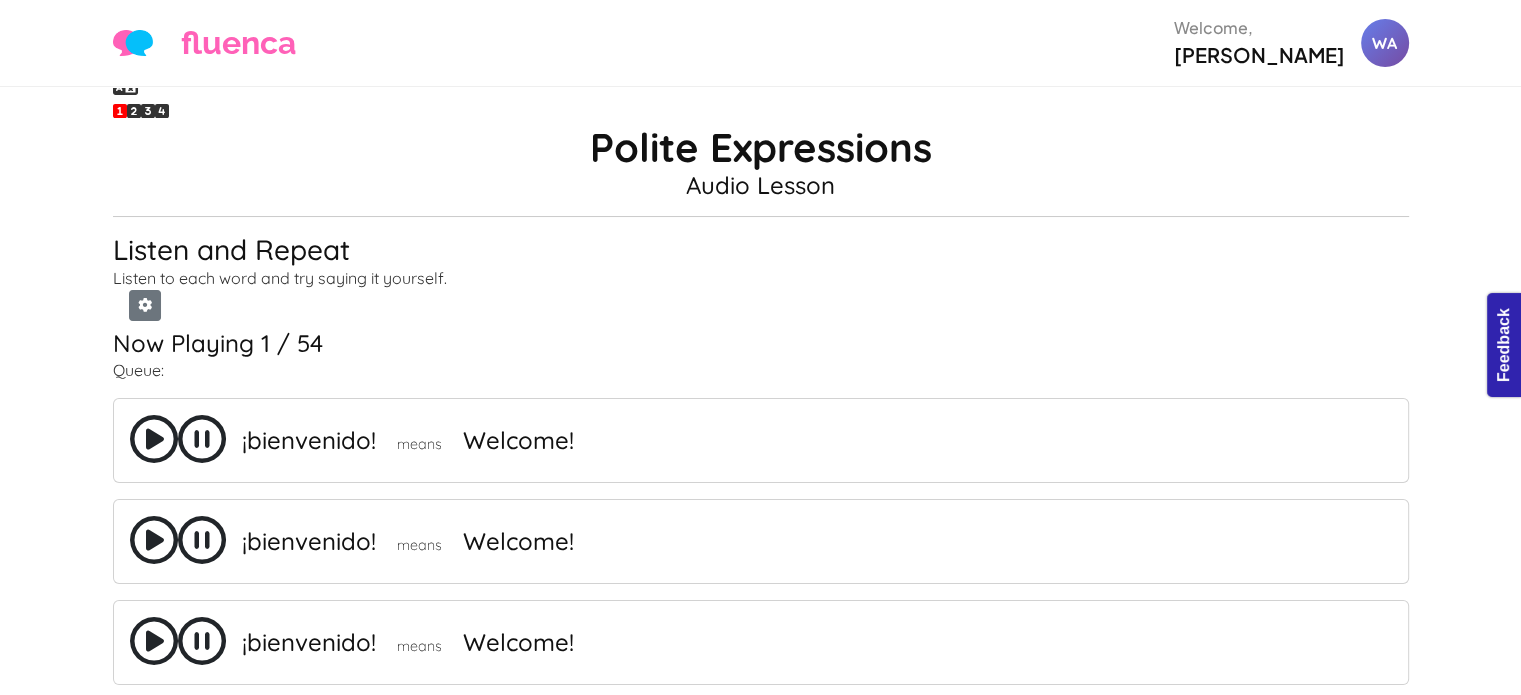scroll, scrollTop: 0, scrollLeft: 0, axis: both 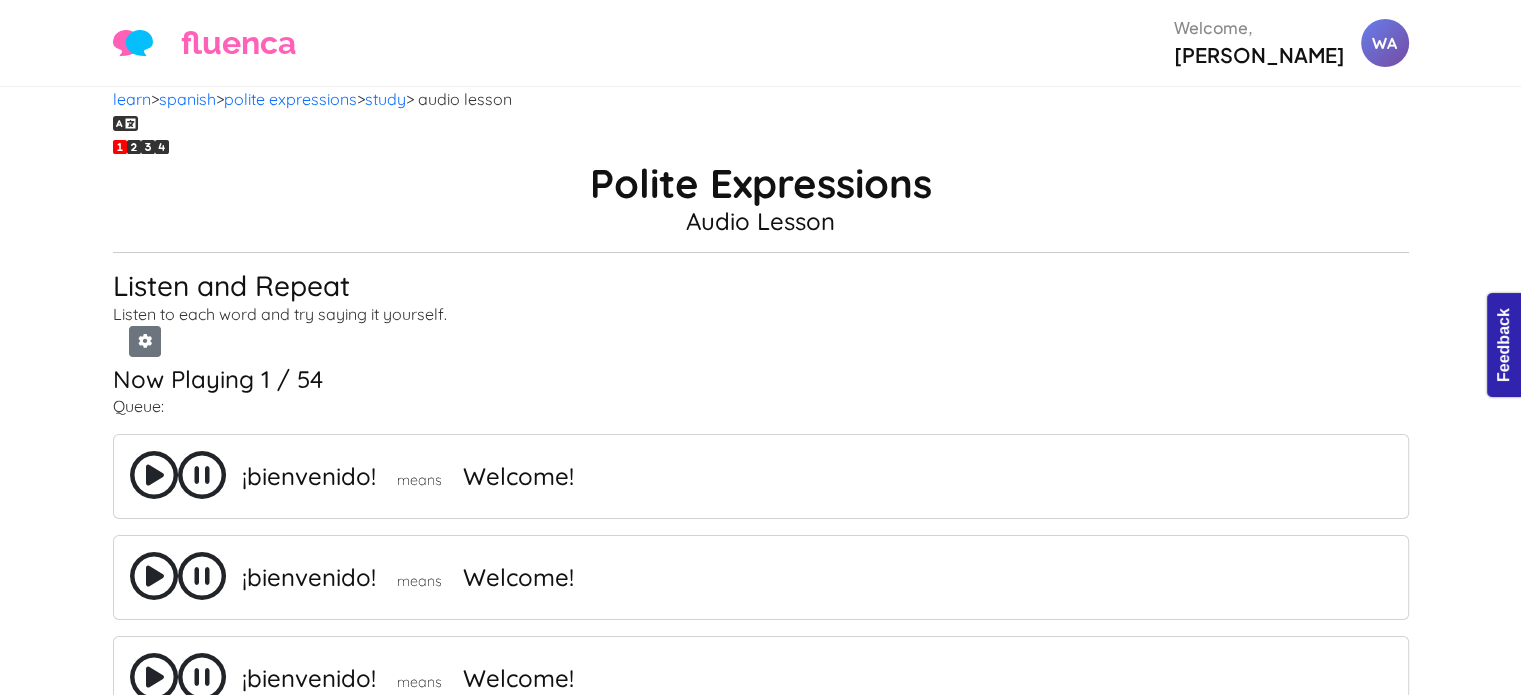 click at bounding box center (154, 475) 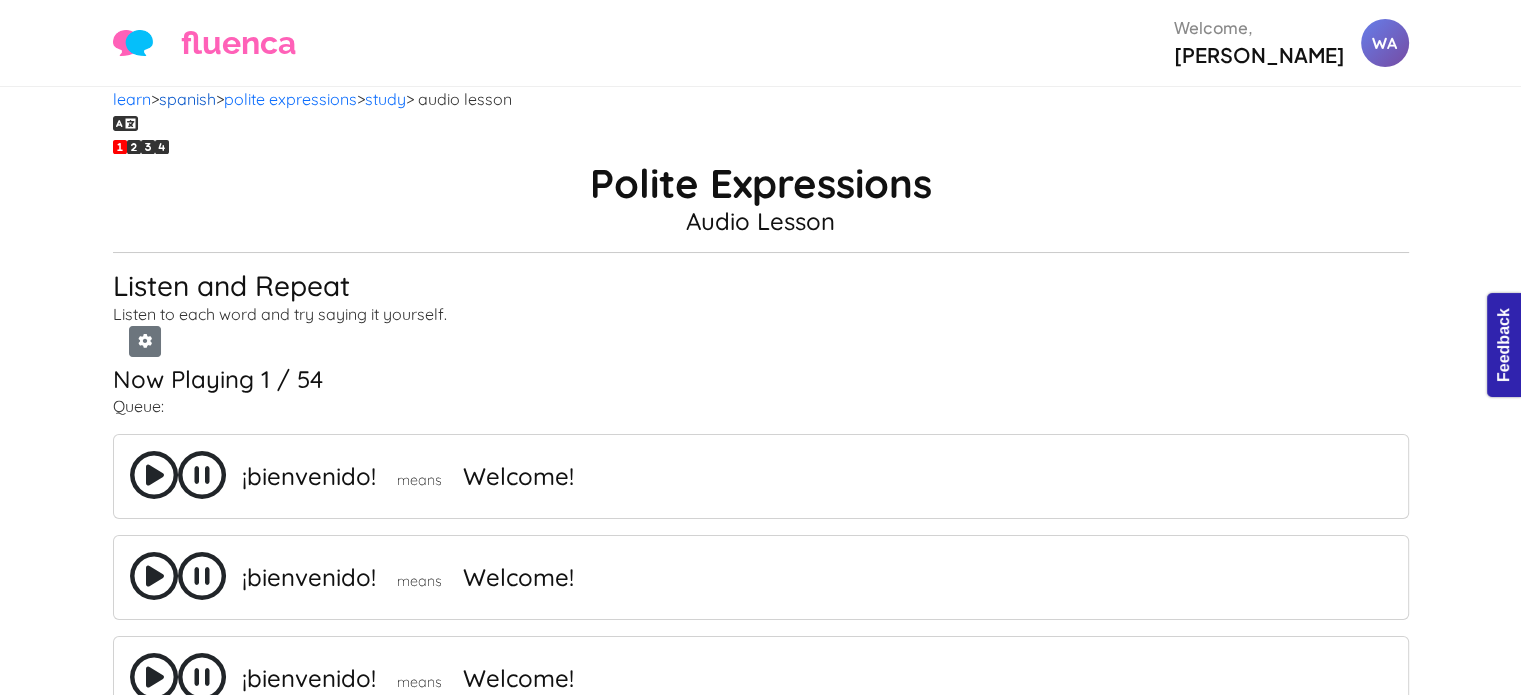 click on "spanish" at bounding box center (187, 99) 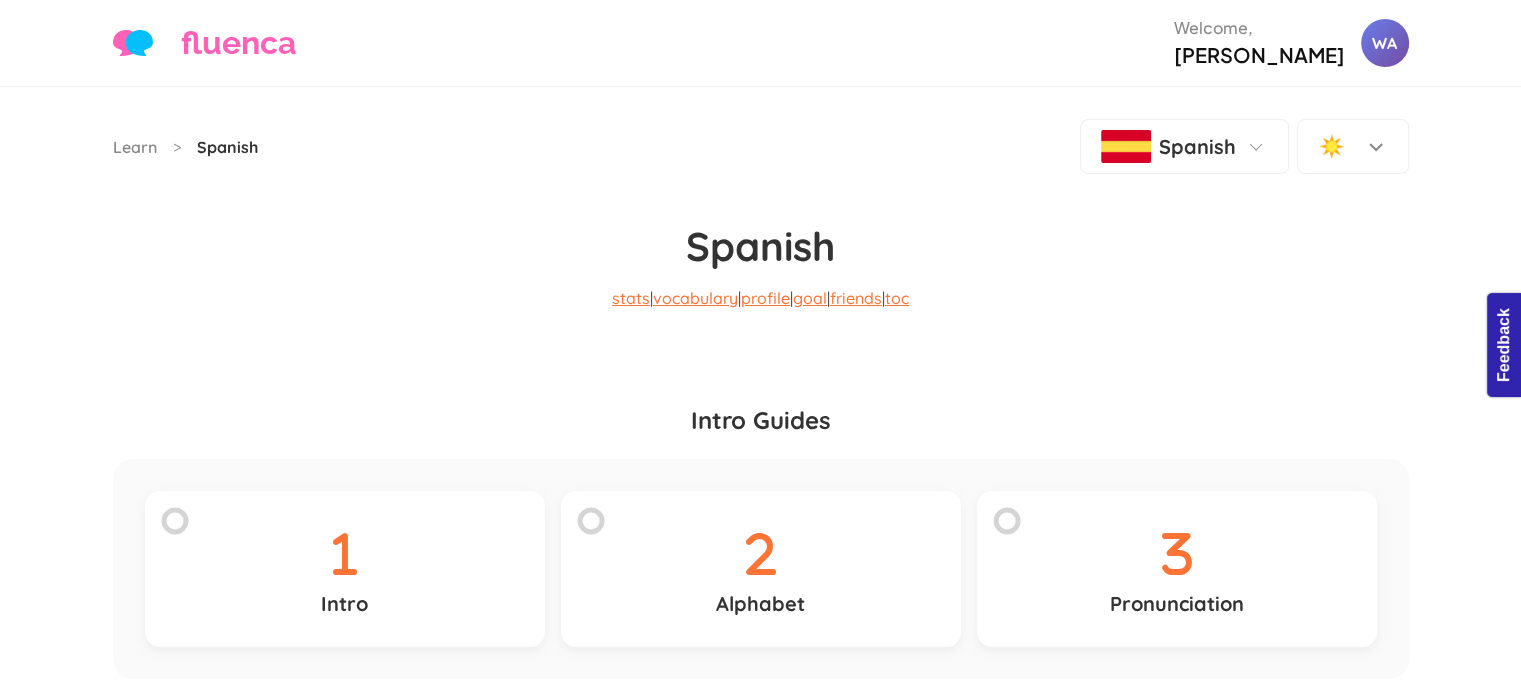 scroll, scrollTop: 359, scrollLeft: 0, axis: vertical 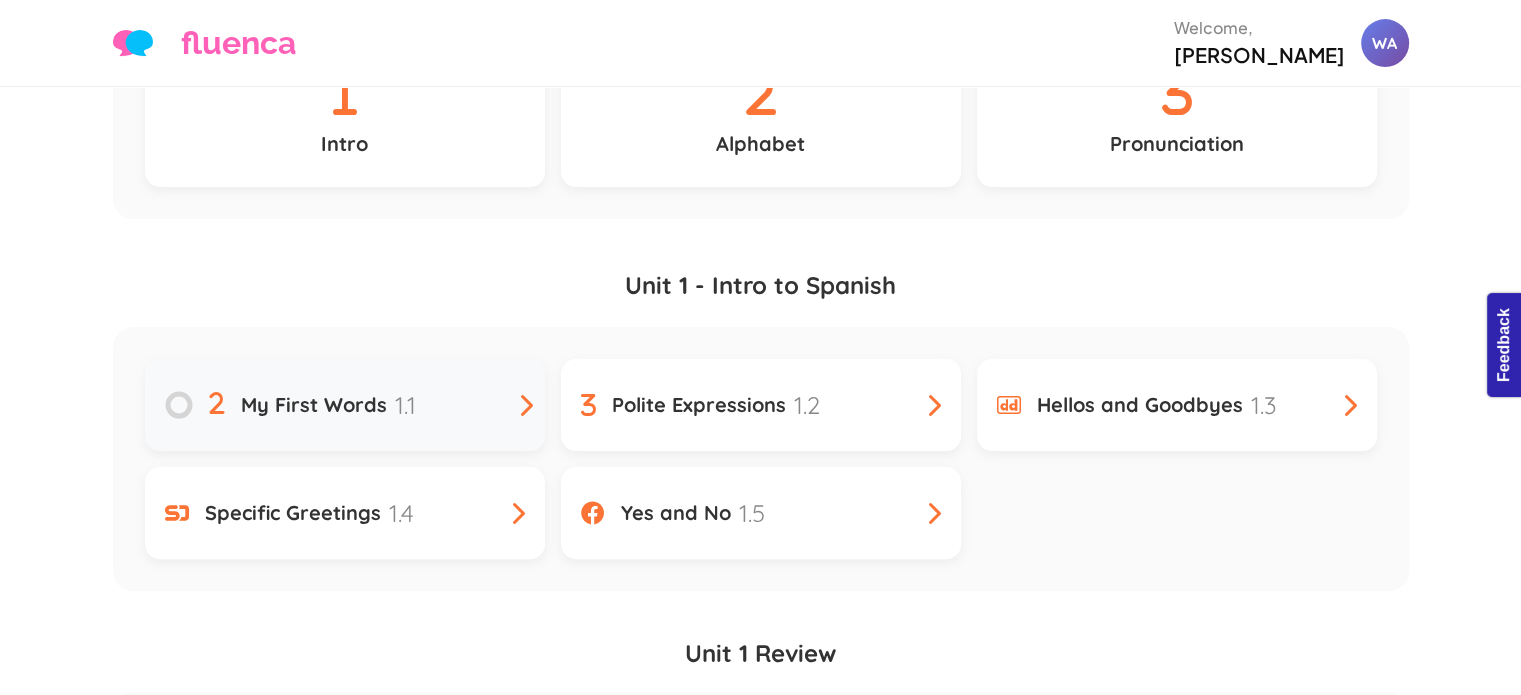 click on "My First Words 1.1" at bounding box center (345, 405) 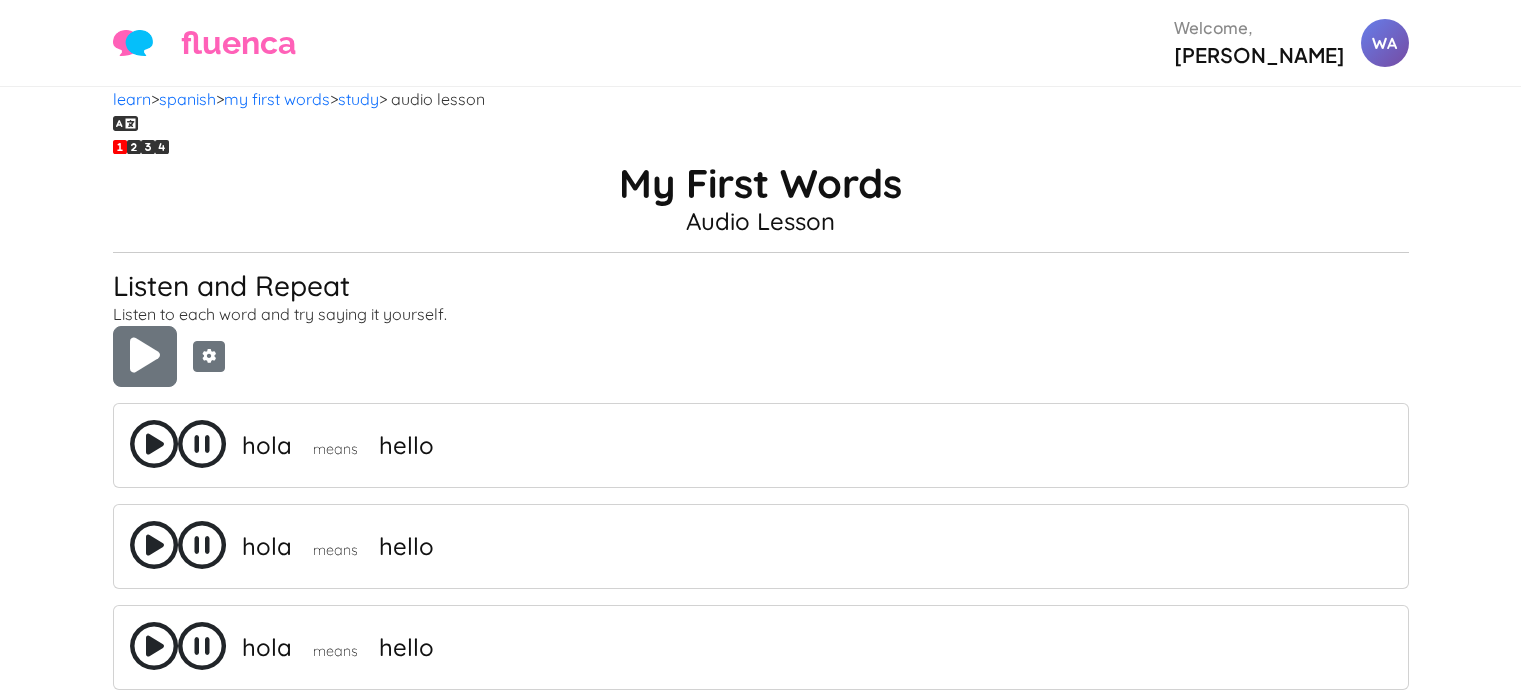 scroll, scrollTop: 0, scrollLeft: 0, axis: both 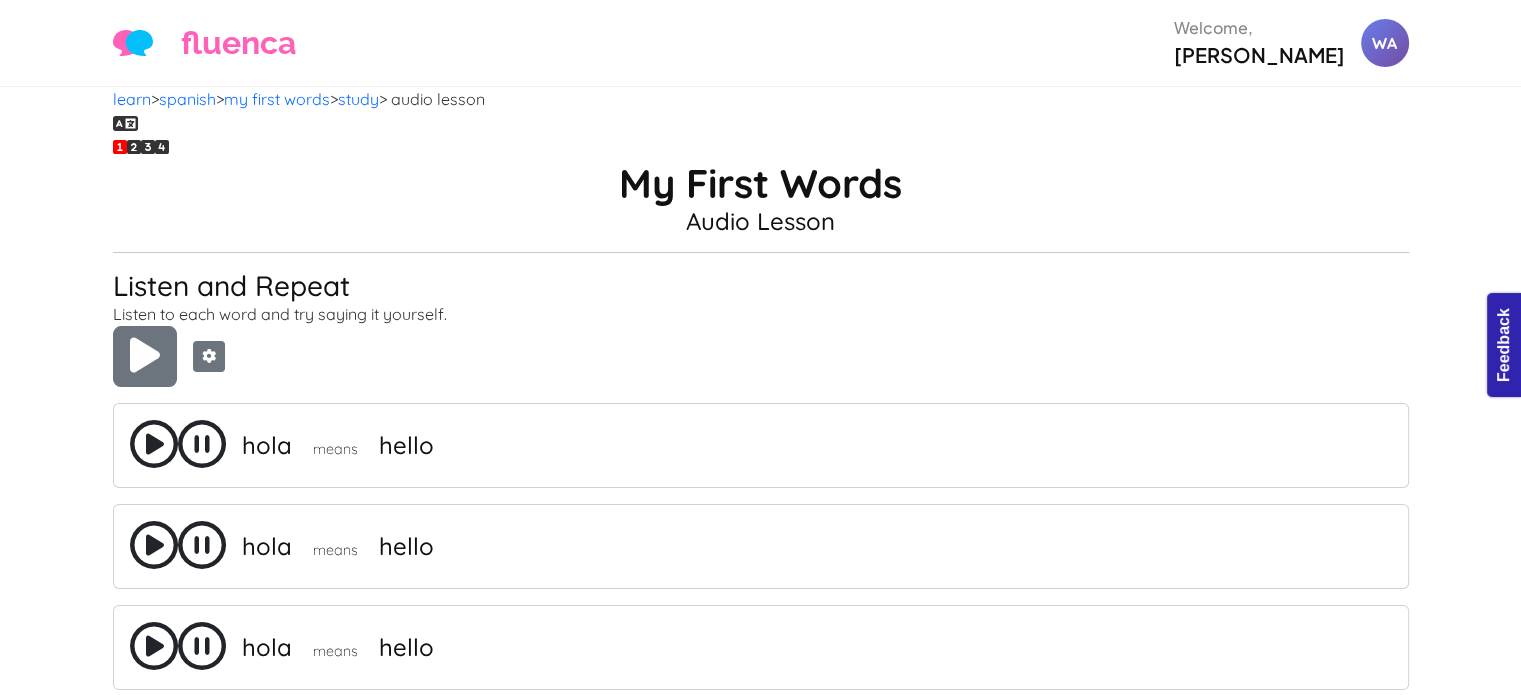 click at bounding box center [154, 444] 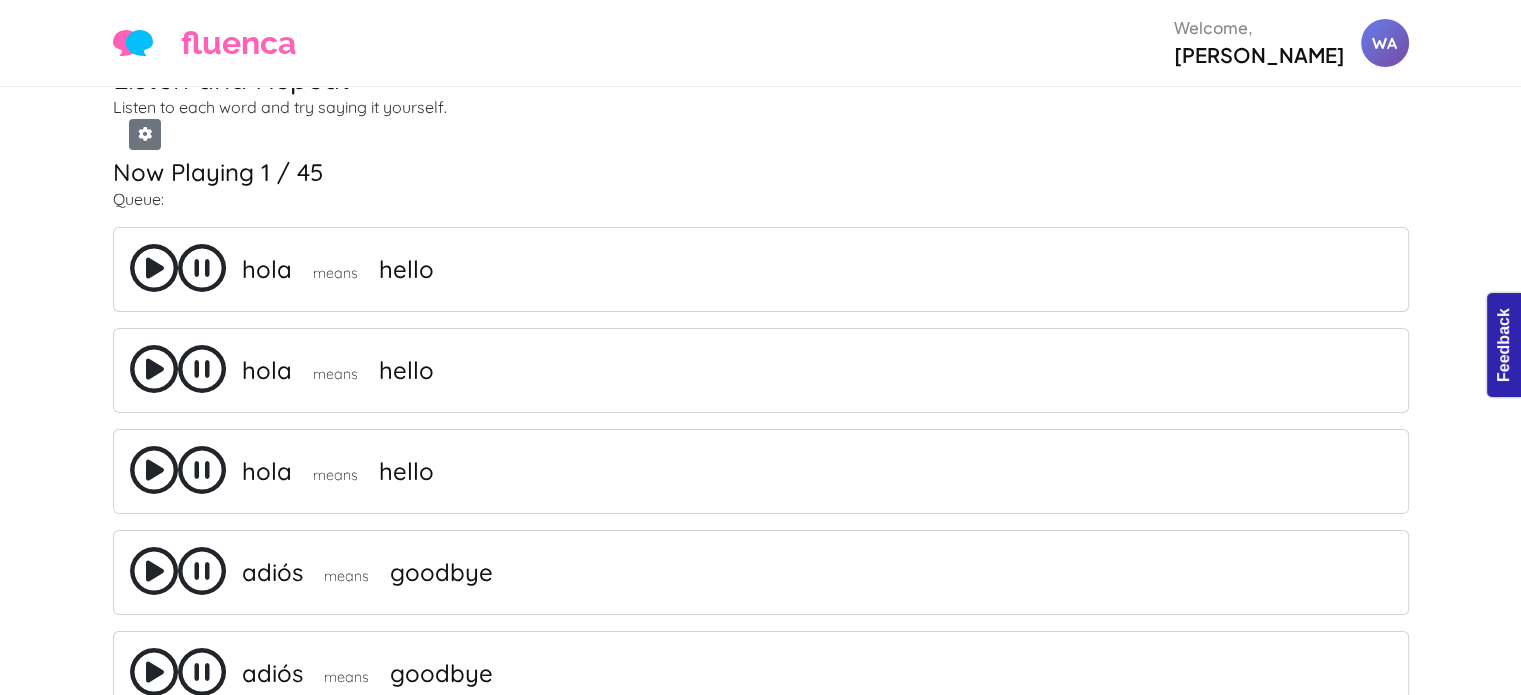 scroll, scrollTop: 208, scrollLeft: 0, axis: vertical 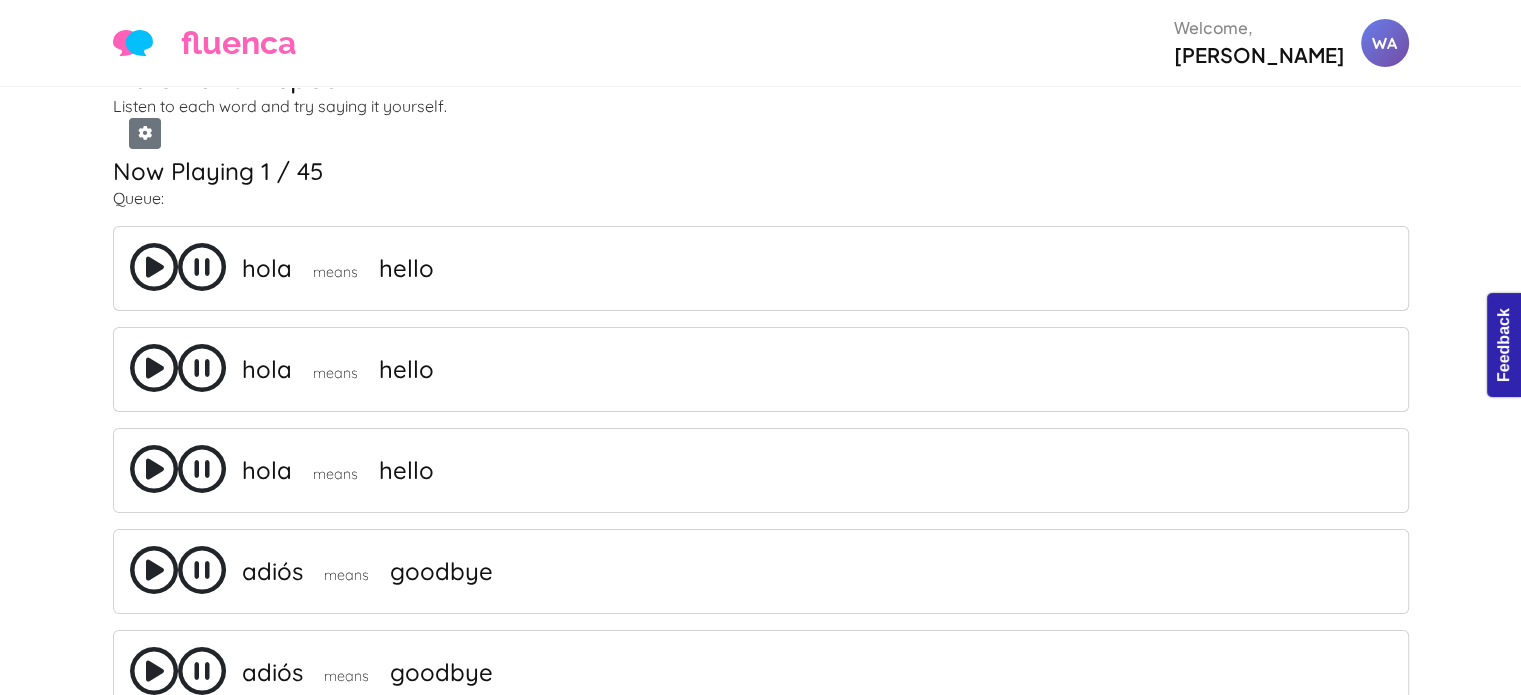 drag, startPoint x: 275, startPoint y: 487, endPoint x: 213, endPoint y: 493, distance: 62.289646 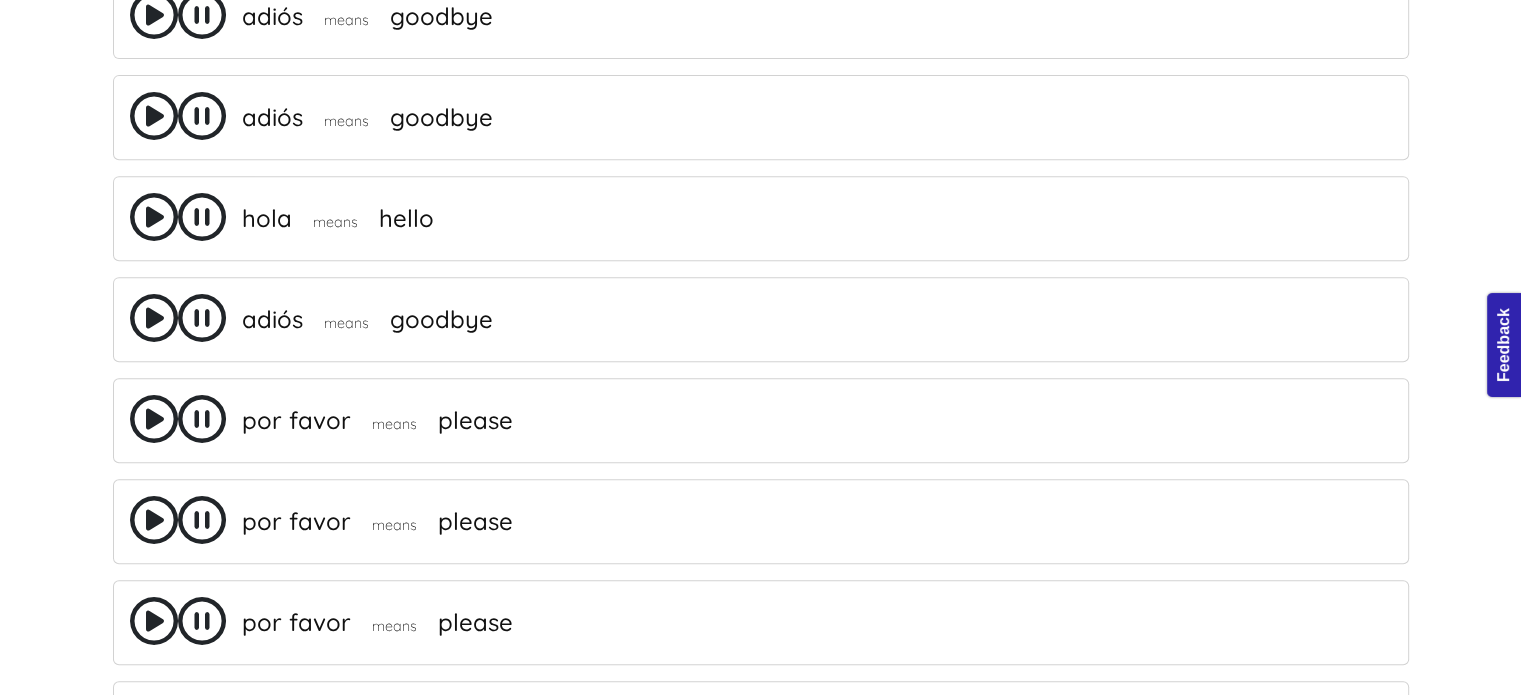 scroll, scrollTop: 871, scrollLeft: 0, axis: vertical 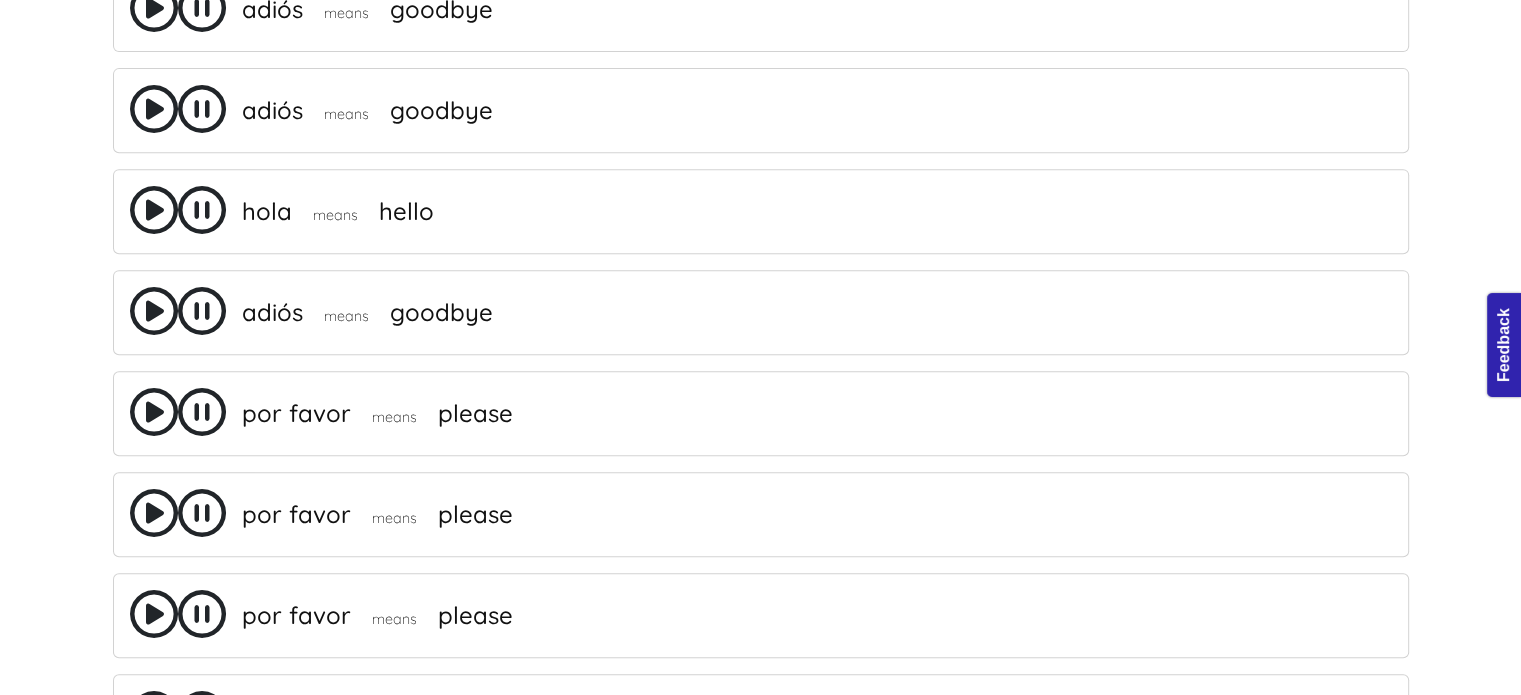drag, startPoint x: 322, startPoint y: 255, endPoint x: 226, endPoint y: 251, distance: 96.0833 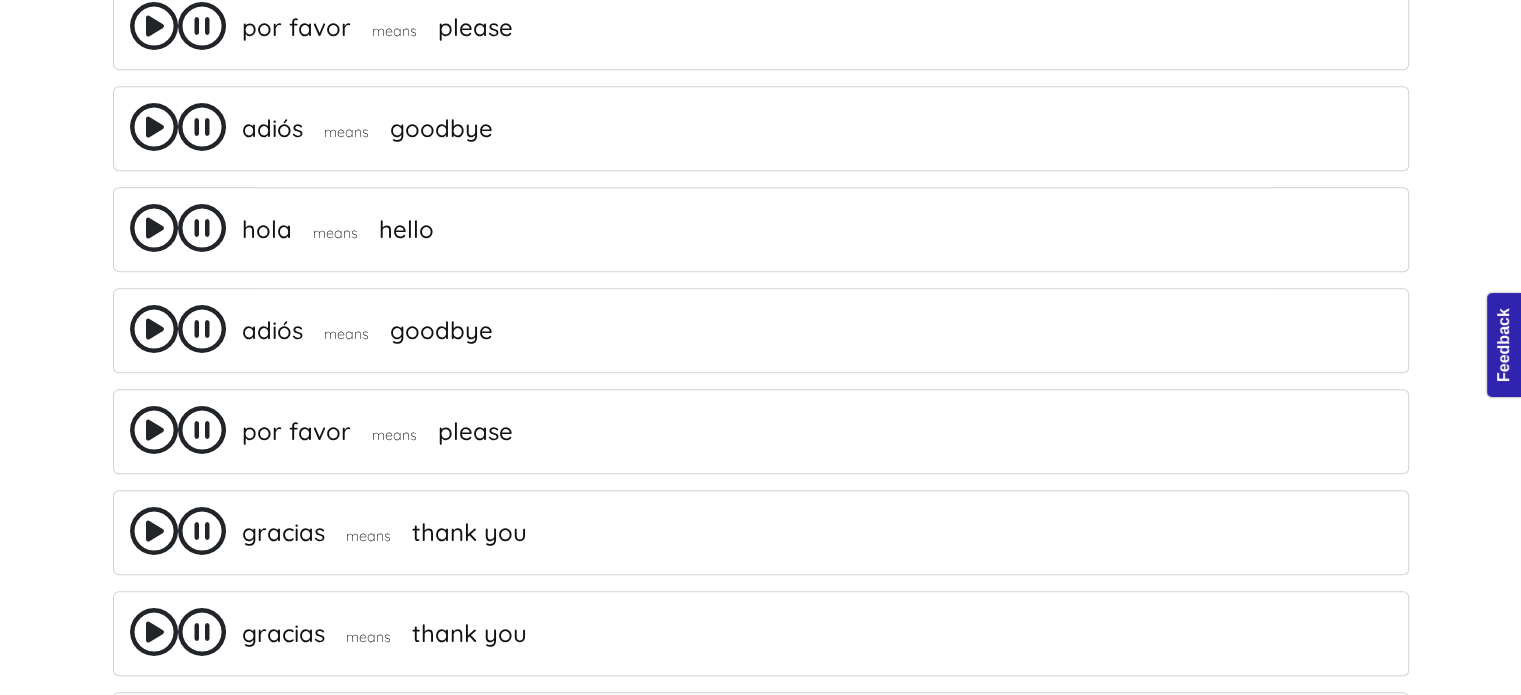 scroll, scrollTop: 1628, scrollLeft: 0, axis: vertical 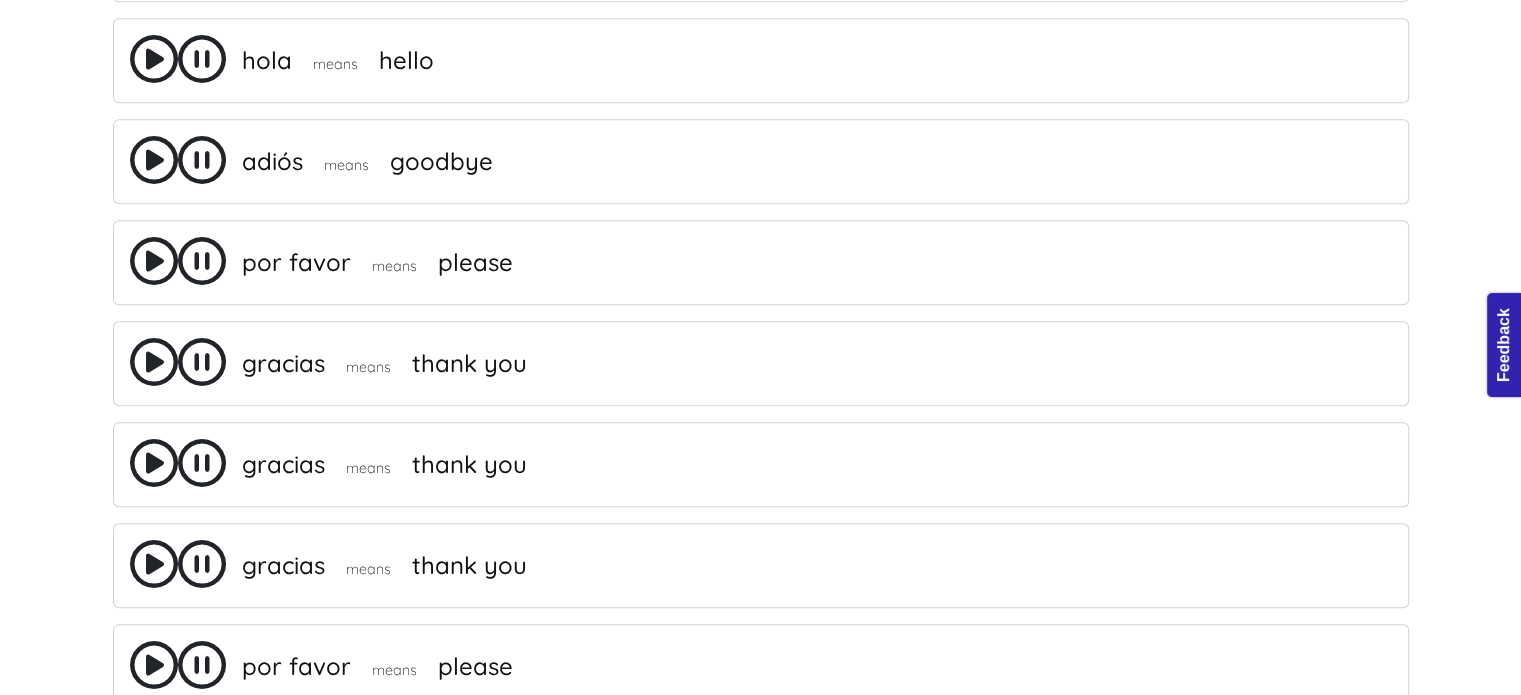 drag, startPoint x: 300, startPoint y: 121, endPoint x: 222, endPoint y: 112, distance: 78.51752 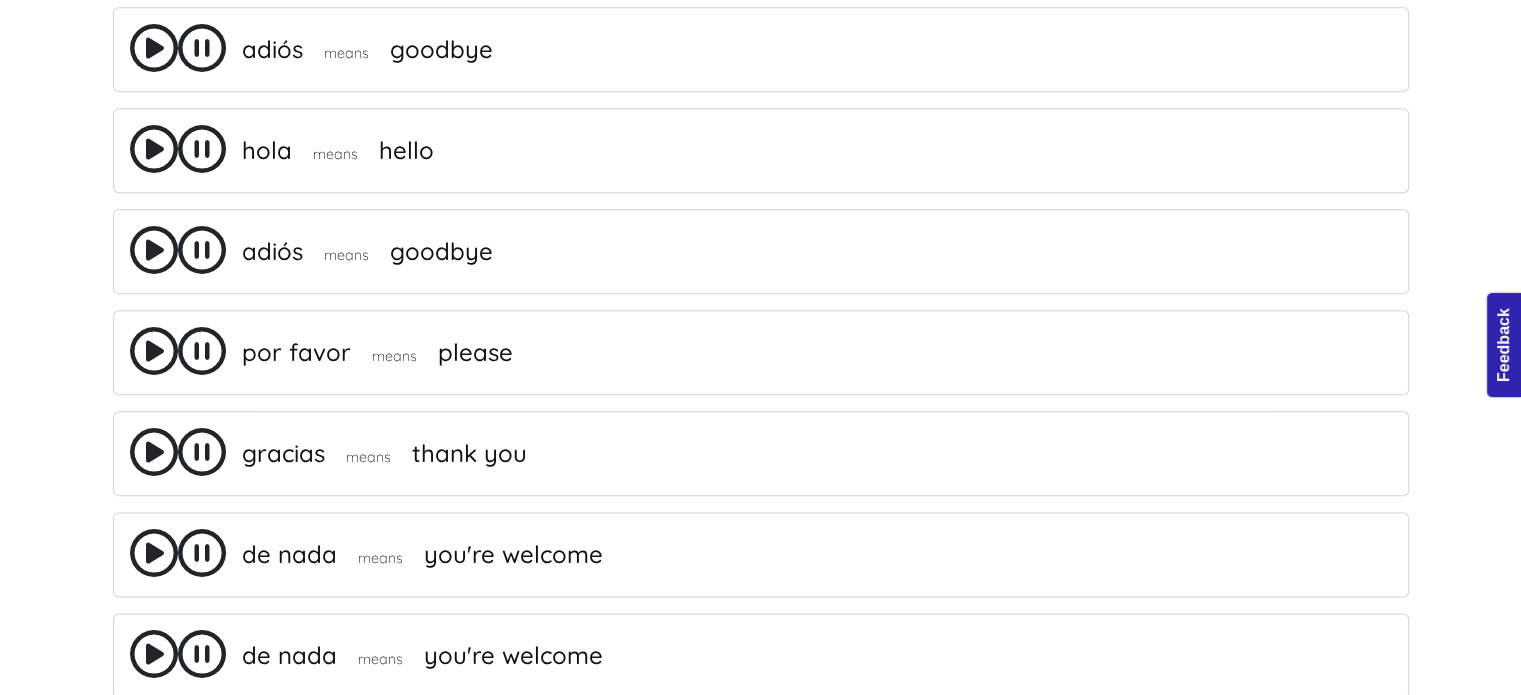 scroll, scrollTop: 2348, scrollLeft: 0, axis: vertical 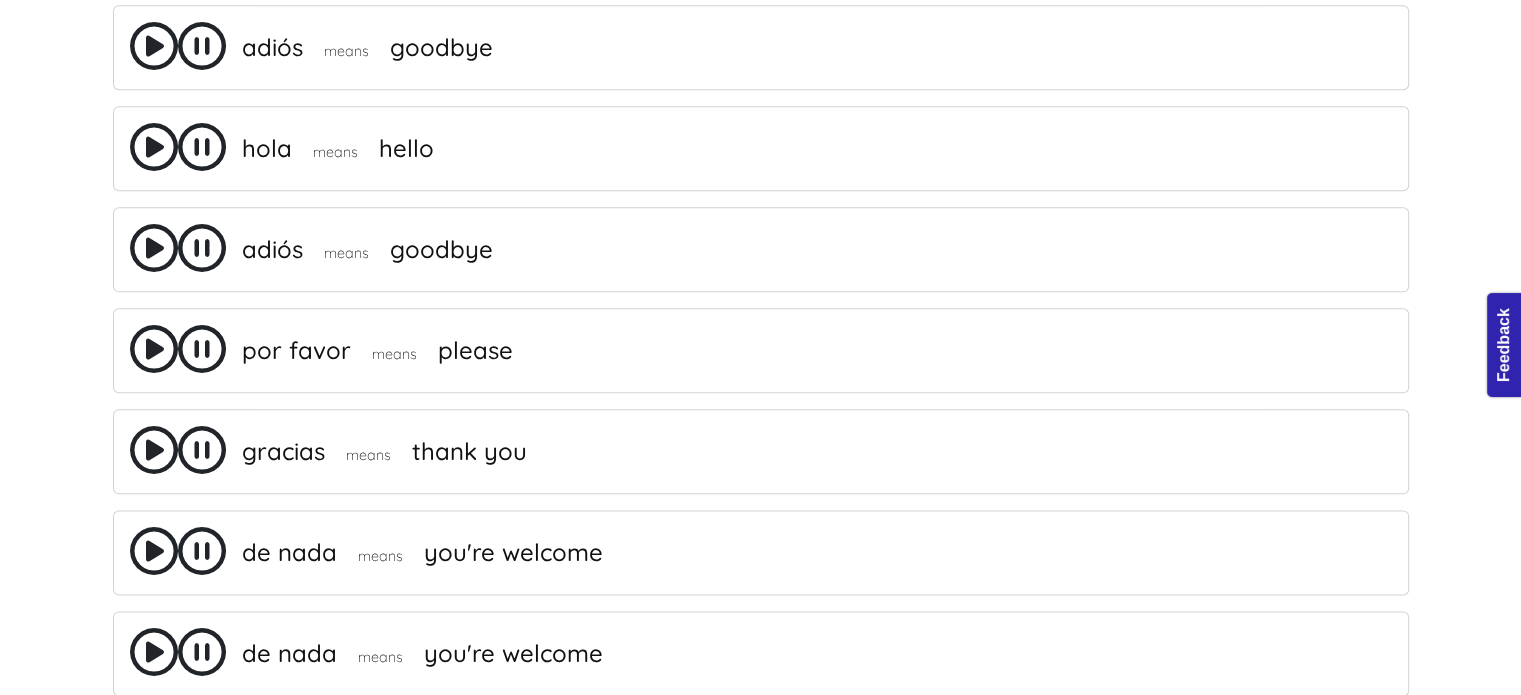 drag, startPoint x: 309, startPoint y: 352, endPoint x: 223, endPoint y: 348, distance: 86.09297 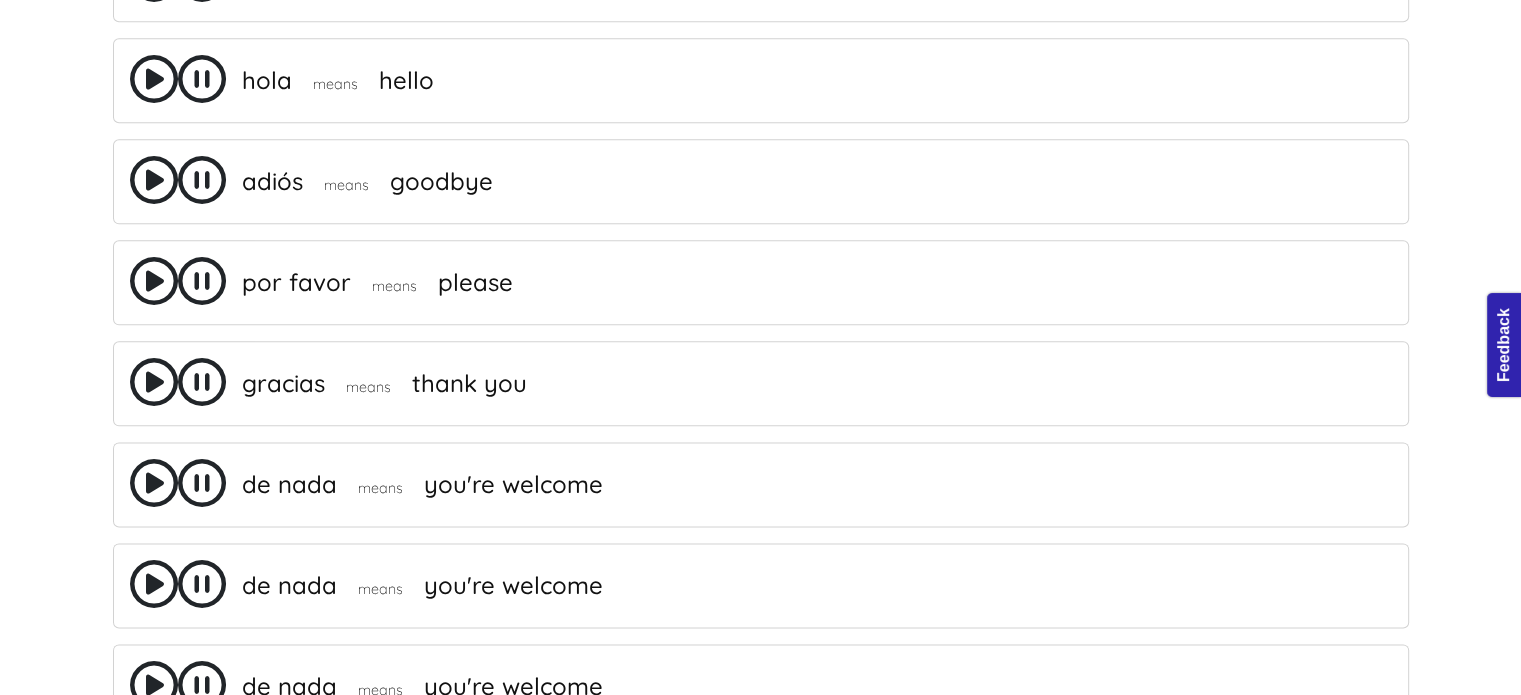 scroll, scrollTop: 2416, scrollLeft: 0, axis: vertical 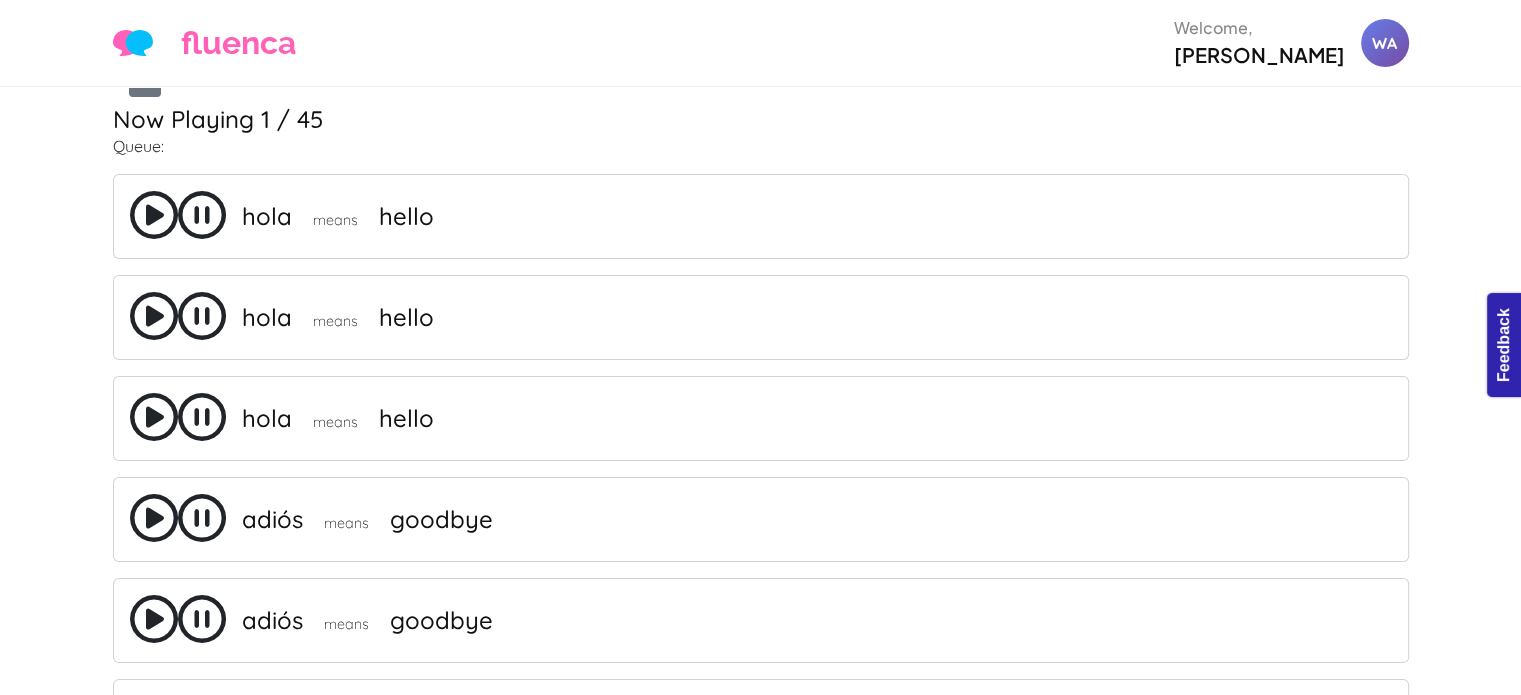 click on "adiós" at bounding box center (272, 519) 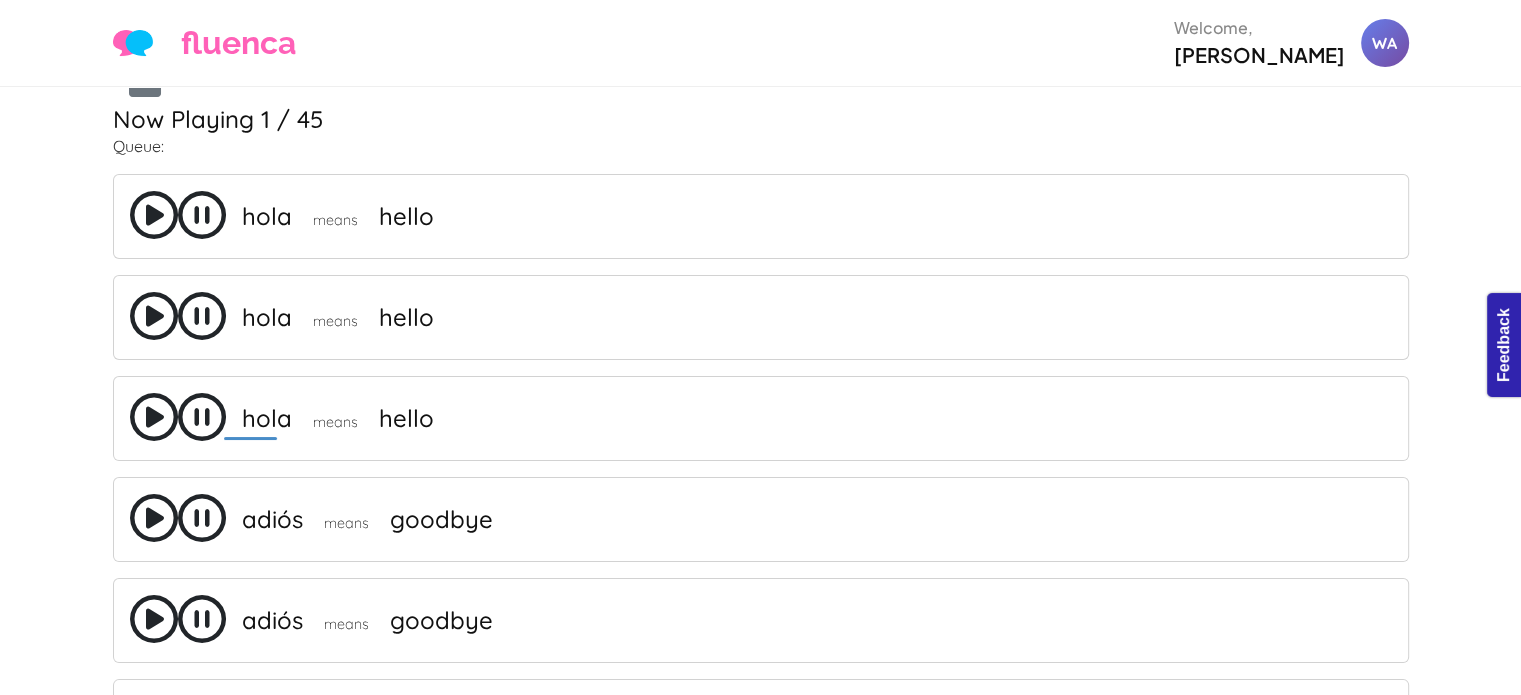 copy on "adiós" 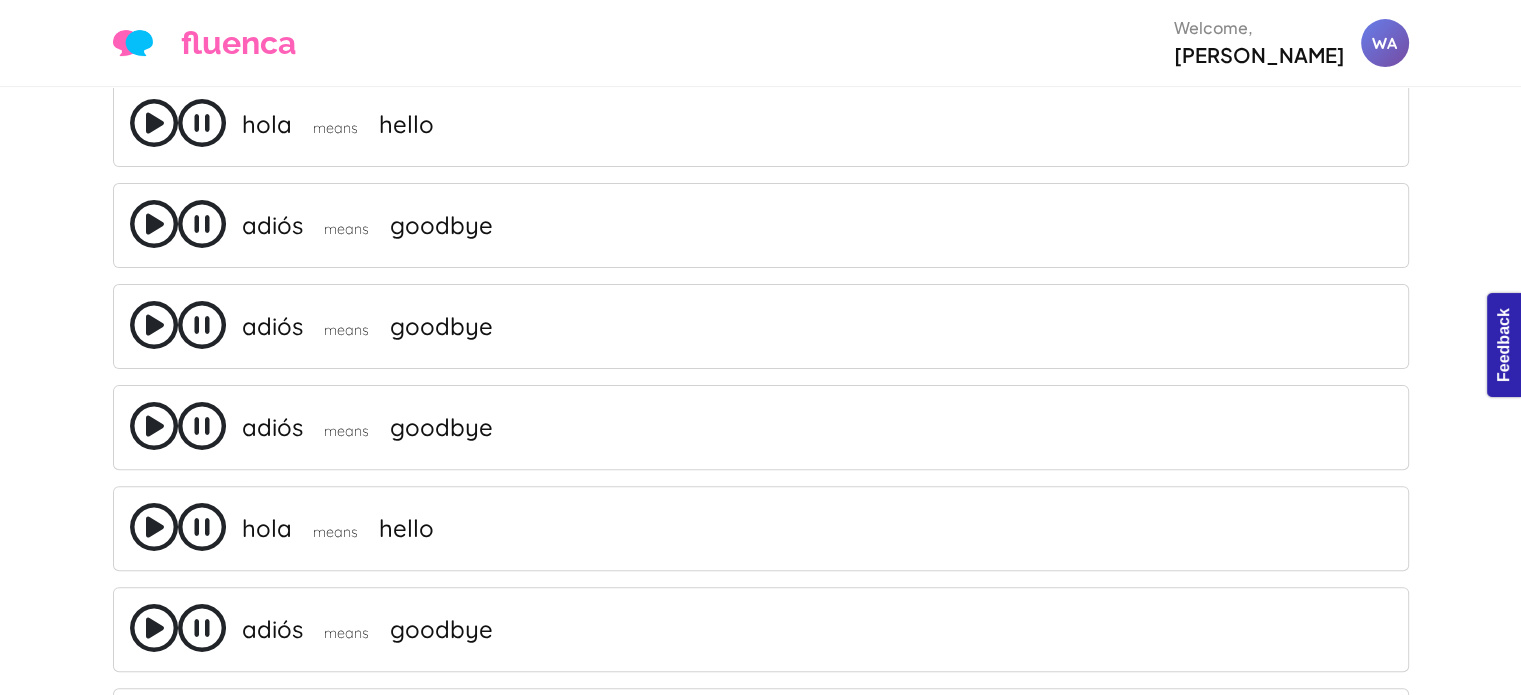 scroll, scrollTop: 651, scrollLeft: 0, axis: vertical 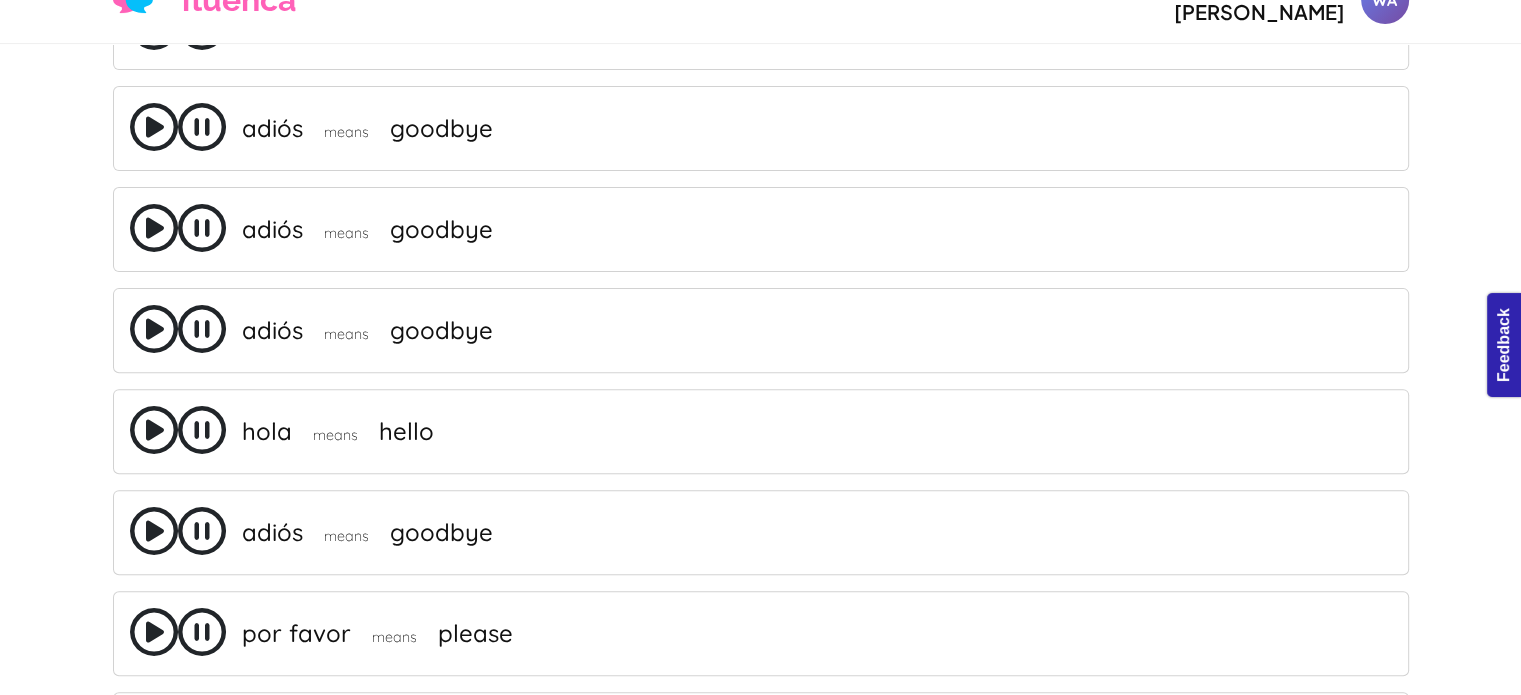 drag, startPoint x: 315, startPoint y: 479, endPoint x: 224, endPoint y: 481, distance: 91.02197 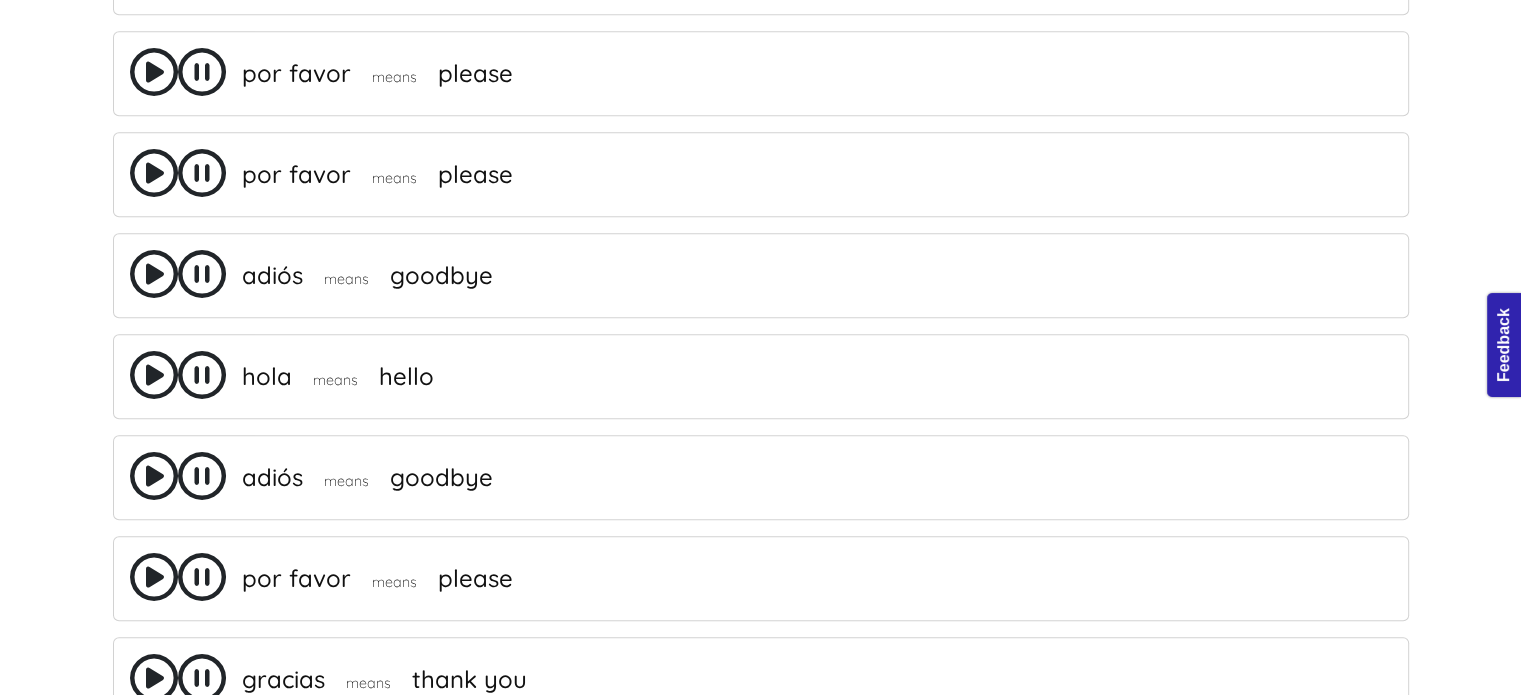 scroll, scrollTop: 1312, scrollLeft: 0, axis: vertical 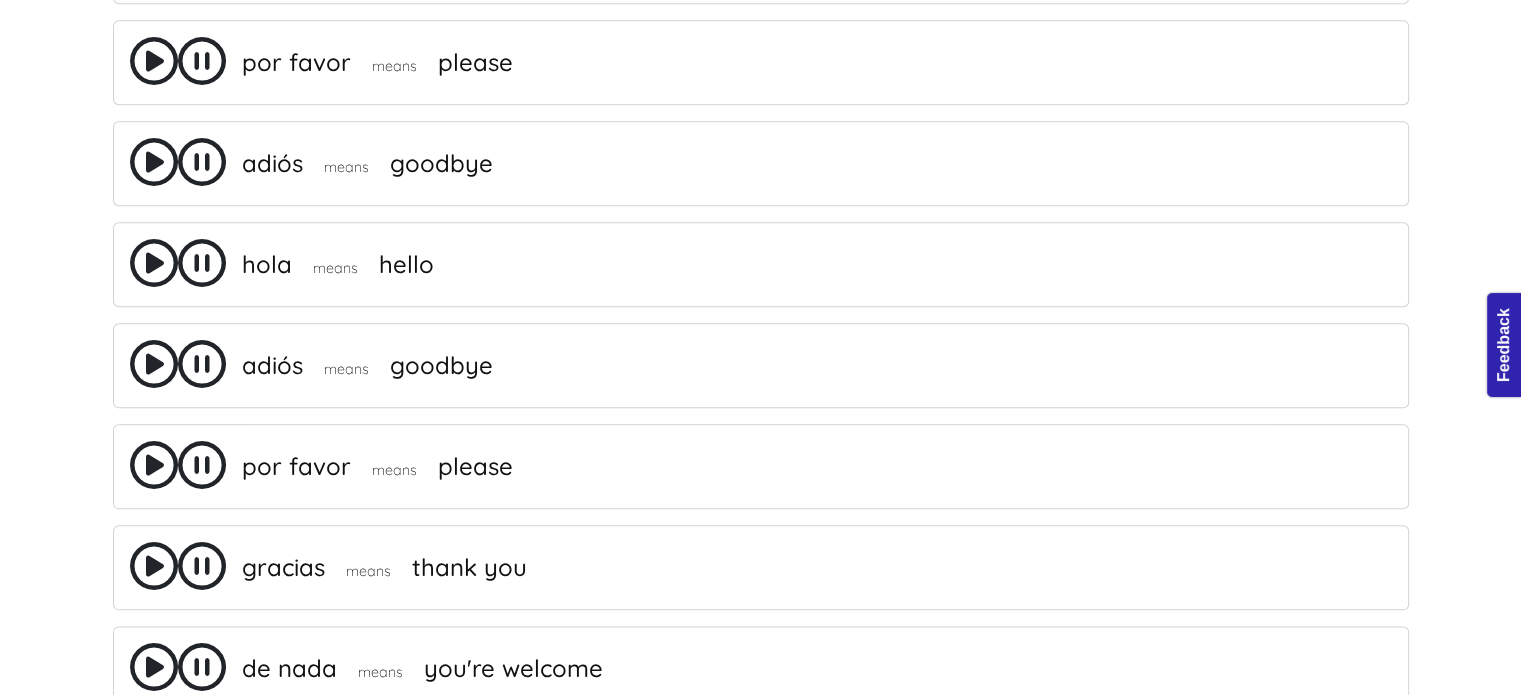 drag, startPoint x: 302, startPoint y: 301, endPoint x: 209, endPoint y: 301, distance: 93 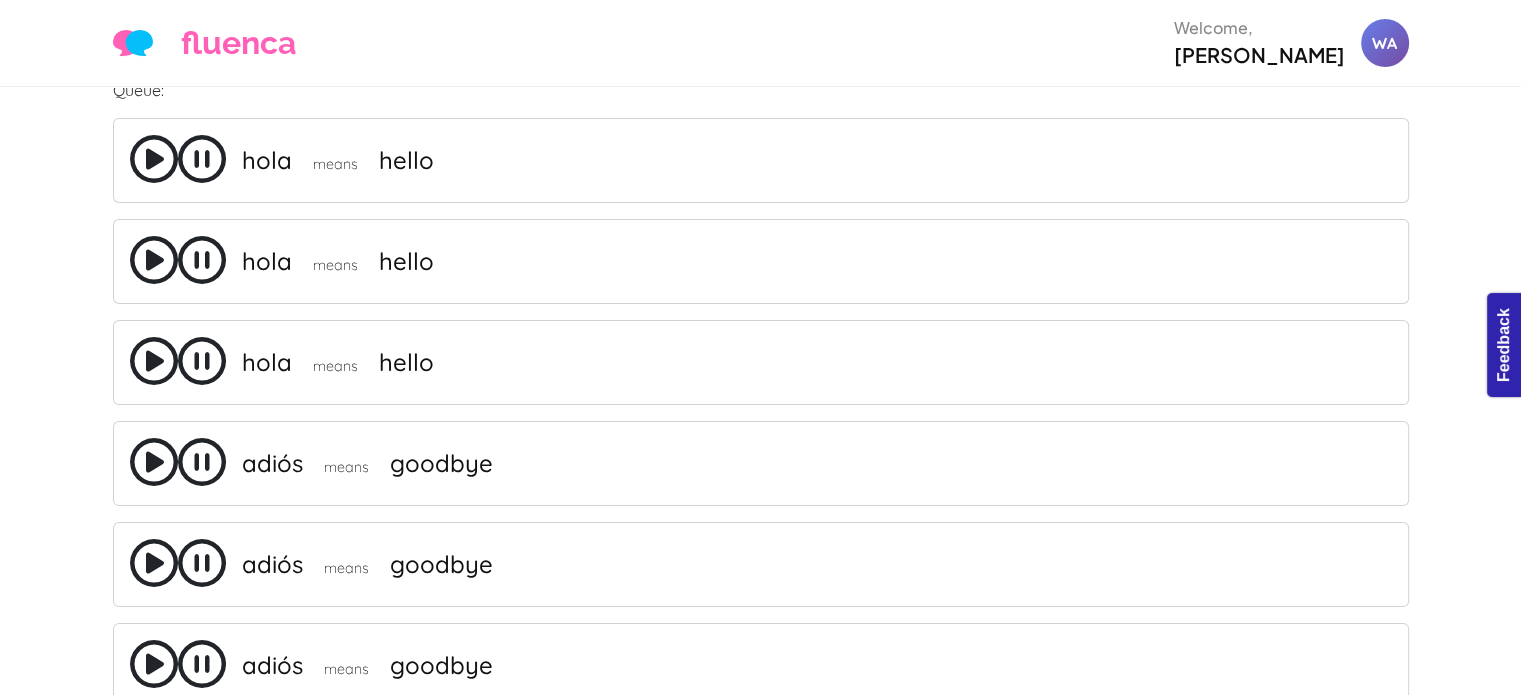 scroll, scrollTop: 0, scrollLeft: 0, axis: both 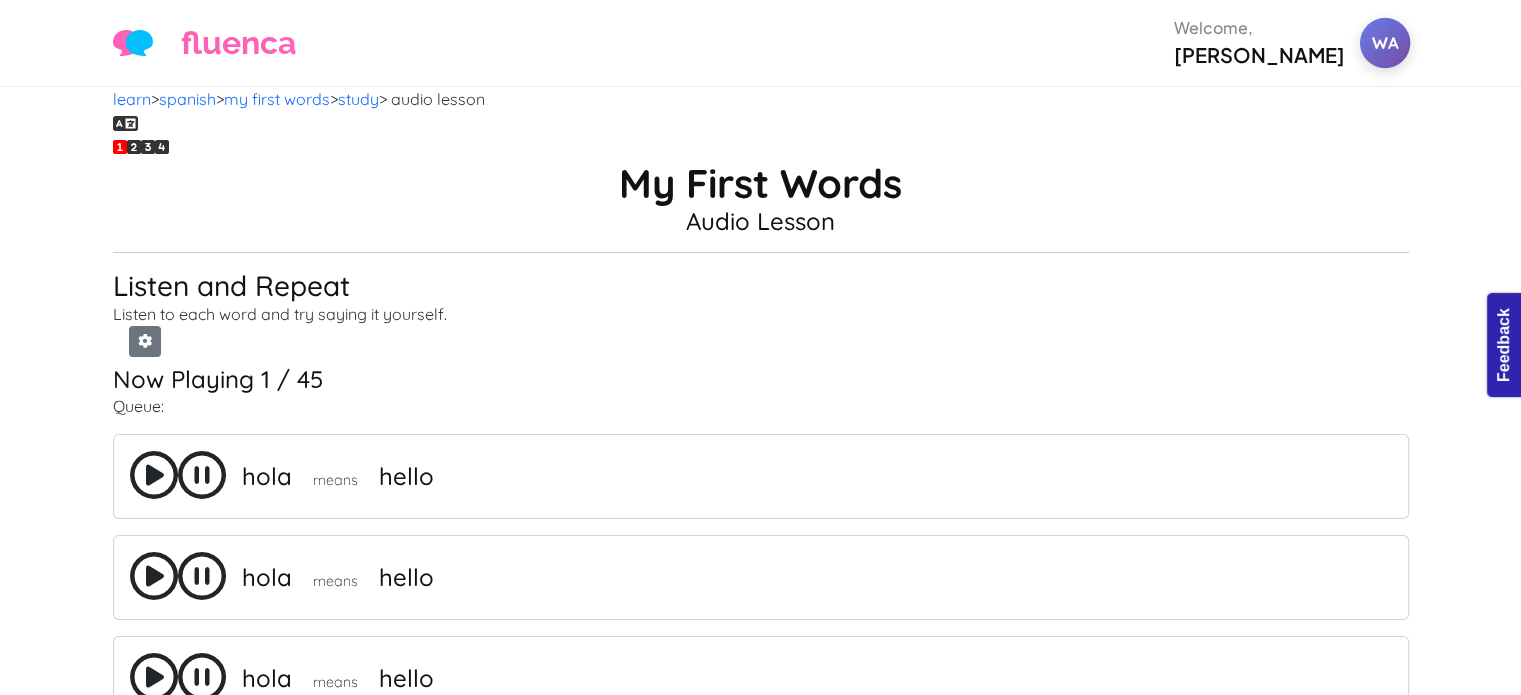 click on "WA" at bounding box center [1384, 43] 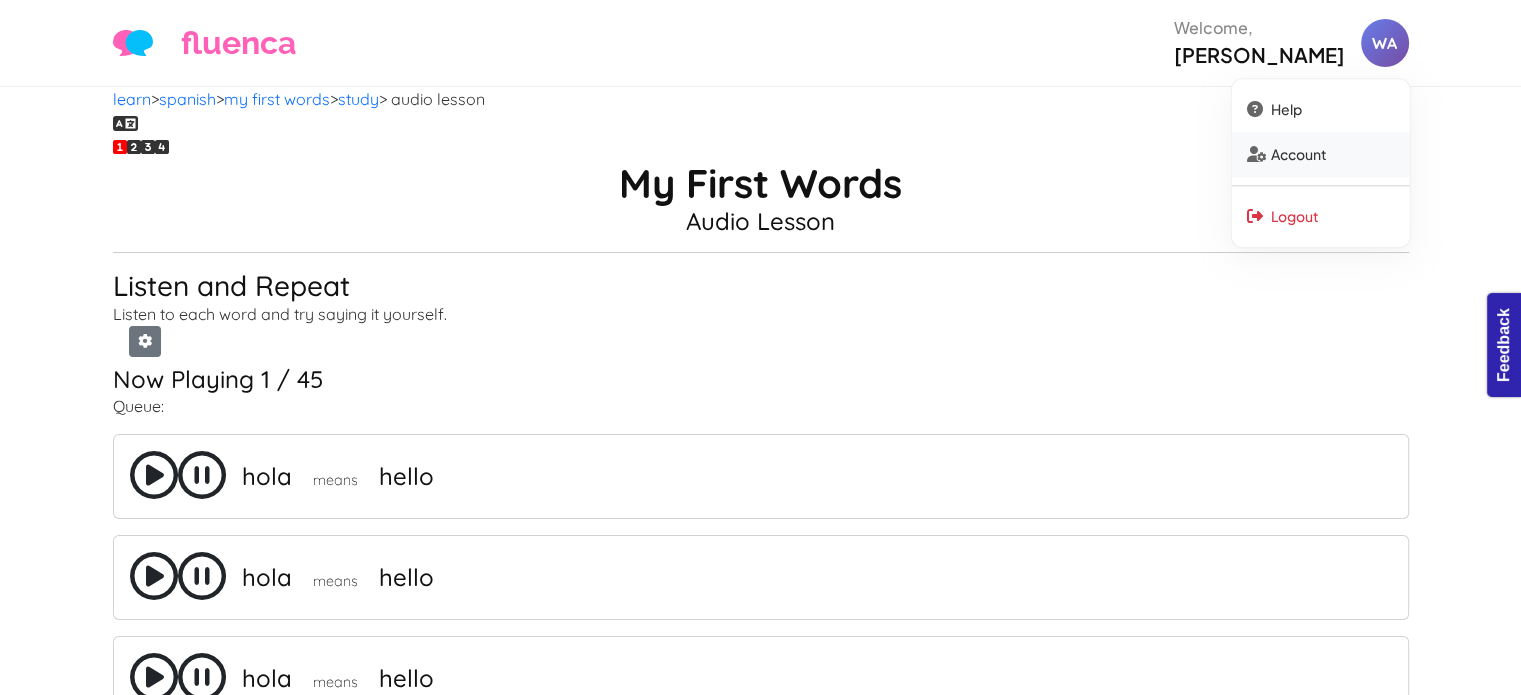 click on "Account" at bounding box center [1320, 154] 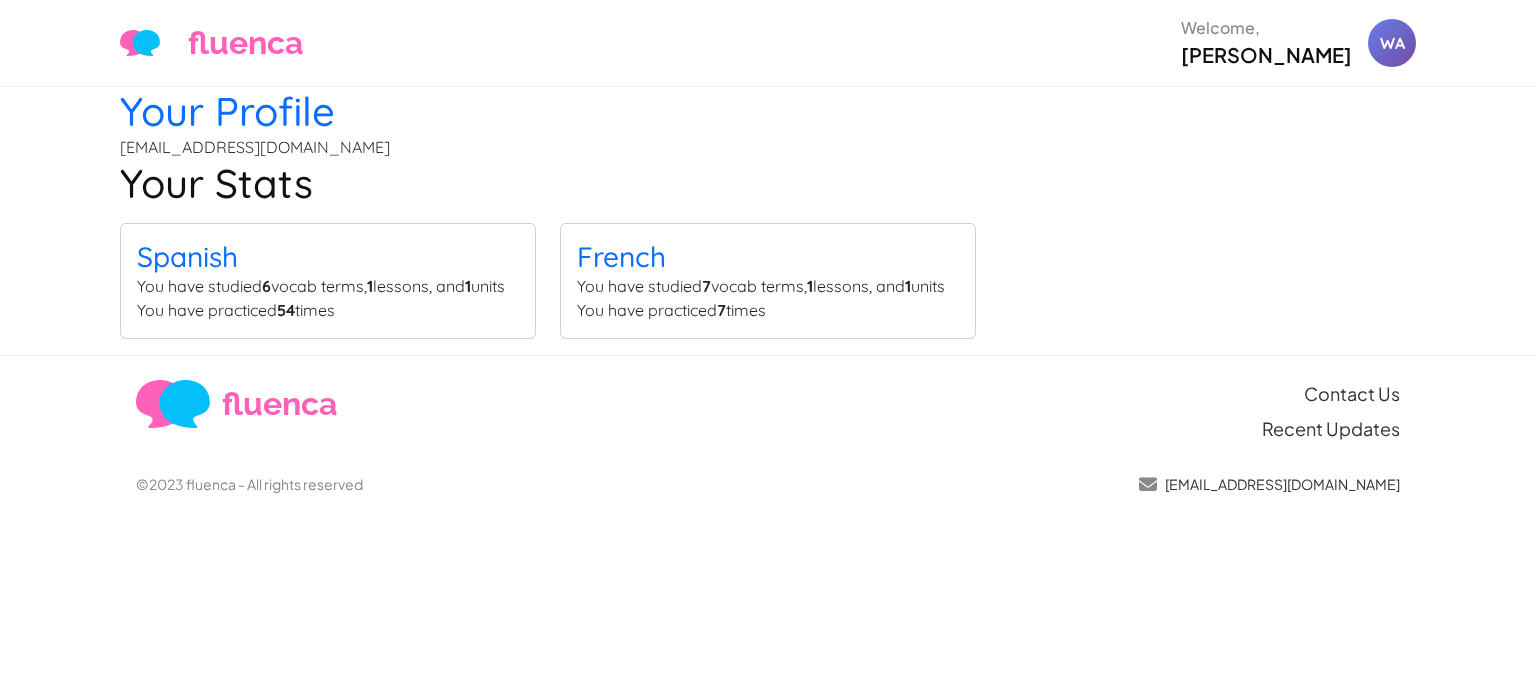 scroll, scrollTop: 0, scrollLeft: 0, axis: both 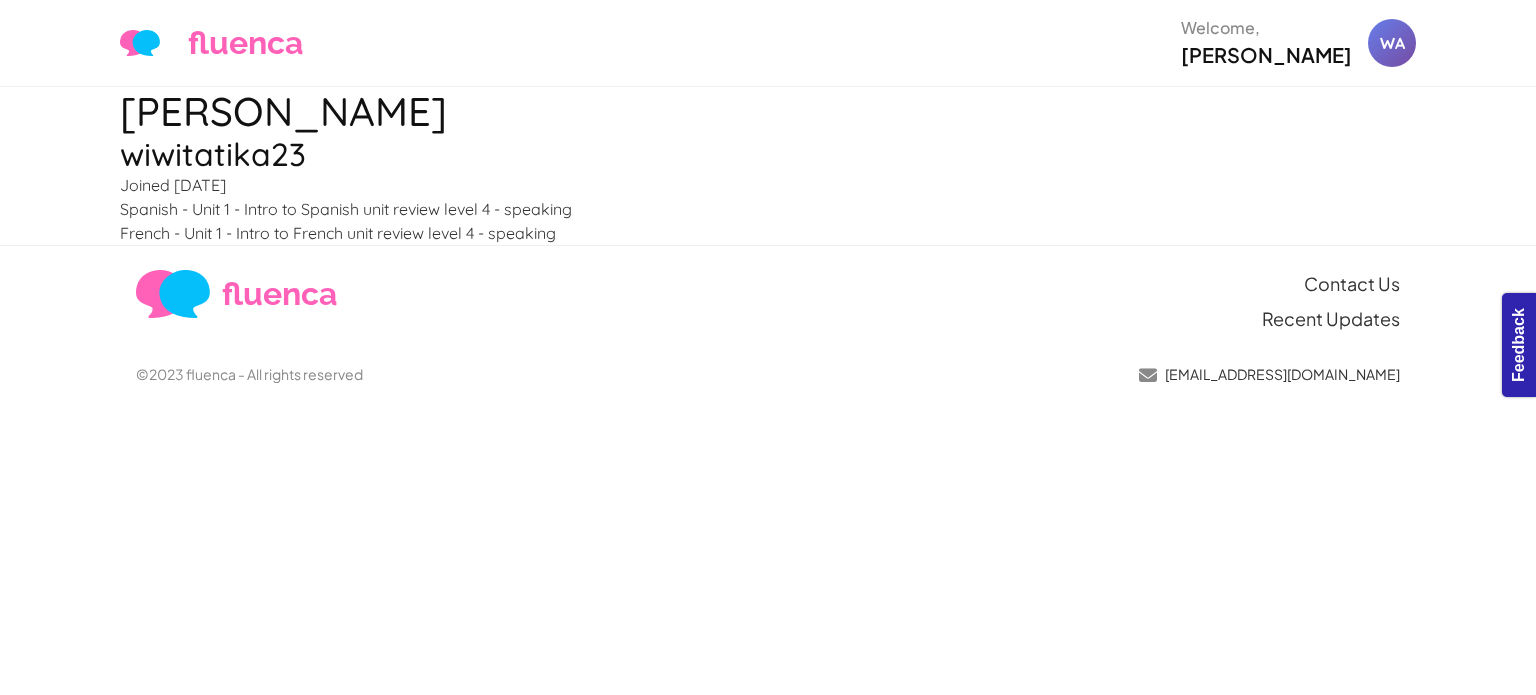 click on "[PERSON_NAME]" at bounding box center [768, 111] 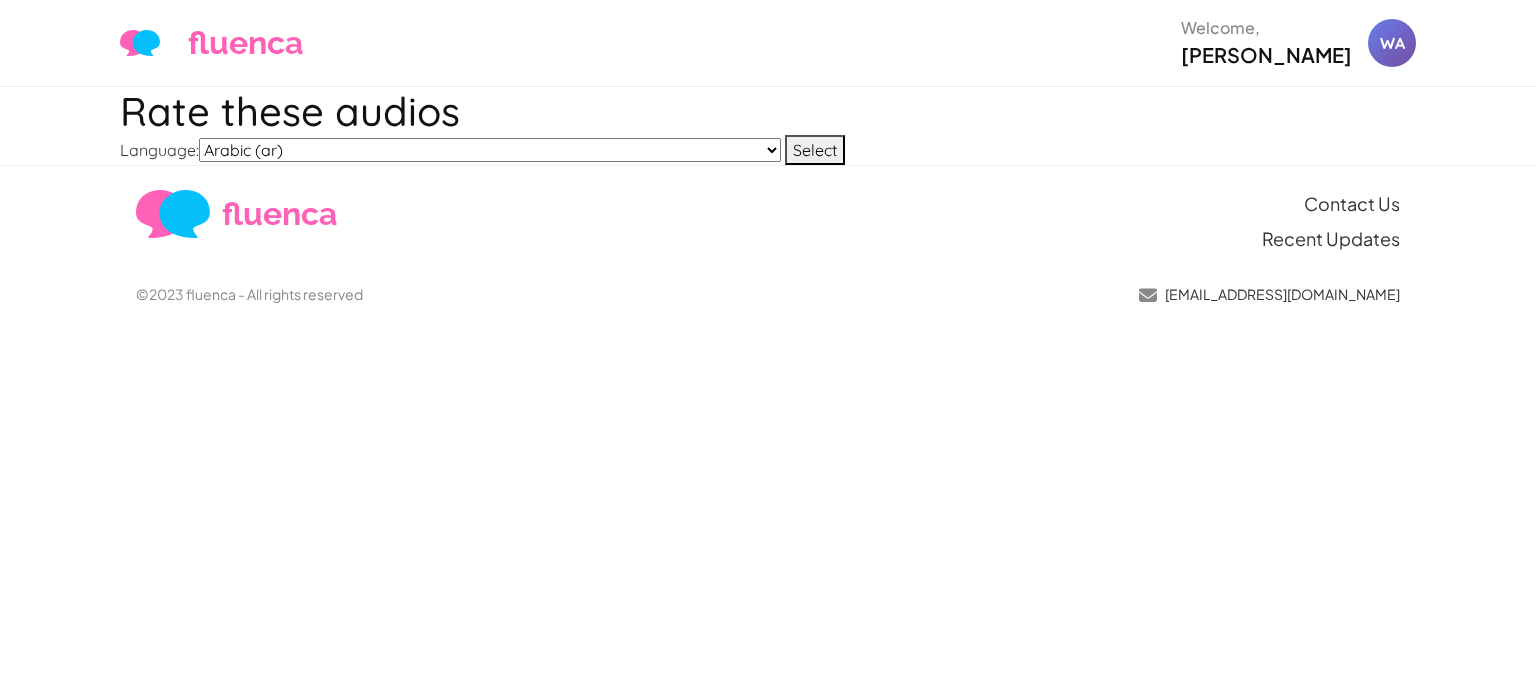 scroll, scrollTop: 0, scrollLeft: 0, axis: both 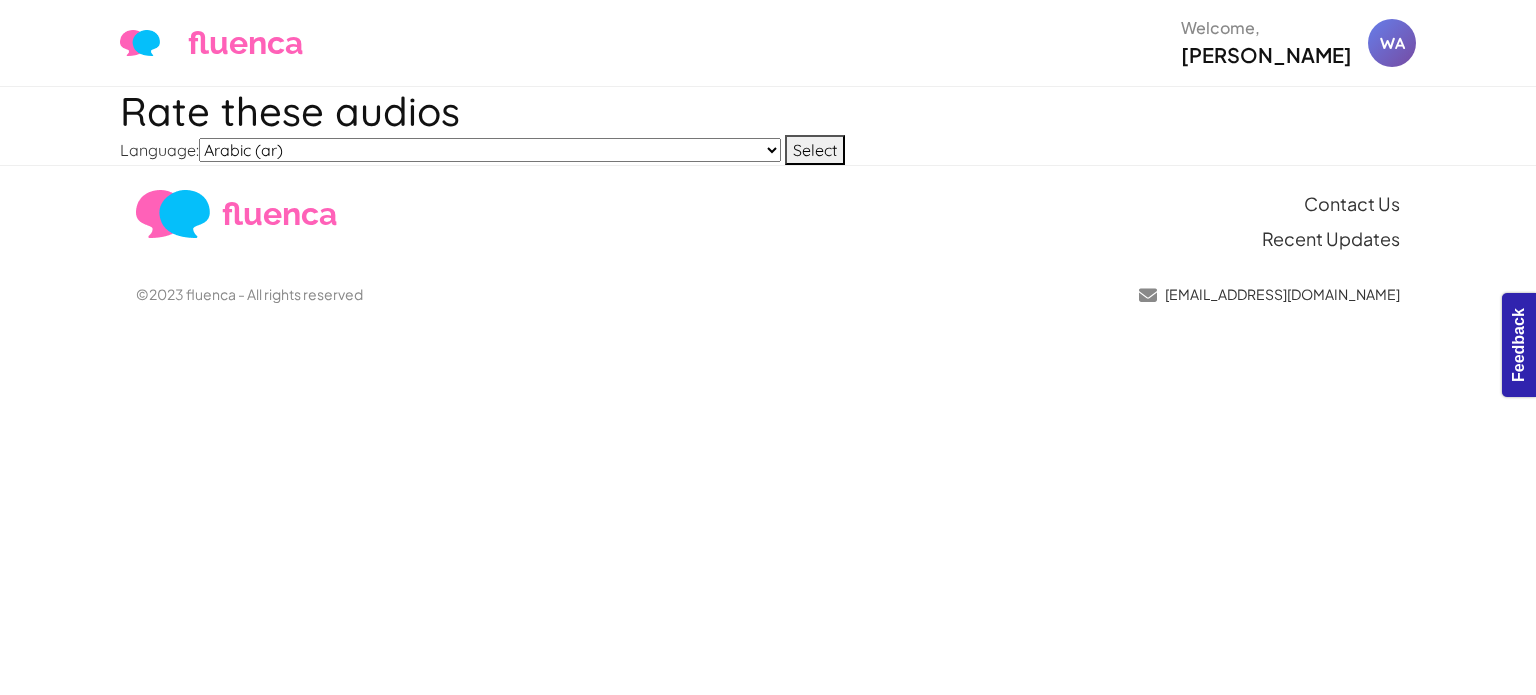 click on "fluenca
Contact Us
Recent Updates
©2023 fluenca - All rights reserved
[EMAIL_ADDRESS][DOMAIN_NAME]" at bounding box center [768, 243] 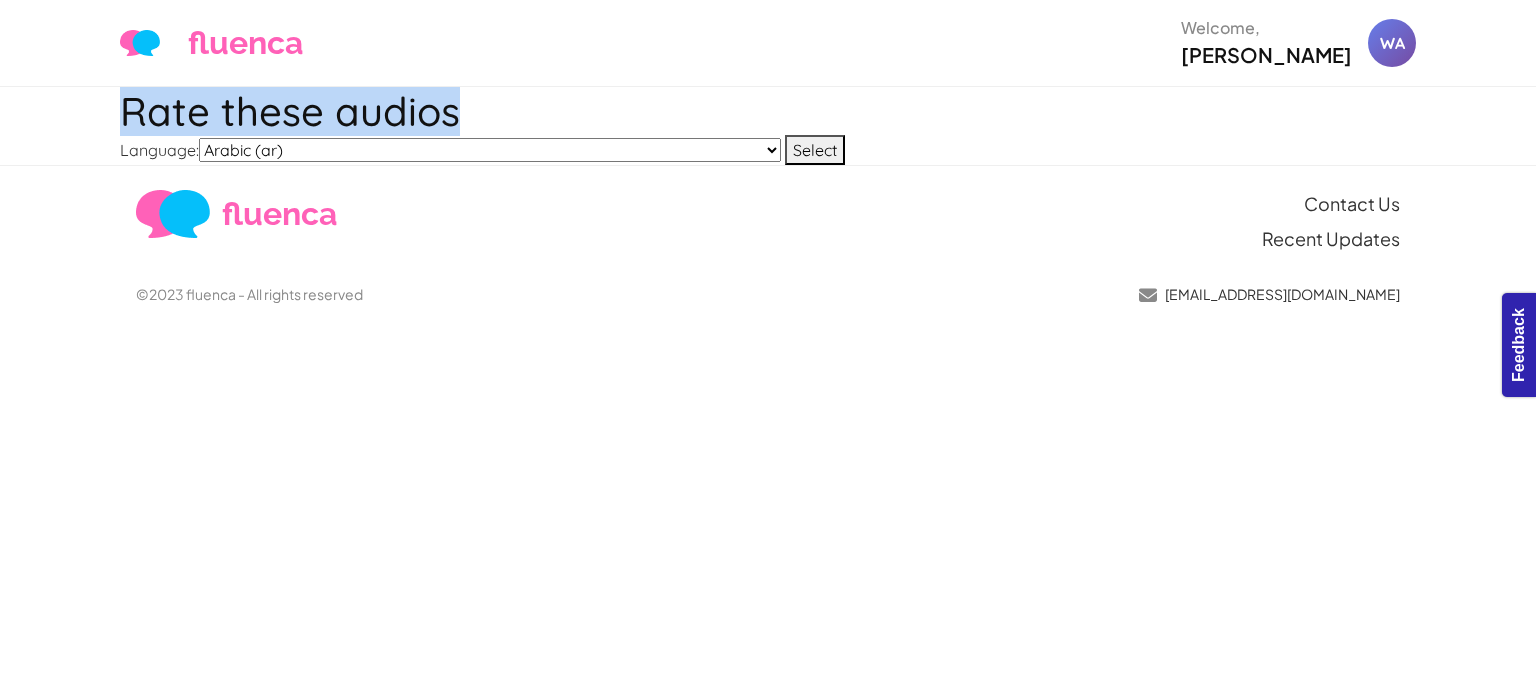 drag, startPoint x: 125, startPoint y: 94, endPoint x: 472, endPoint y: 86, distance: 347.0922 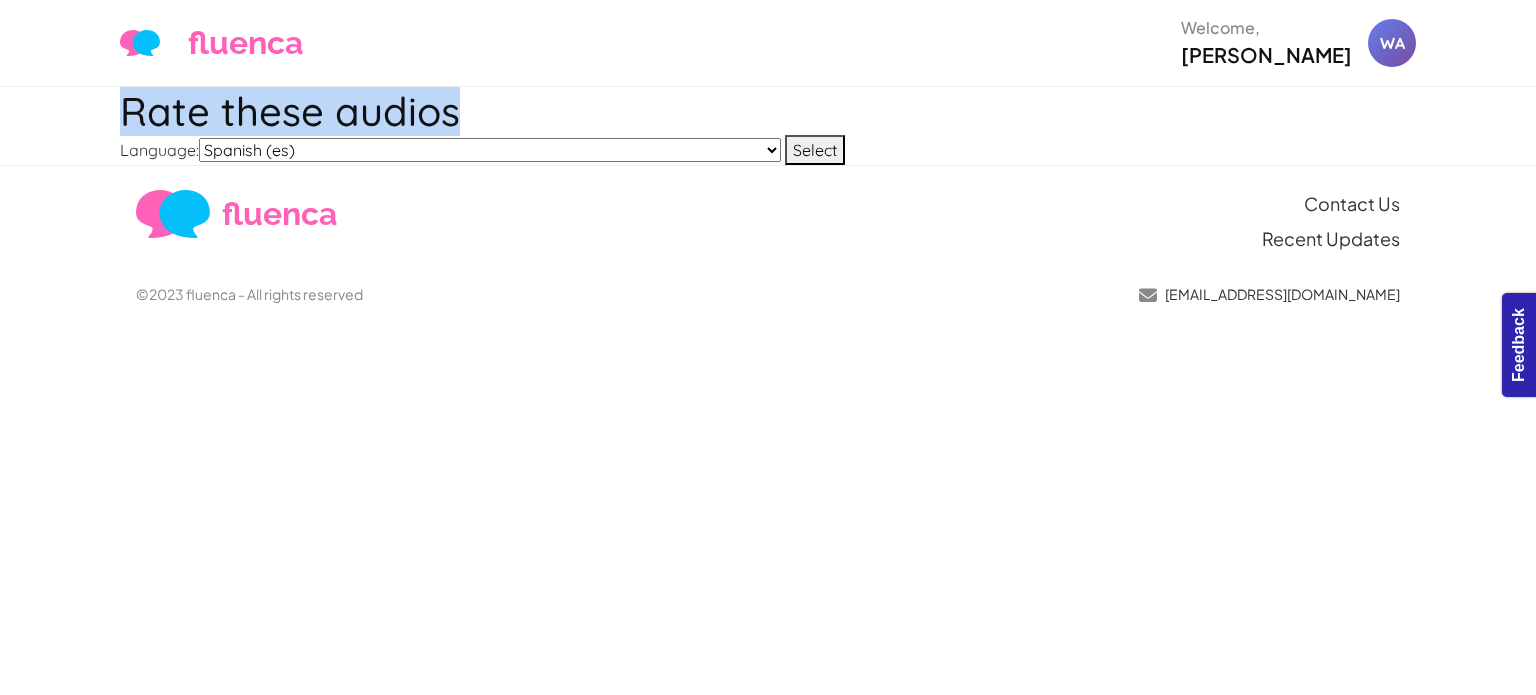 click on "Arabic (ar)
Chinese Test (chinese-test)
German (de)
English (en)
Spanish (es)
Spanish (es2)
French (fr)
Hindi (hi)
Italian (it)
Japanese (jp)
Korean (ko)
Latin (la)
Norwegian Bokmål (nb)
Dutch (nl)
Portuguese (pt)
Russian (ru)
Spanish-[PERSON_NAME]-test ([PERSON_NAME]-test)
Spanish-sp-sandbox-[PERSON_NAME] (sp-sandbox-[PERSON_NAME])
Spanish-sp-sandbox-[PERSON_NAME] (sp-sandbox-[PERSON_NAME])
Spanish-sp-sandbox-[PERSON_NAME] (sp-sandbox-[PERSON_NAME])
Spanish-sp-sandbox-[PERSON_NAME]-2 (sp-sandbox-[PERSON_NAME]-2)
test (test_zz)
Tagalog (tl)
Turkish (tr)
Vietnamese (vn)
Chinese (zh)" at bounding box center [490, 150] 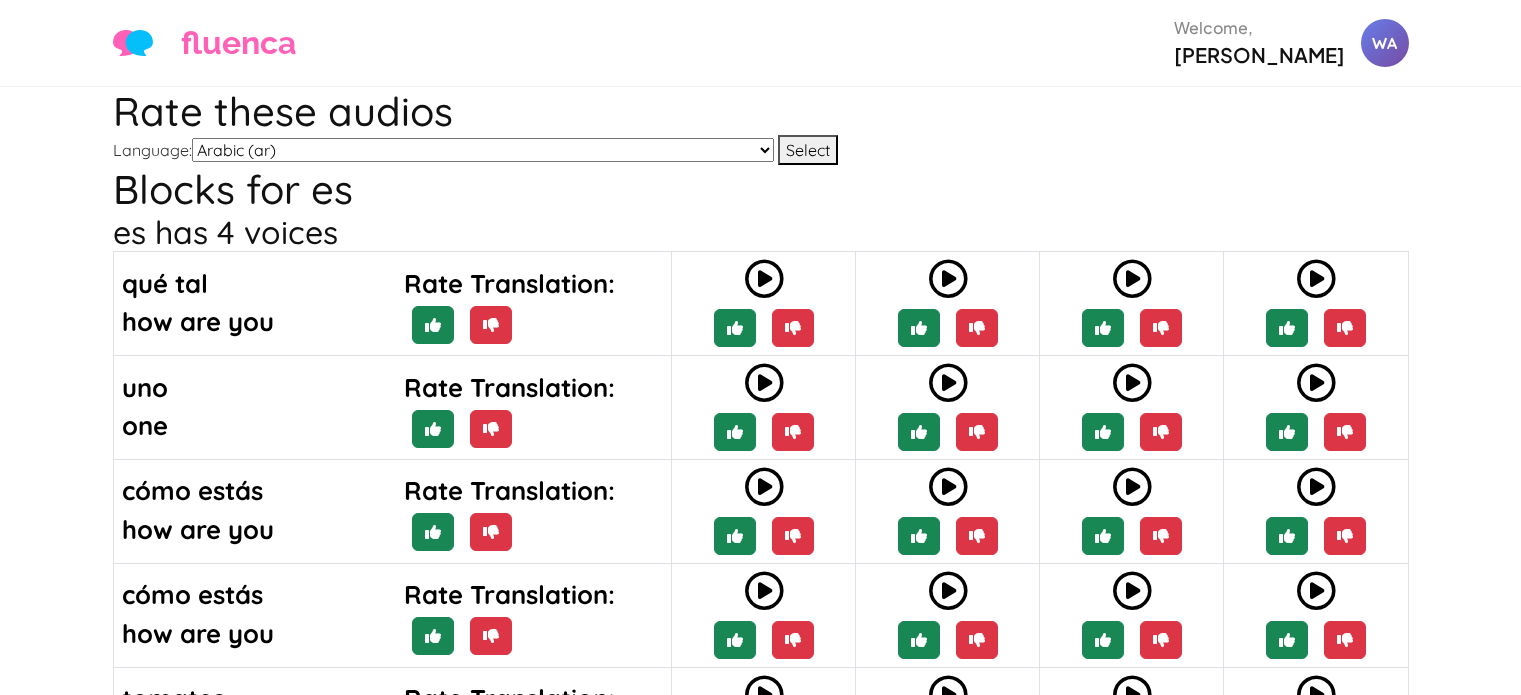 scroll, scrollTop: 0, scrollLeft: 0, axis: both 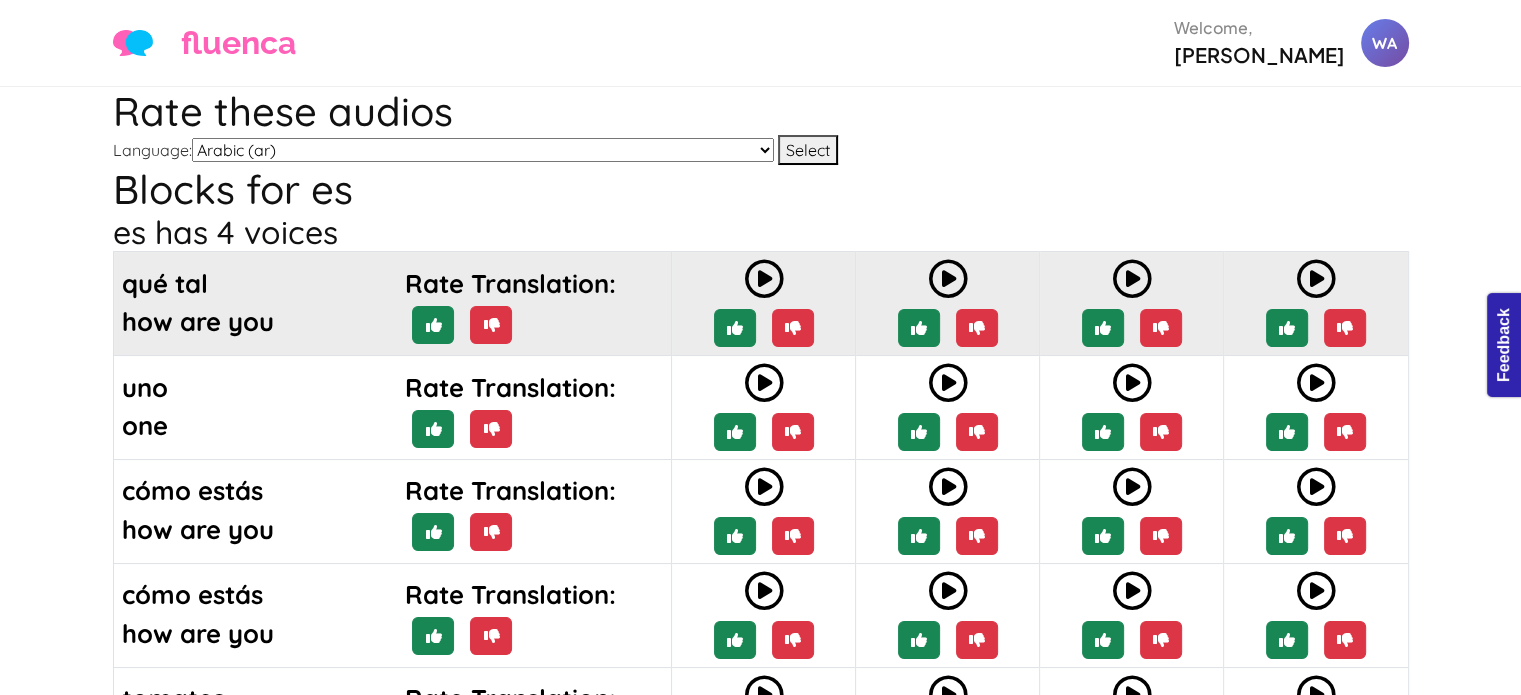 click at bounding box center (764, 279) 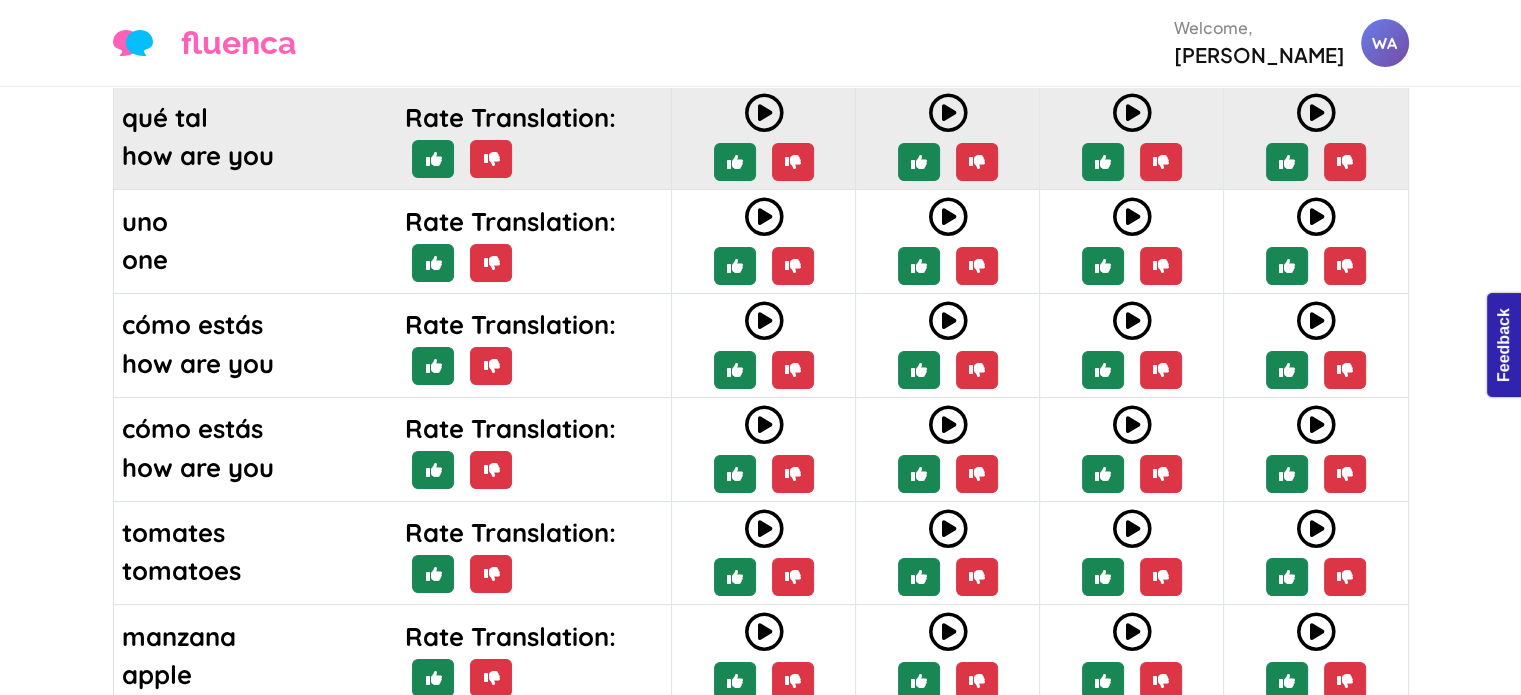 scroll, scrollTop: 0, scrollLeft: 0, axis: both 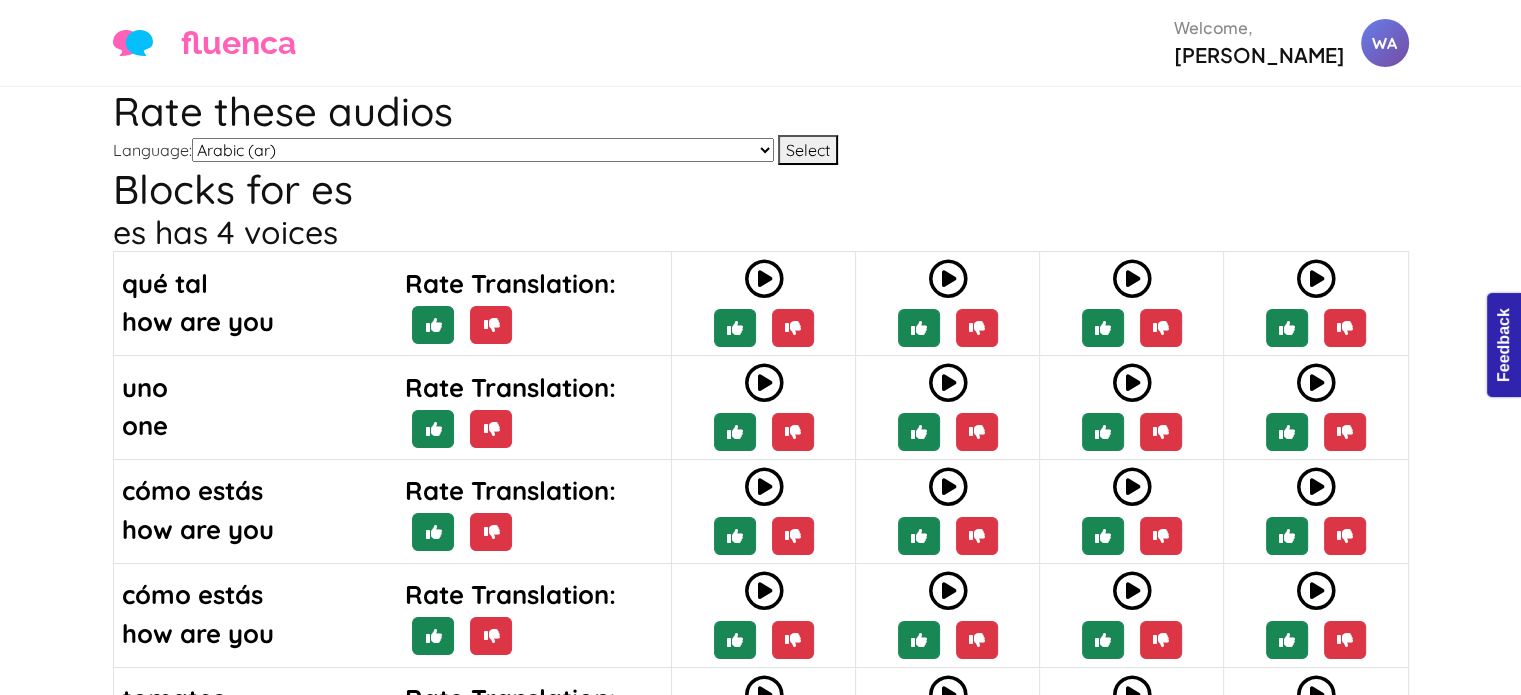 click on "Arabic (ar)
Chinese Test (chinese-test)
German (de)
English (en)
Spanish (es)
Spanish (es2)
French (fr)
Hindi (hi)
Italian (it)
Japanese (jp)
Korean (ko)
Latin (la)
Norwegian Bokmål (nb)
Dutch (nl)
Portuguese (pt)
Russian (ru)
Spanish-[PERSON_NAME]-test ([PERSON_NAME]-test)
Spanish-sp-sandbox-[PERSON_NAME] (sp-sandbox-[PERSON_NAME])
Spanish-sp-sandbox-[PERSON_NAME] (sp-sandbox-[PERSON_NAME])
Spanish-sp-sandbox-[PERSON_NAME] (sp-sandbox-[PERSON_NAME])
Spanish-sp-sandbox-[PERSON_NAME]-2 (sp-sandbox-[PERSON_NAME]-2)
test (test_zz)
Tagalog (tl)
Turkish (tr)
Vietnamese (vn)
Chinese (zh)" at bounding box center (483, 150) 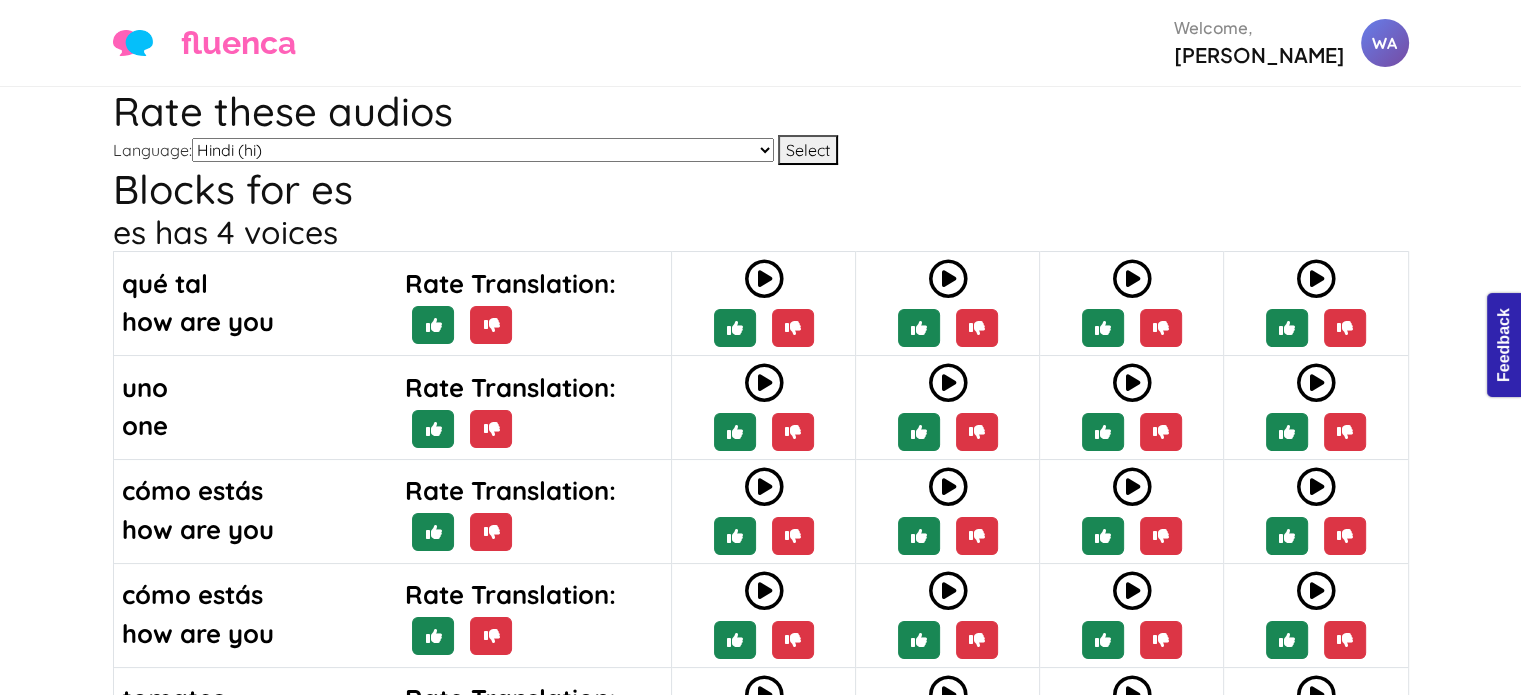 click on "Arabic (ar)
Chinese Test (chinese-test)
German (de)
English (en)
Spanish (es)
Spanish (es2)
French (fr)
Hindi (hi)
Italian (it)
Japanese (jp)
Korean (ko)
Latin (la)
Norwegian Bokmål (nb)
Dutch (nl)
Portuguese (pt)
Russian (ru)
Spanish-[PERSON_NAME]-test ([PERSON_NAME]-test)
Spanish-sp-sandbox-[PERSON_NAME] (sp-sandbox-[PERSON_NAME])
Spanish-sp-sandbox-[PERSON_NAME] (sp-sandbox-[PERSON_NAME])
Spanish-sp-sandbox-[PERSON_NAME] (sp-sandbox-[PERSON_NAME])
Spanish-sp-sandbox-[PERSON_NAME]-2 (sp-sandbox-[PERSON_NAME]-2)
test (test_zz)
Tagalog (tl)
Turkish (tr)
Vietnamese (vn)
Chinese (zh)" at bounding box center (483, 150) 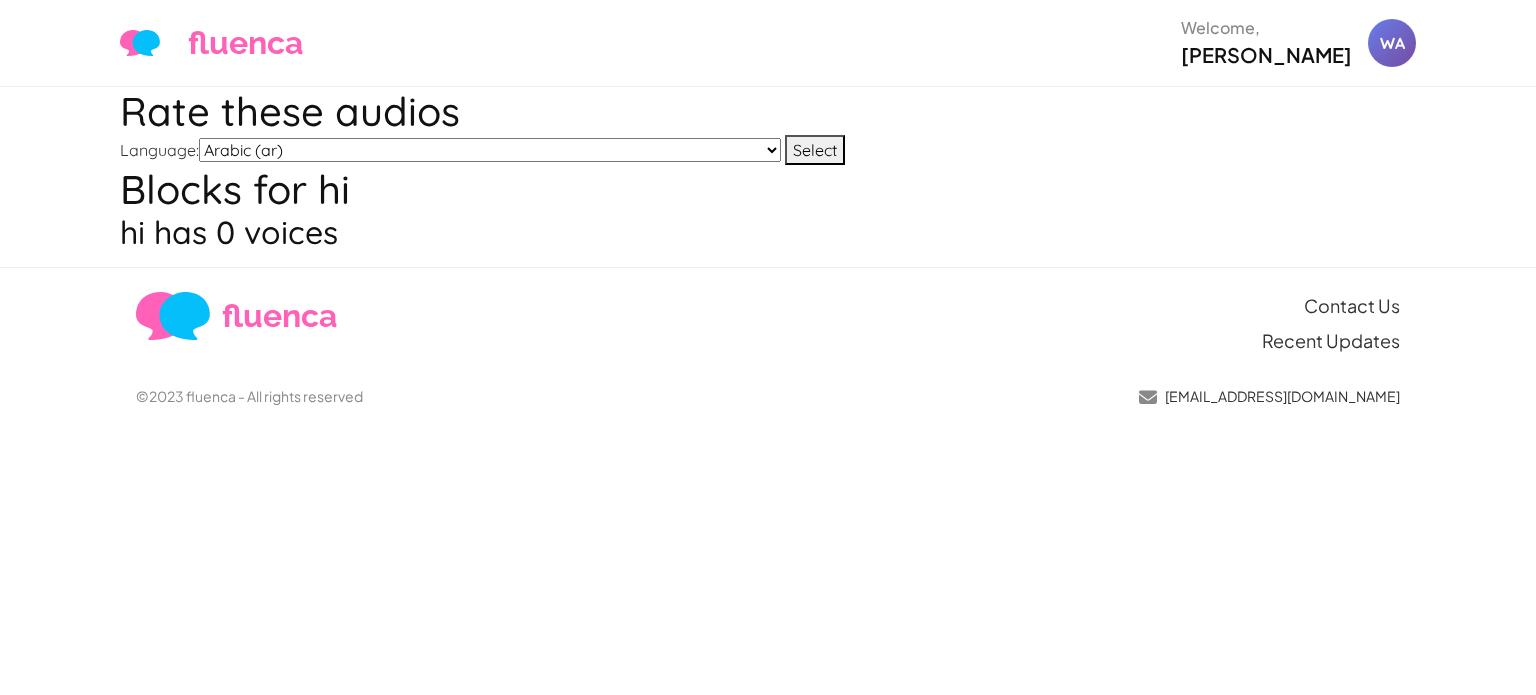 scroll, scrollTop: 0, scrollLeft: 0, axis: both 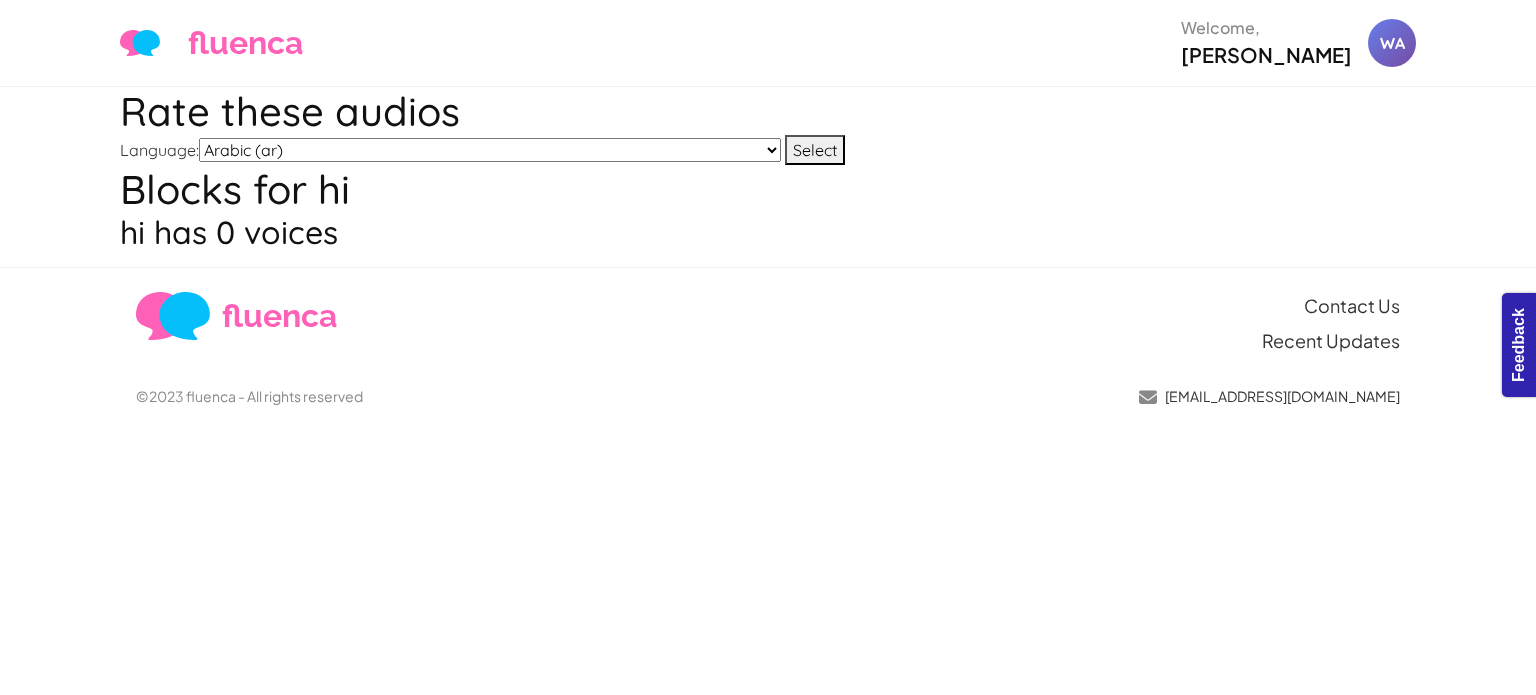 drag, startPoint x: 0, startPoint y: 0, endPoint x: 524, endPoint y: 142, distance: 542.8996 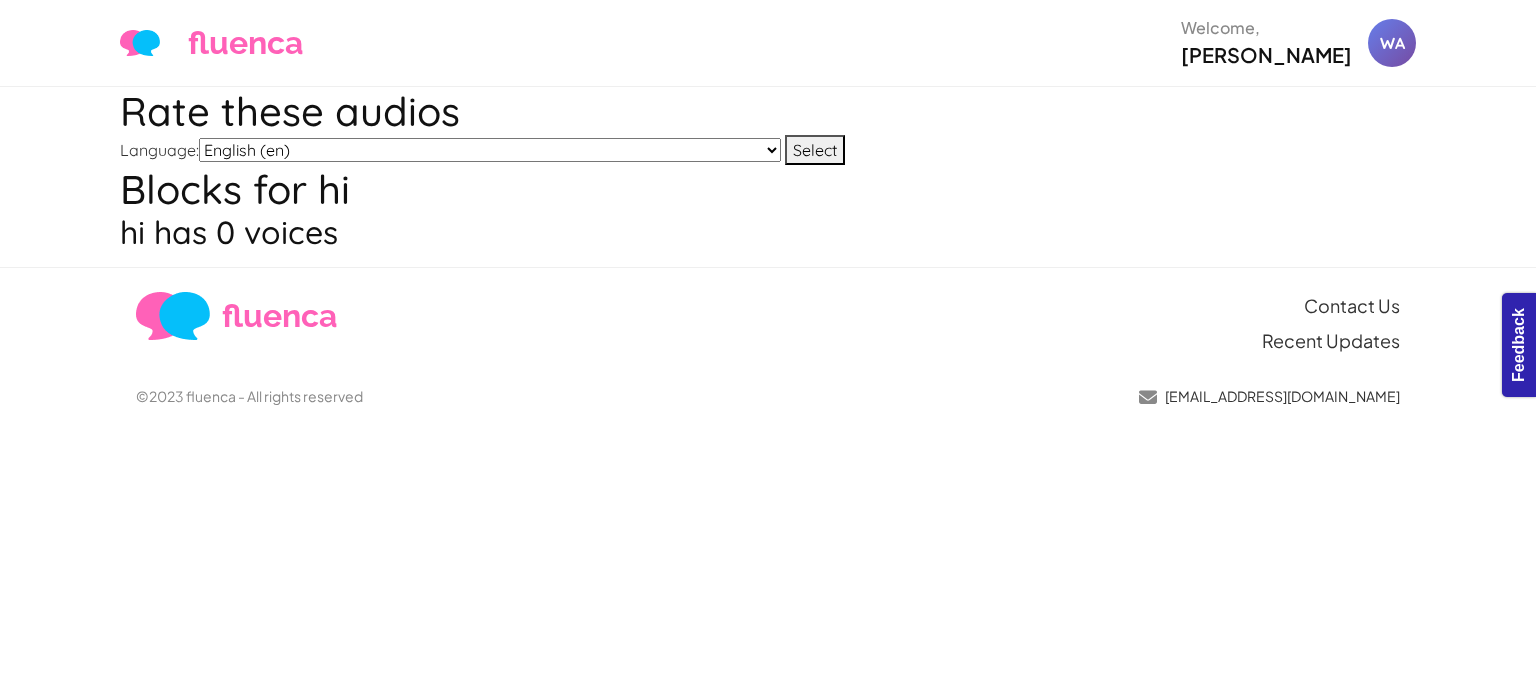 click on "Arabic (ar)
Chinese Test (chinese-test)
German (de)
English (en)
Spanish (es)
Spanish (es2)
French (fr)
Hindi (hi)
Italian (it)
Japanese (jp)
Korean (ko)
Latin (la)
Norwegian Bokmål (nb)
Dutch (nl)
Portuguese (pt)
Russian (ru)
Spanish-sp-allan-test (sp-allan-test)
Spanish-sp-sandbox-ana (sp-sandbox-ana)
Spanish-sp-sandbox-angelica (sp-sandbox-angelica)
Spanish-sp-sandbox-araceli (sp-sandbox-araceli)
Spanish-sp-sandbox-valerie-2 (sp-sandbox-valerie-2)
test (test_zz)
Tagalog (tl)
Turkish (tr)
Vietnamese (vn)
Chinese (zh)" at bounding box center [490, 150] 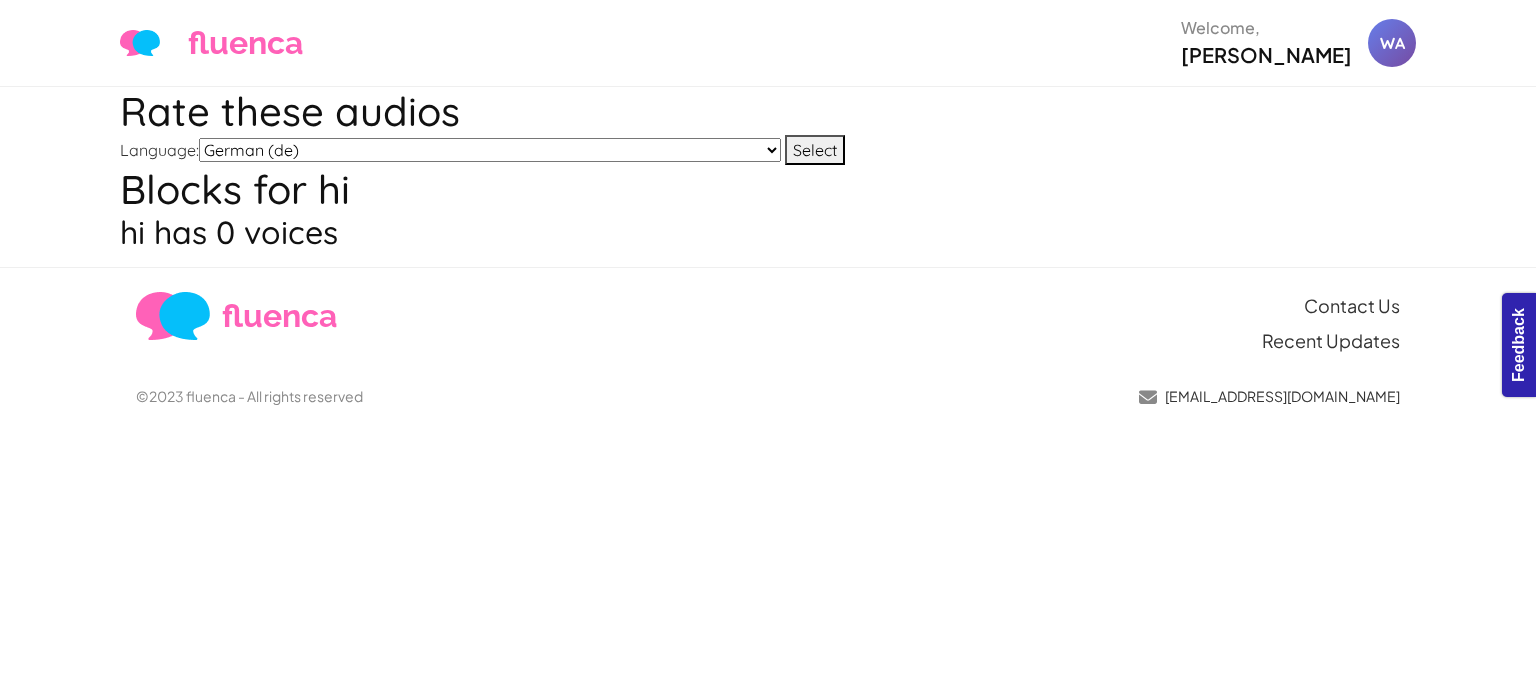 click on "Arabic (ar)
Chinese Test (chinese-test)
German (de)
English (en)
Spanish (es)
Spanish (es2)
French (fr)
Hindi (hi)
Italian (it)
Japanese (jp)
Korean (ko)
Latin (la)
Norwegian Bokmål (nb)
Dutch (nl)
Portuguese (pt)
Russian (ru)
Spanish-sp-allan-test (sp-allan-test)
Spanish-sp-sandbox-ana (sp-sandbox-ana)
Spanish-sp-sandbox-angelica (sp-sandbox-angelica)
Spanish-sp-sandbox-araceli (sp-sandbox-araceli)
Spanish-sp-sandbox-valerie-2 (sp-sandbox-valerie-2)
test (test_zz)
Tagalog (tl)
Turkish (tr)
Vietnamese (vn)
Chinese (zh)" at bounding box center (490, 150) 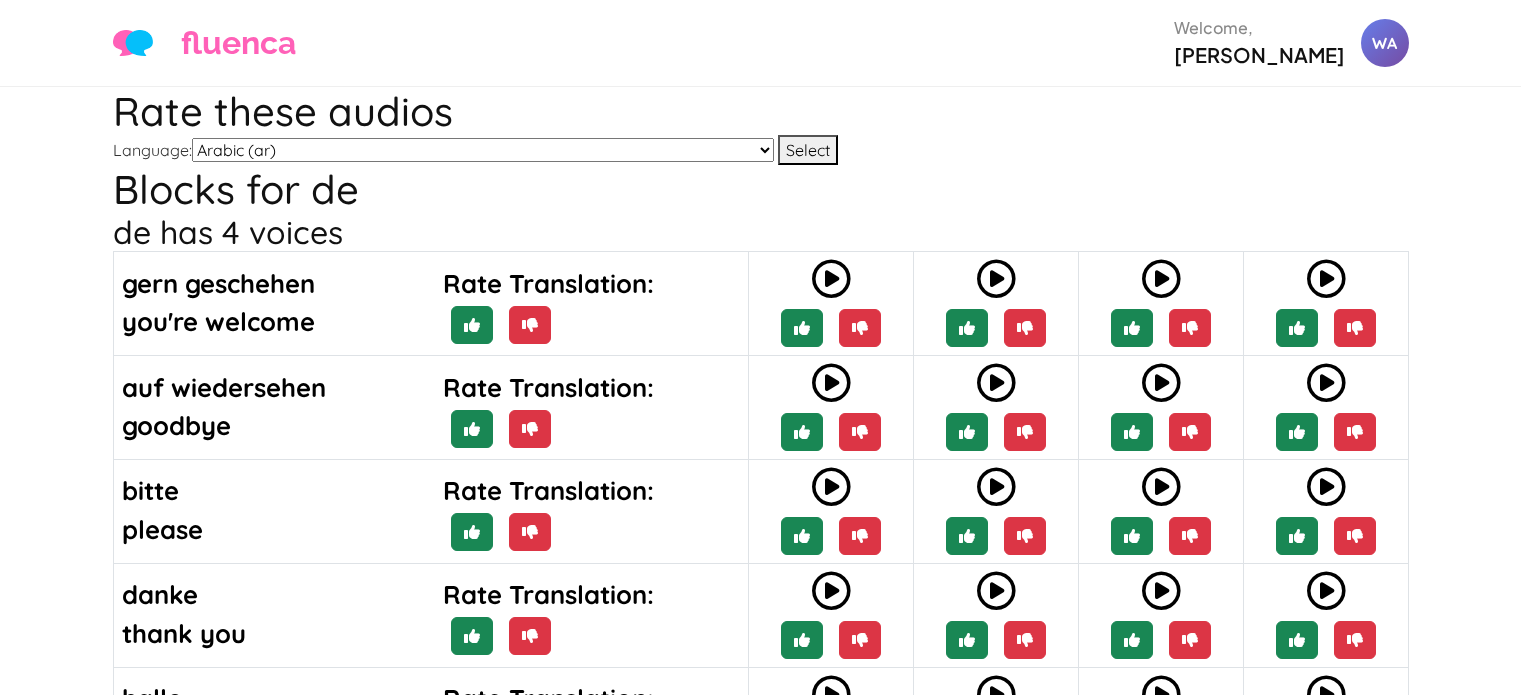 scroll, scrollTop: 0, scrollLeft: 0, axis: both 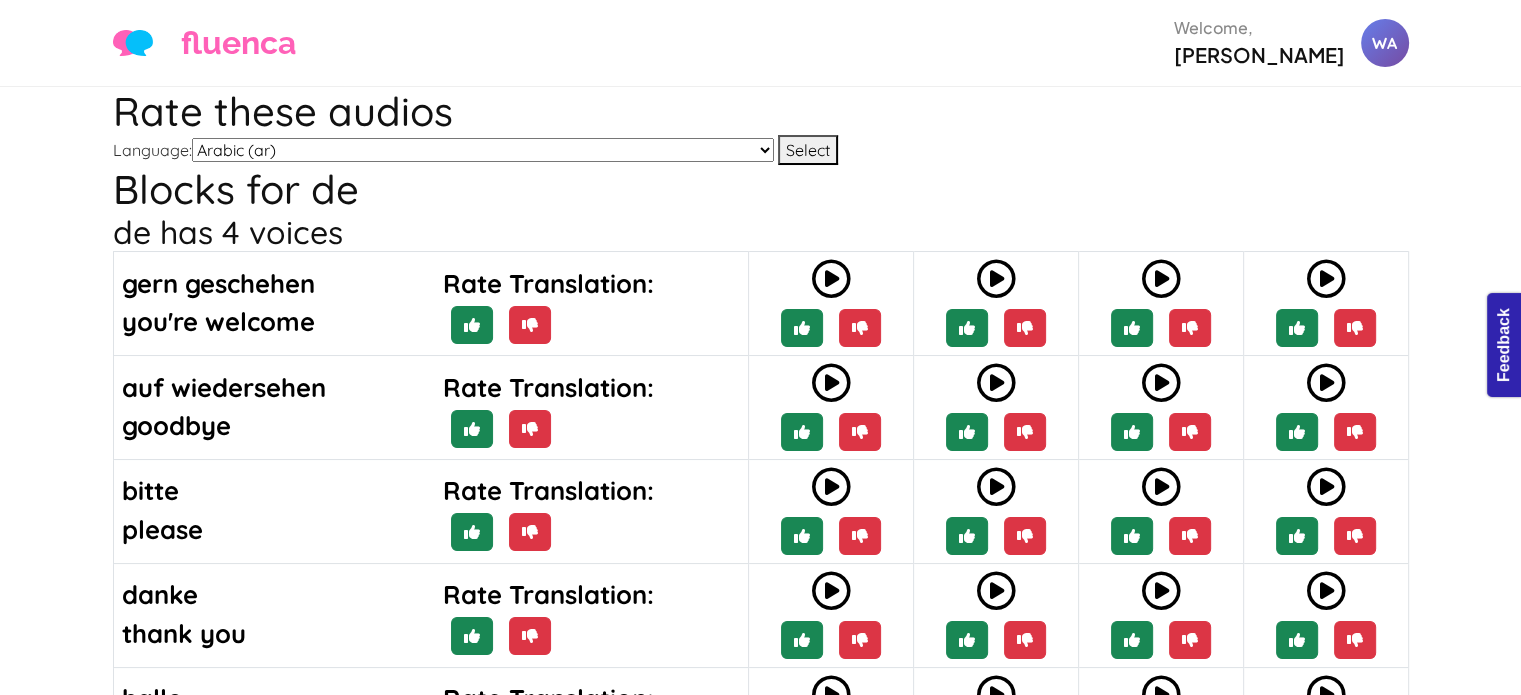 click on "Arabic (ar)
Chinese Test (chinese-test)
German (de)
English (en)
Spanish (es)
Spanish (es2)
French (fr)
Hindi (hi)
Italian (it)
Japanese (jp)
Korean (ko)
Latin (la)
Norwegian Bokmål (nb)
Dutch (nl)
Portuguese (pt)
Russian (ru)
Spanish-sp-allan-test (sp-allan-test)
Spanish-sp-sandbox-ana (sp-sandbox-ana)
Spanish-sp-sandbox-angelica (sp-sandbox-angelica)
Spanish-sp-sandbox-araceli (sp-sandbox-araceli)
Spanish-sp-sandbox-valerie-2 (sp-sandbox-valerie-2)
test (test_zz)
Tagalog (tl)
Turkish (tr)
Vietnamese (vn)
Chinese (zh)" at bounding box center (483, 150) 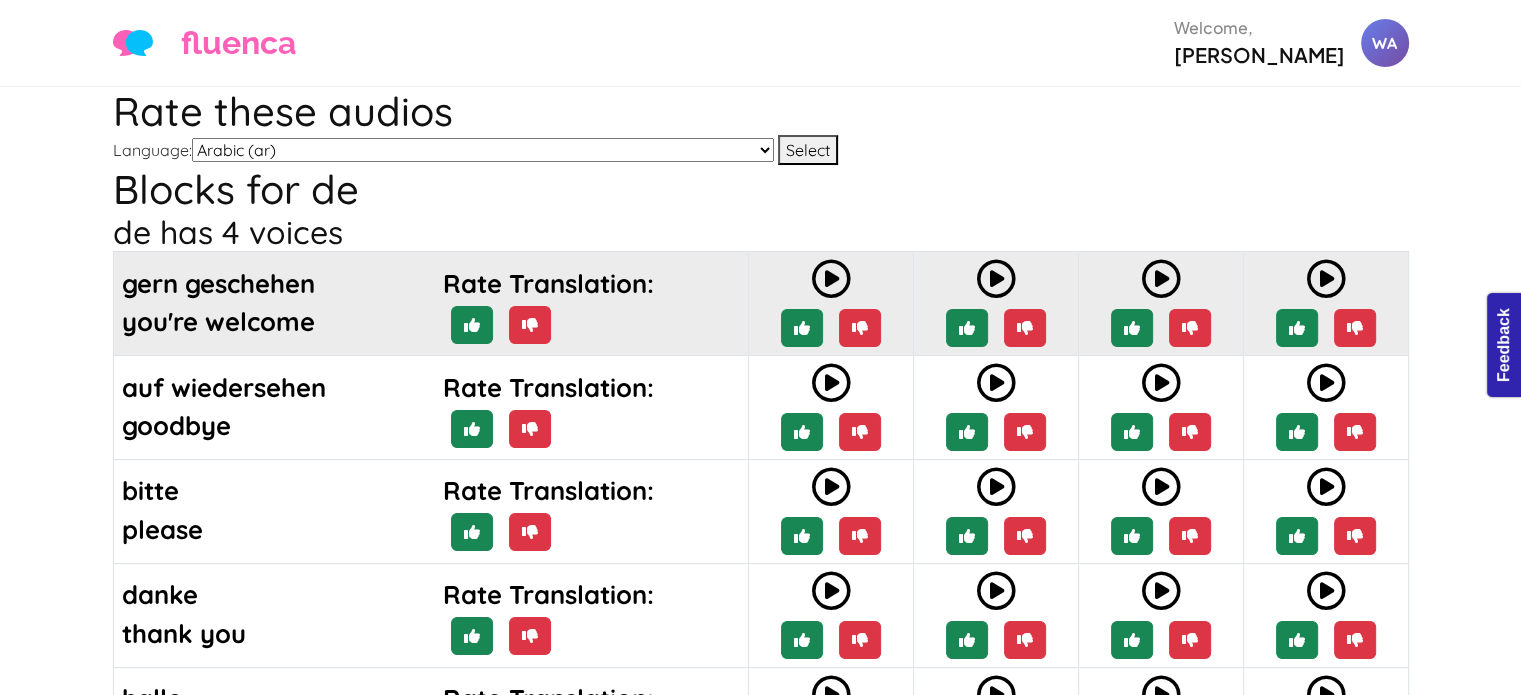 click on "gern geschehen   you're welcome   Rate Translation:" at bounding box center [430, 304] 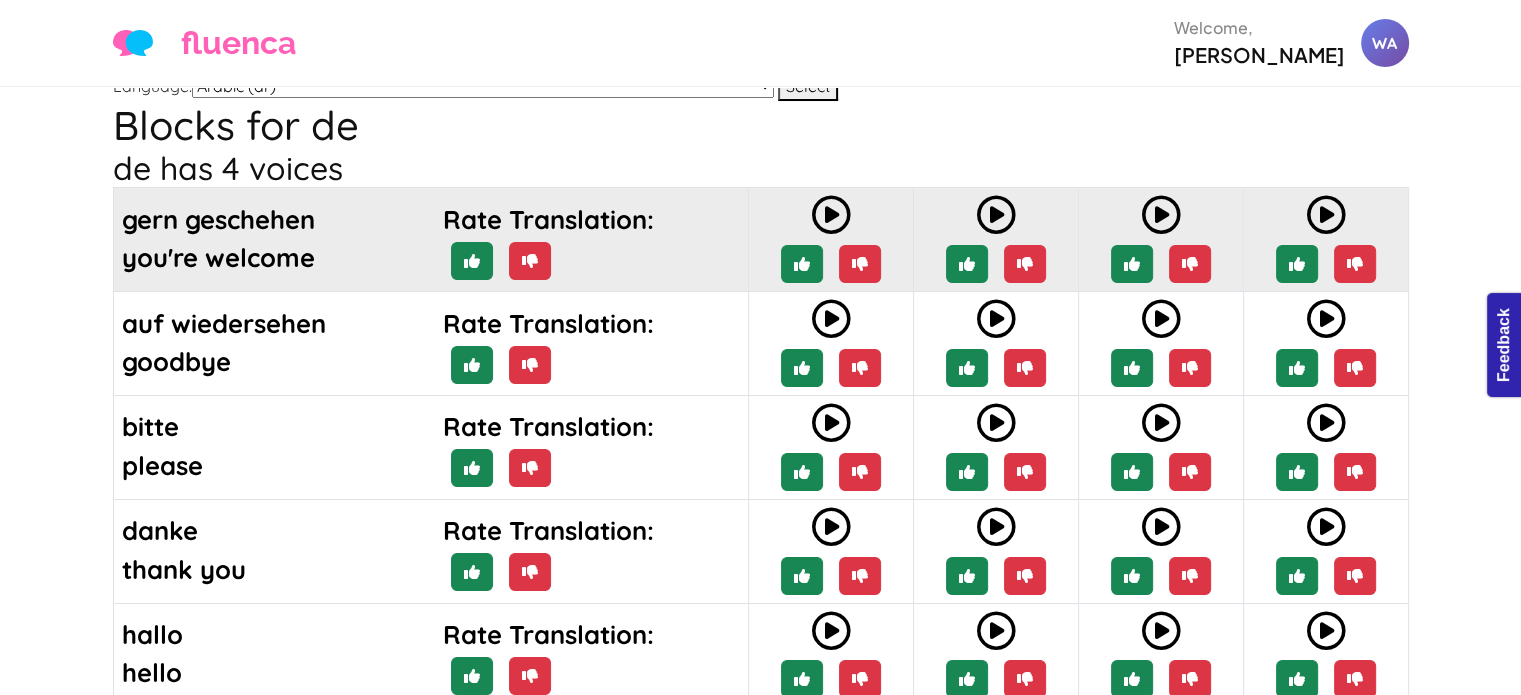 scroll, scrollTop: 0, scrollLeft: 0, axis: both 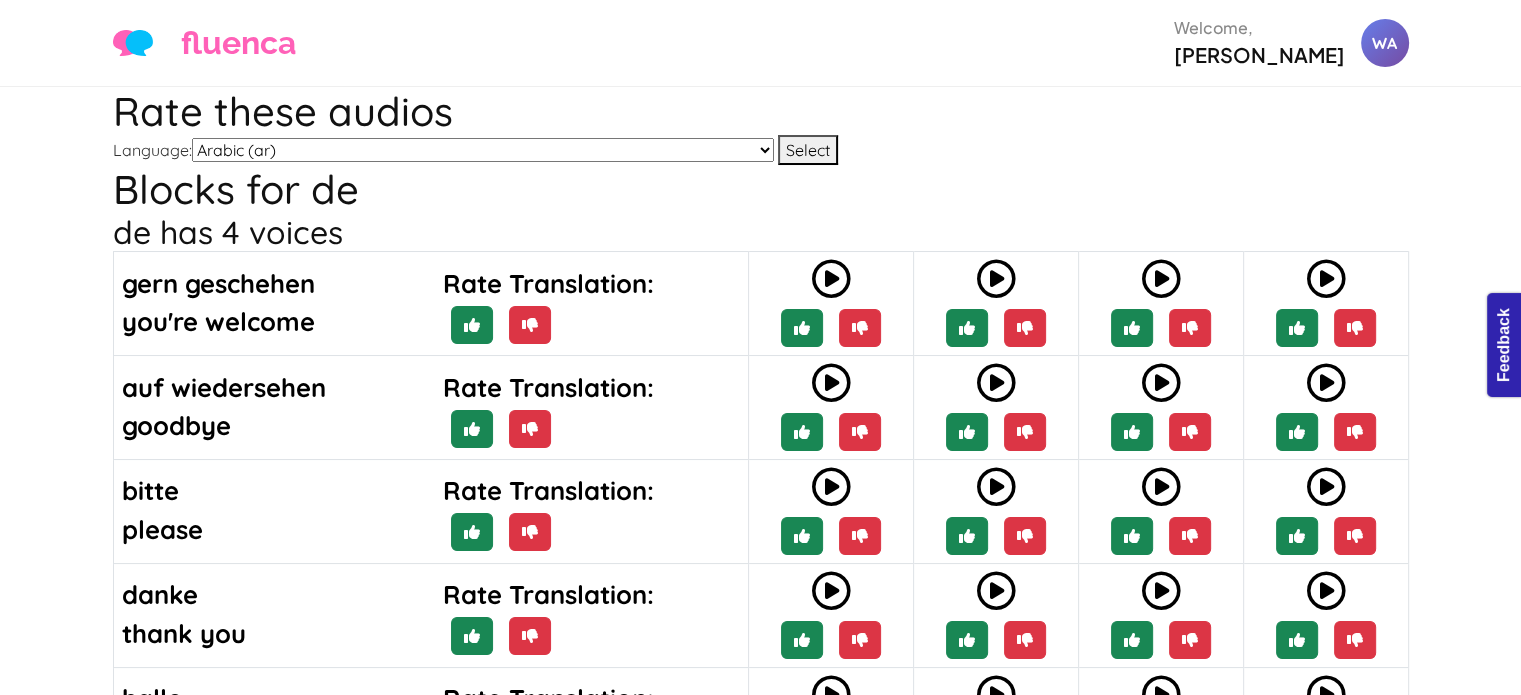click on "Arabic (ar)
Chinese Test (chinese-test)
German (de)
English (en)
Spanish (es)
Spanish (es2)
French (fr)
Hindi (hi)
Italian (it)
Japanese (jp)
Korean (ko)
Latin (la)
Norwegian Bokmål (nb)
Dutch (nl)
Portuguese (pt)
Russian (ru)
Spanish-sp-allan-test (sp-allan-test)
Spanish-sp-sandbox-ana (sp-sandbox-ana)
Spanish-sp-sandbox-angelica (sp-sandbox-angelica)
Spanish-sp-sandbox-araceli (sp-sandbox-araceli)
Spanish-sp-sandbox-valerie-2 (sp-sandbox-valerie-2)
test (test_zz)
Tagalog (tl)
Turkish (tr)
Vietnamese (vn)
Chinese (zh)" at bounding box center (483, 150) 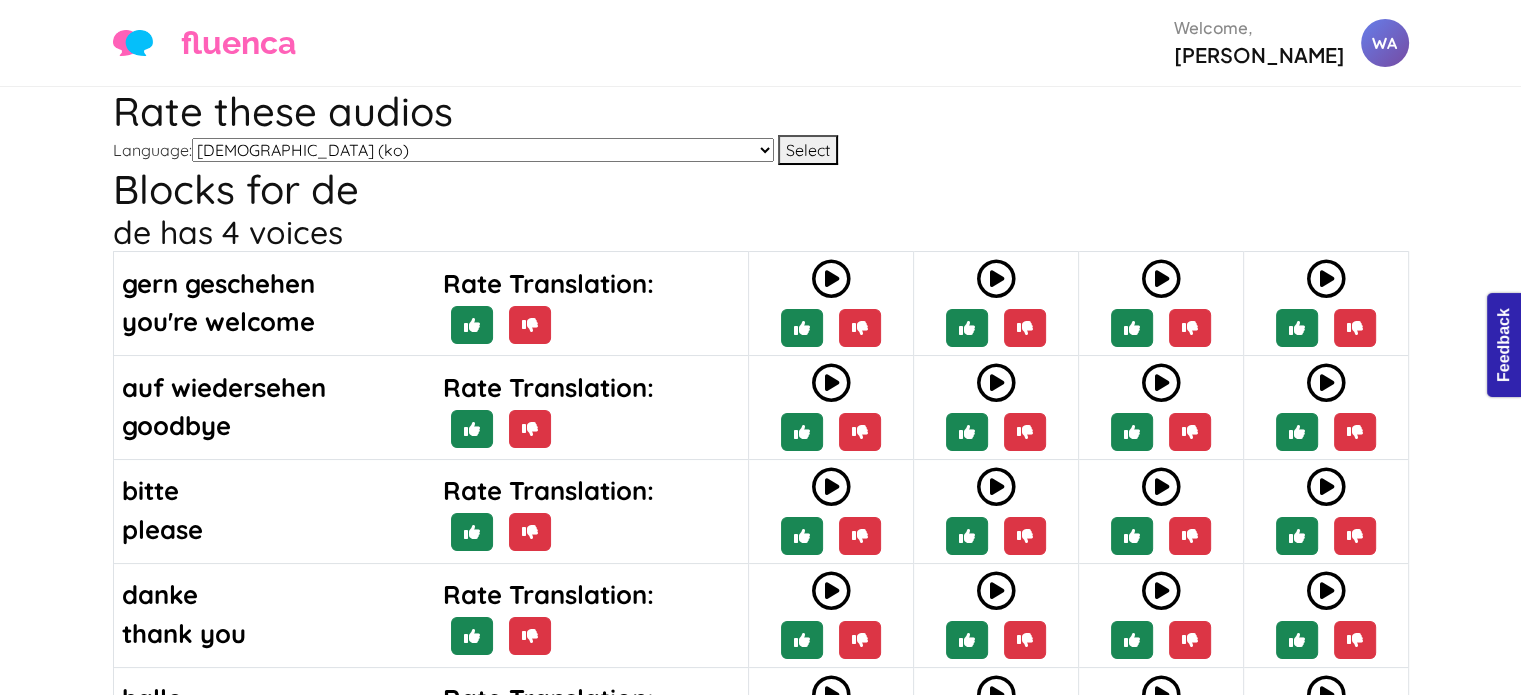 click on "Arabic (ar)
Chinese Test (chinese-test)
German (de)
English (en)
Spanish (es)
Spanish (es2)
French (fr)
Hindi (hi)
Italian (it)
Japanese (jp)
Korean (ko)
Latin (la)
Norwegian Bokmål (nb)
Dutch (nl)
Portuguese (pt)
Russian (ru)
Spanish-sp-allan-test (sp-allan-test)
Spanish-sp-sandbox-ana (sp-sandbox-ana)
Spanish-sp-sandbox-angelica (sp-sandbox-angelica)
Spanish-sp-sandbox-araceli (sp-sandbox-araceli)
Spanish-sp-sandbox-valerie-2 (sp-sandbox-valerie-2)
test (test_zz)
Tagalog (tl)
Turkish (tr)
Vietnamese (vn)
Chinese (zh)" at bounding box center (483, 150) 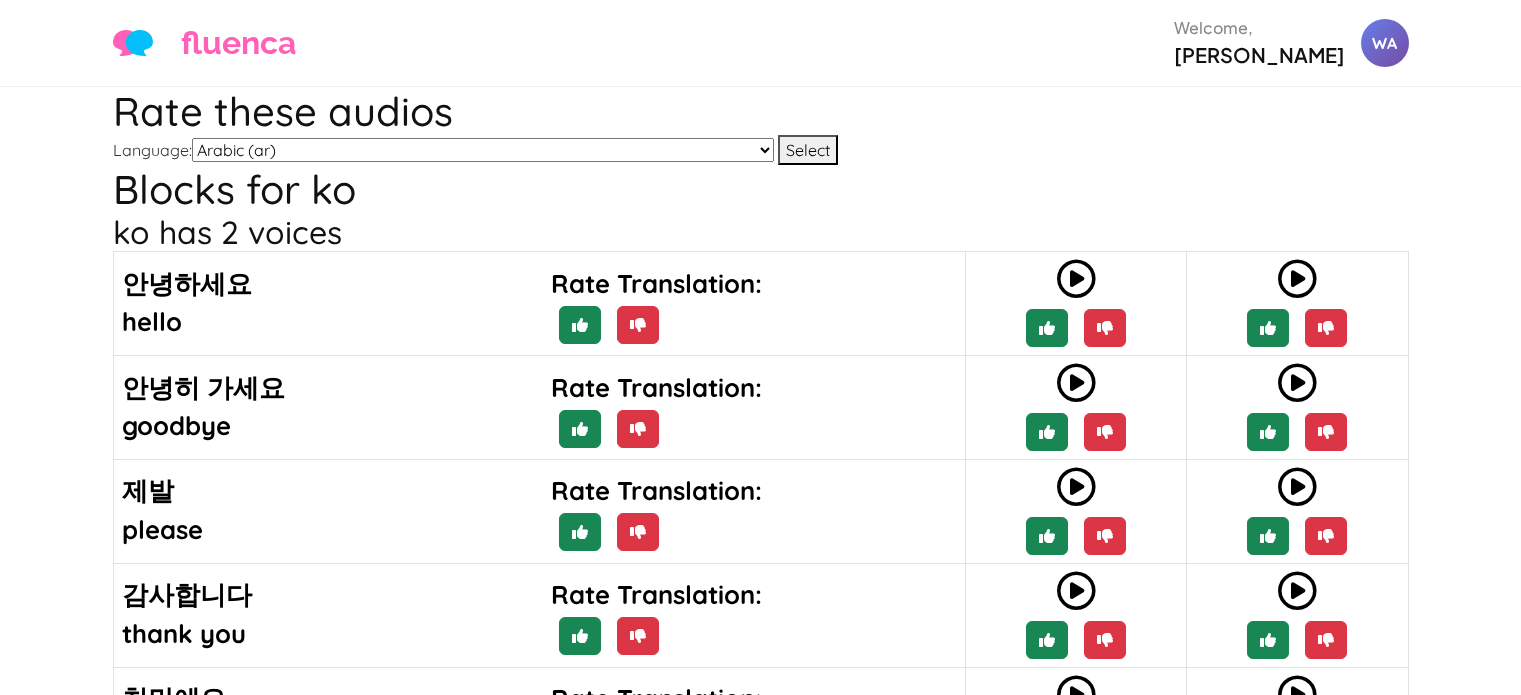 scroll, scrollTop: 0, scrollLeft: 0, axis: both 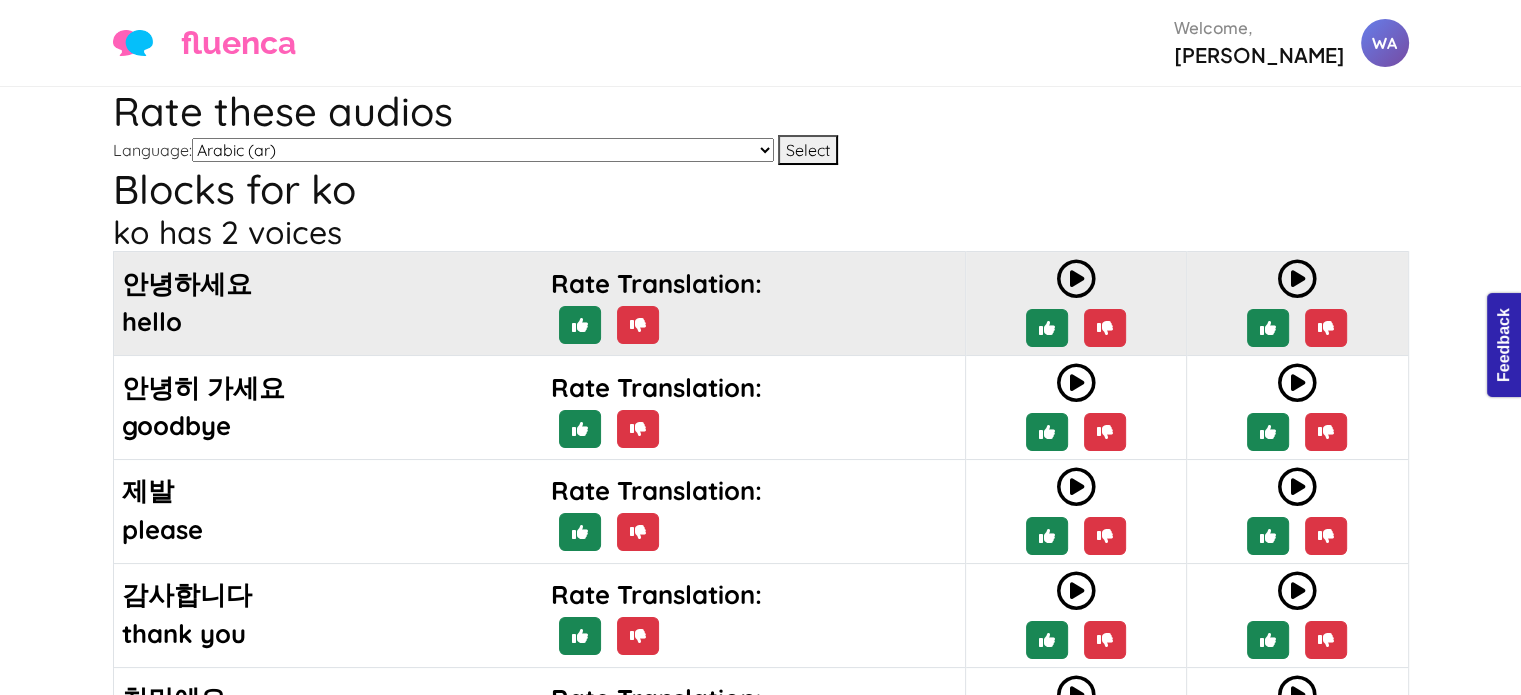 click at bounding box center [1076, 279] 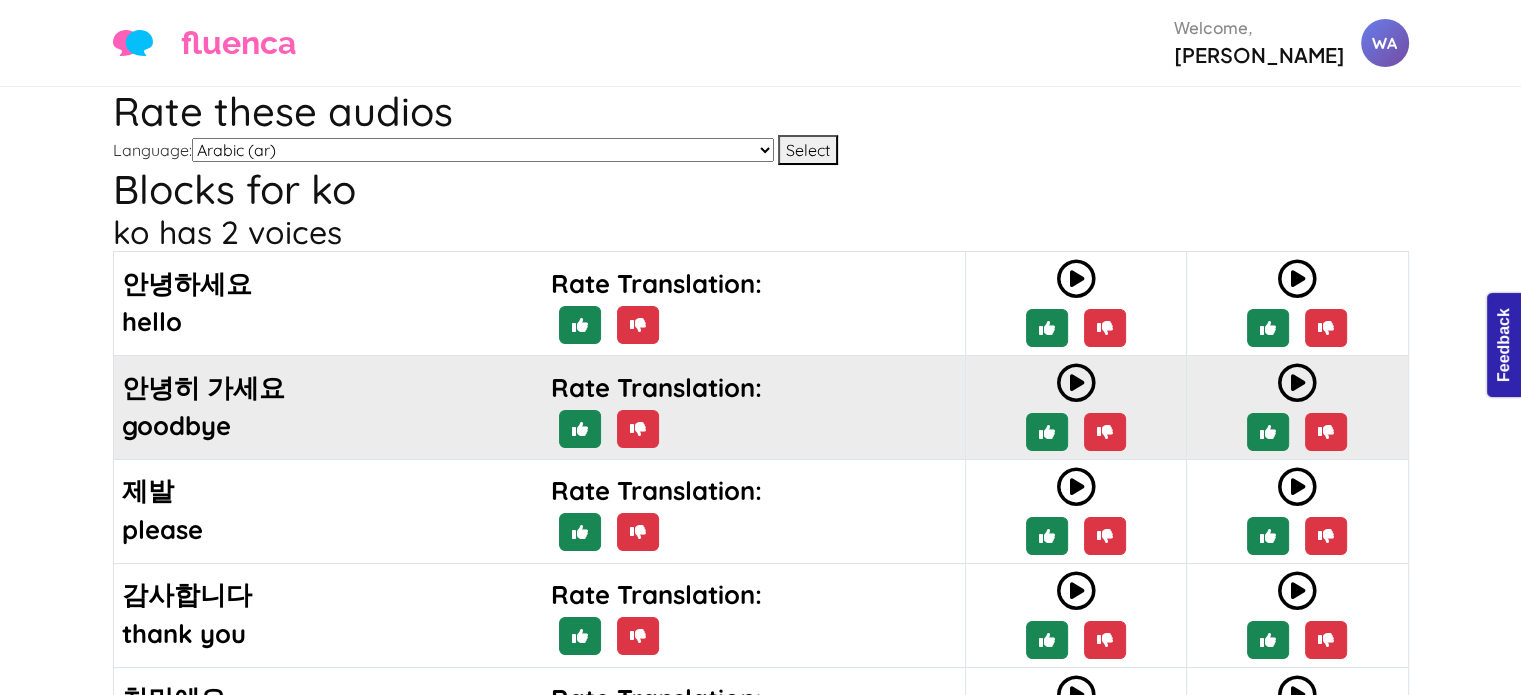 click at bounding box center (1076, 383) 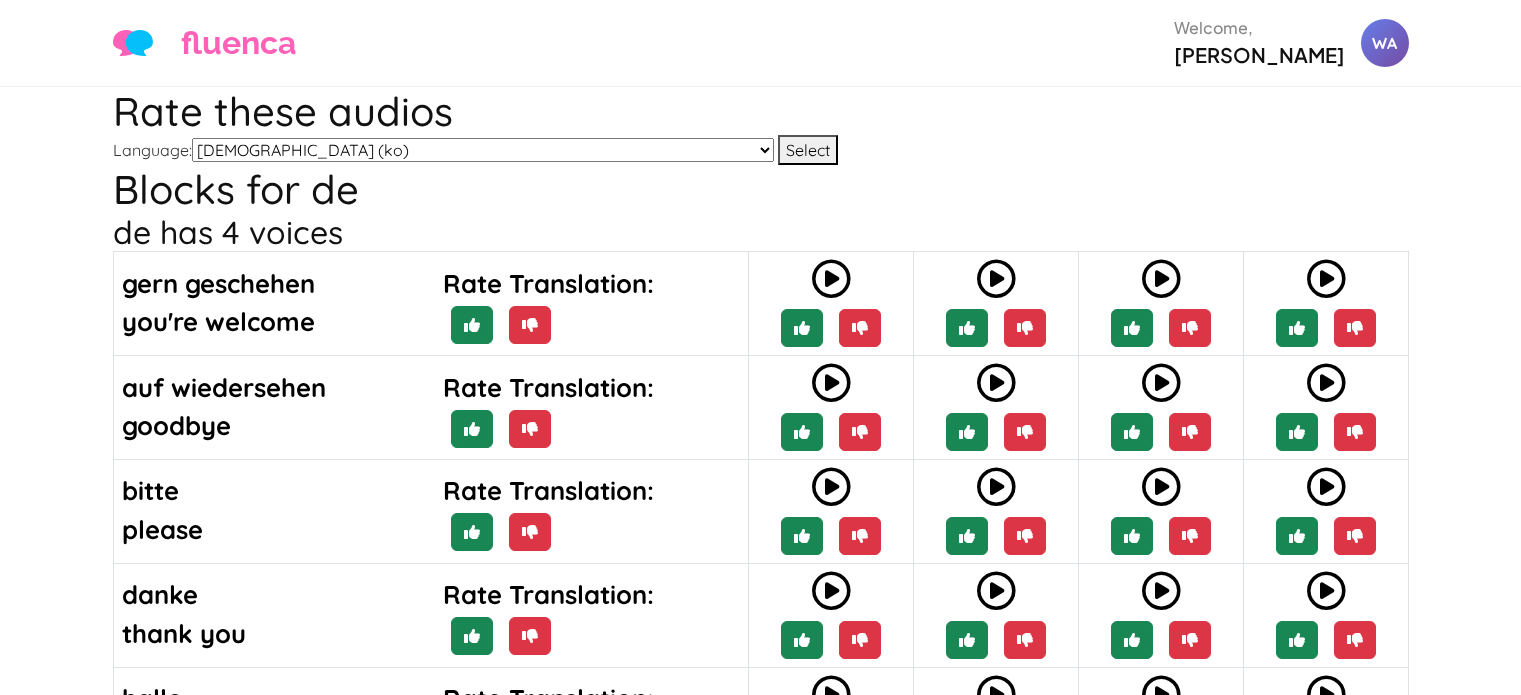 select on "ko" 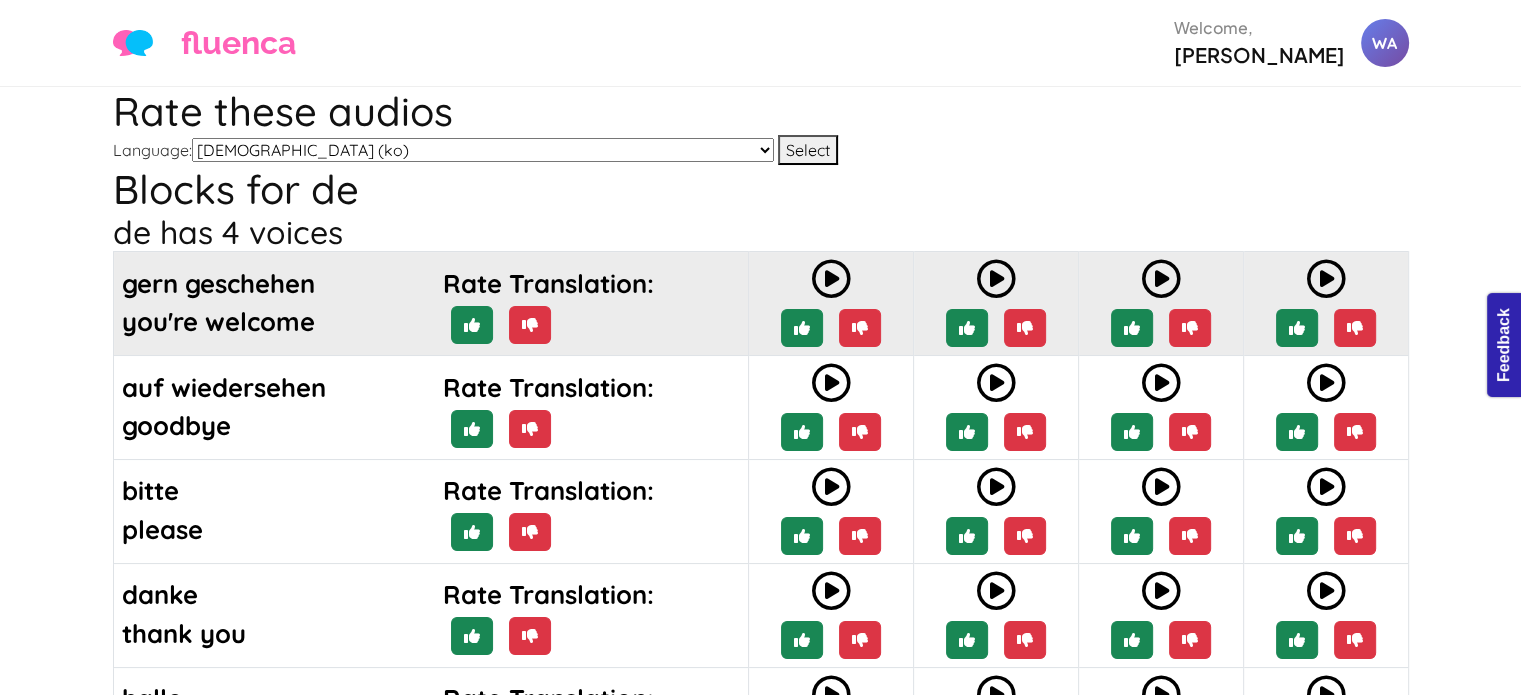 scroll, scrollTop: 502, scrollLeft: 0, axis: vertical 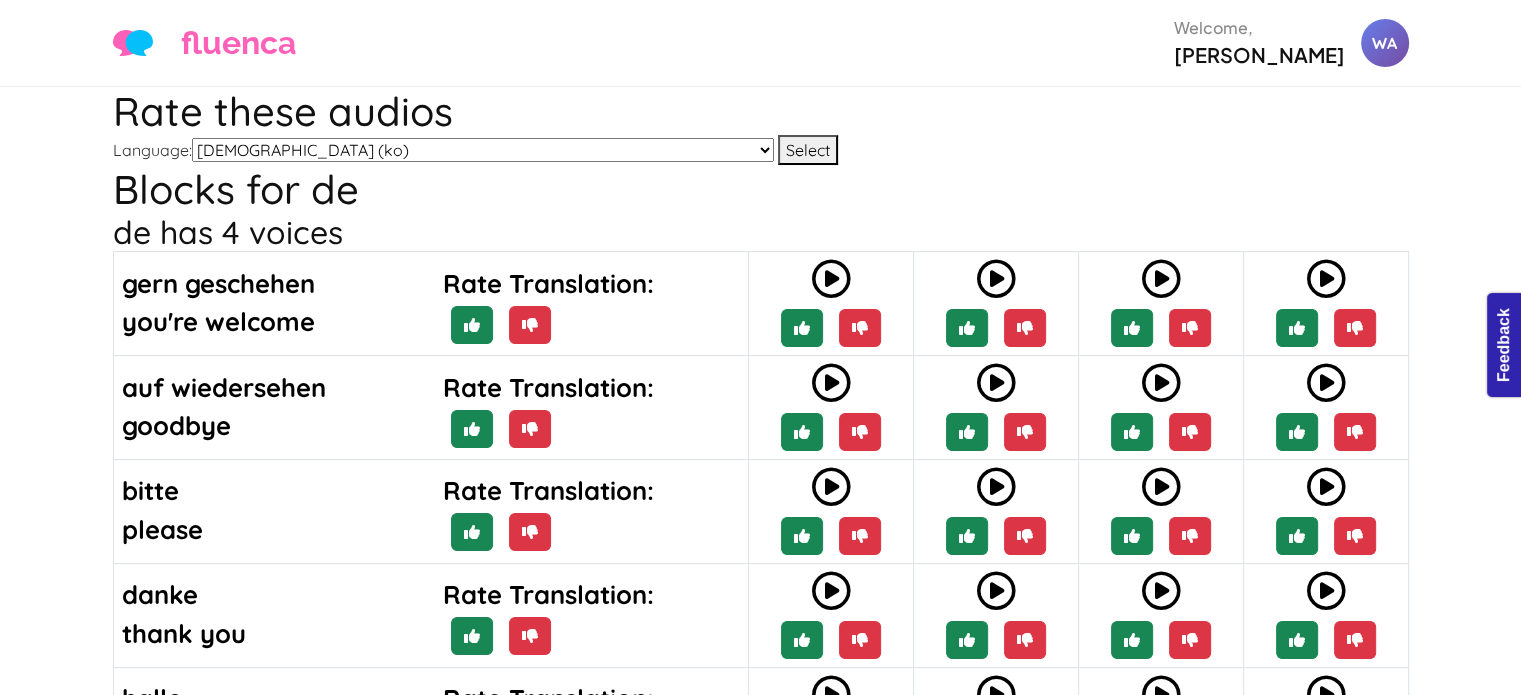 click on "Arabic (ar)
Chinese Test (chinese-test)
German (de)
English (en)
Spanish (es)
Spanish (es2)
French (fr)
Hindi (hi)
Italian (it)
Japanese (jp)
Korean (ko)
Latin (la)
Norwegian Bokmål (nb)
Dutch (nl)
Portuguese (pt)
Russian (ru)
Spanish-sp-allan-test (sp-allan-test)
Spanish-sp-sandbox-ana (sp-sandbox-ana)
Spanish-sp-sandbox-angelica (sp-sandbox-angelica)
Spanish-sp-sandbox-araceli (sp-sandbox-araceli)
Spanish-sp-sandbox-valerie-2 (sp-sandbox-valerie-2)
test (test_zz)
Tagalog (tl)
Turkish (tr)
Vietnamese (vn)
Chinese (zh)" at bounding box center (483, 150) 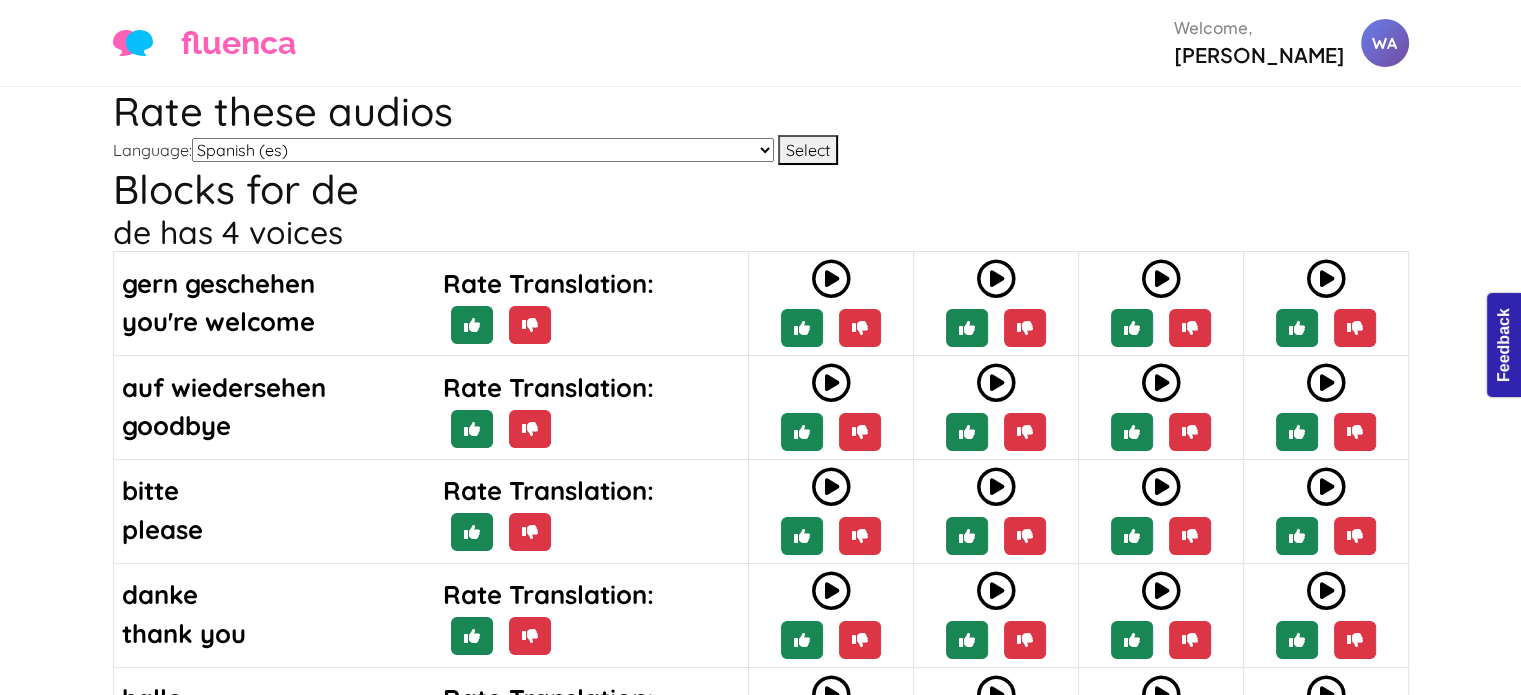 click on "Arabic (ar)
Chinese Test (chinese-test)
German (de)
English (en)
Spanish (es)
Spanish (es2)
French (fr)
Hindi (hi)
Italian (it)
Japanese (jp)
Korean (ko)
Latin (la)
Norwegian Bokmål (nb)
Dutch (nl)
Portuguese (pt)
Russian (ru)
Spanish-sp-allan-test (sp-allan-test)
Spanish-sp-sandbox-ana (sp-sandbox-ana)
Spanish-sp-sandbox-angelica (sp-sandbox-angelica)
Spanish-sp-sandbox-araceli (sp-sandbox-araceli)
Spanish-sp-sandbox-valerie-2 (sp-sandbox-valerie-2)
test (test_zz)
Tagalog (tl)
Turkish (tr)
Vietnamese (vn)
Chinese (zh)" at bounding box center (483, 150) 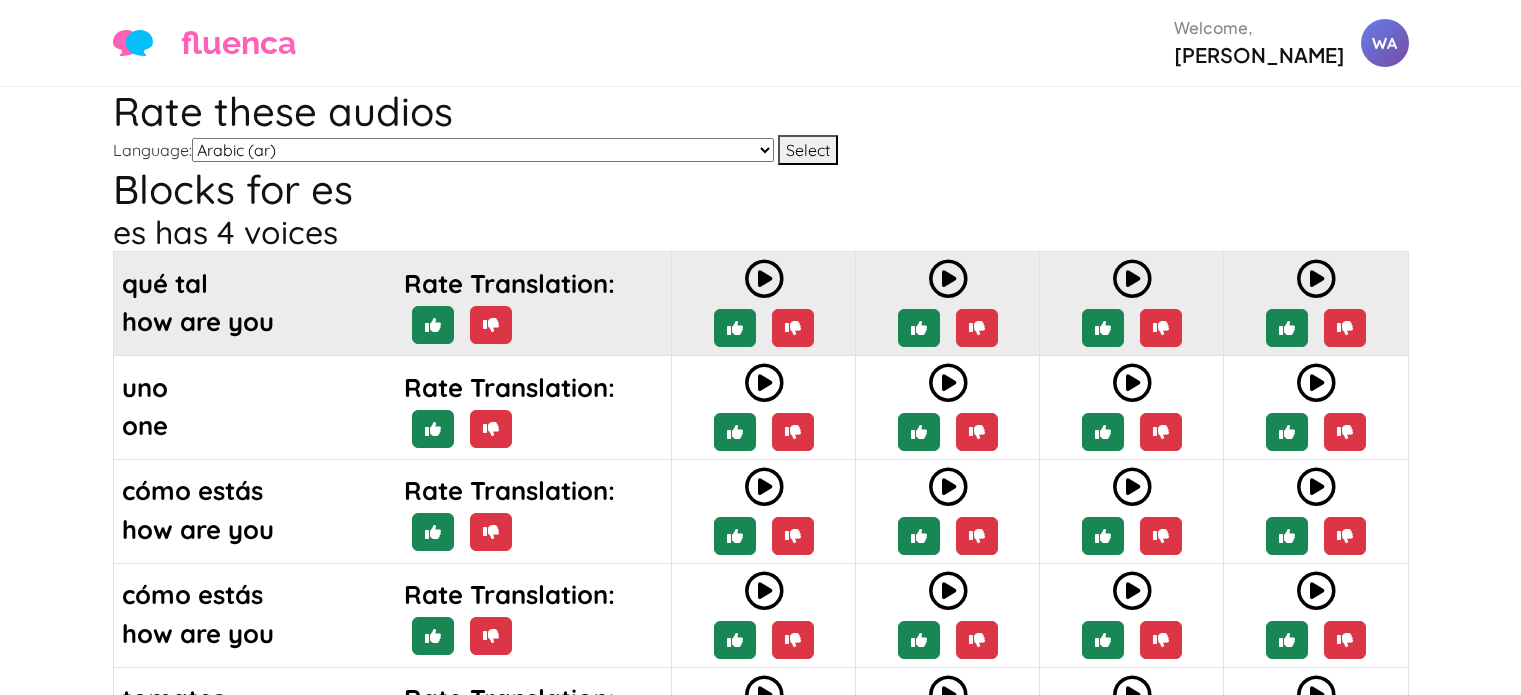 scroll, scrollTop: 0, scrollLeft: 0, axis: both 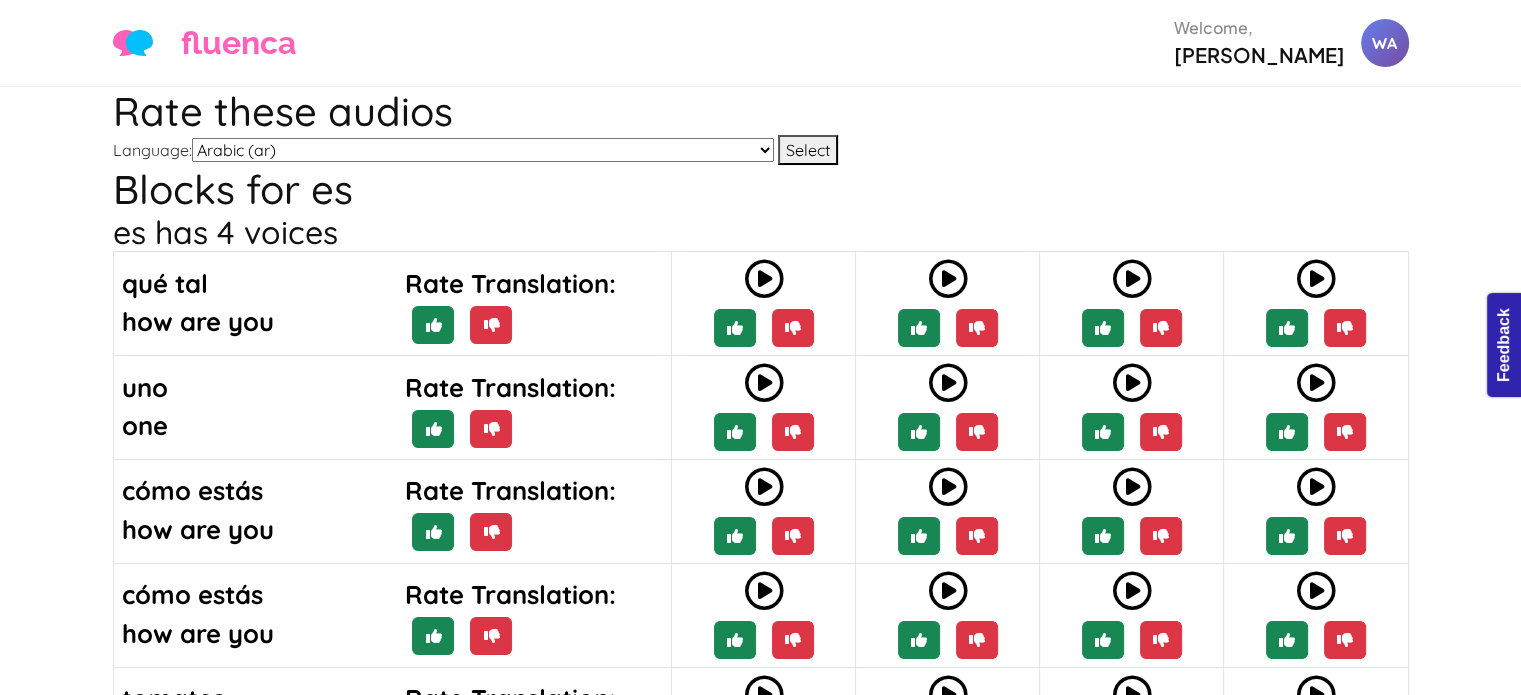 drag, startPoint x: 206, startPoint y: 261, endPoint x: 104, endPoint y: 267, distance: 102.176315 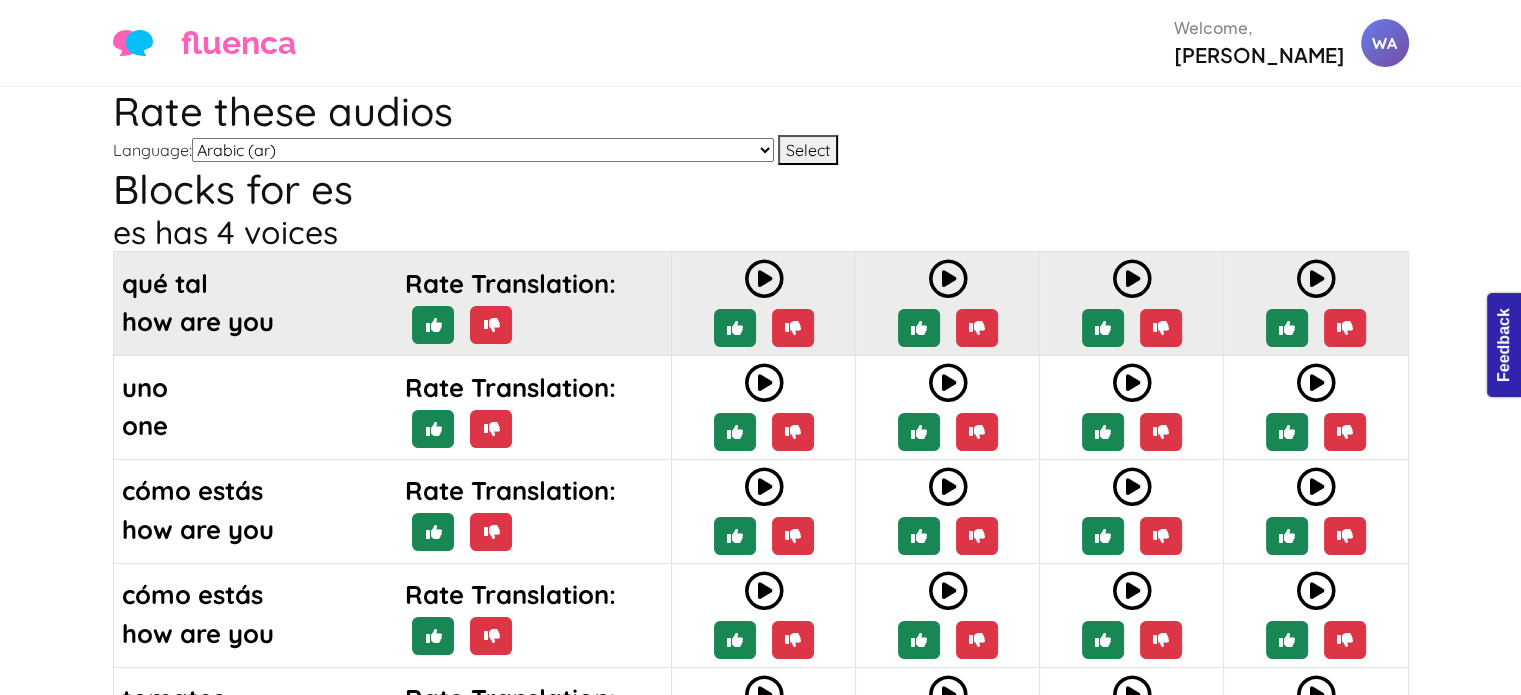 click at bounding box center (764, 279) 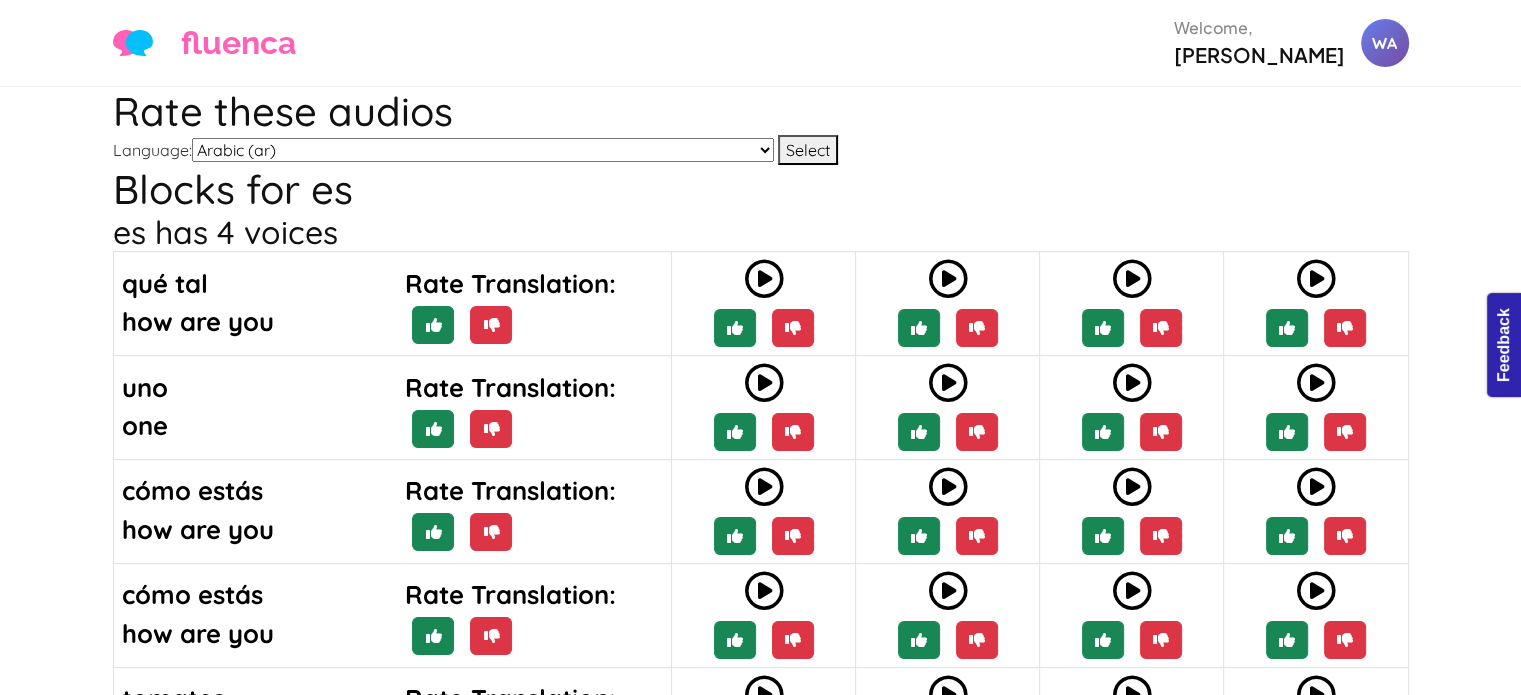 drag, startPoint x: 269, startPoint y: 289, endPoint x: 97, endPoint y: 290, distance: 172.00291 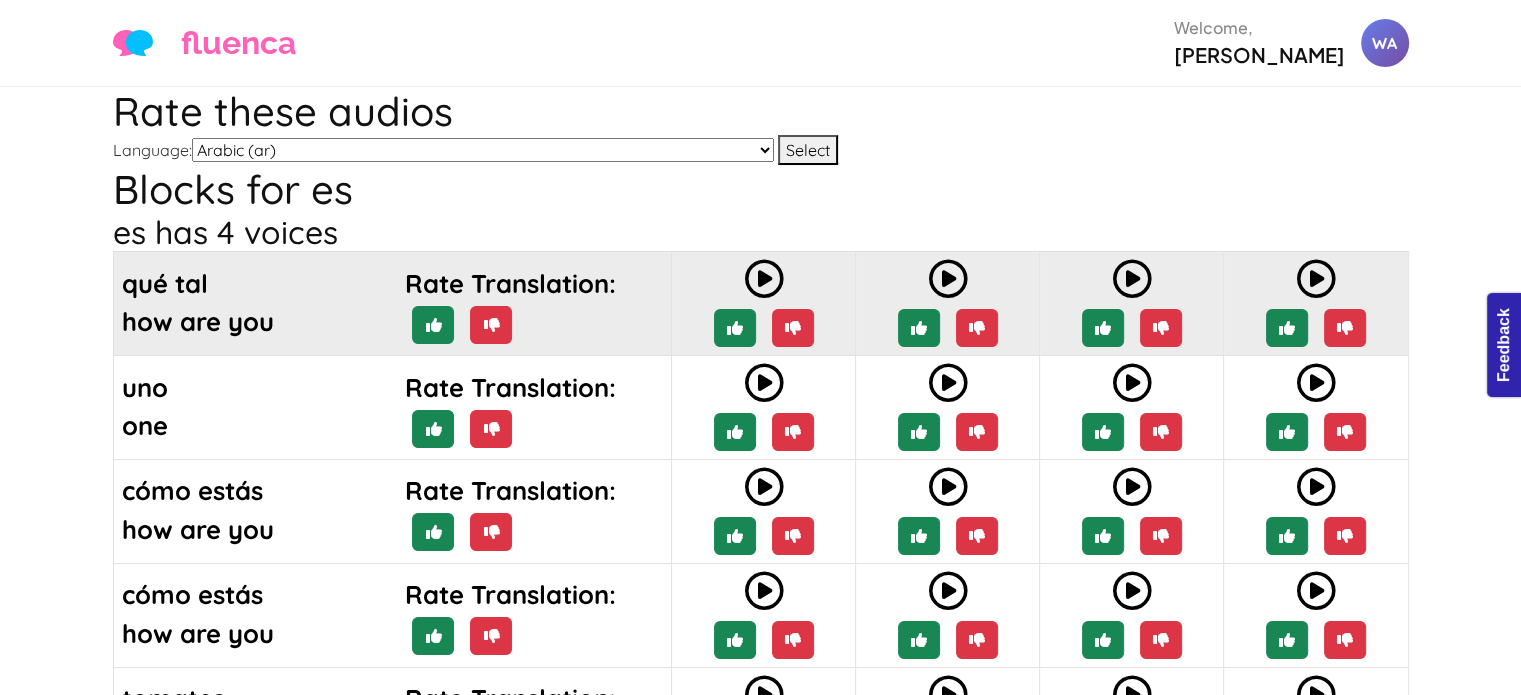 click on "how are you" at bounding box center (251, 321) 